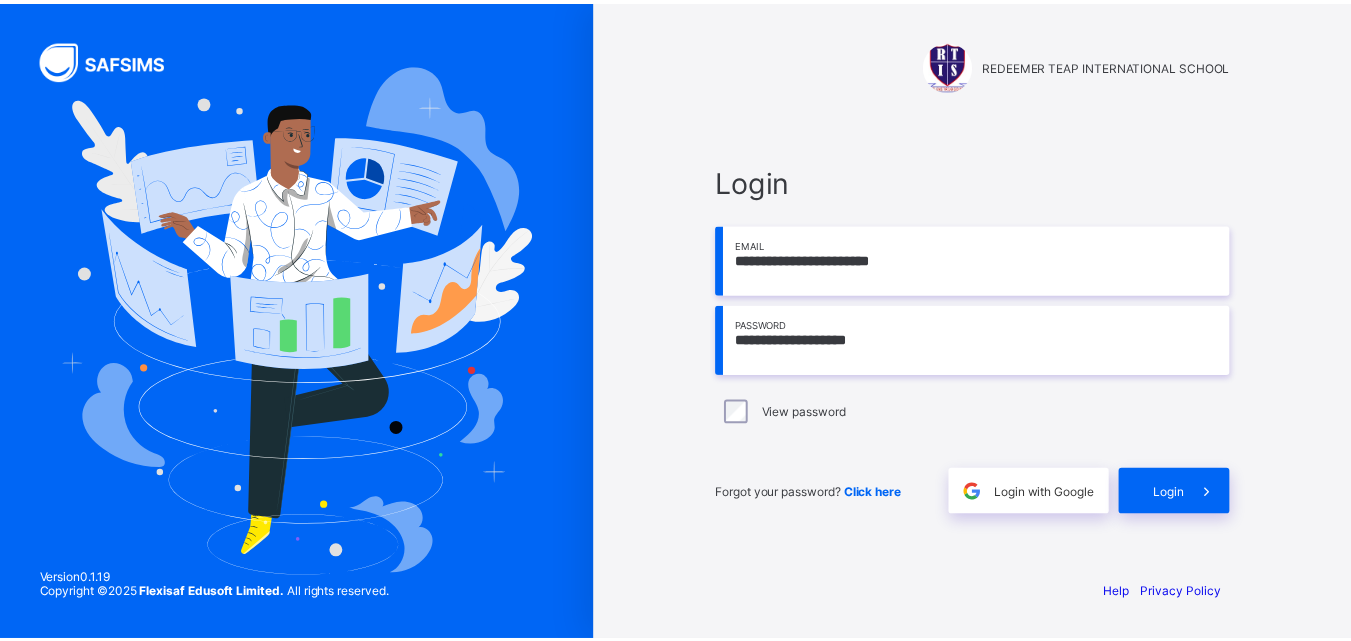 scroll, scrollTop: 0, scrollLeft: 0, axis: both 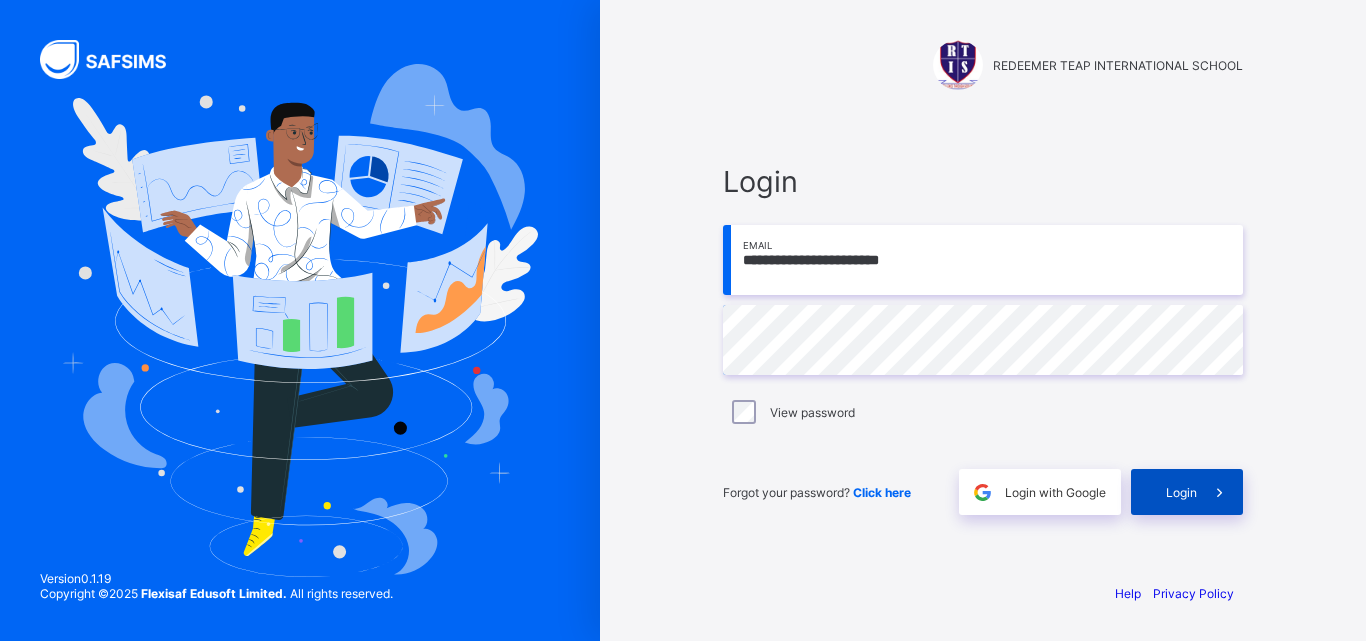 click on "Login" at bounding box center (1181, 492) 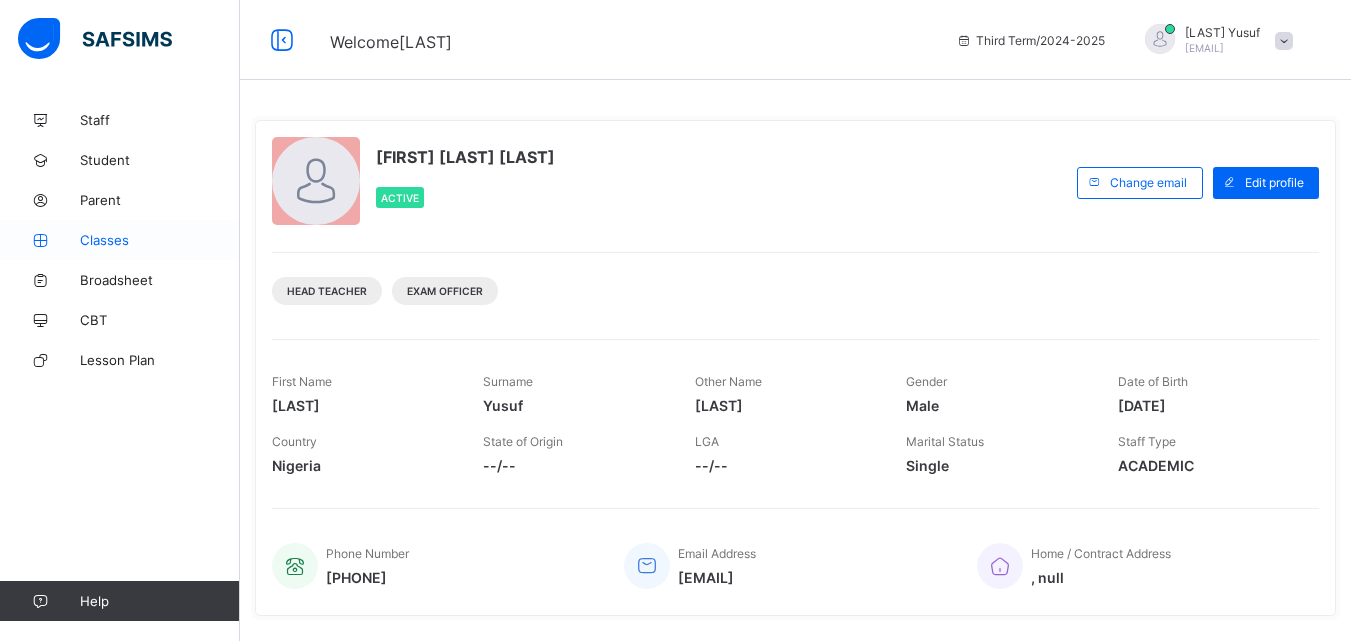 click on "Classes" at bounding box center (160, 240) 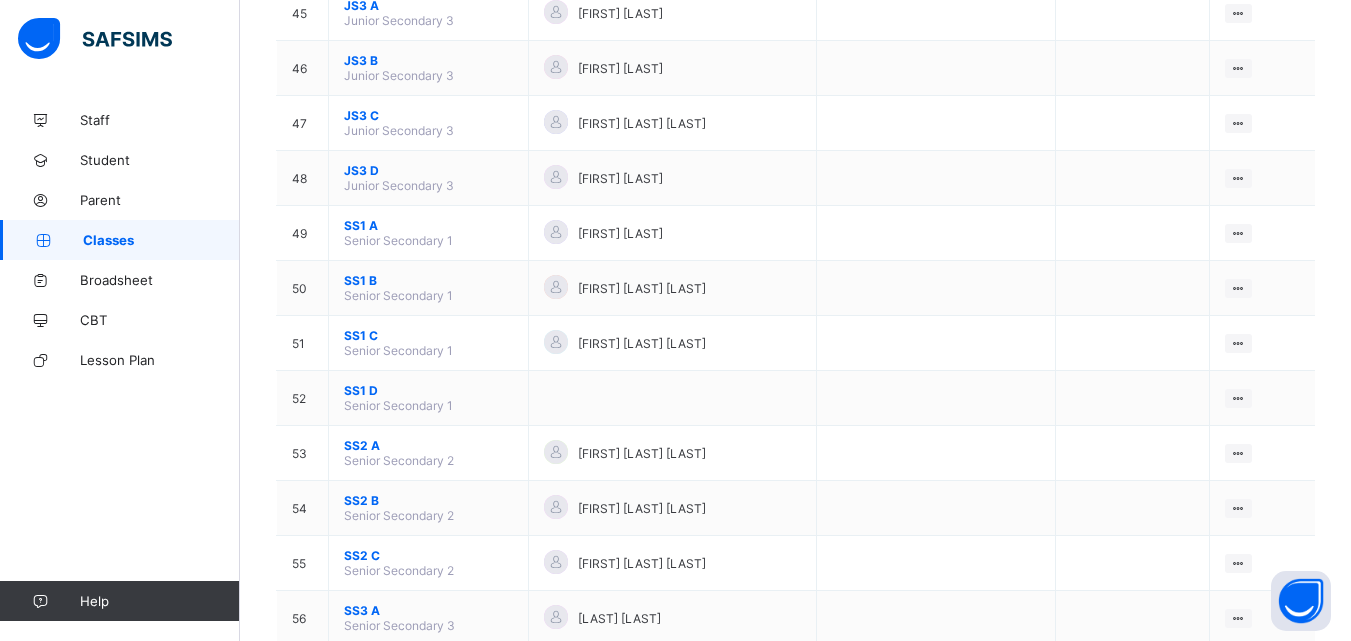 scroll, scrollTop: 2712, scrollLeft: 0, axis: vertical 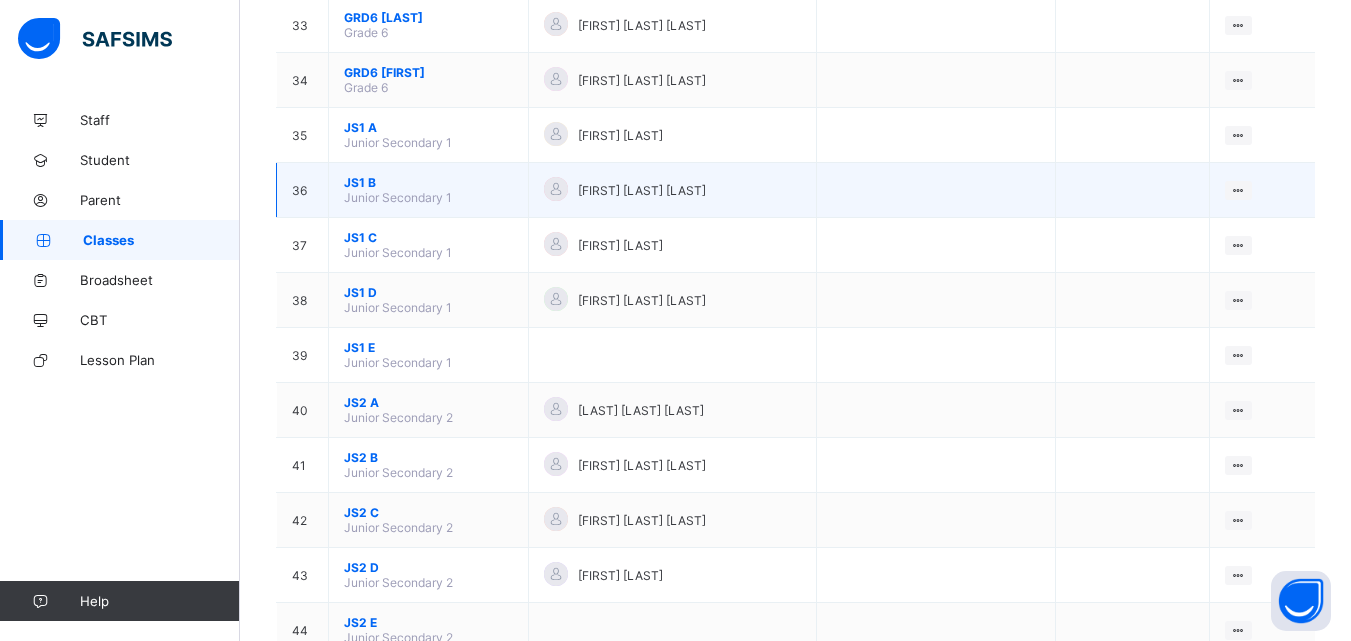 click on "JS1   B" at bounding box center [428, 182] 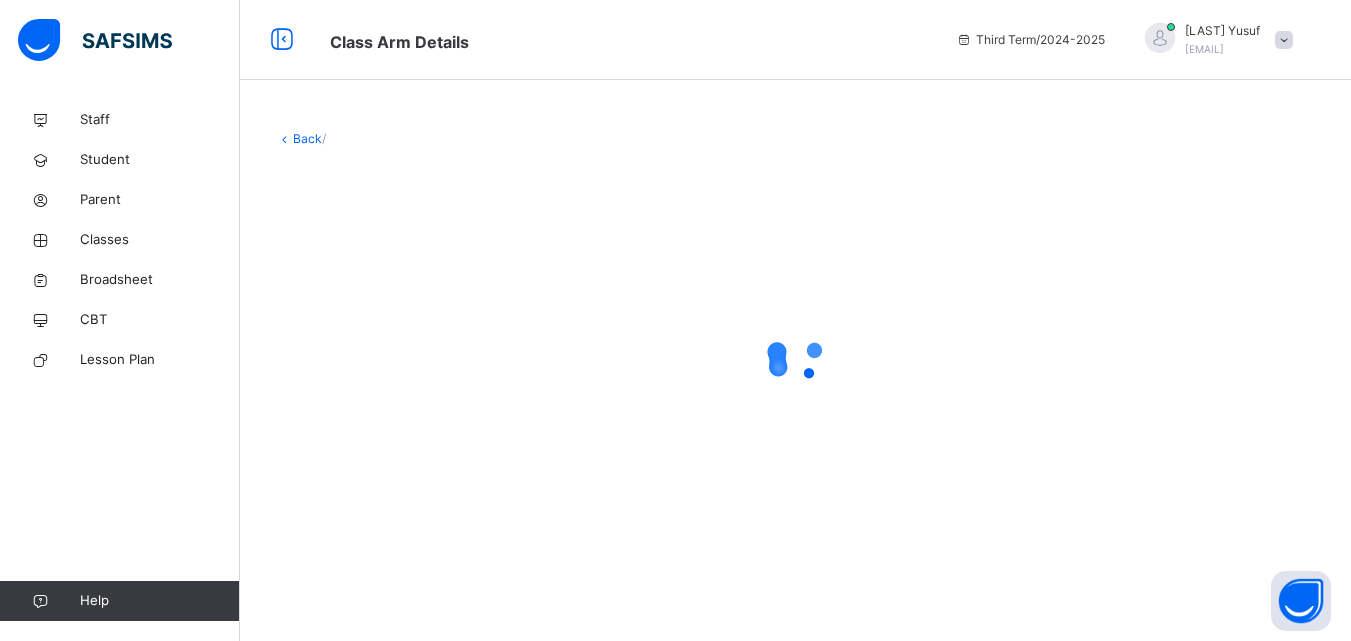 scroll, scrollTop: 0, scrollLeft: 0, axis: both 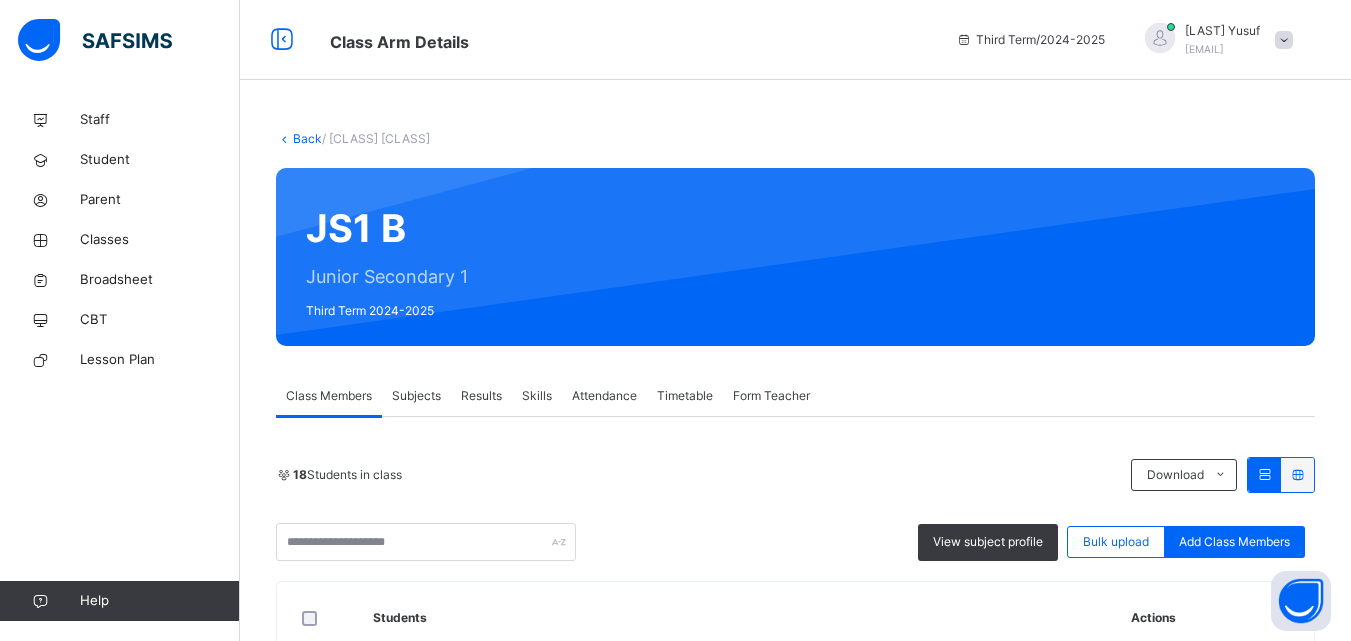 click on "Results" at bounding box center (481, 396) 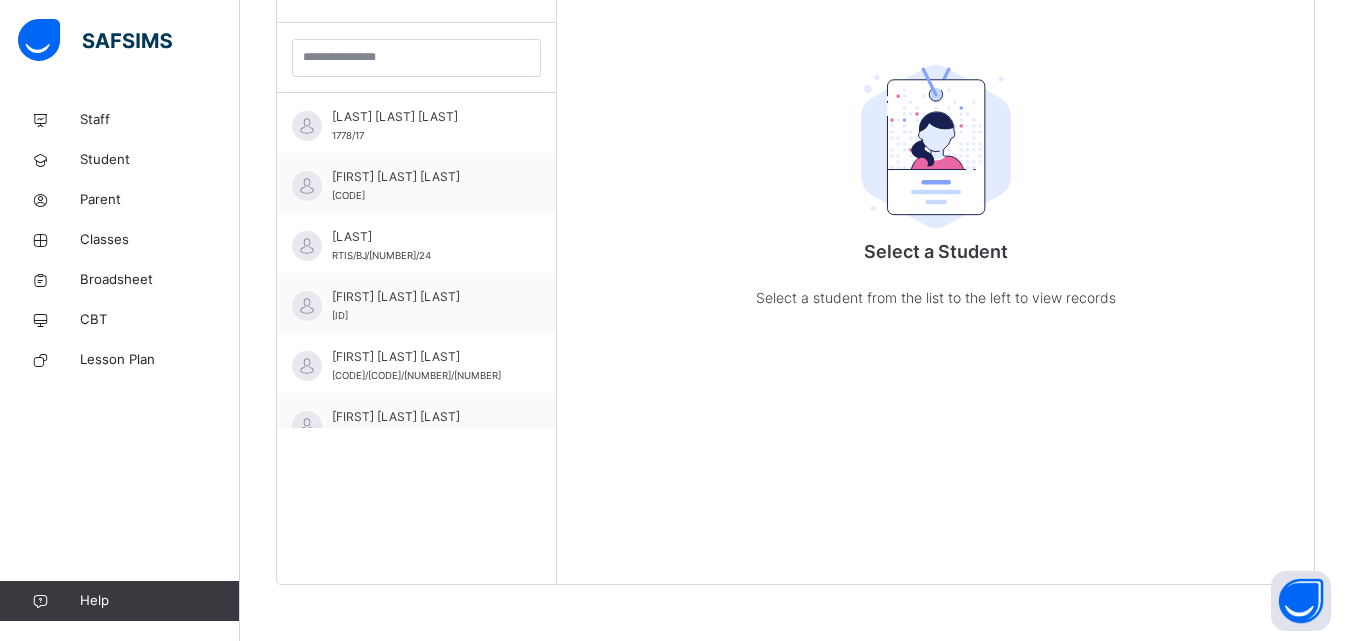 scroll, scrollTop: 581, scrollLeft: 0, axis: vertical 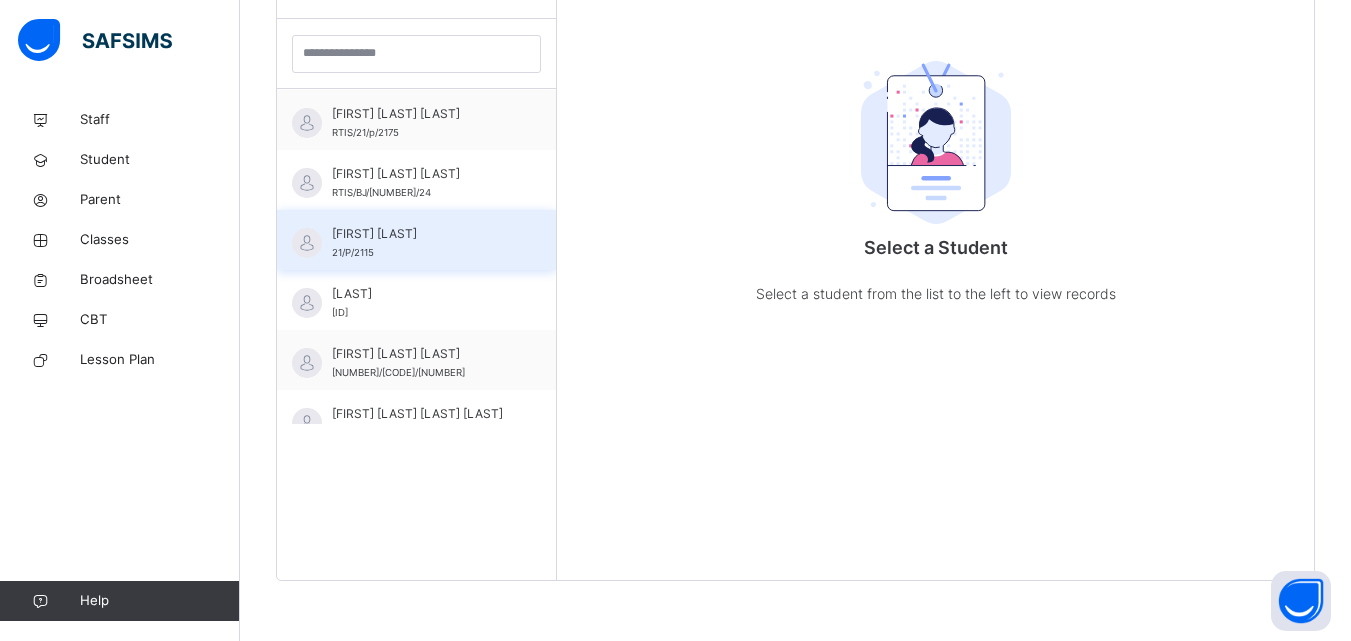 click on "[LAST] [LAST] 21/P/2115" at bounding box center (421, 243) 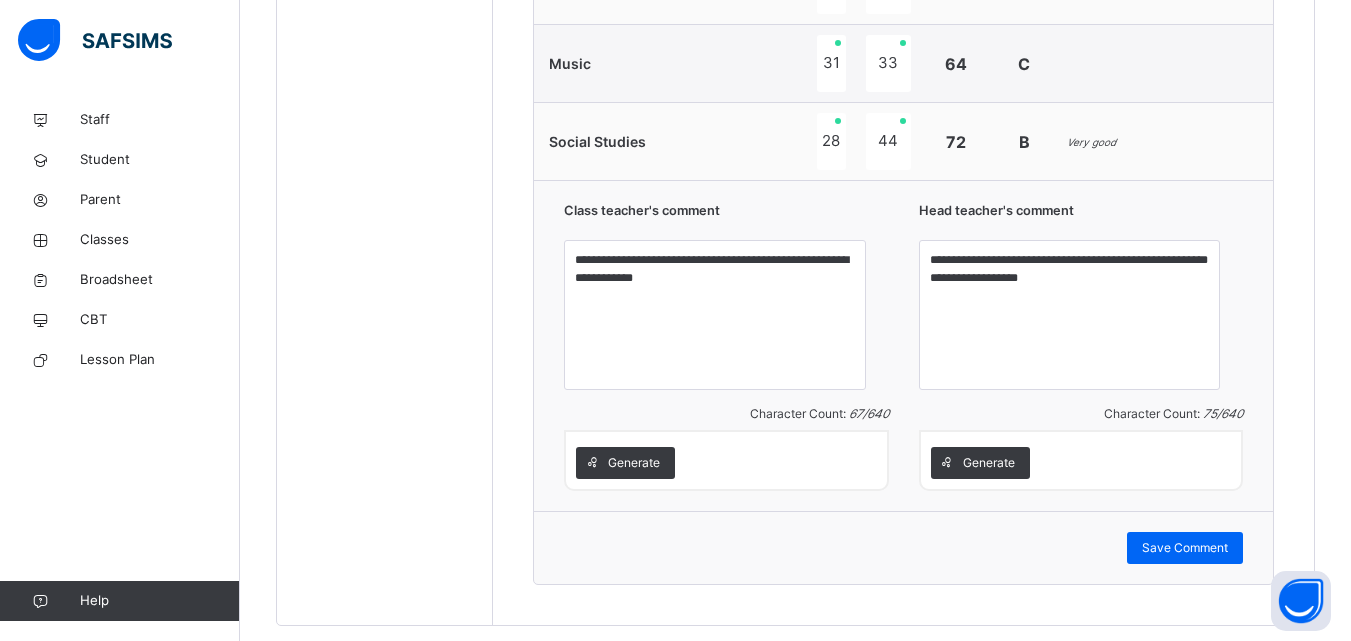 scroll, scrollTop: 2060, scrollLeft: 0, axis: vertical 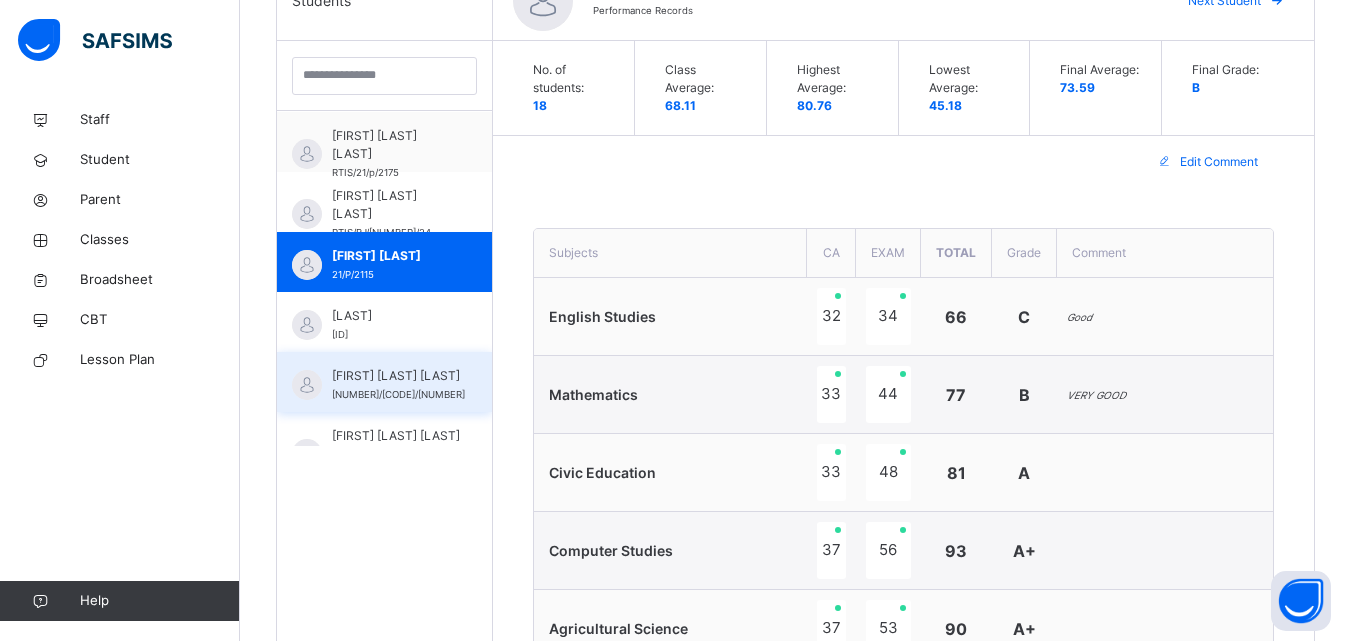 click on "[FIRST] [LAST] [LAST]" at bounding box center [398, 376] 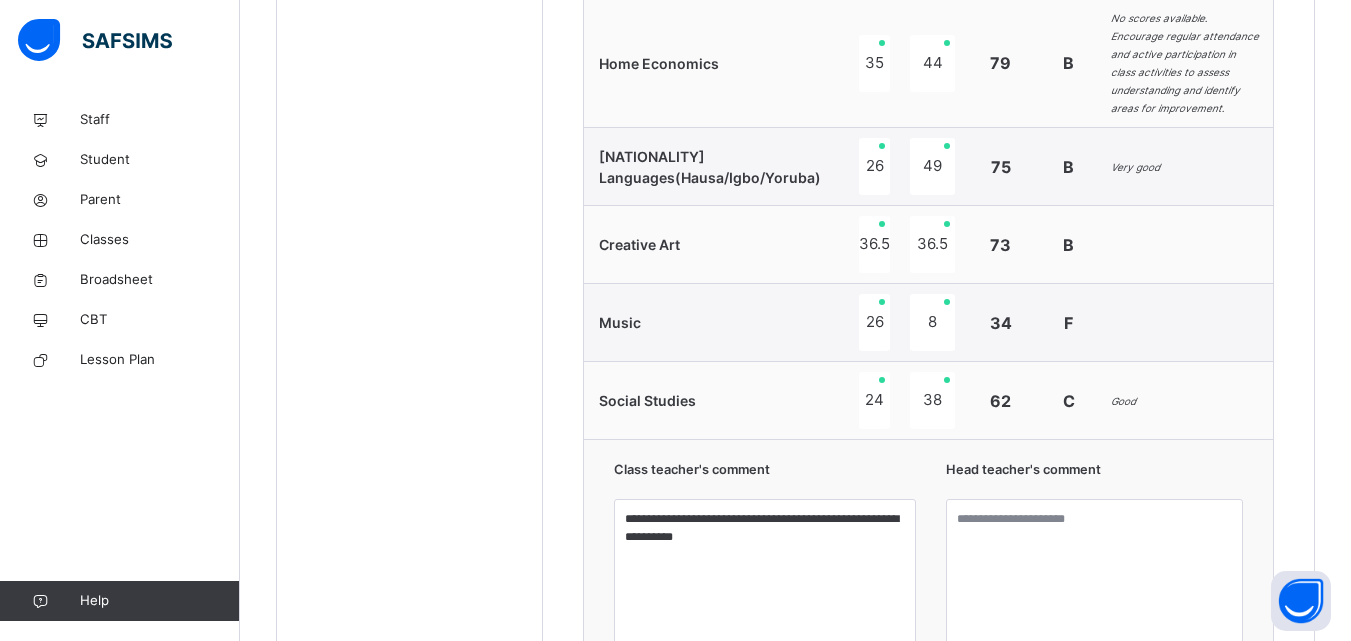scroll, scrollTop: 1756, scrollLeft: 0, axis: vertical 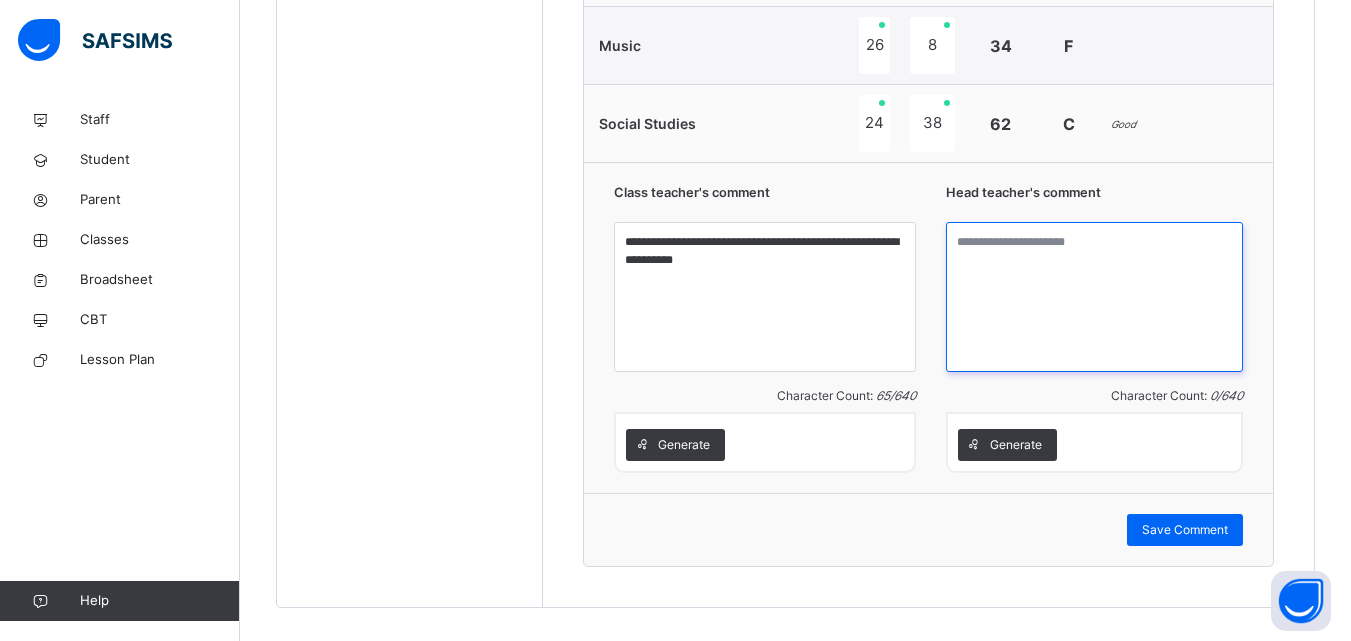 click at bounding box center [1094, 297] 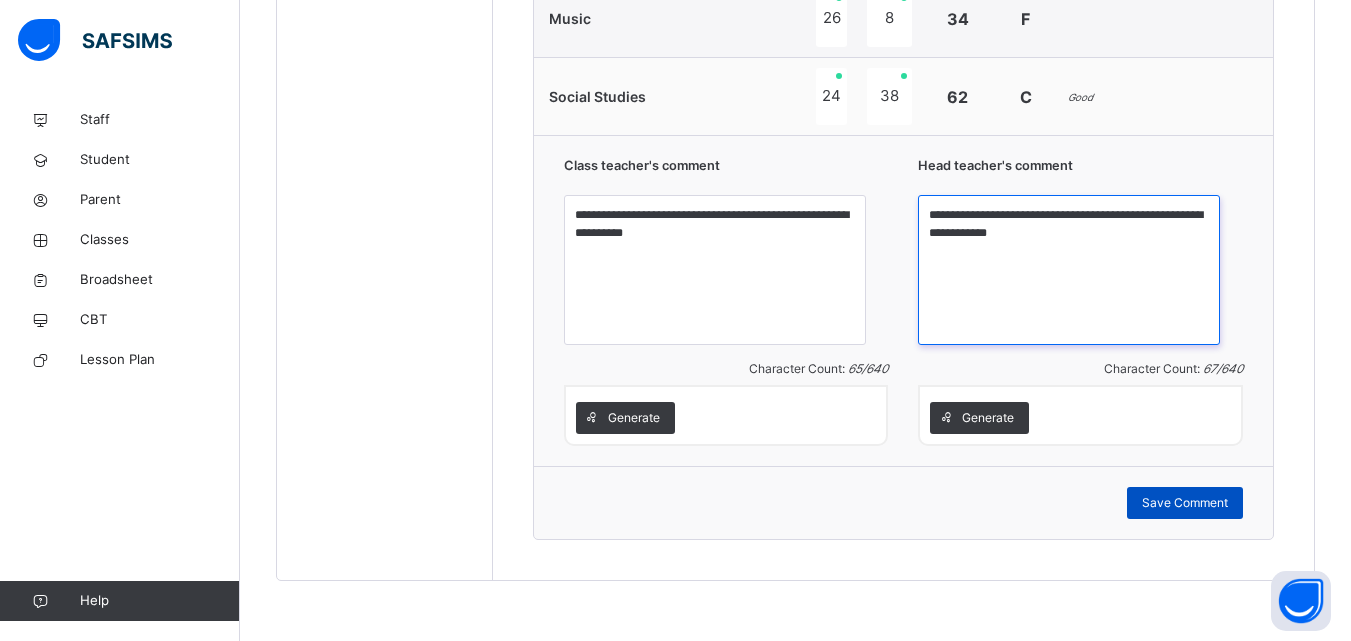 type on "**********" 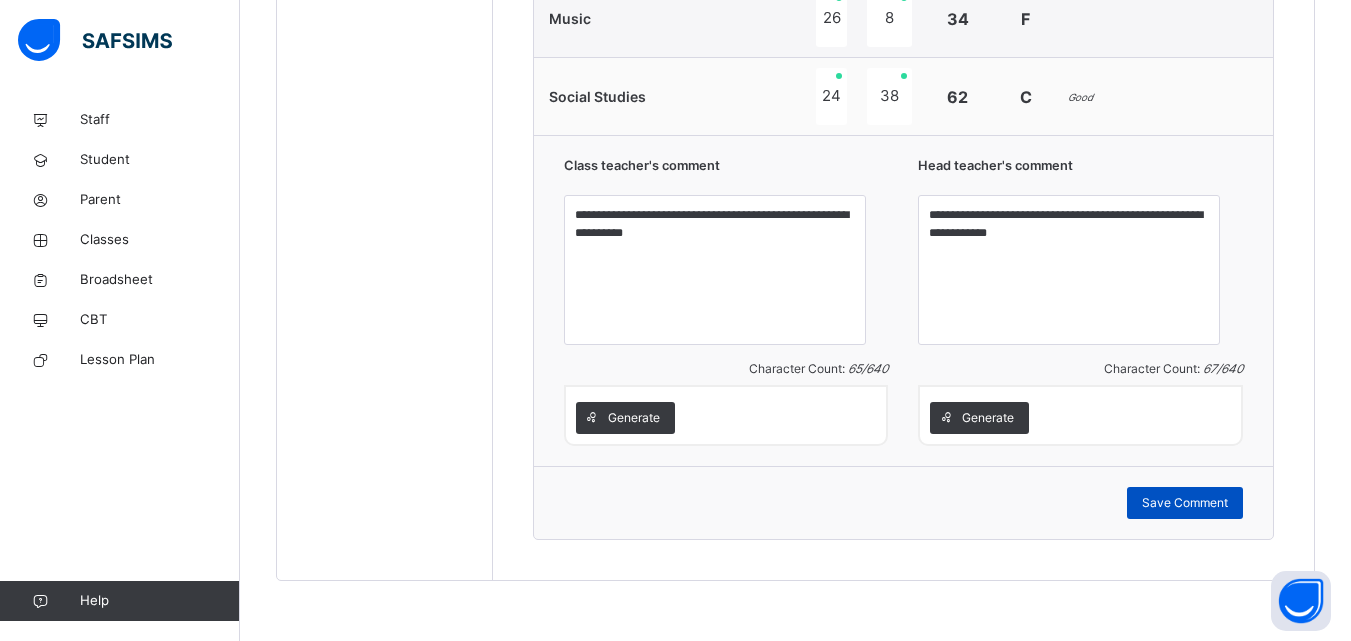 click on "Save Comment" at bounding box center [1185, 503] 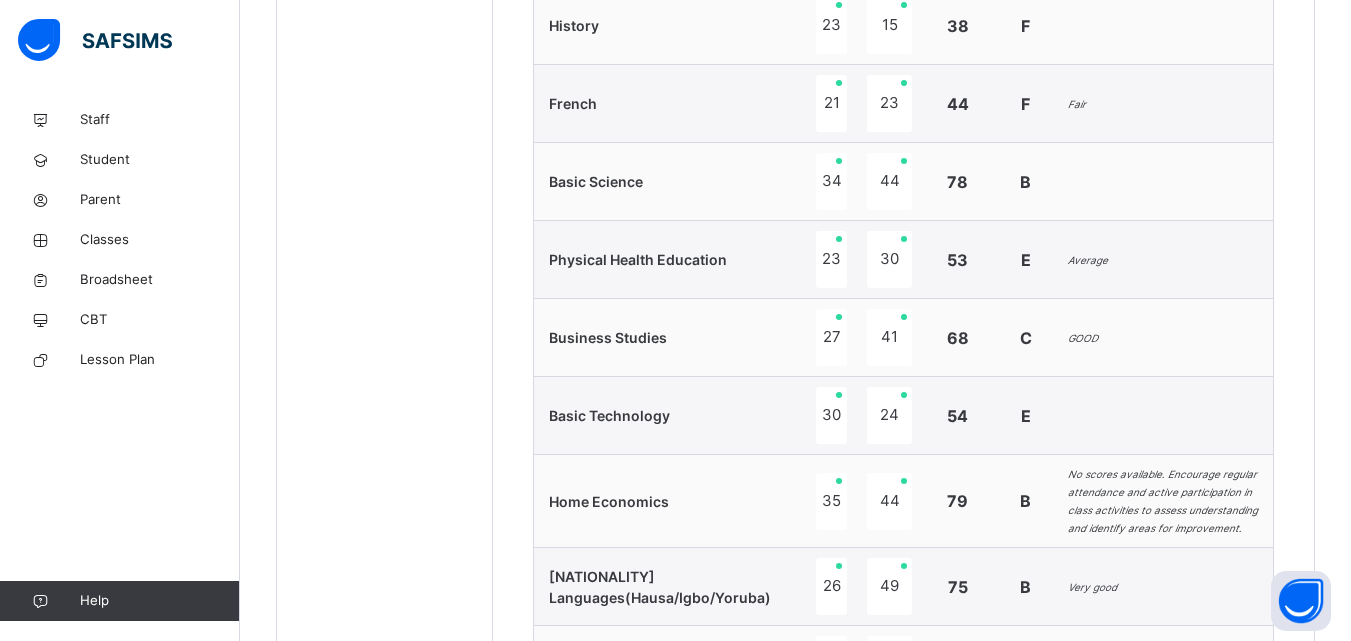 scroll, scrollTop: 1309, scrollLeft: 0, axis: vertical 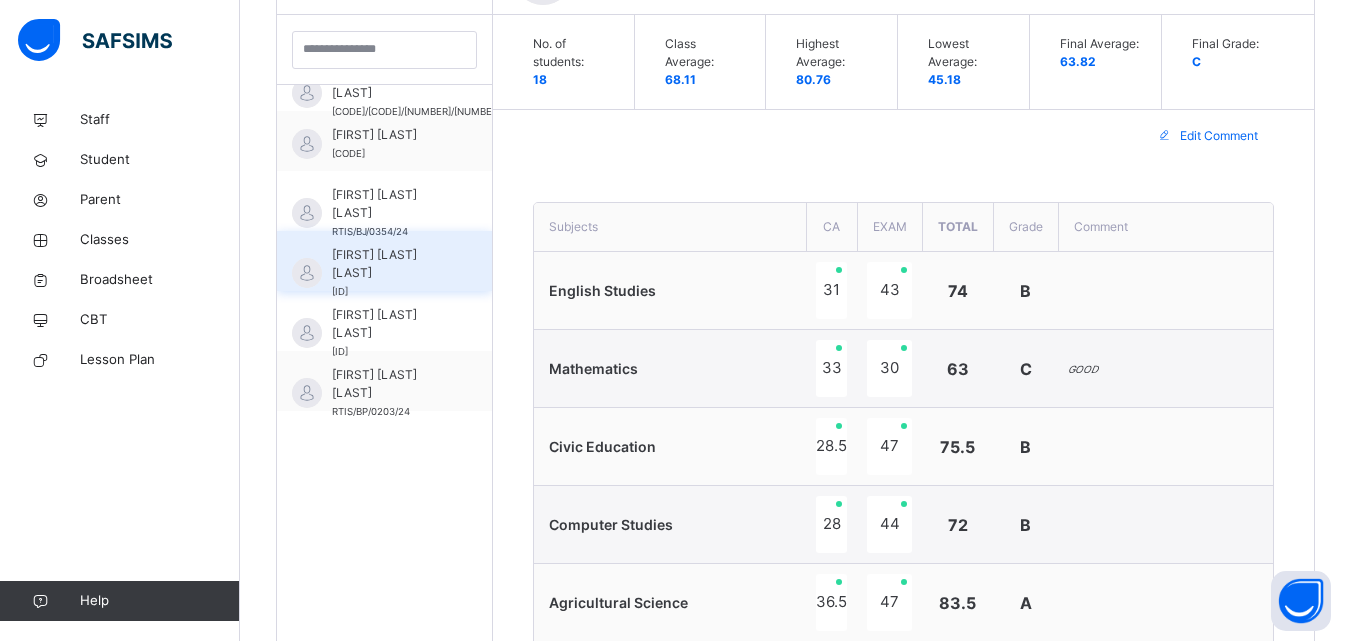 click on "[FIRST] [LAST] [LAST]" at bounding box center [389, 264] 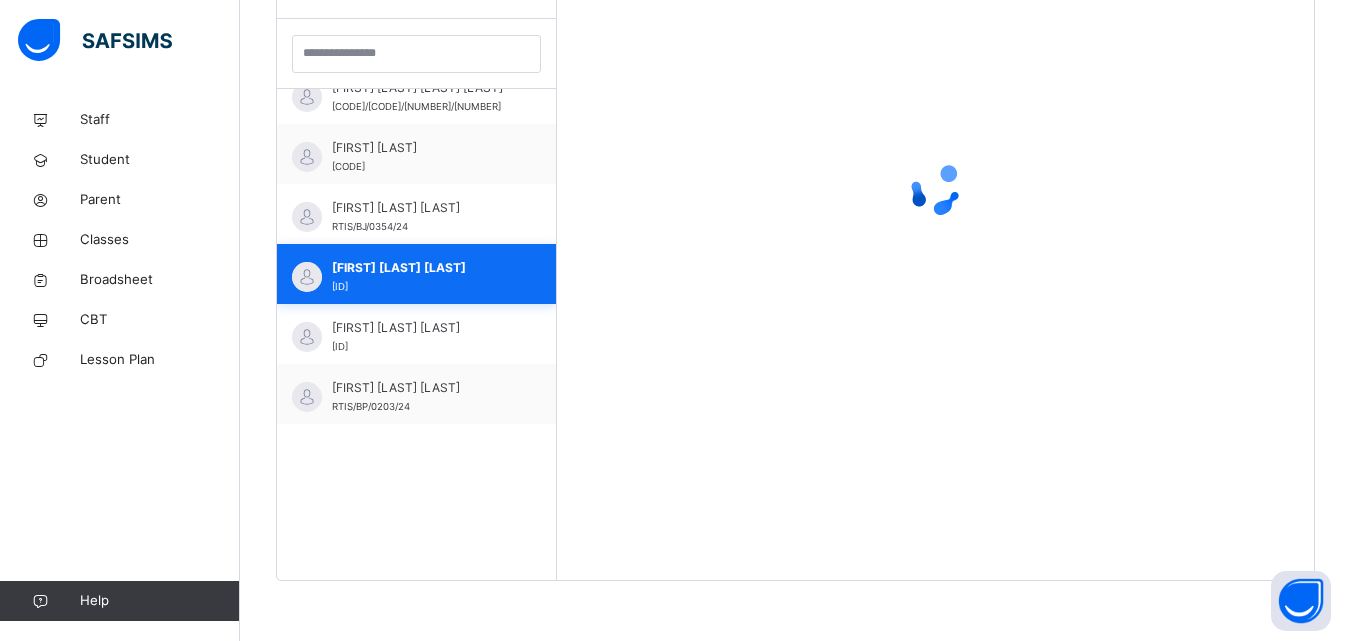 scroll, scrollTop: 581, scrollLeft: 0, axis: vertical 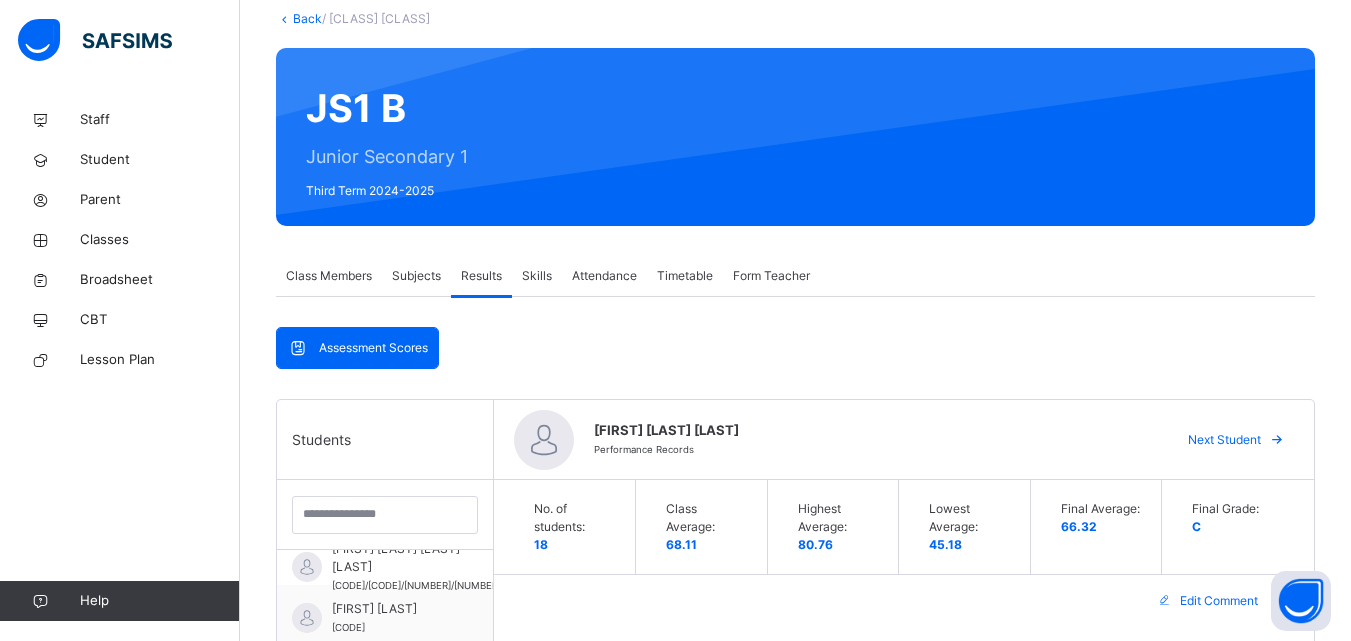 click on "Back" at bounding box center (307, 18) 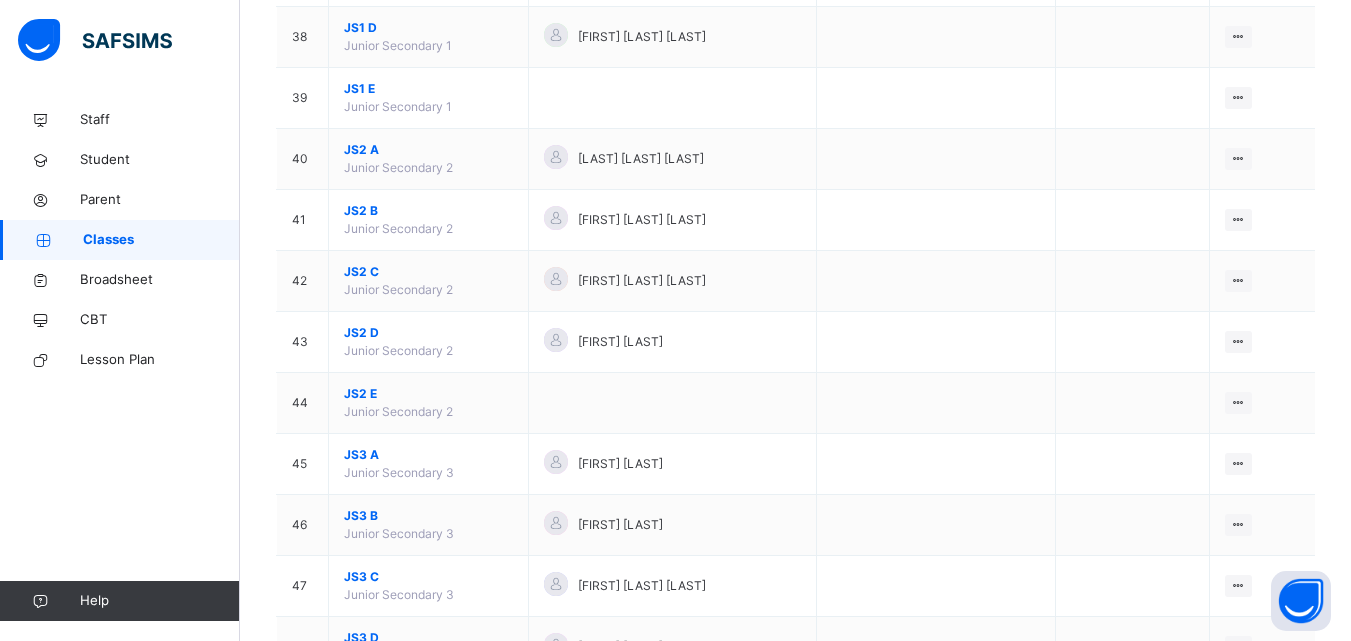 scroll, scrollTop: 2481, scrollLeft: 0, axis: vertical 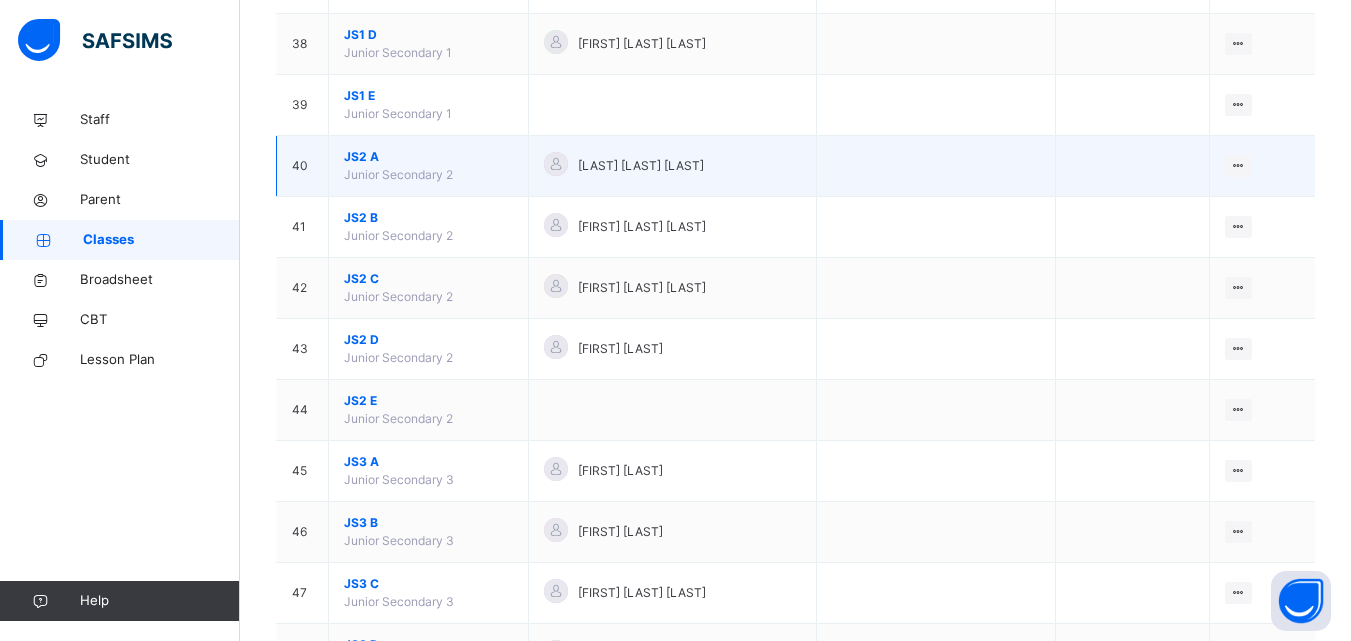 click on "[CLASS] [CLASS]   A" at bounding box center (428, 157) 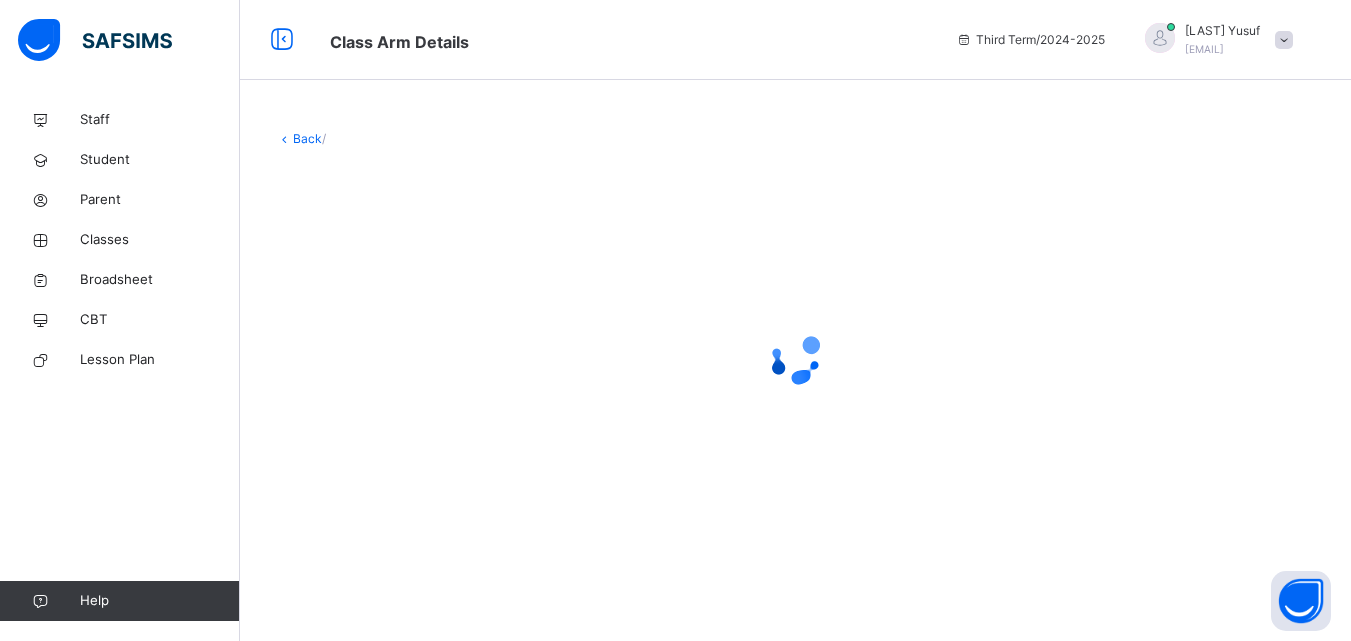 scroll, scrollTop: 0, scrollLeft: 0, axis: both 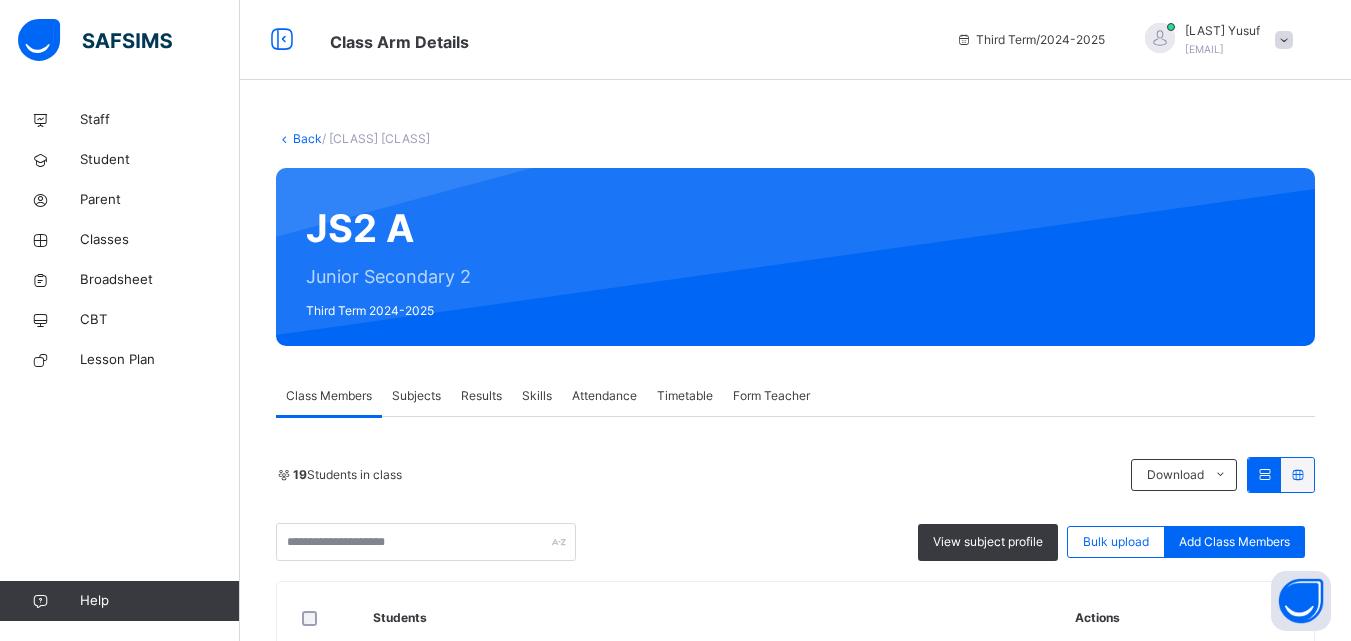 click on "Results" at bounding box center [481, 396] 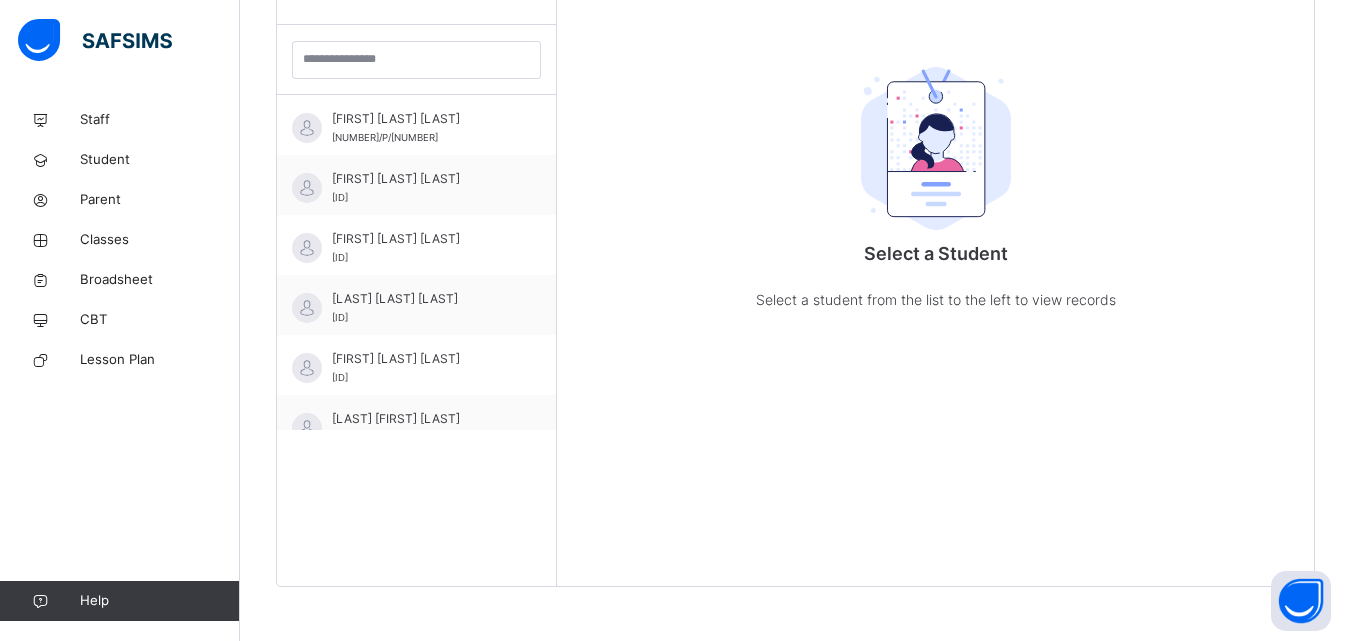 scroll, scrollTop: 581, scrollLeft: 0, axis: vertical 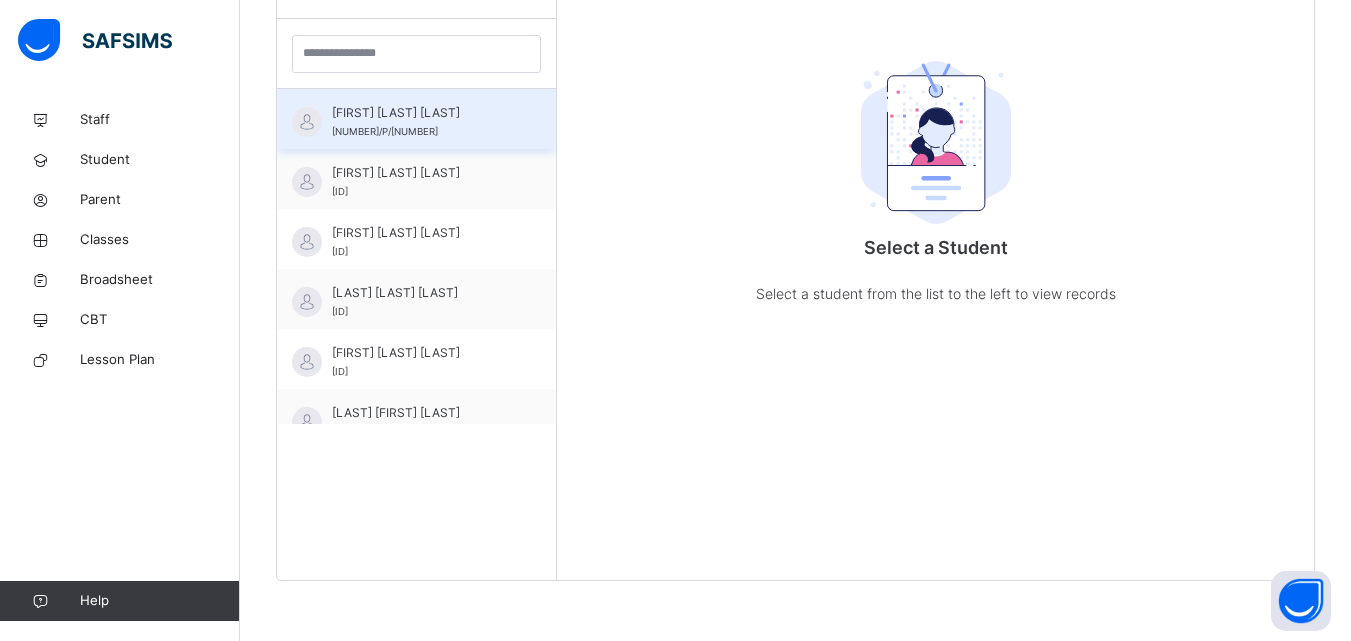 click on "[FIRST] [LAST] [LAST] 22/P/2318" at bounding box center [421, 122] 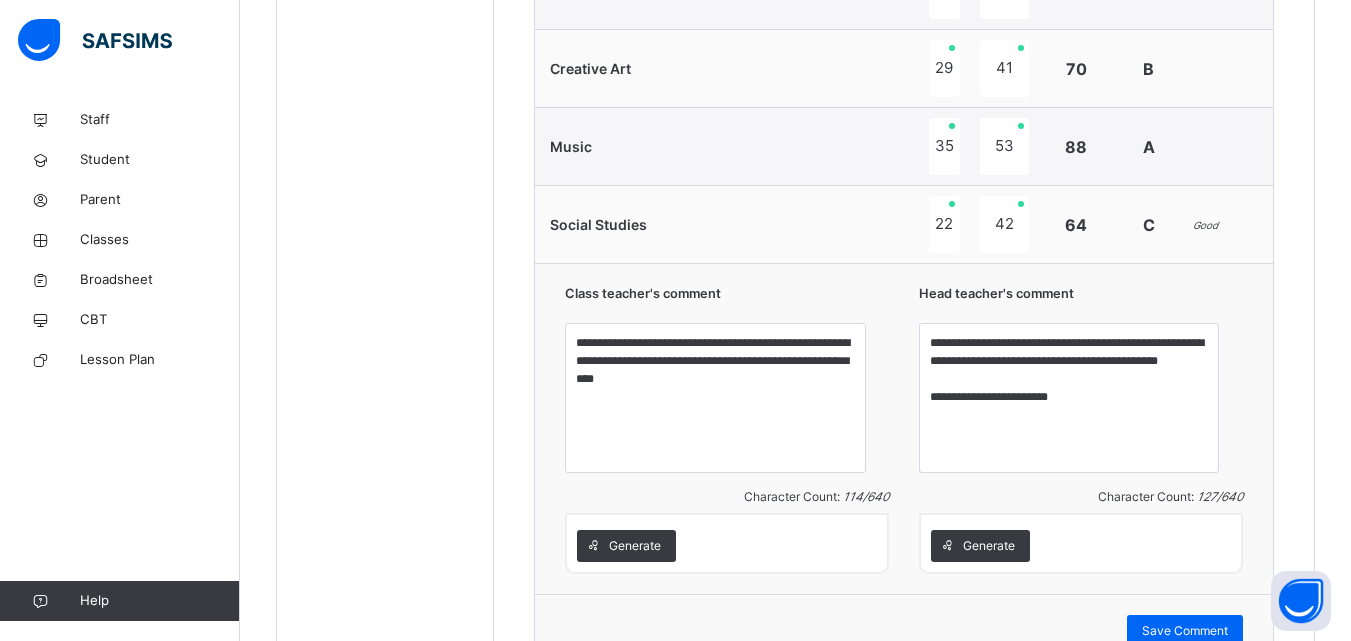 scroll, scrollTop: 1903, scrollLeft: 0, axis: vertical 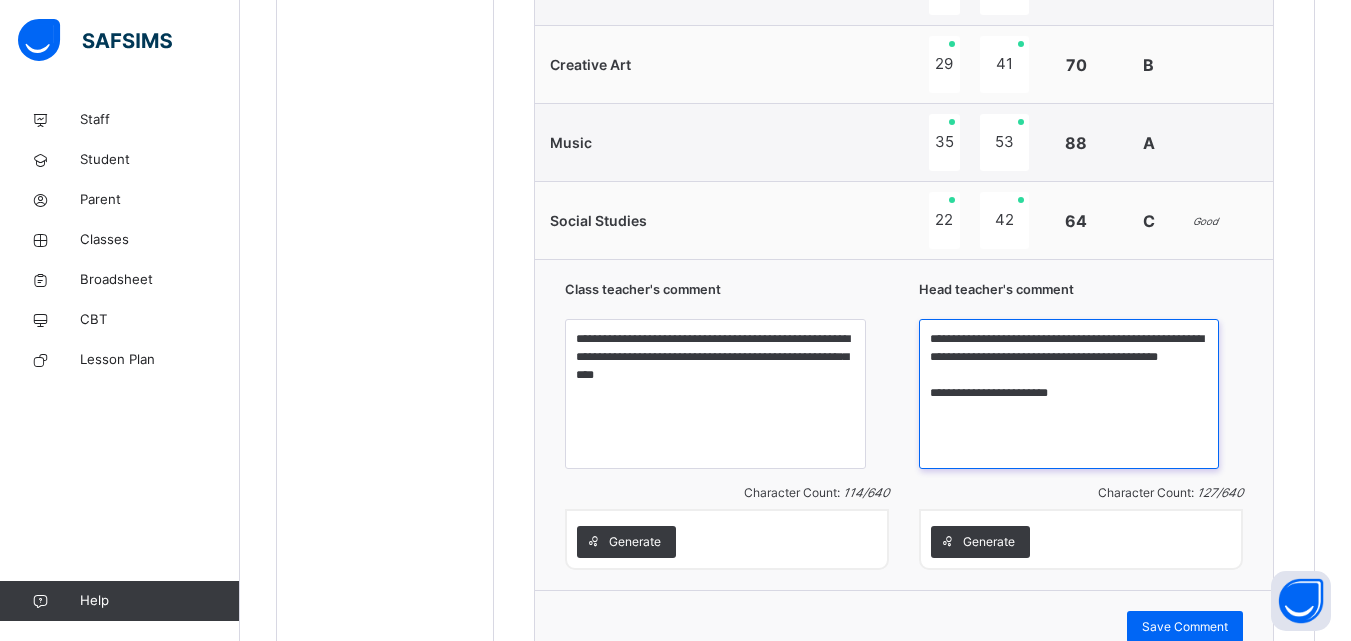click on "**********" at bounding box center (1069, 394) 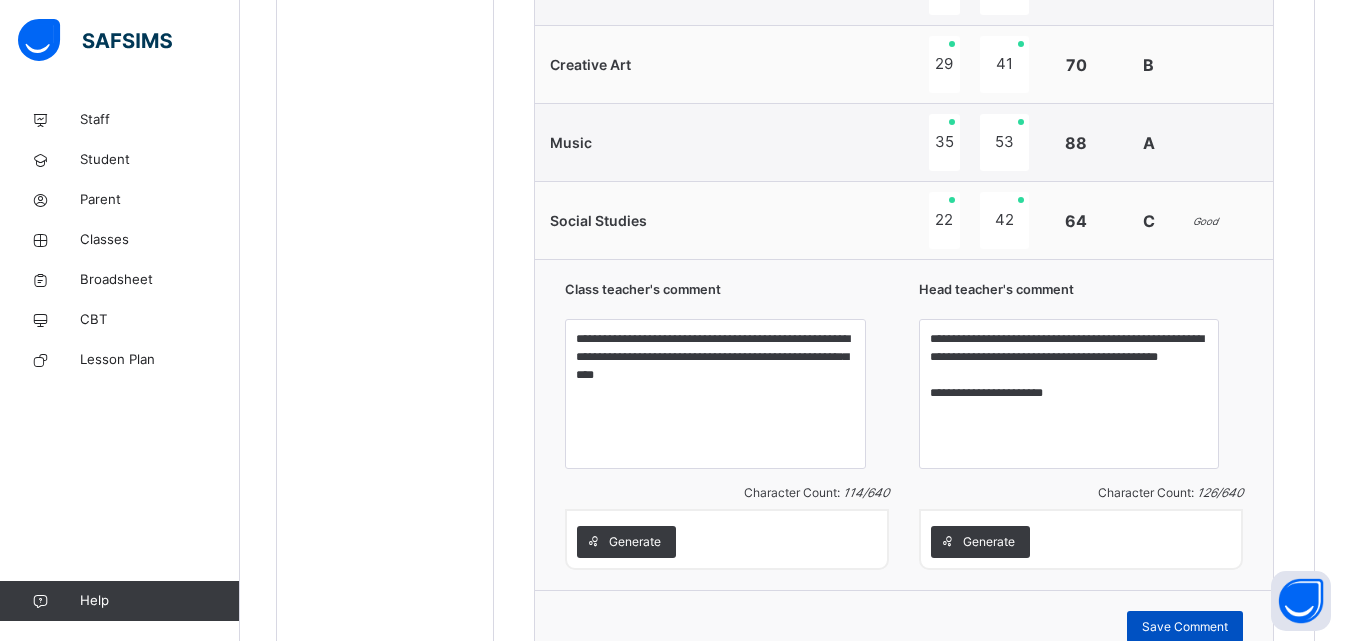 click on "Save Comment" at bounding box center [1185, 627] 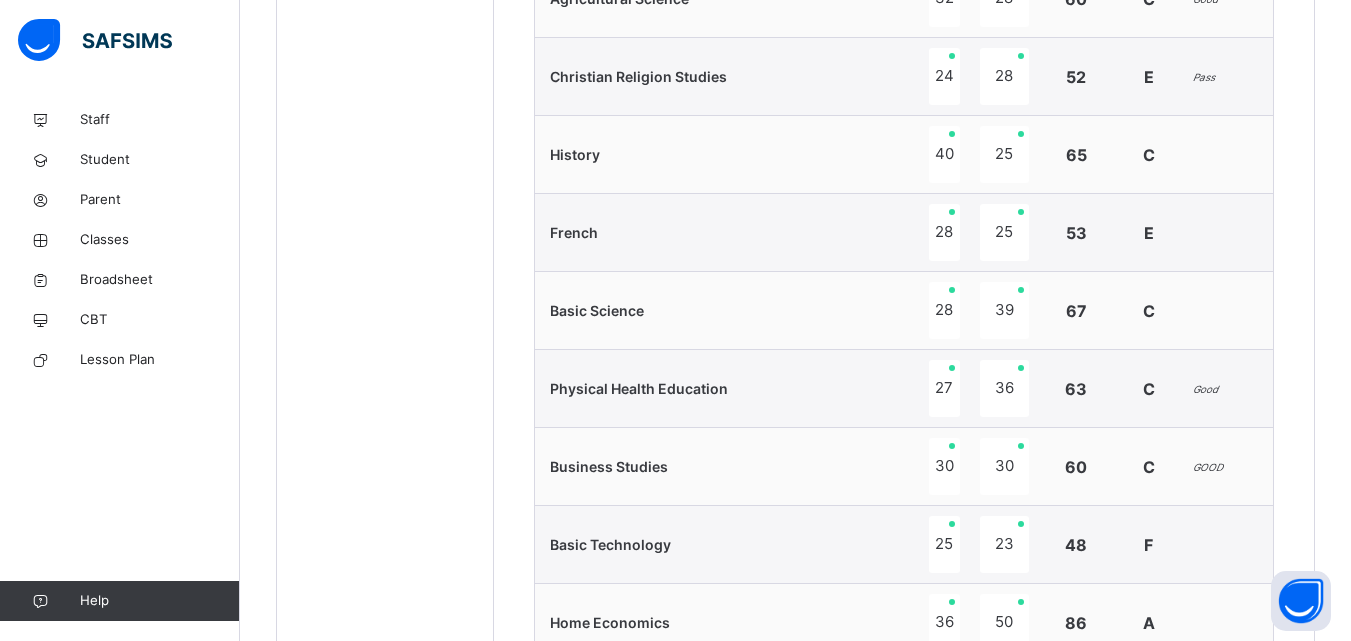 scroll, scrollTop: 1180, scrollLeft: 0, axis: vertical 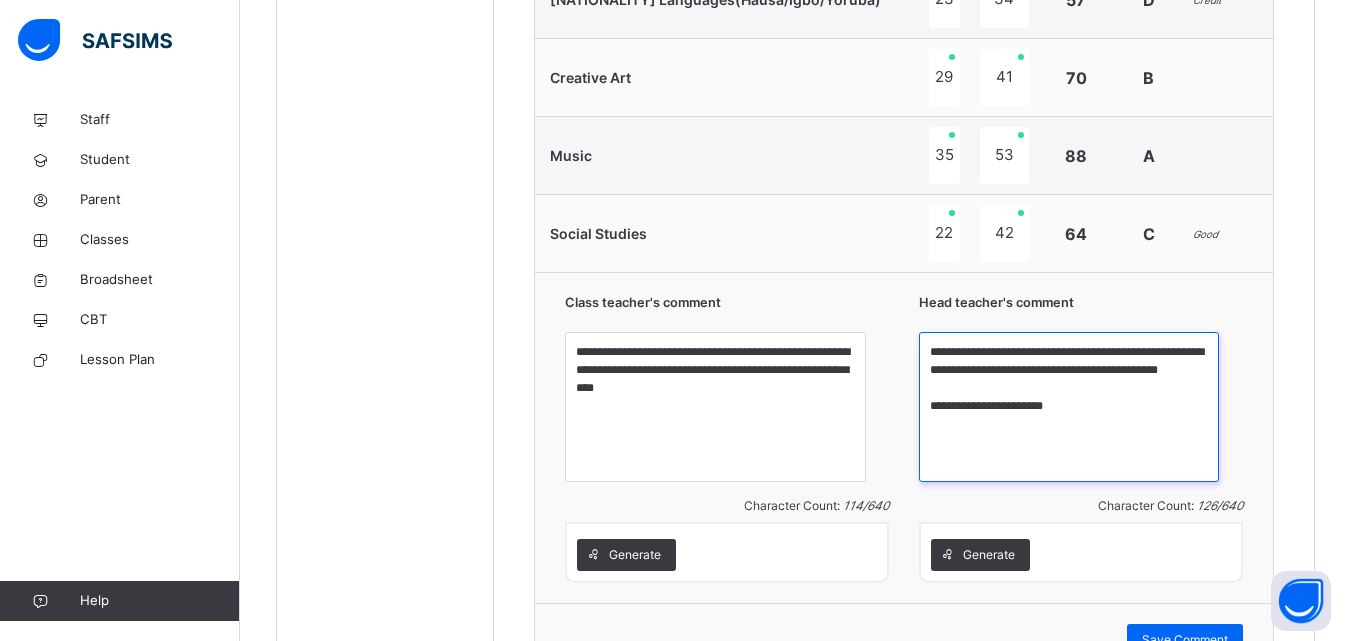 click on "**********" at bounding box center (1069, 407) 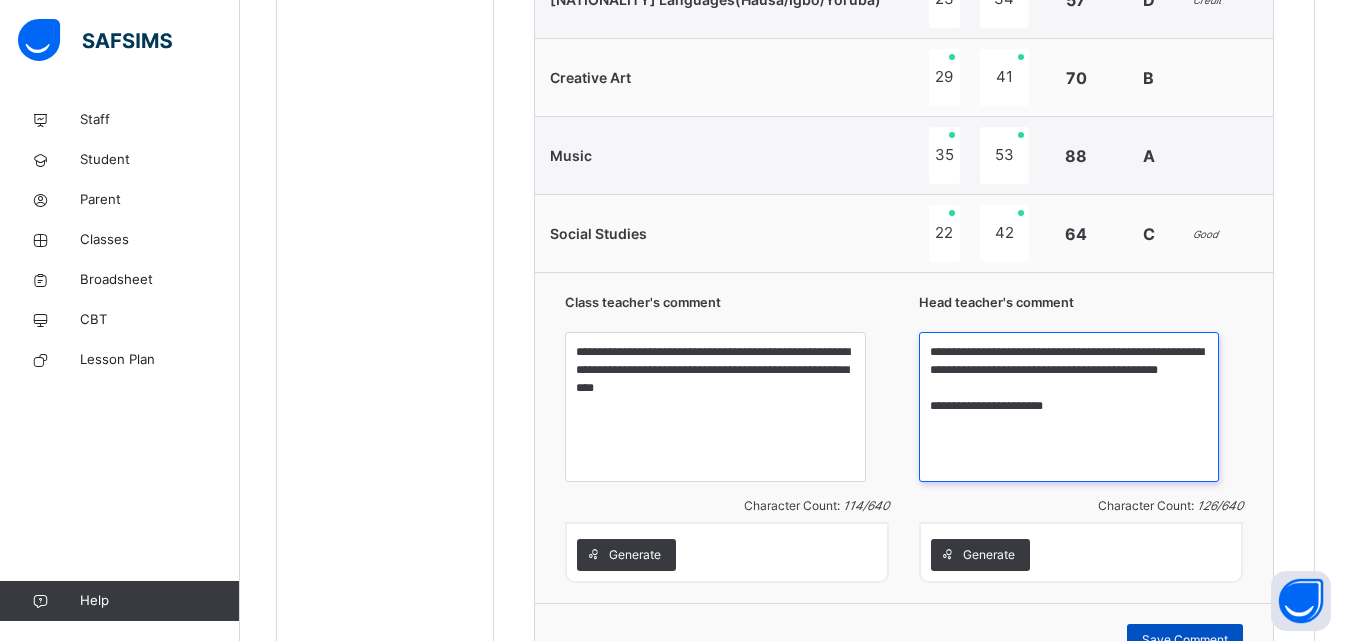 type on "**********" 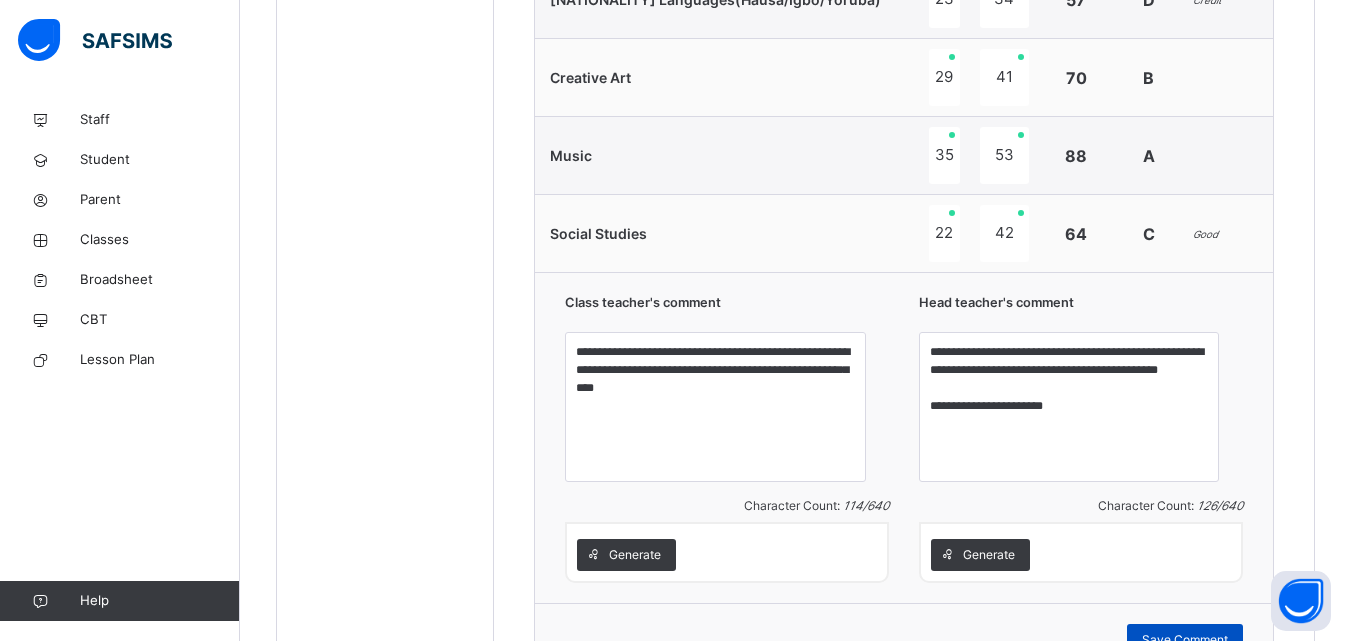 click on "Save Comment" at bounding box center (1185, 640) 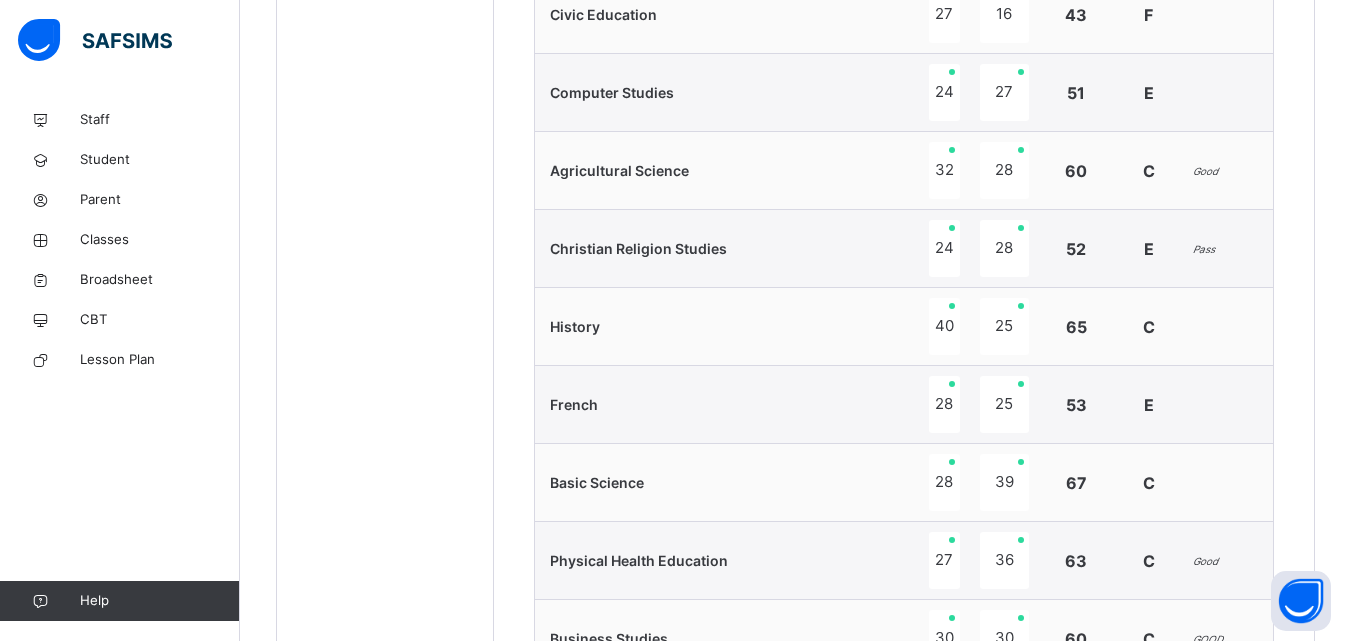 scroll, scrollTop: 1013, scrollLeft: 0, axis: vertical 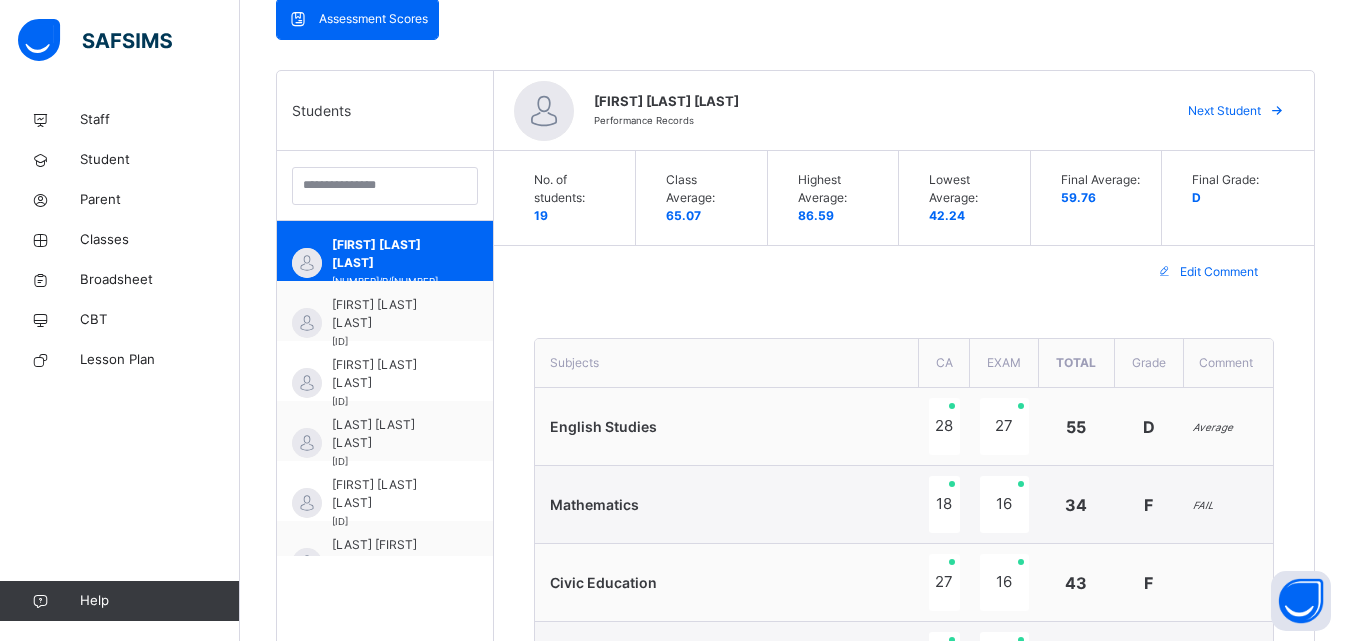 click on "Next Student" at bounding box center [1224, 111] 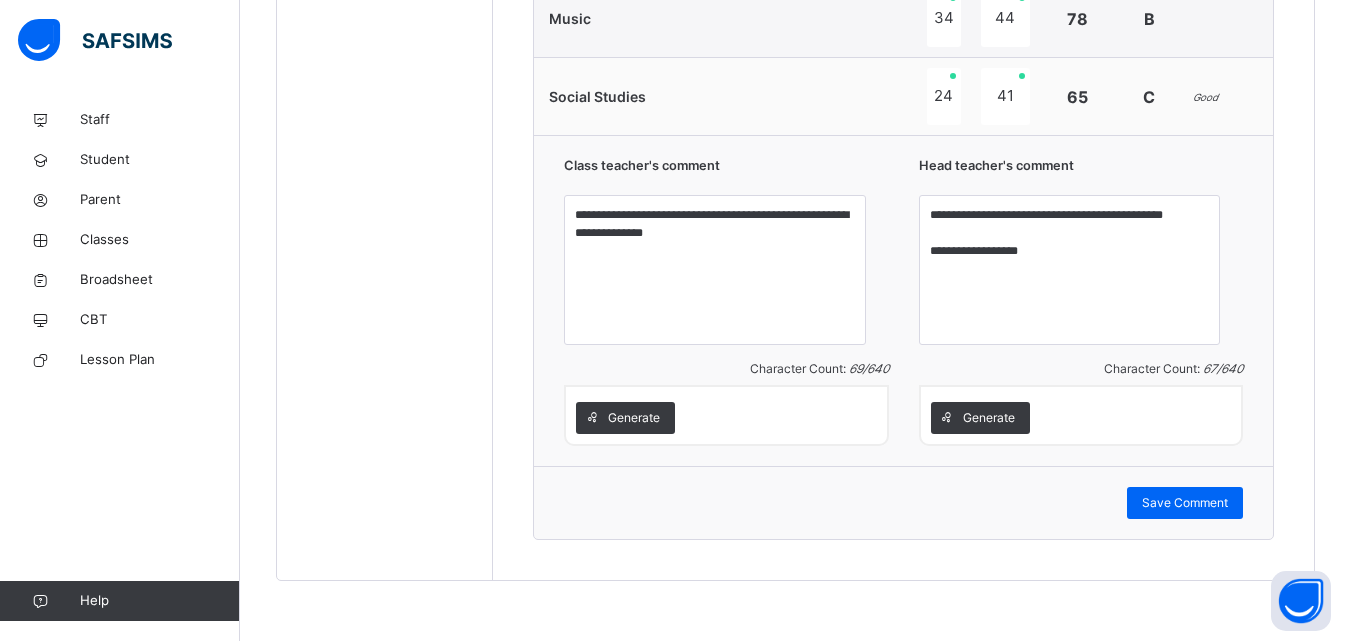 scroll, scrollTop: 1987, scrollLeft: 0, axis: vertical 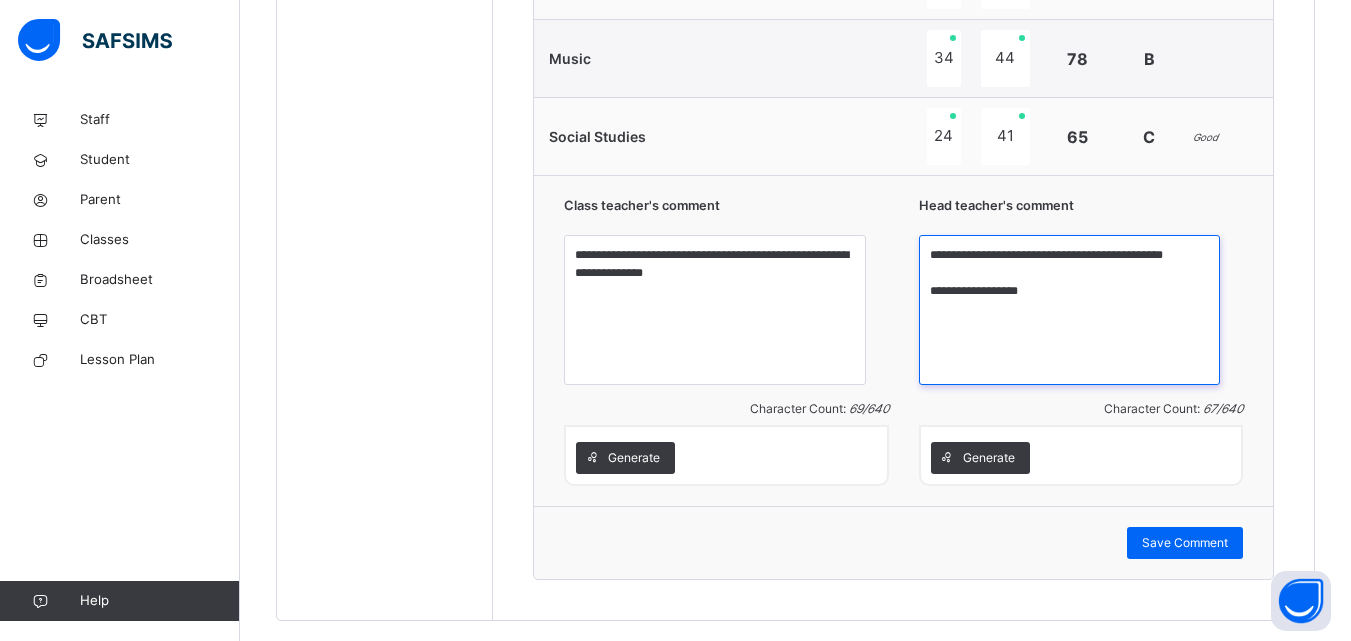 click on "**********" at bounding box center (1069, 310) 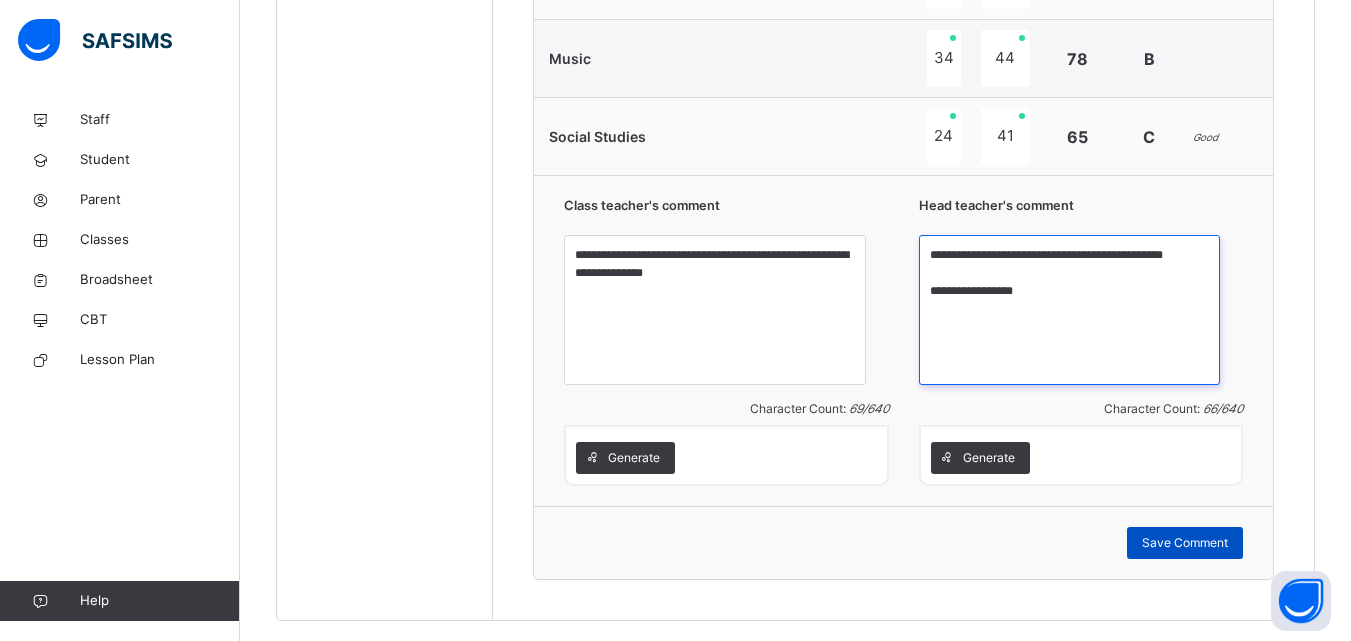 type on "**********" 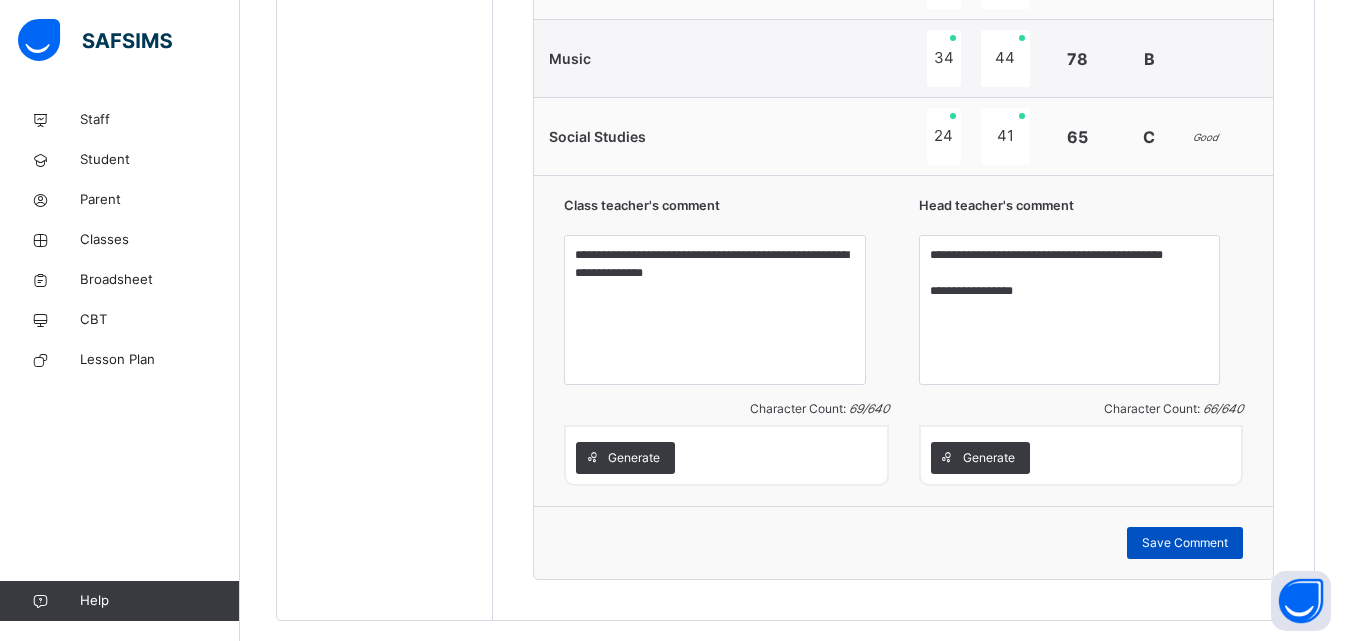 click on "Save Comment" at bounding box center (1185, 543) 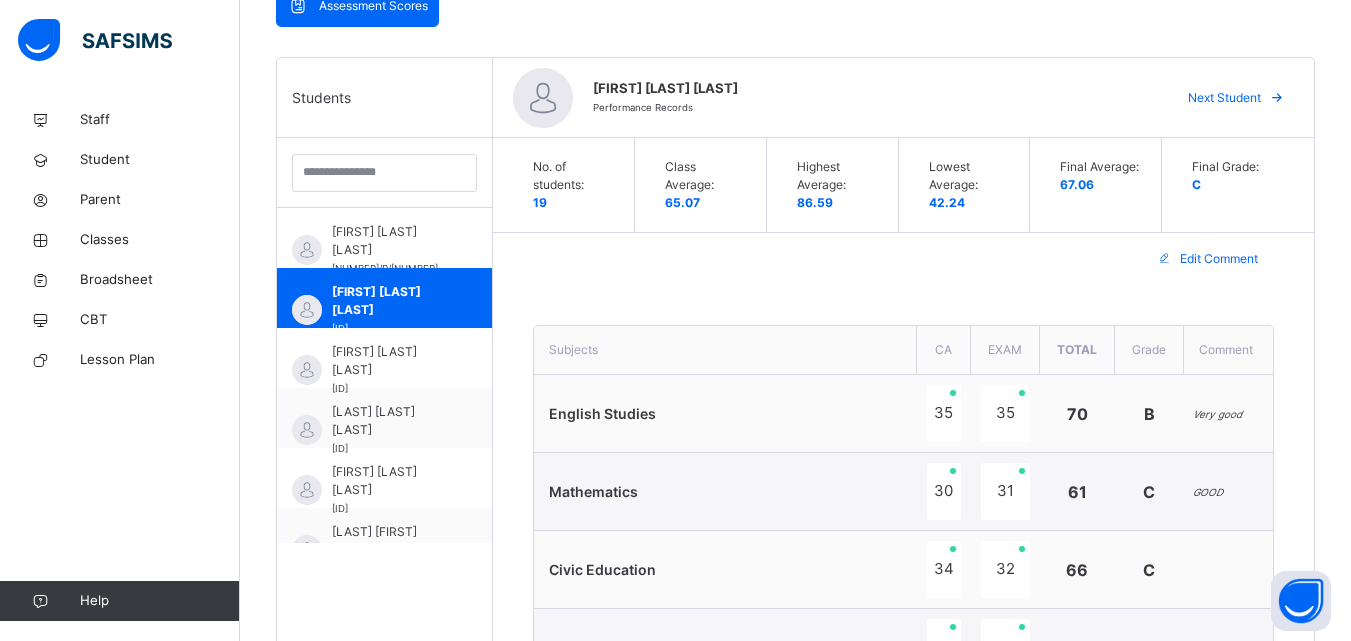 scroll, scrollTop: 488, scrollLeft: 0, axis: vertical 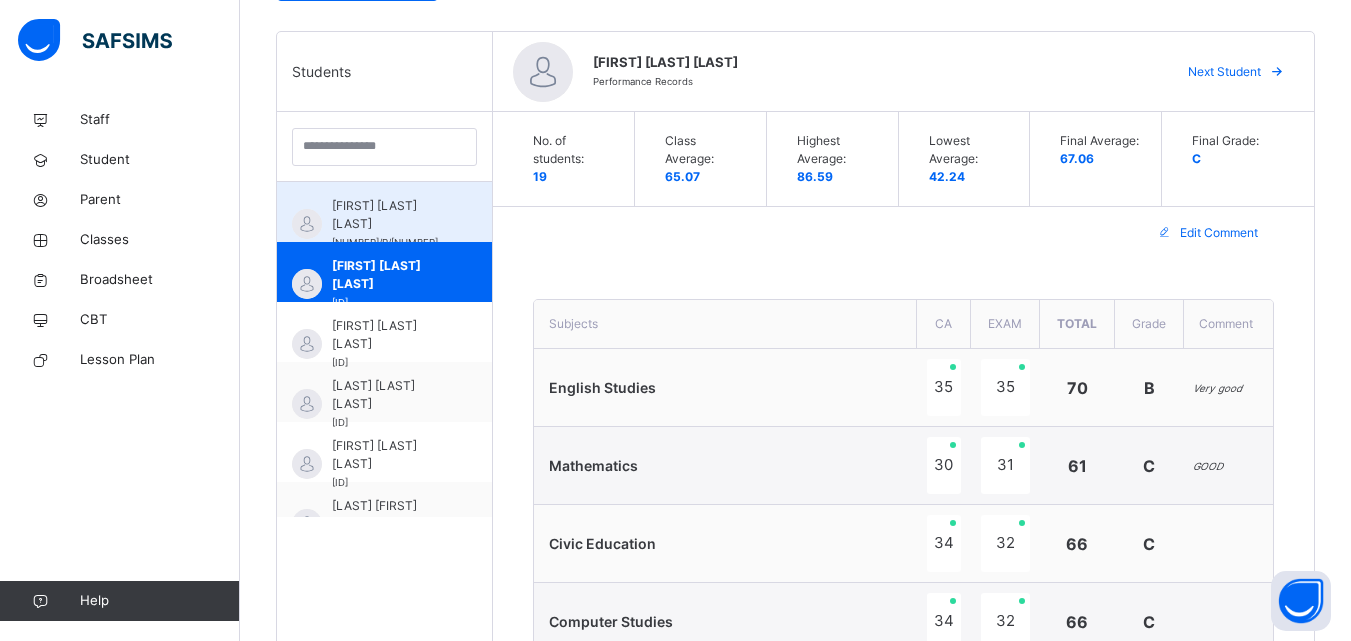 click on "[FIRST] [LAST] [LAST]" at bounding box center (389, 215) 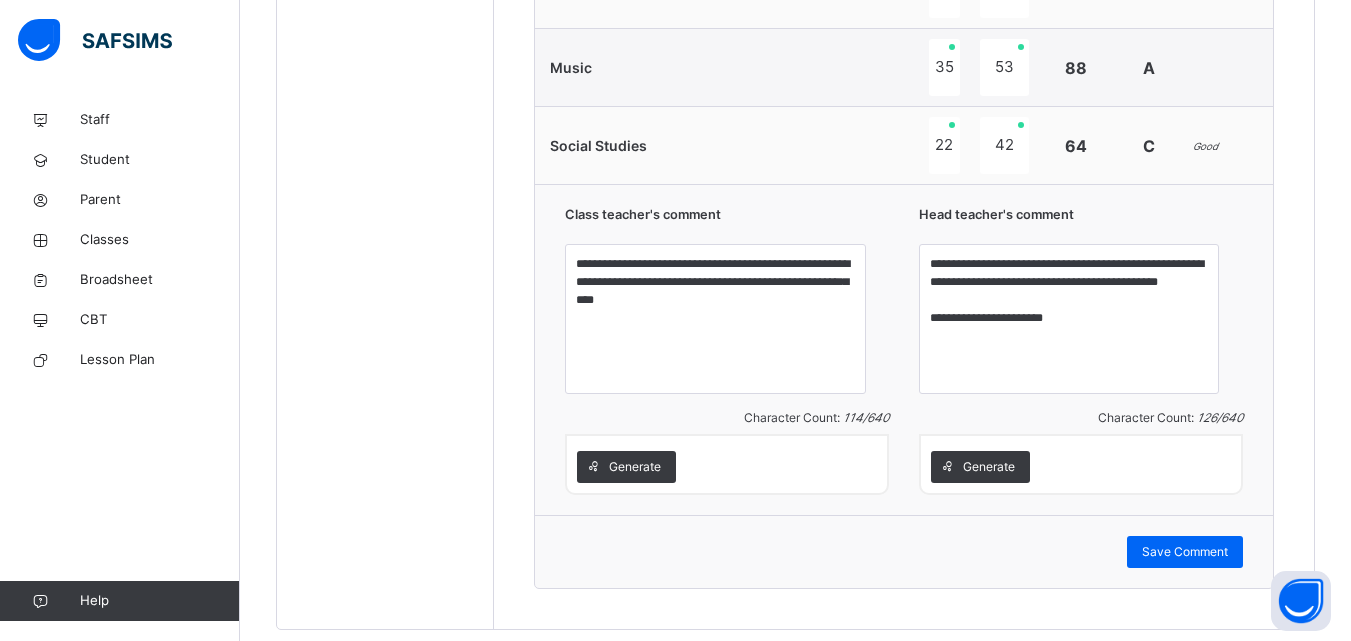 scroll, scrollTop: 1929, scrollLeft: 0, axis: vertical 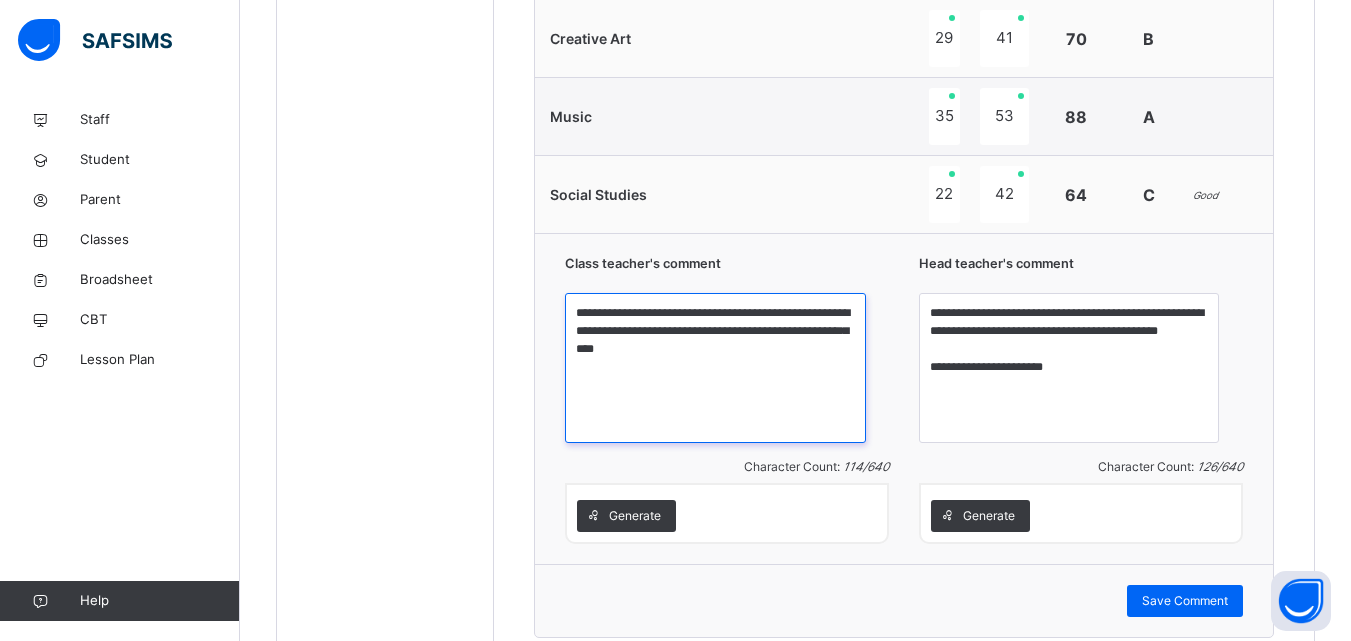 click on "**********" at bounding box center (715, 368) 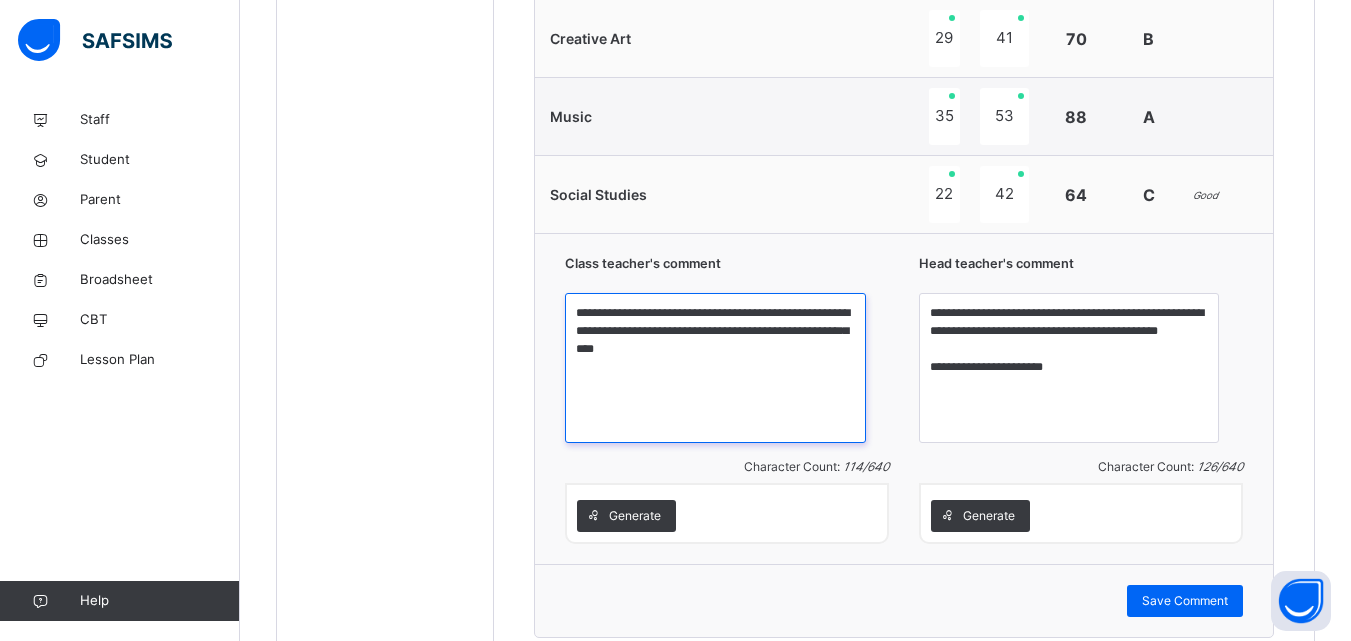 click on "**********" at bounding box center (715, 368) 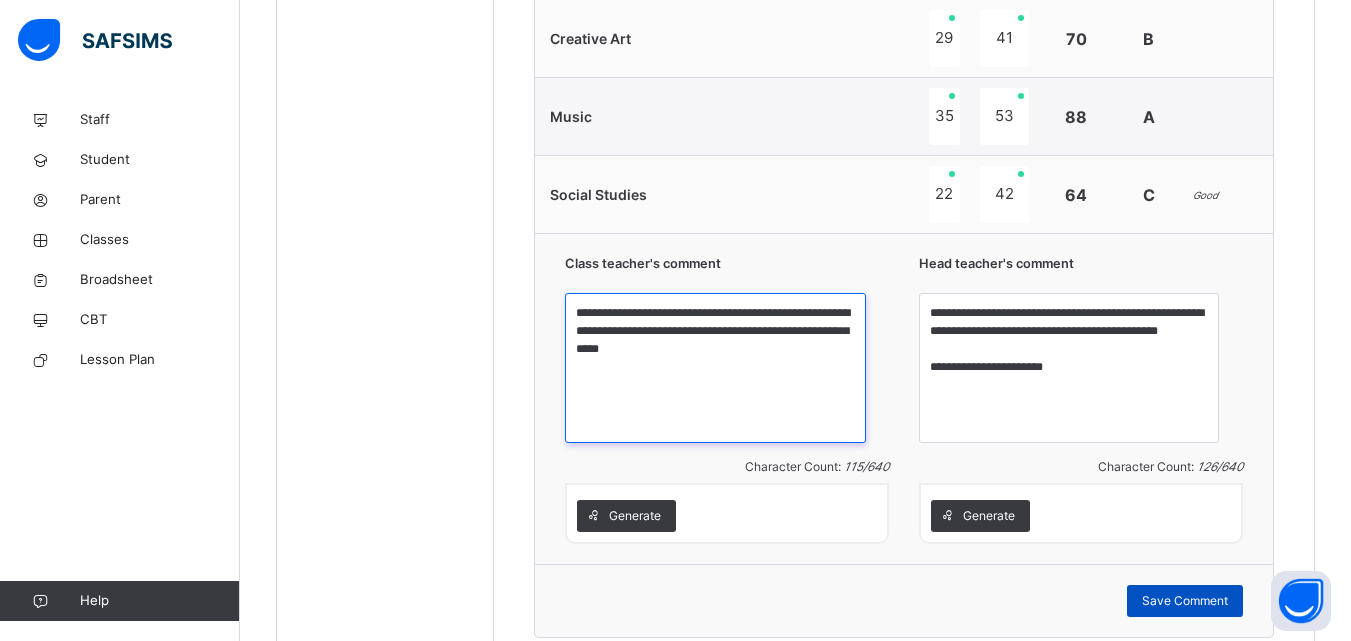 type on "**********" 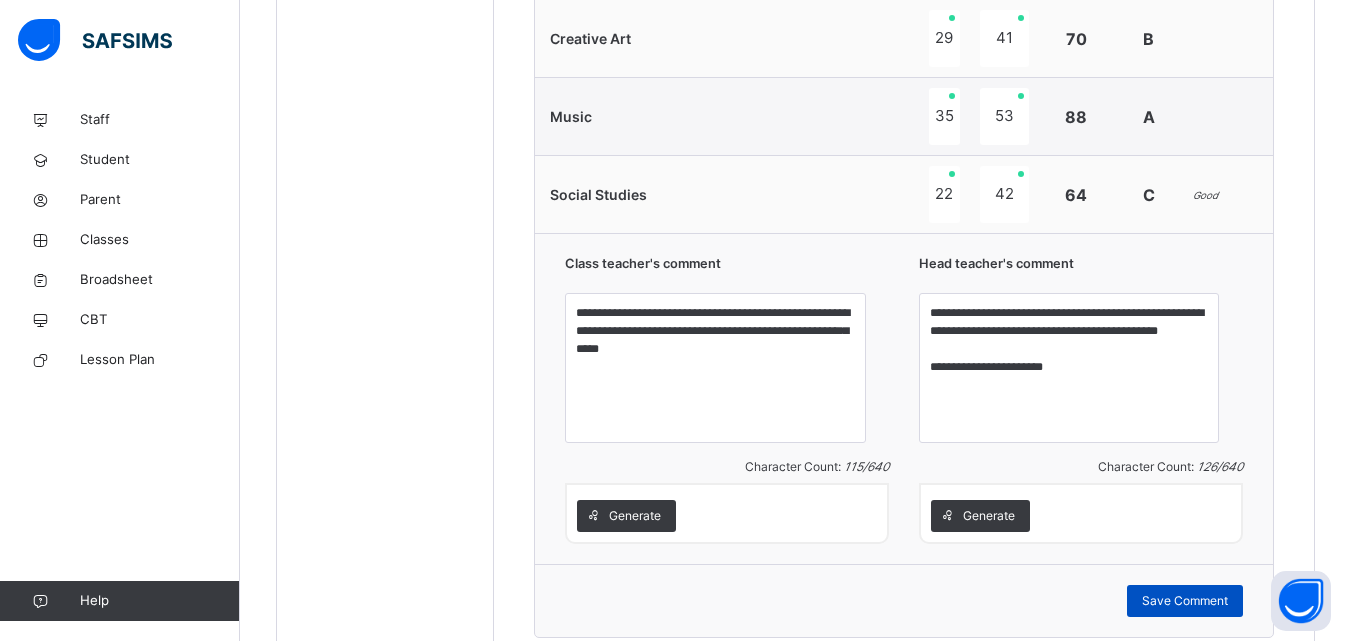 click on "Save Comment" at bounding box center [1185, 601] 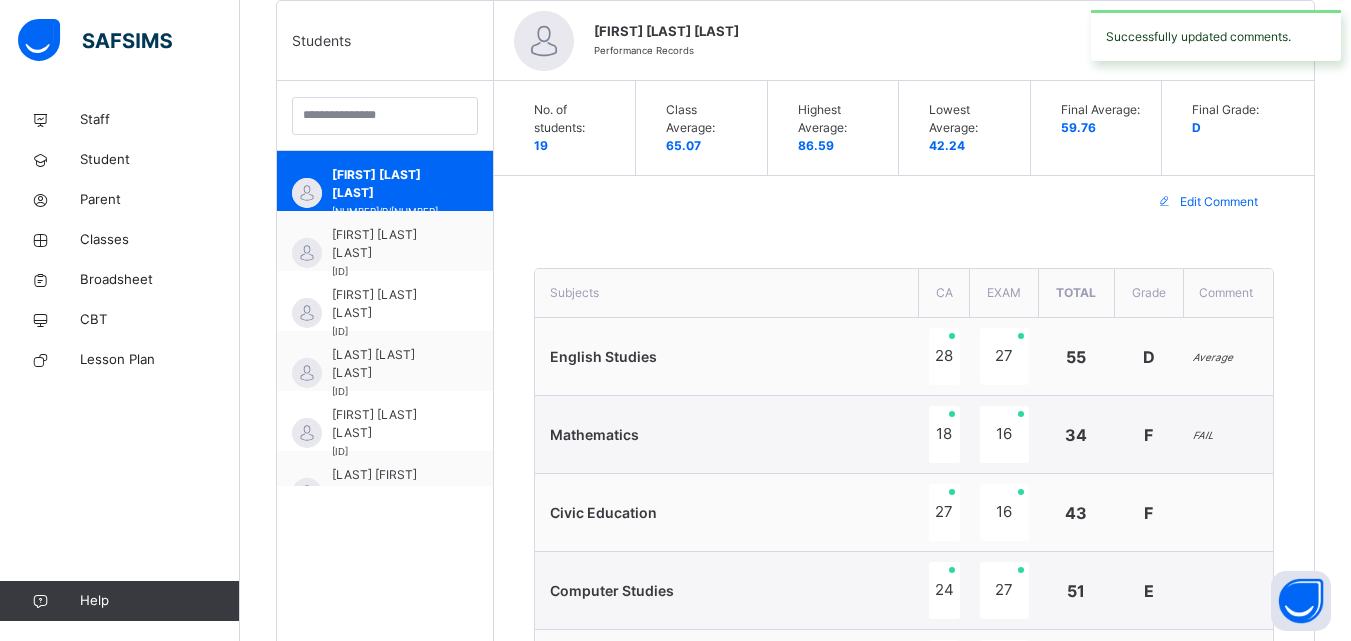 scroll, scrollTop: 383, scrollLeft: 0, axis: vertical 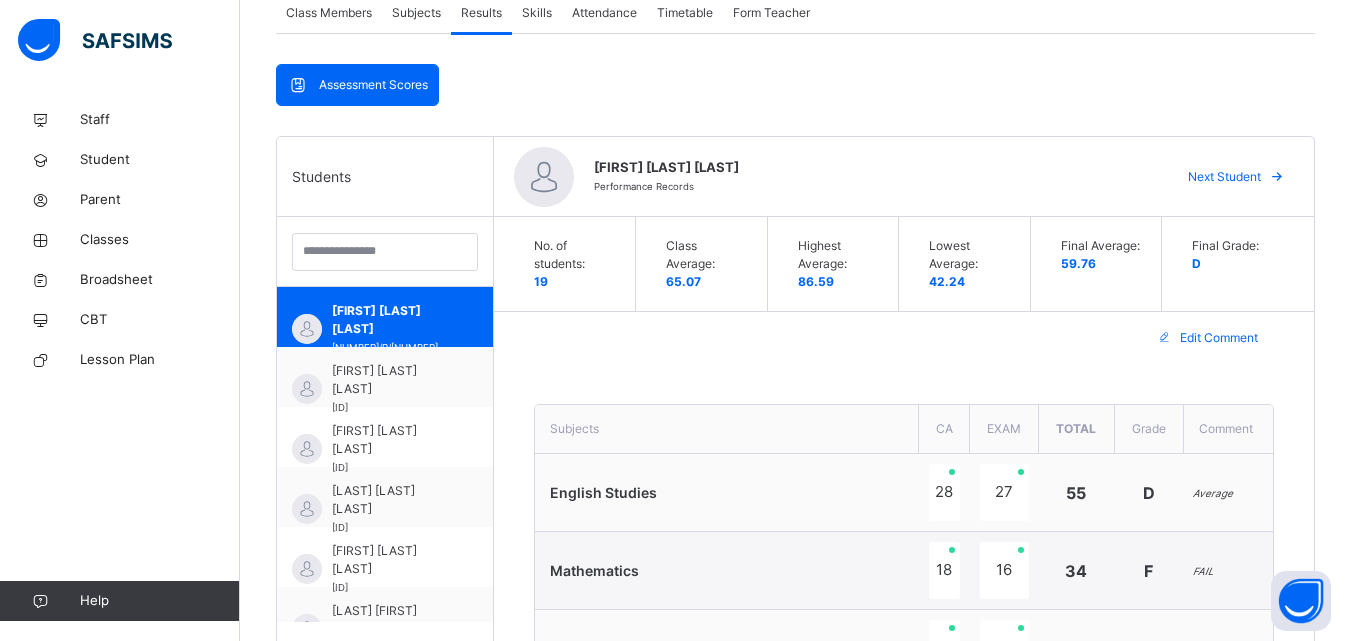 click on "Next Student" at bounding box center [1224, 177] 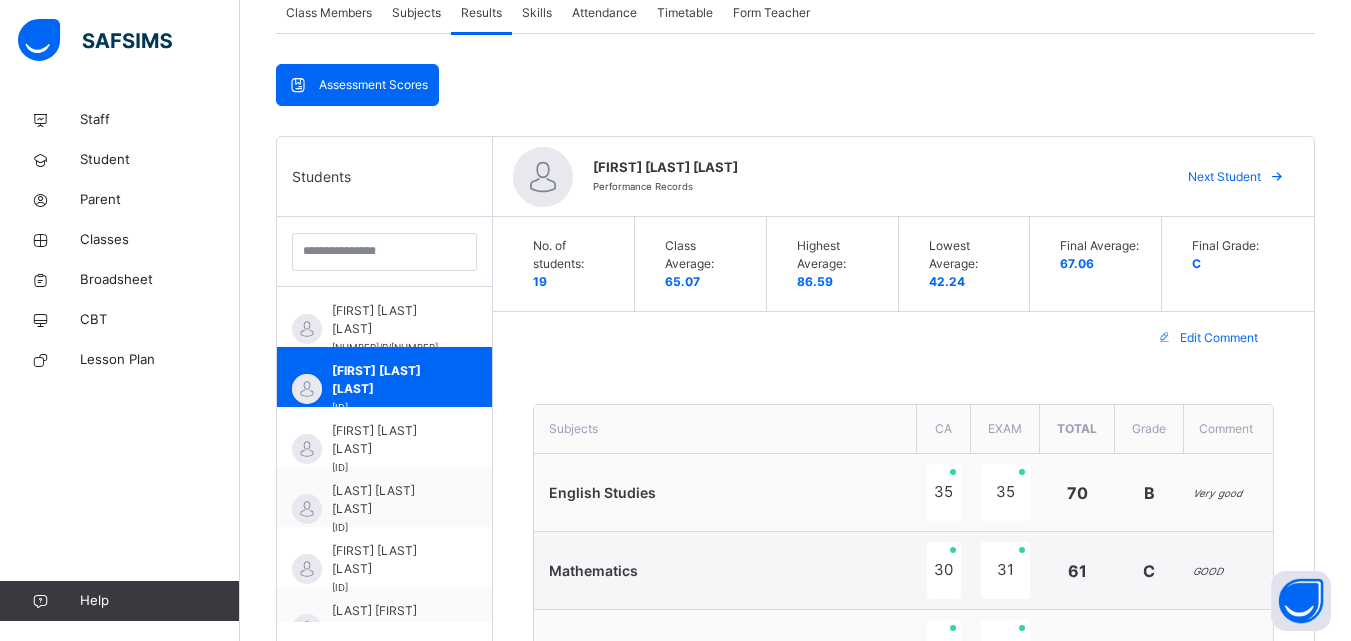 click on "Next Student" at bounding box center [1224, 177] 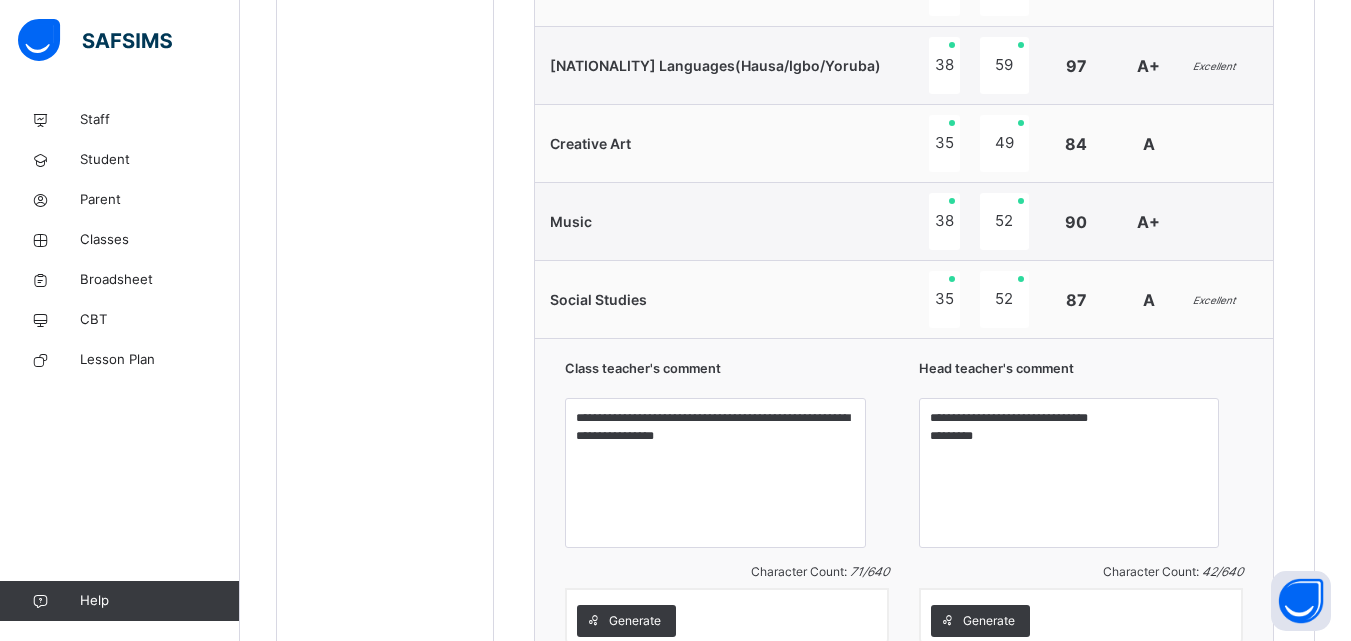 scroll, scrollTop: 1837, scrollLeft: 0, axis: vertical 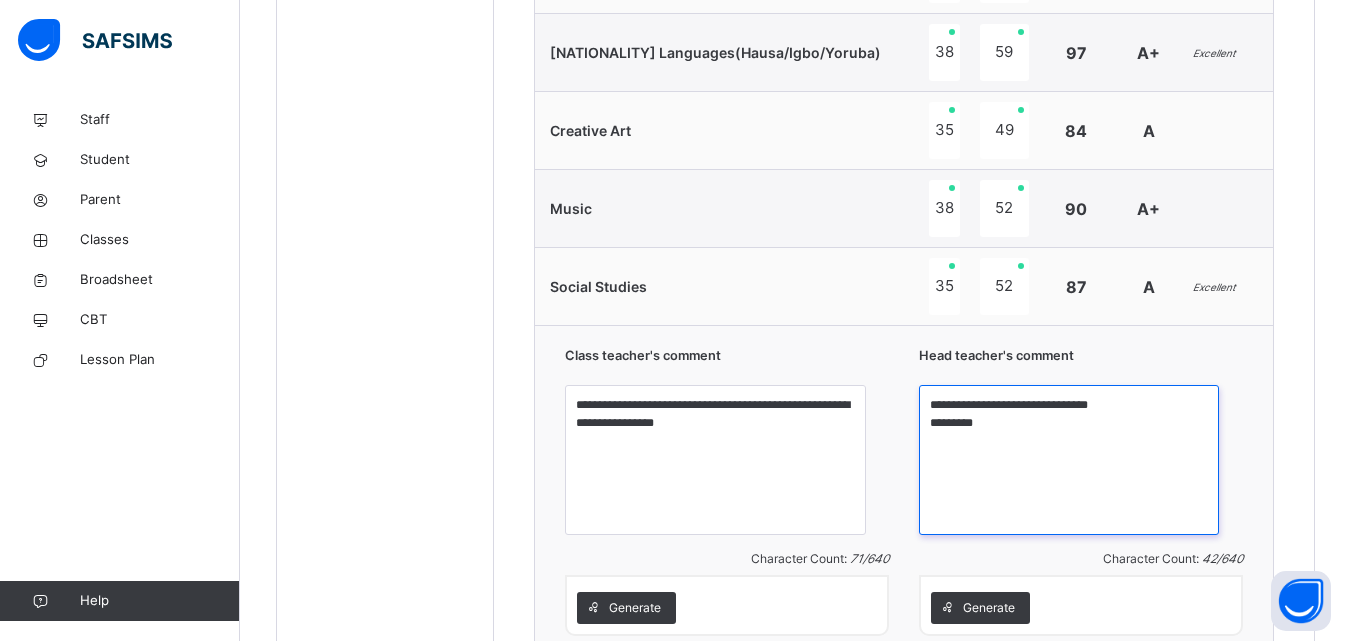click on "**********" at bounding box center [1069, 460] 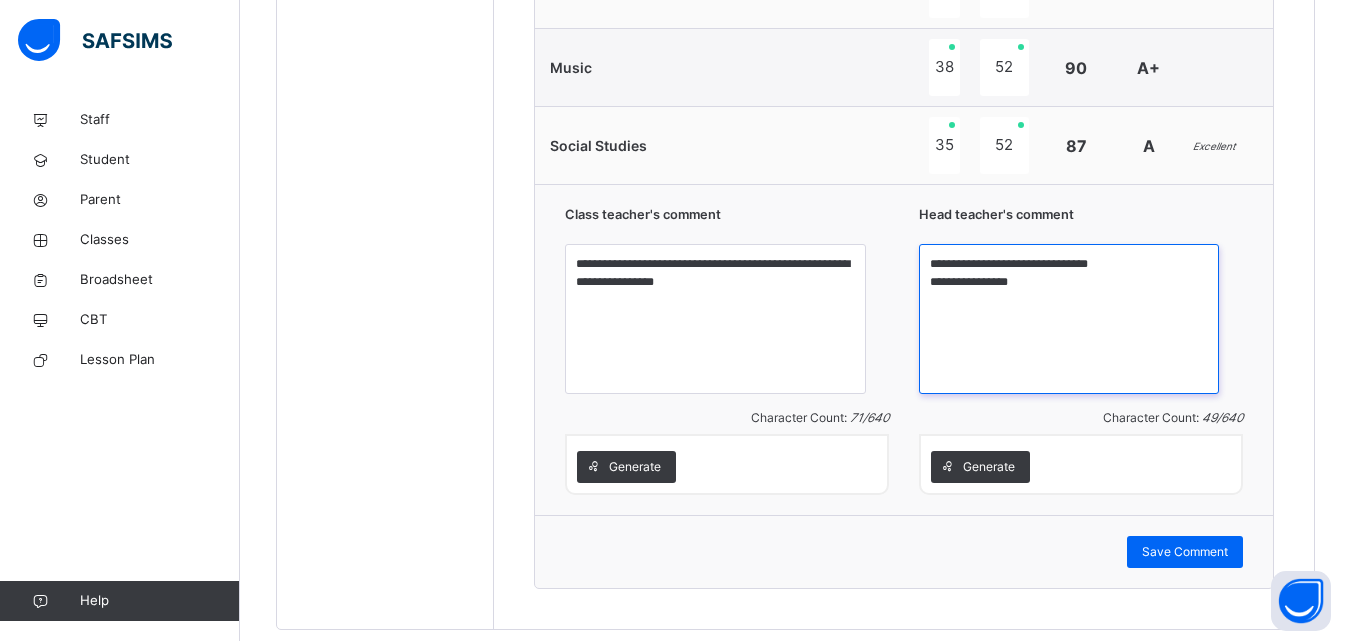 scroll, scrollTop: 1991, scrollLeft: 0, axis: vertical 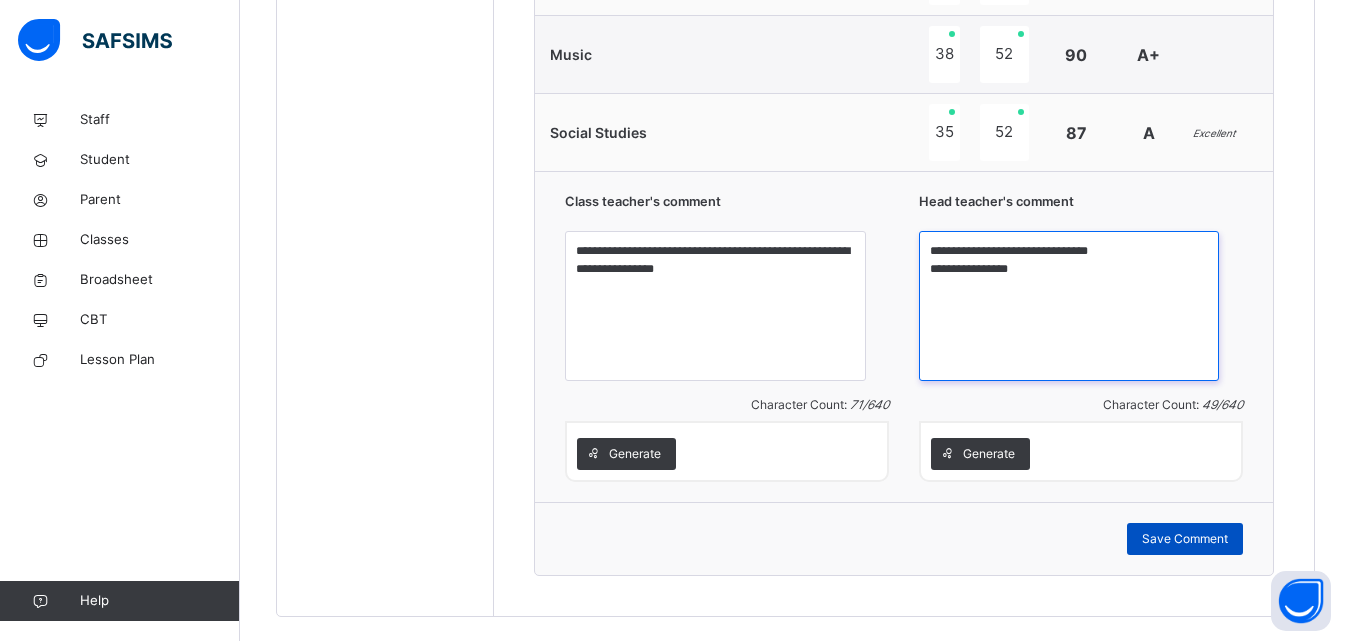 type on "**********" 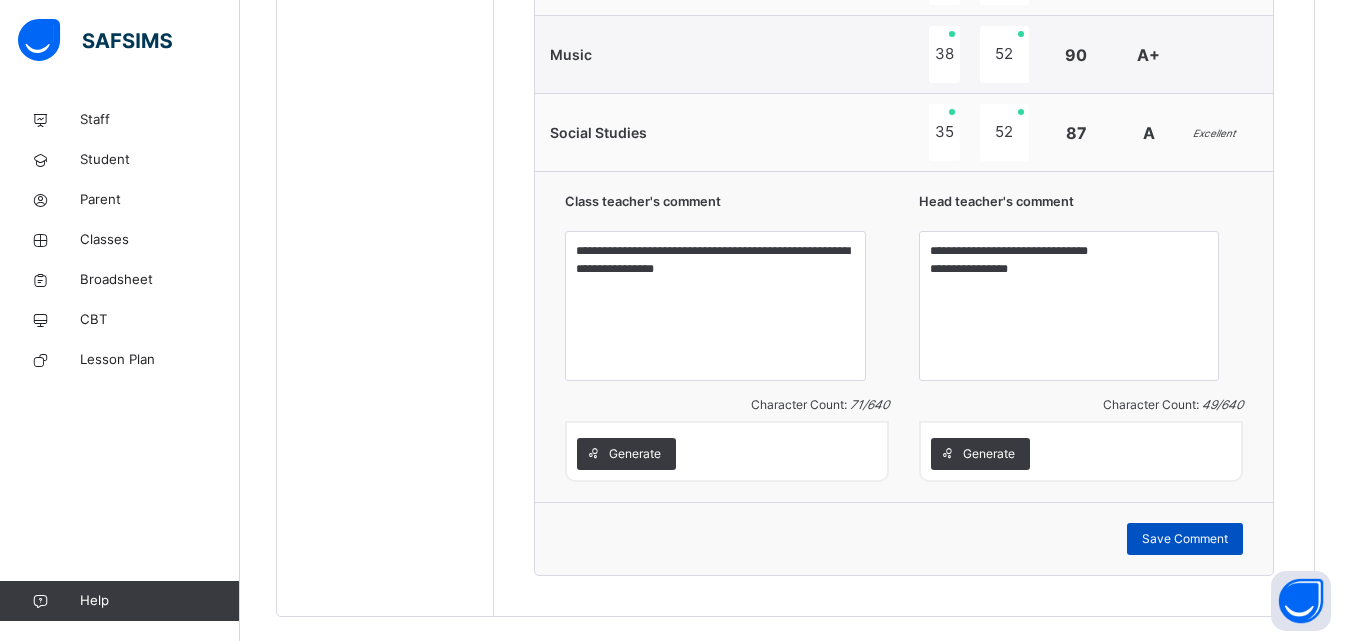 click on "Save Comment" at bounding box center (1185, 539) 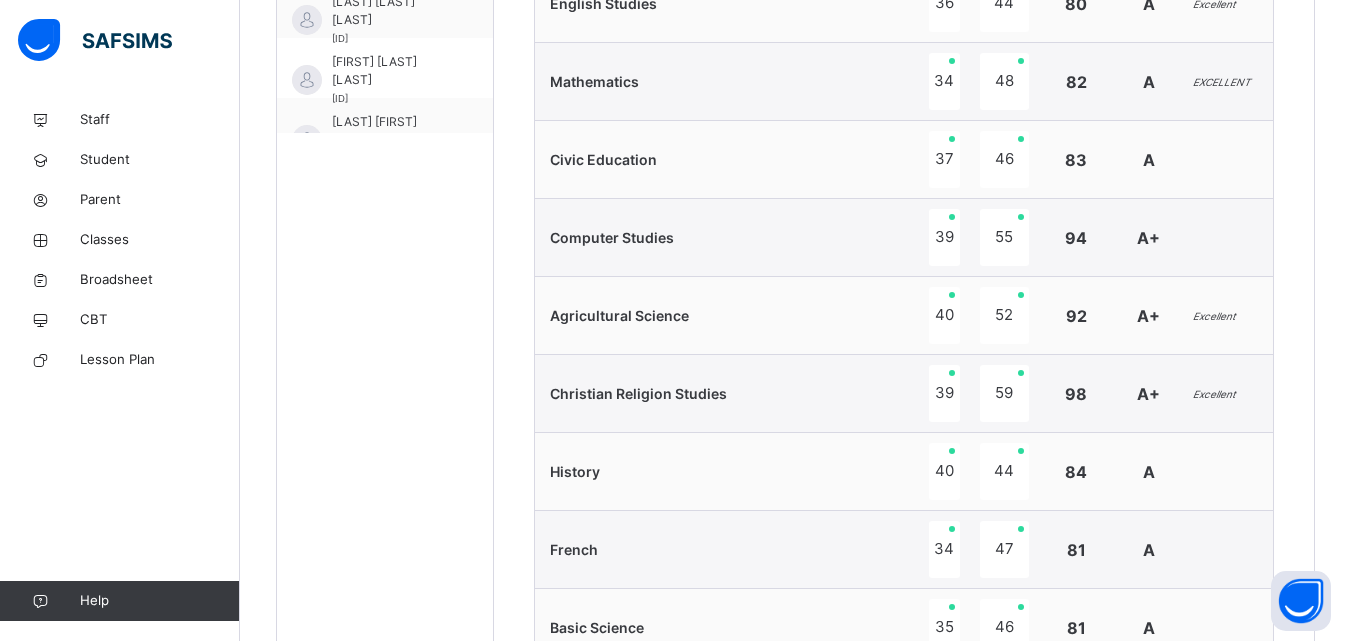 scroll, scrollTop: 797, scrollLeft: 0, axis: vertical 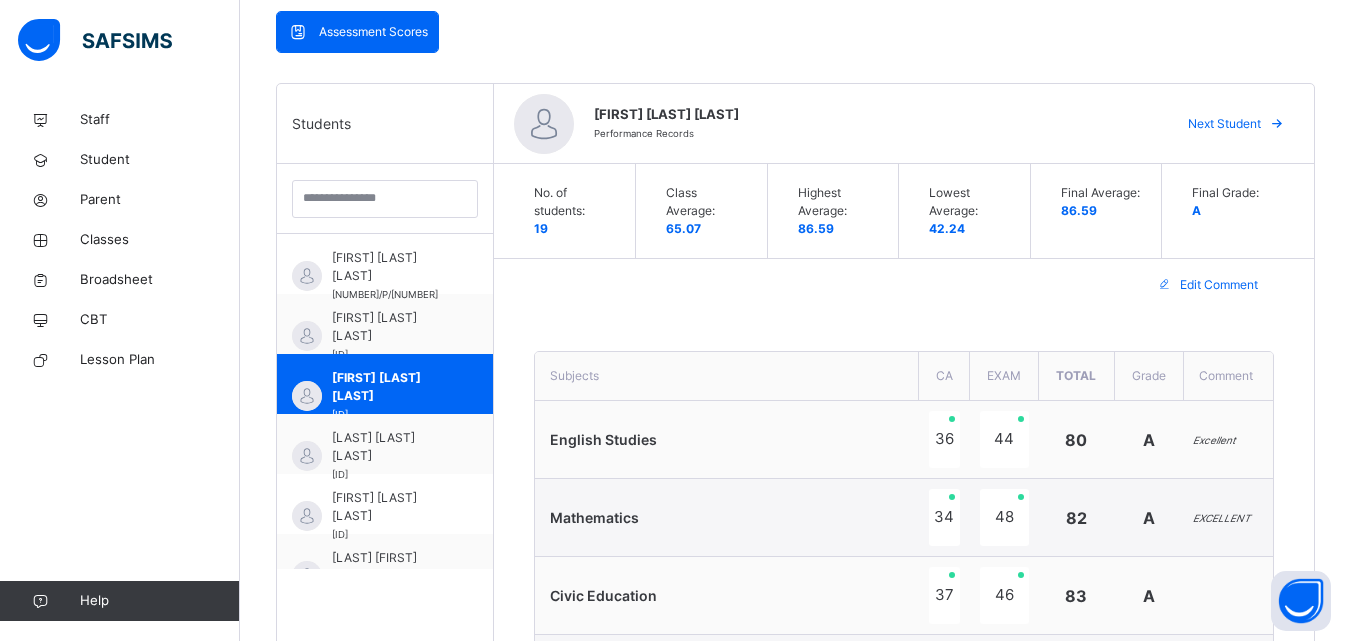 click on "Next Student" at bounding box center (1224, 124) 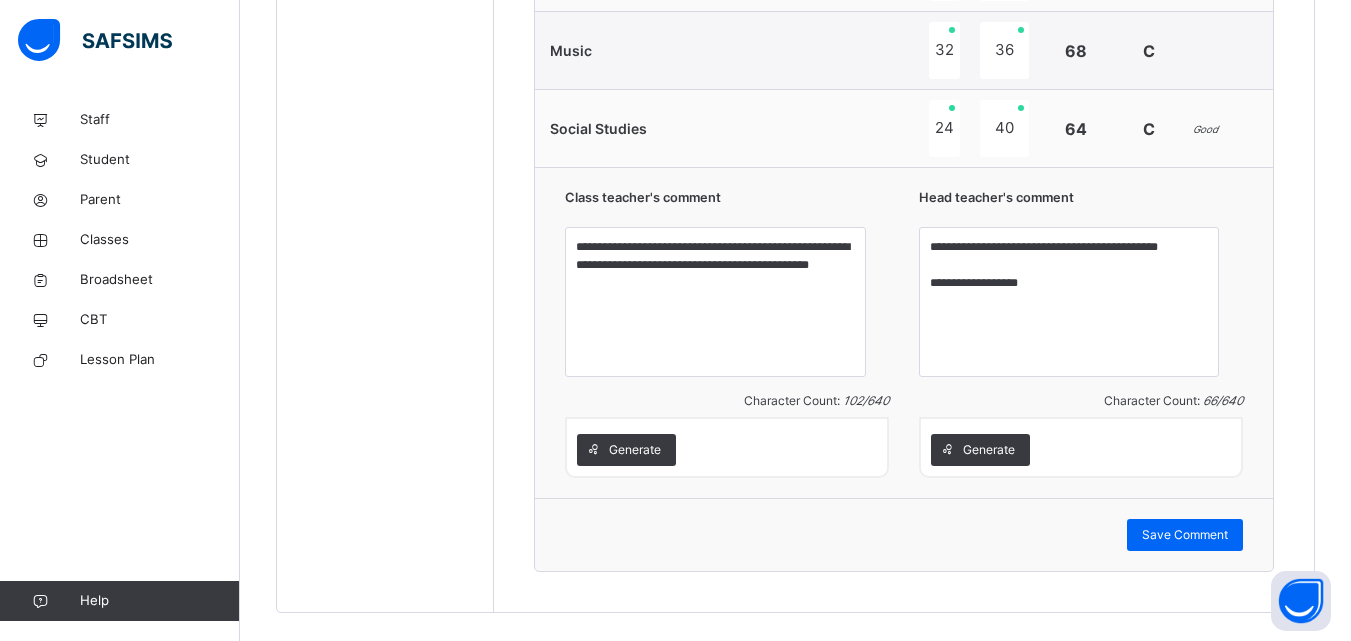scroll, scrollTop: 2027, scrollLeft: 0, axis: vertical 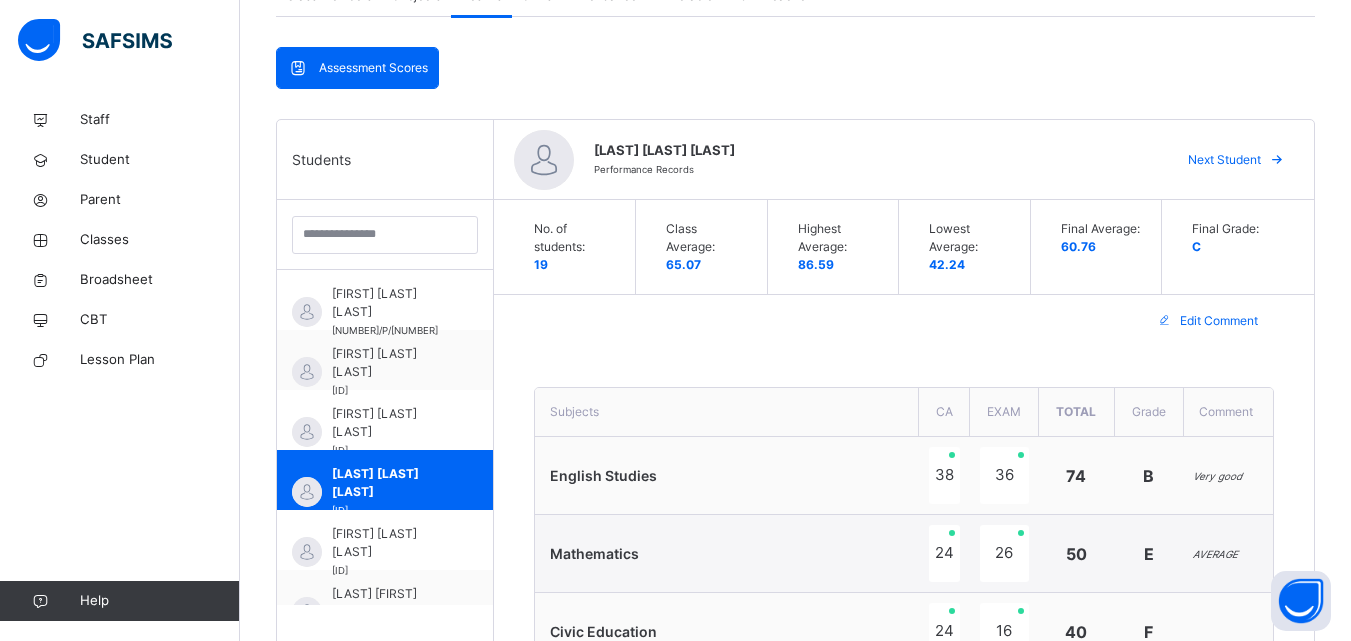 click on "Next Student" at bounding box center (1224, 160) 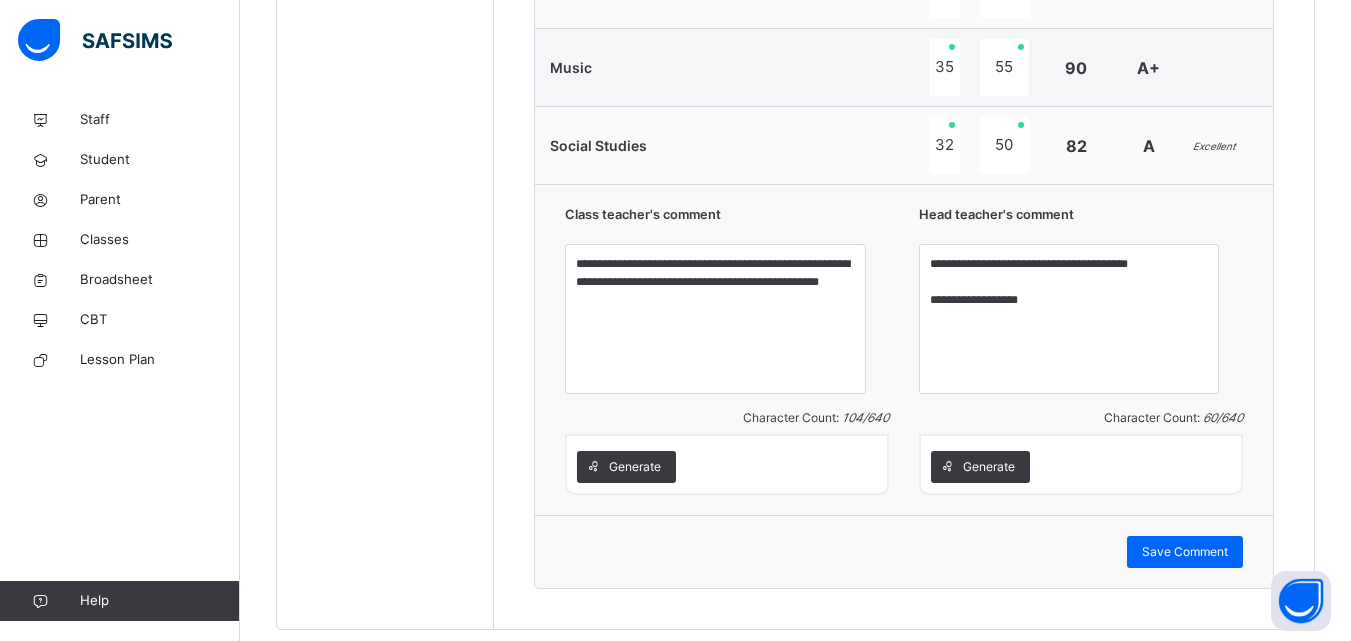 scroll, scrollTop: 1965, scrollLeft: 0, axis: vertical 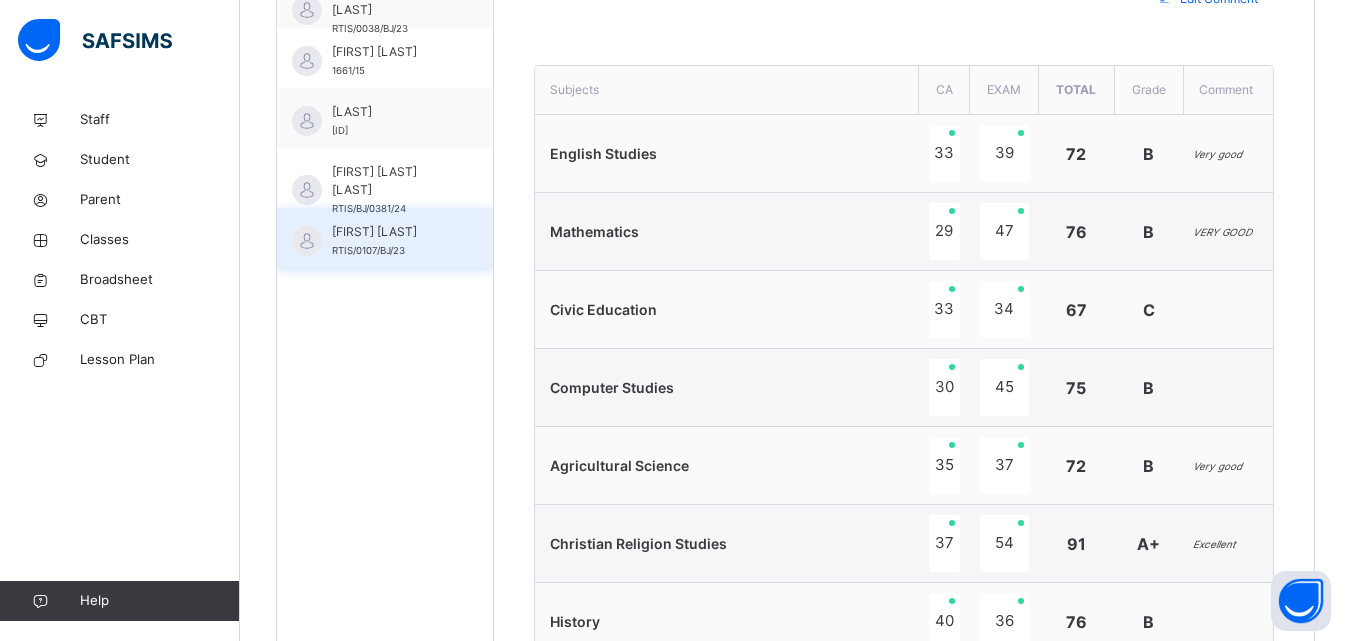 click on "[FIRST] [LAST]" at bounding box center [390, 232] 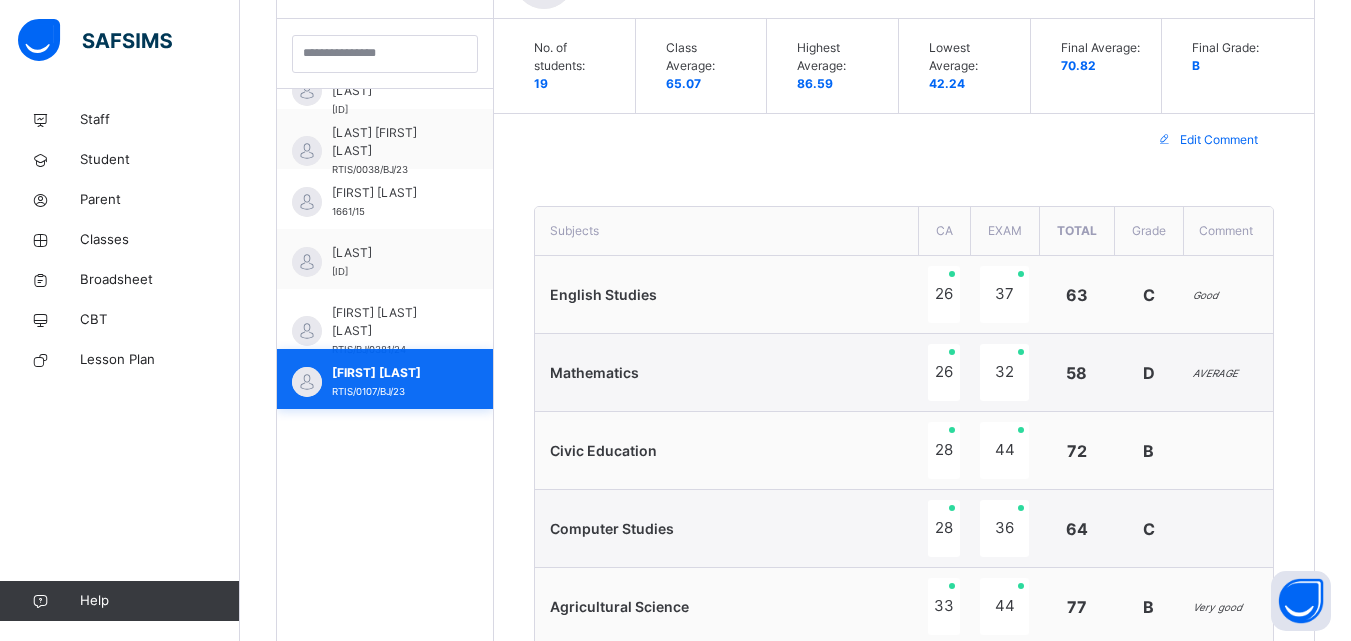 scroll, scrollTop: 722, scrollLeft: 0, axis: vertical 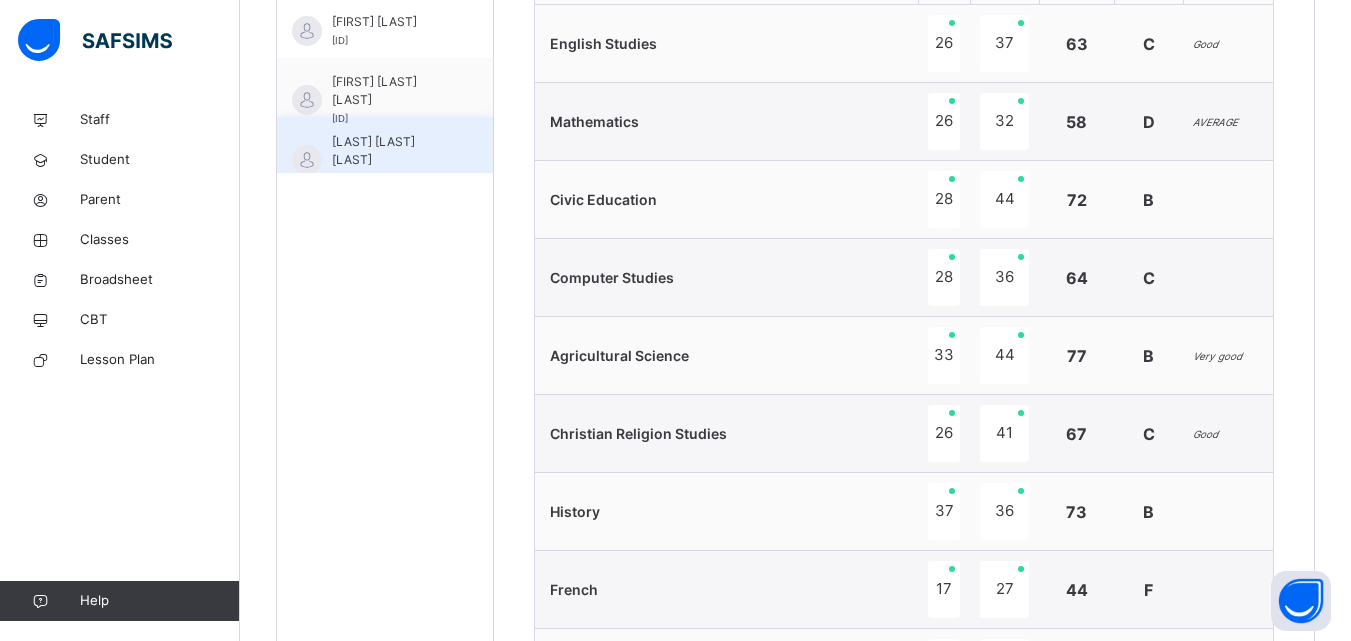 click on "[LAST] [LAST] [LAST]" at bounding box center (390, 151) 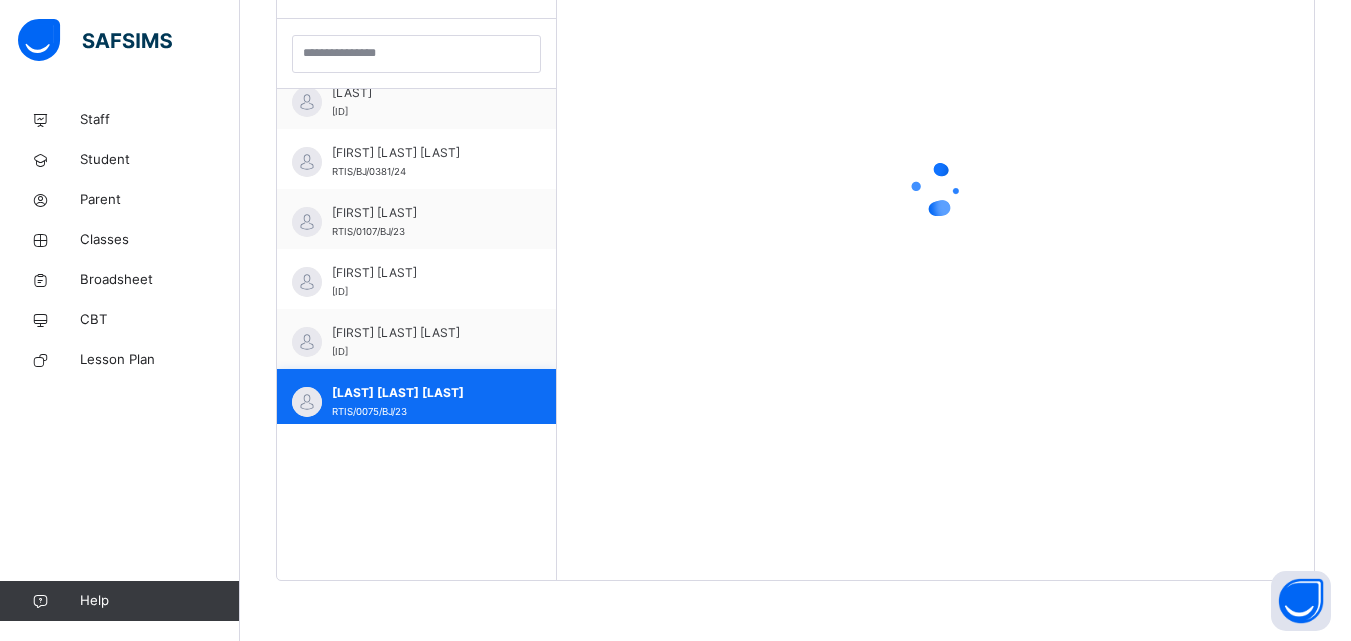 scroll, scrollTop: 832, scrollLeft: 0, axis: vertical 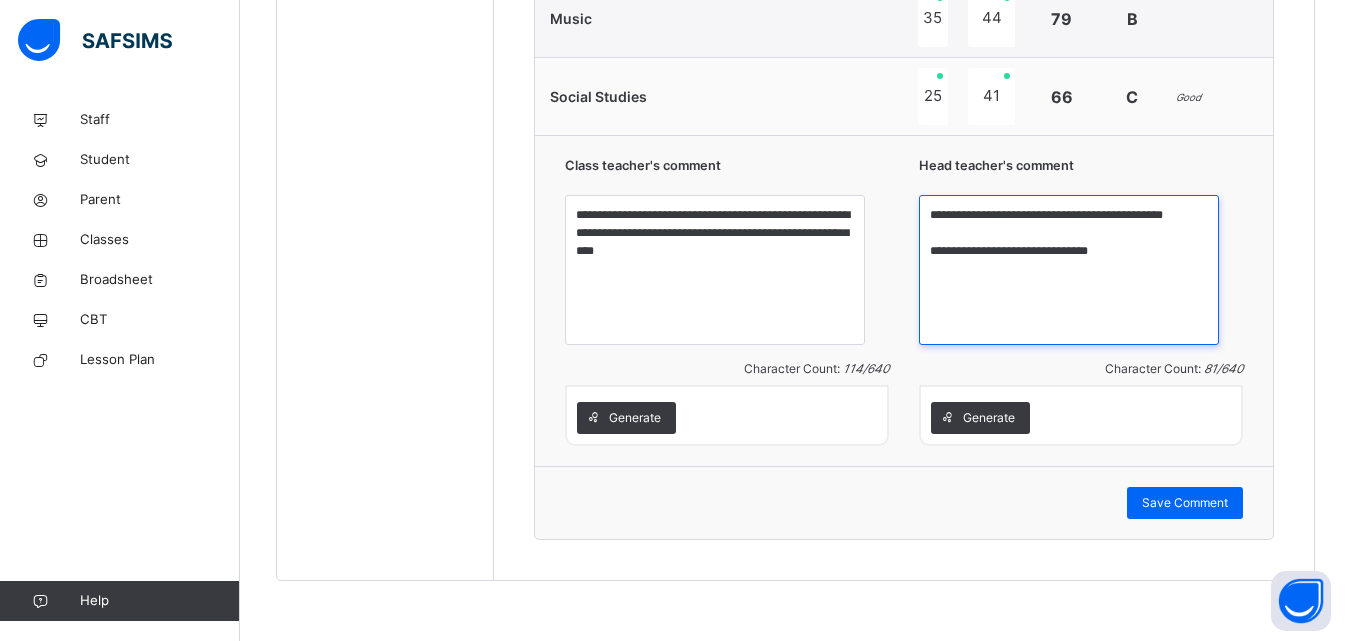 click on "**********" at bounding box center [1069, 270] 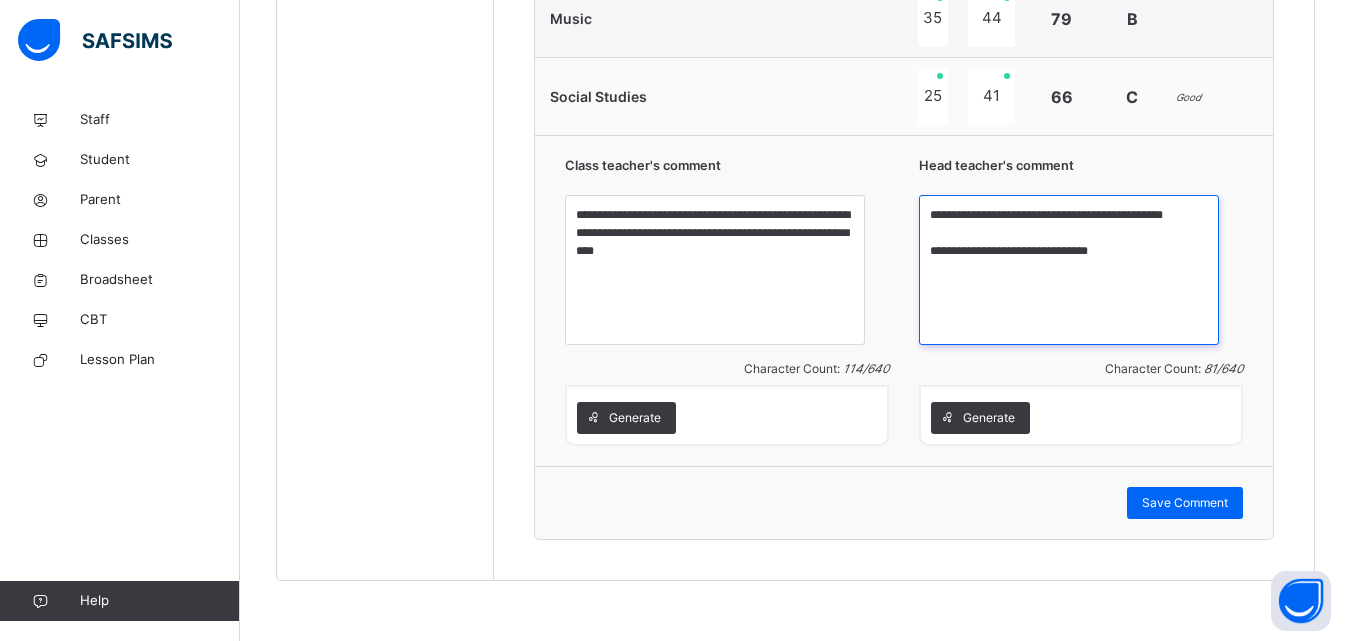 click on "**********" at bounding box center [1069, 270] 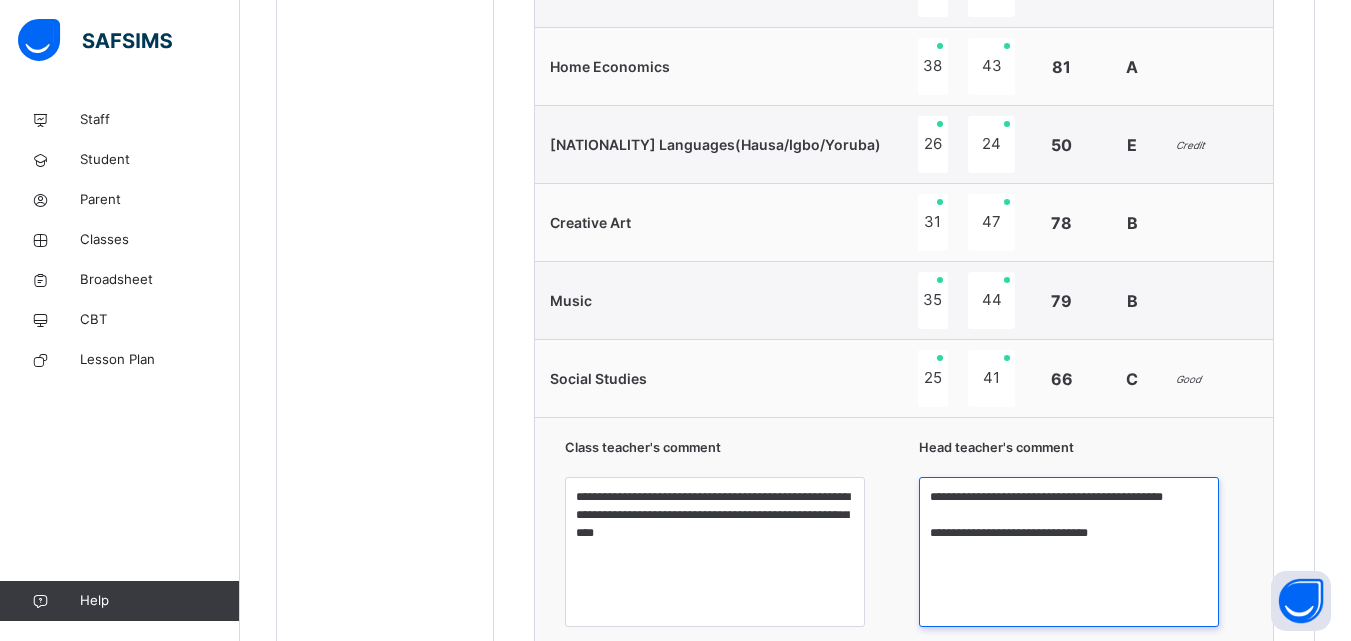 scroll, scrollTop: 1758, scrollLeft: 0, axis: vertical 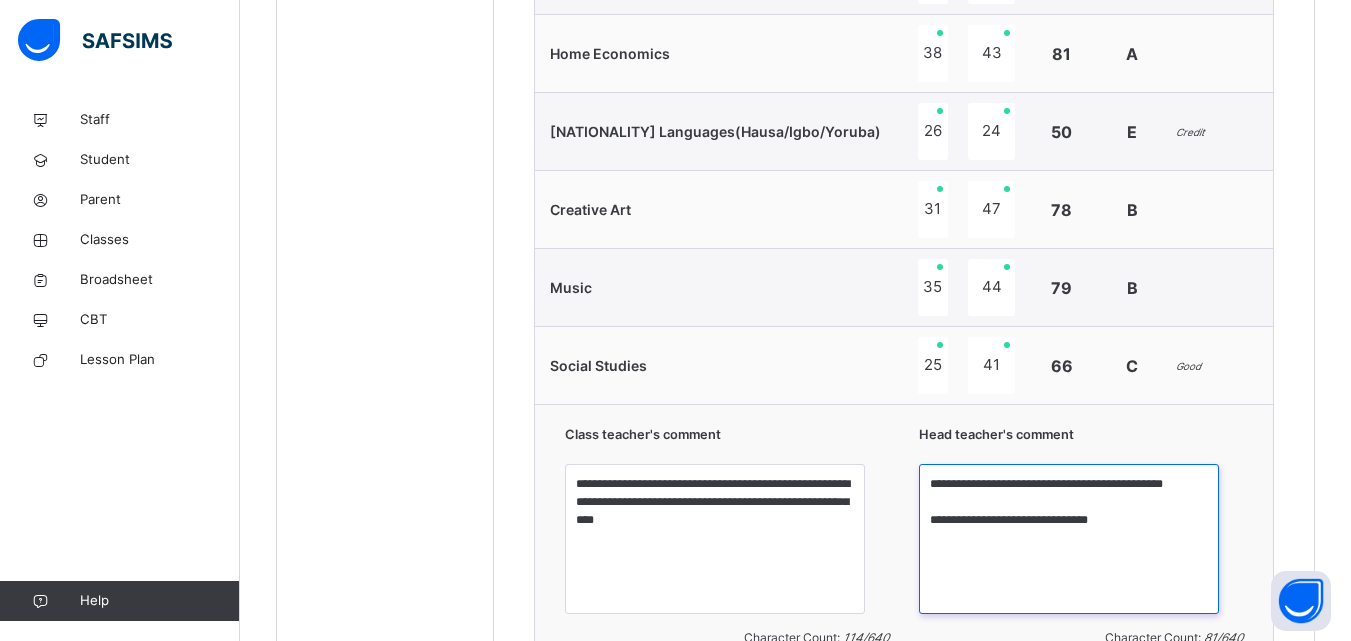 click on "**********" at bounding box center [1069, 539] 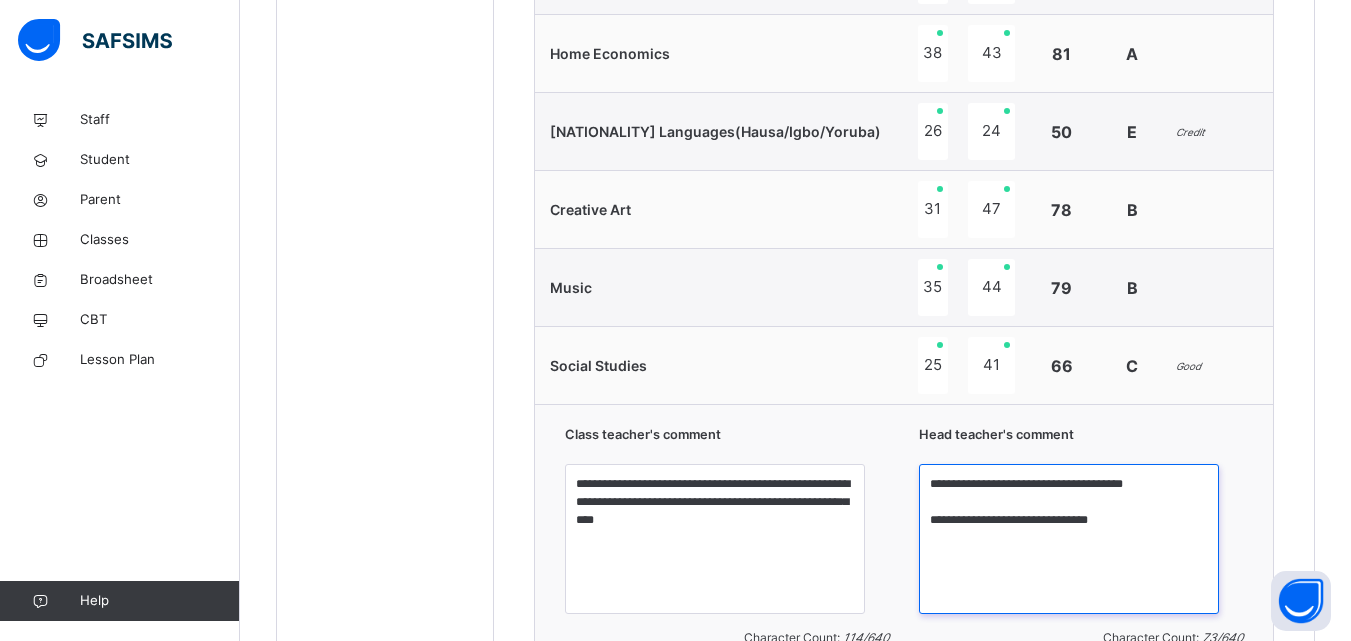 click on "**********" at bounding box center (1069, 539) 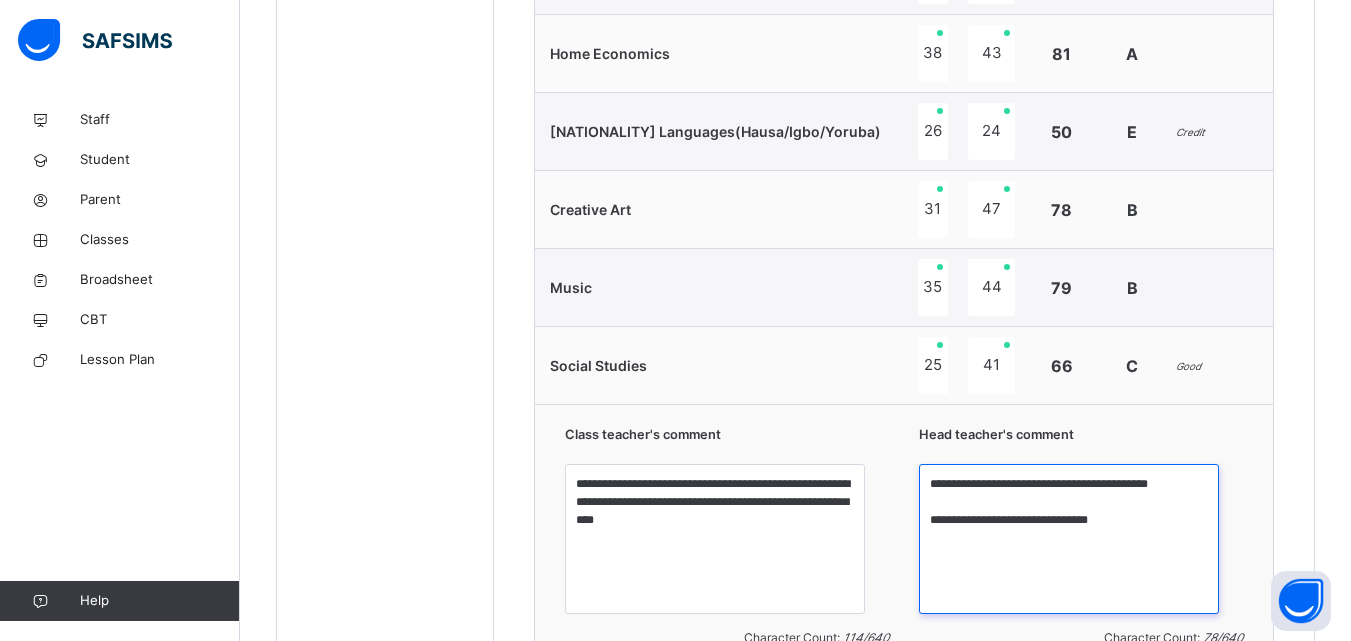 click on "**********" at bounding box center (1069, 539) 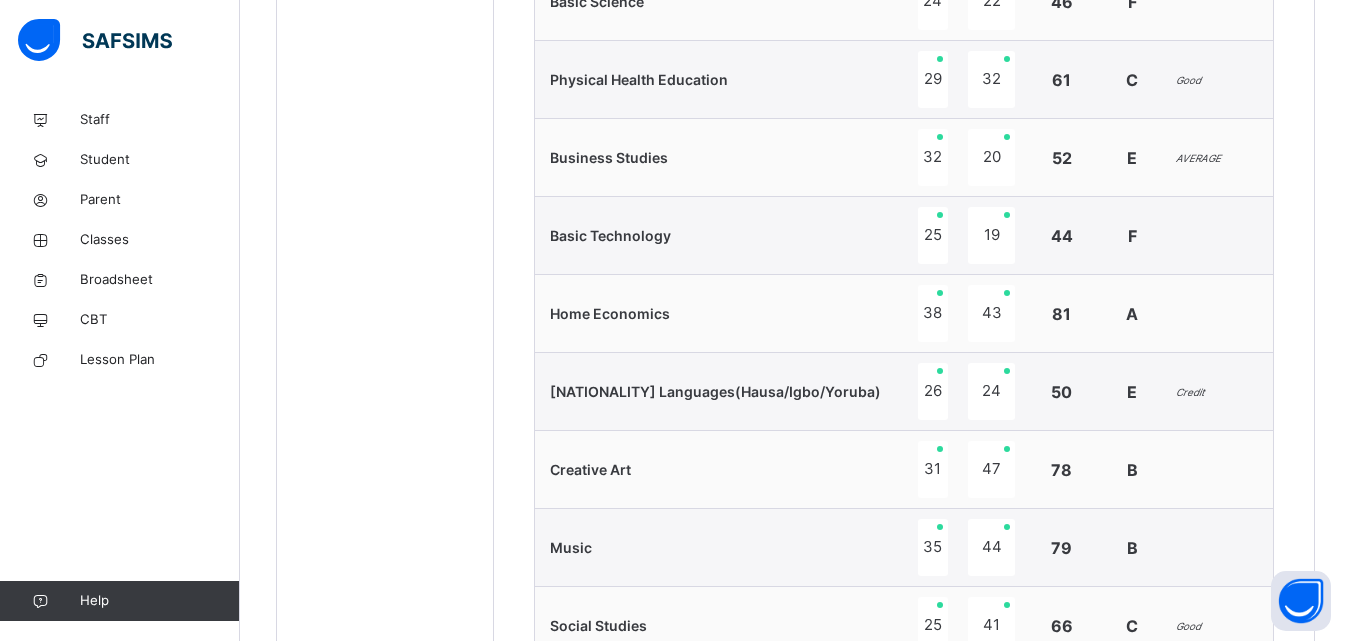 scroll, scrollTop: 1507, scrollLeft: 0, axis: vertical 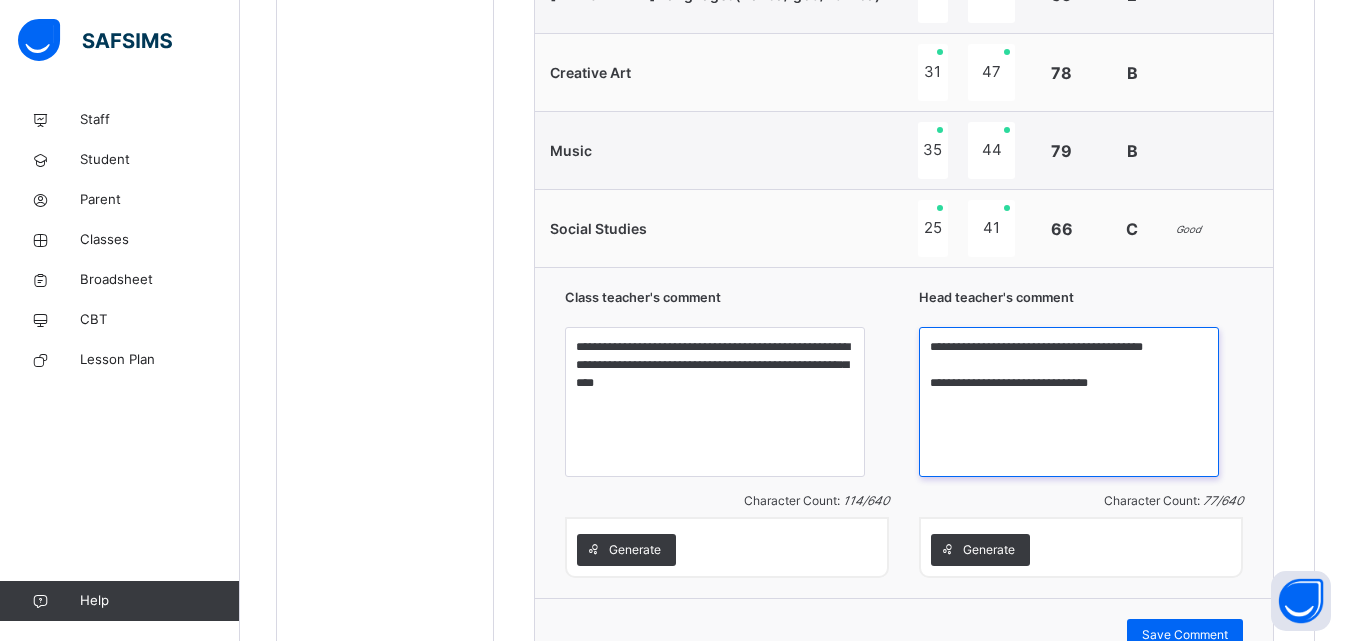 click on "**********" at bounding box center (1069, 402) 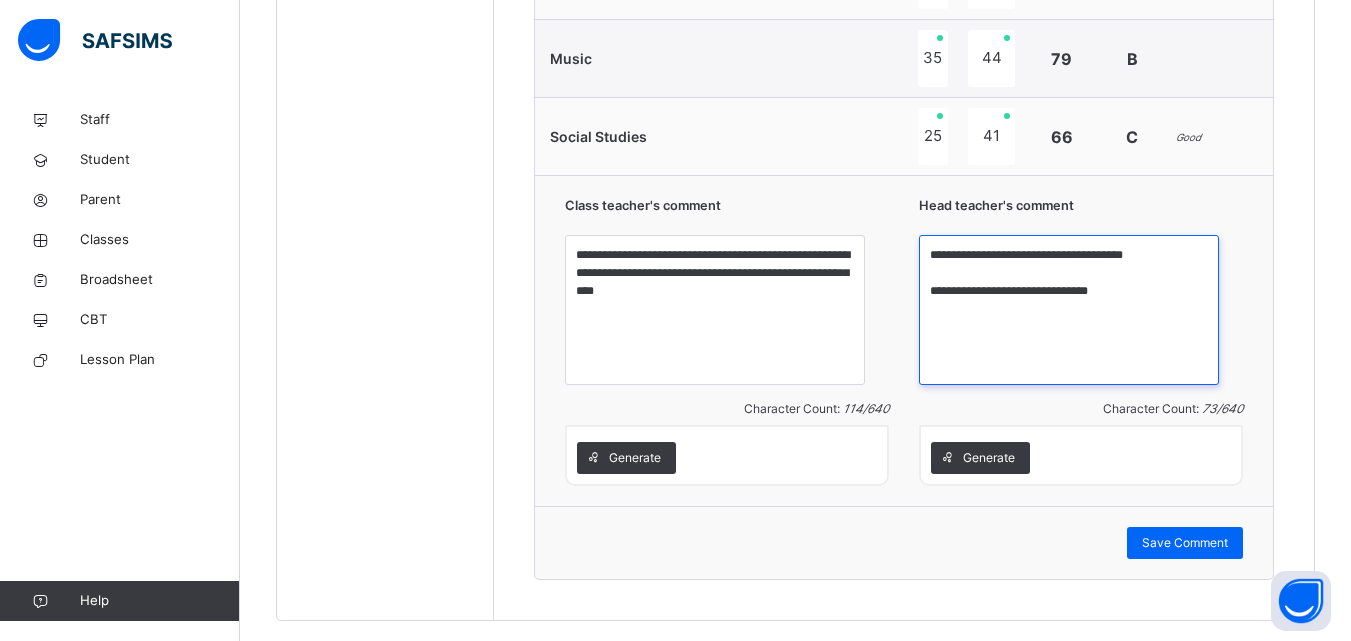 scroll, scrollTop: 2027, scrollLeft: 0, axis: vertical 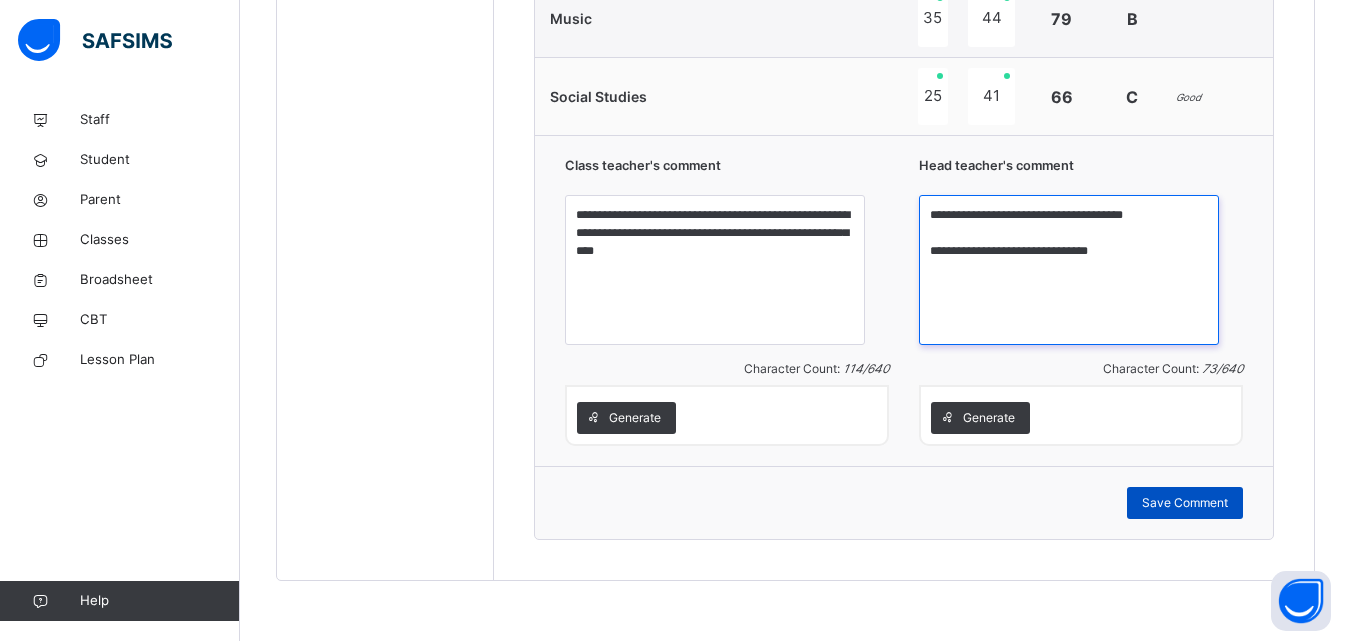 type on "**********" 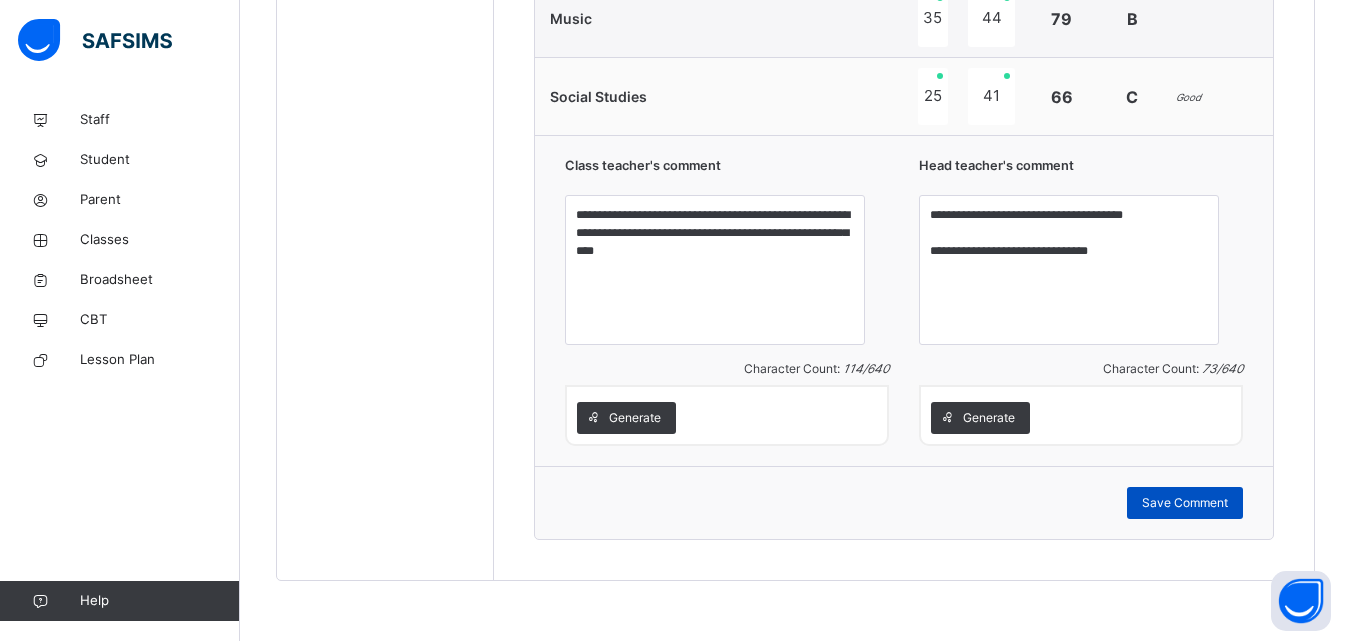 click on "Save Comment" at bounding box center (1185, 503) 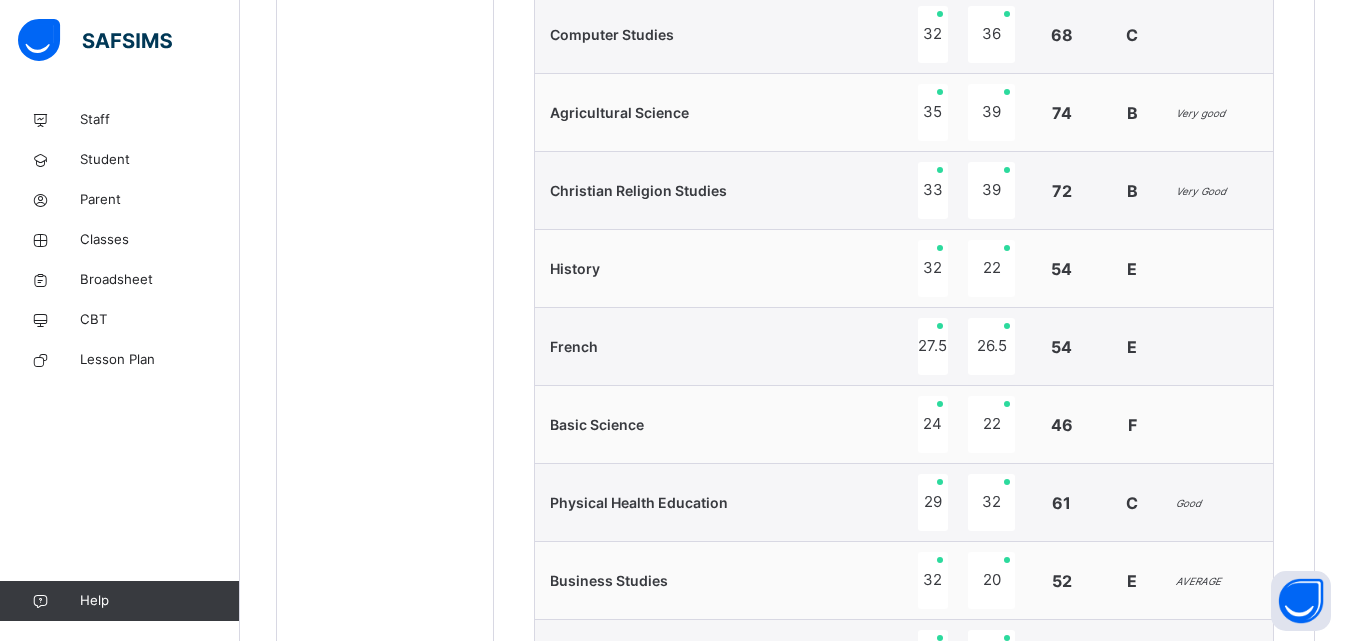 scroll, scrollTop: 1018, scrollLeft: 0, axis: vertical 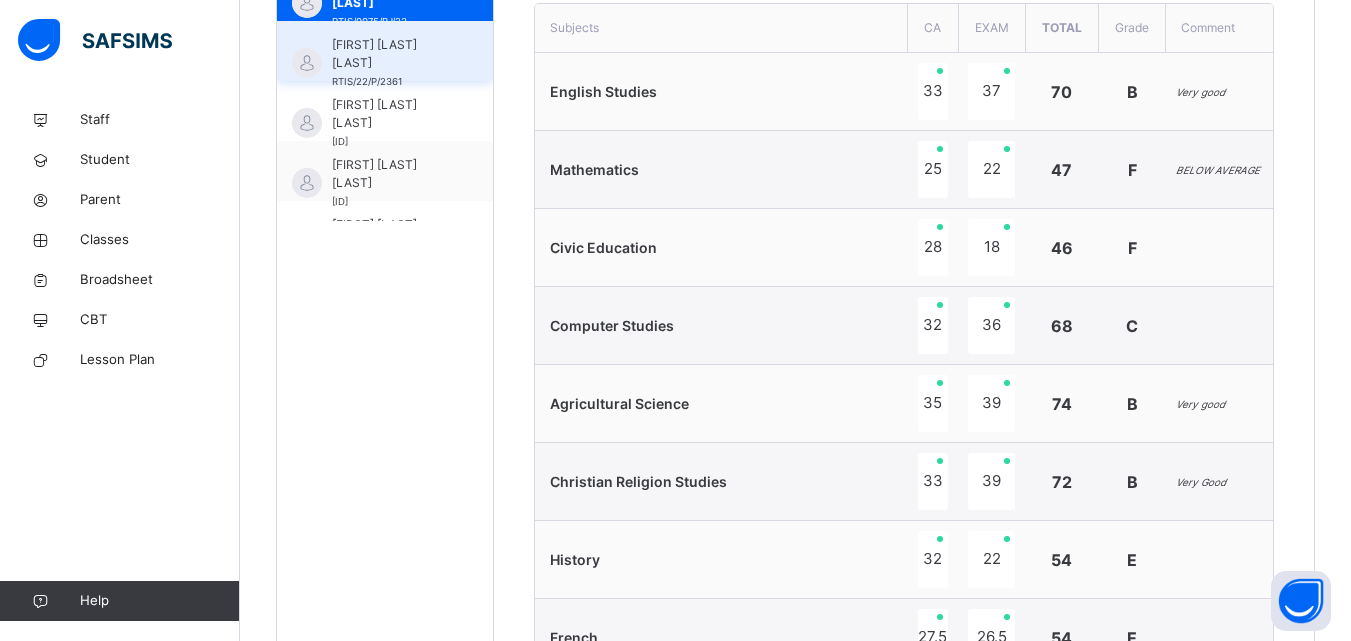 click on "[FIRST] [LAST] [LAST]" at bounding box center [390, 54] 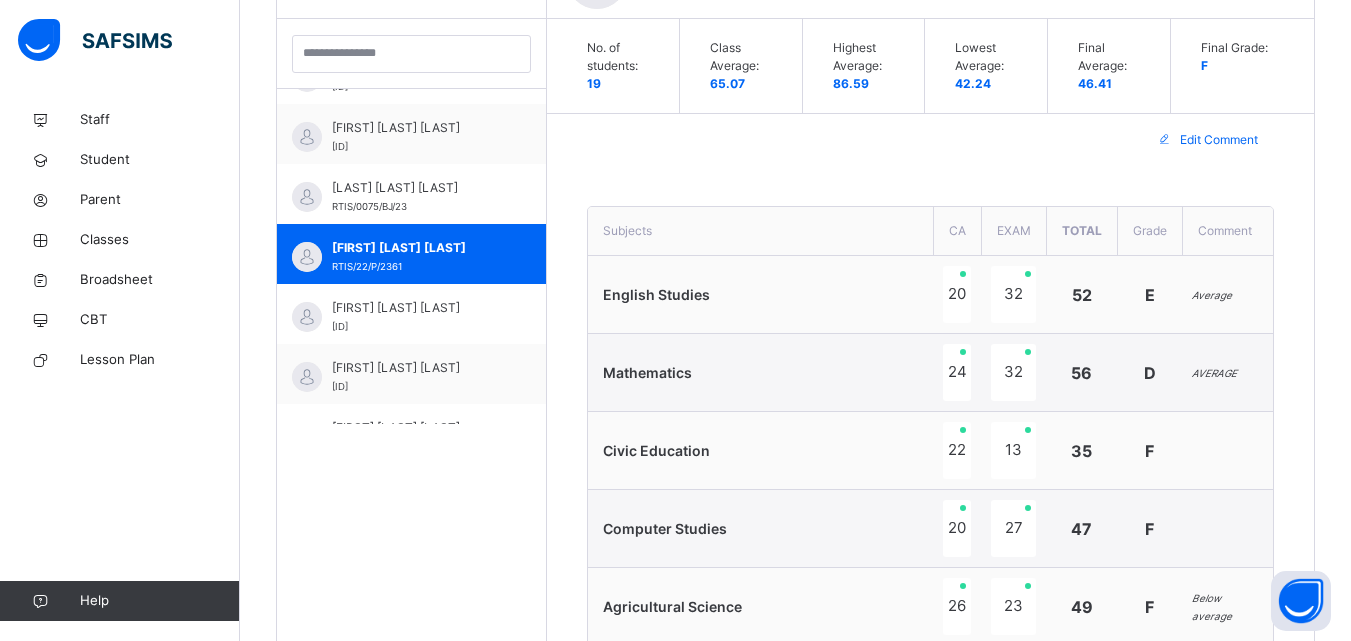 scroll, scrollTop: 784, scrollLeft: 0, axis: vertical 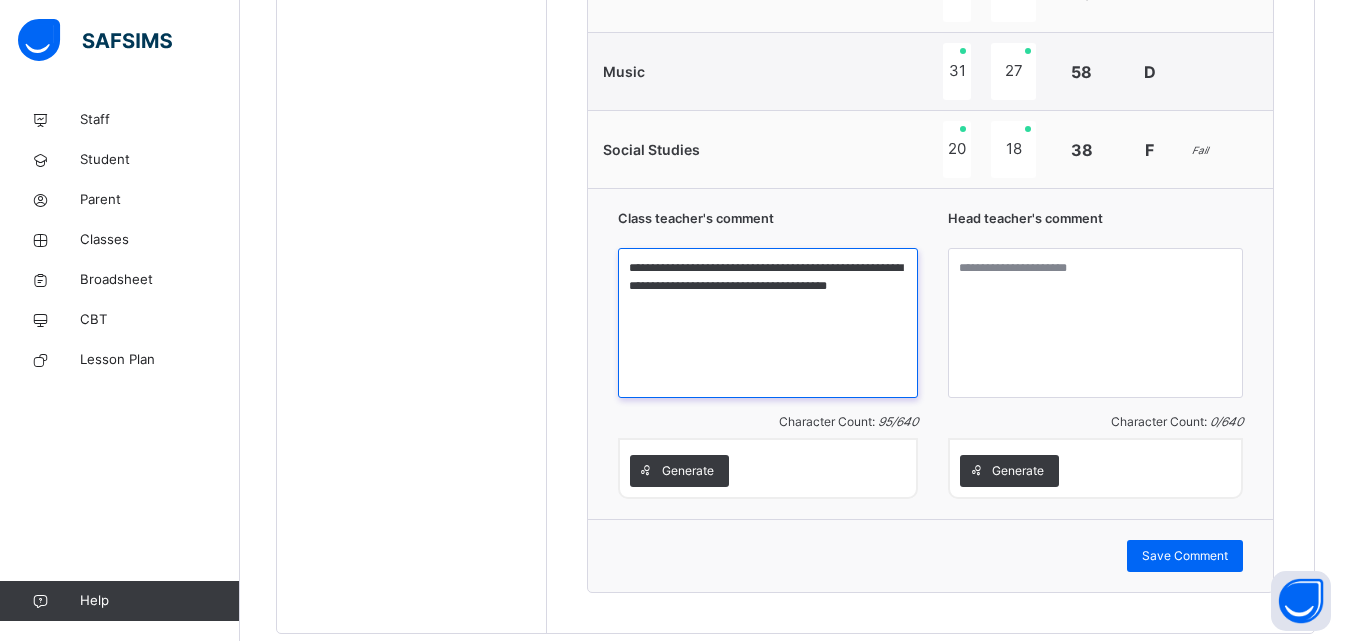 click on "**********" at bounding box center [768, 323] 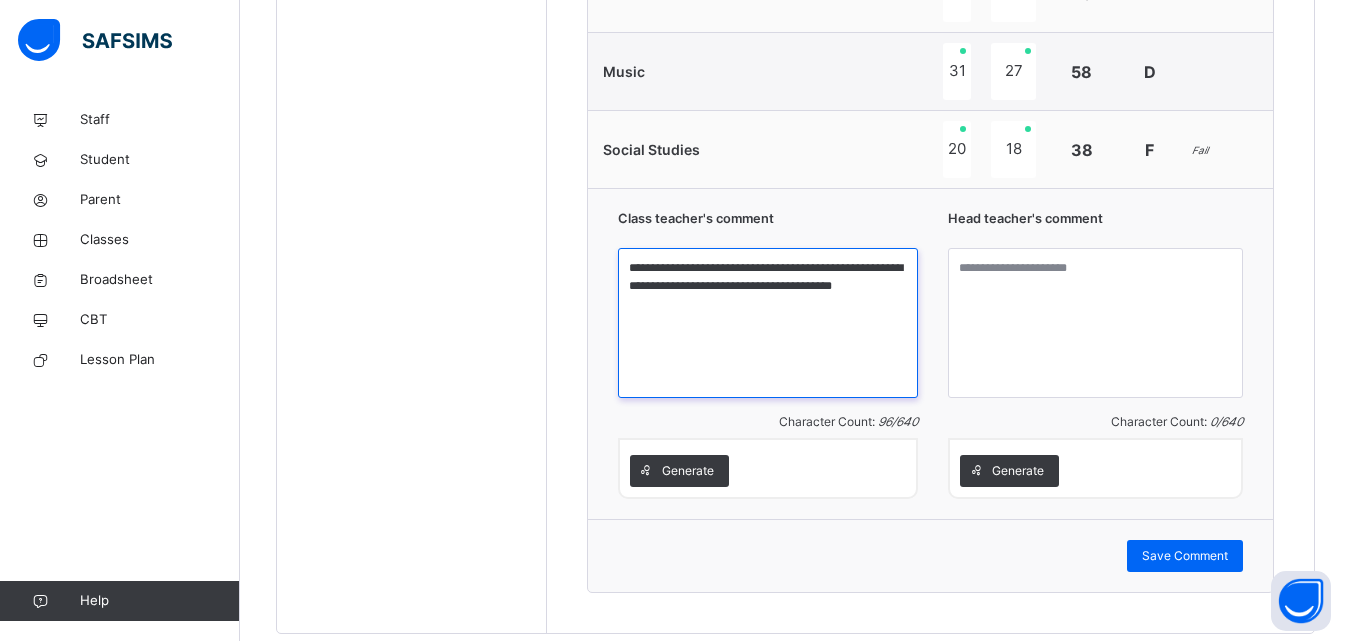 type on "**********" 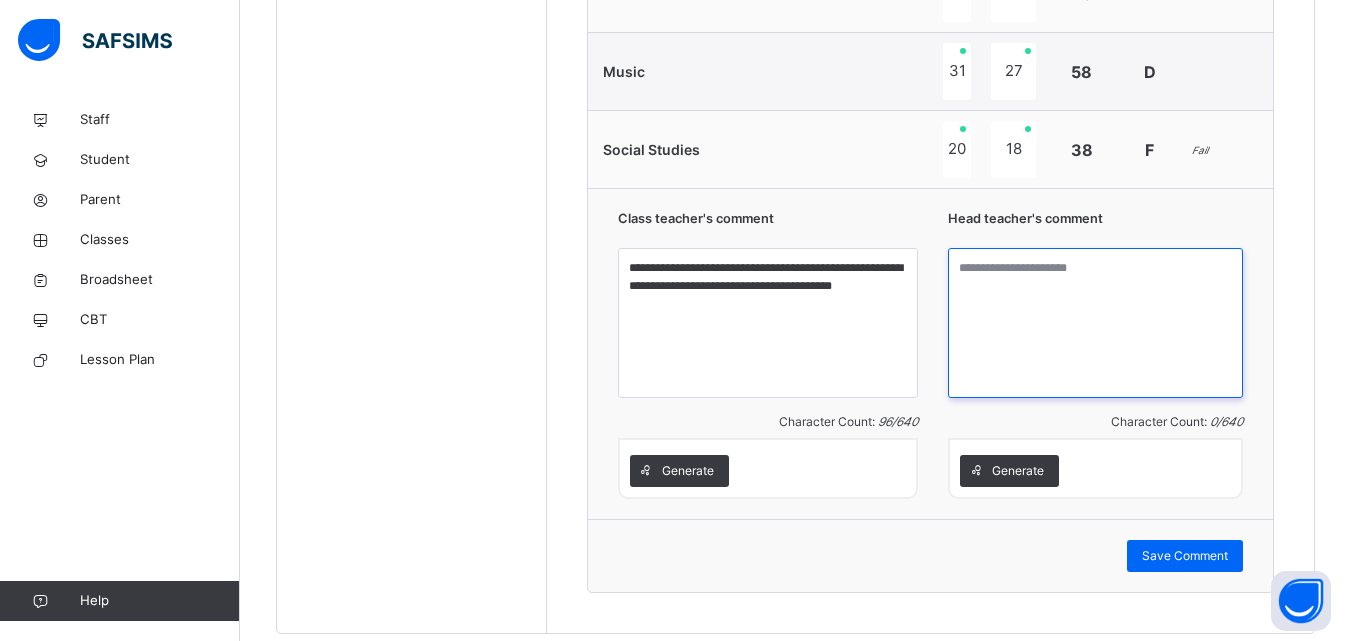 click at bounding box center [1095, 323] 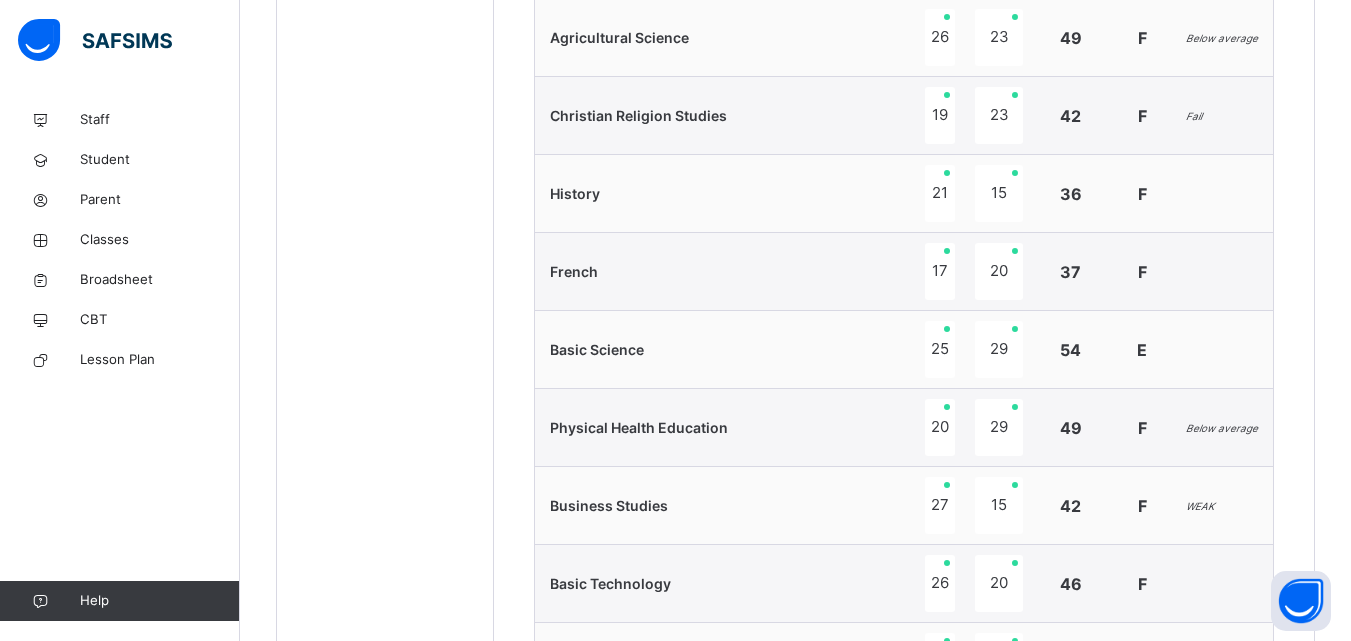 scroll, scrollTop: 1132, scrollLeft: 0, axis: vertical 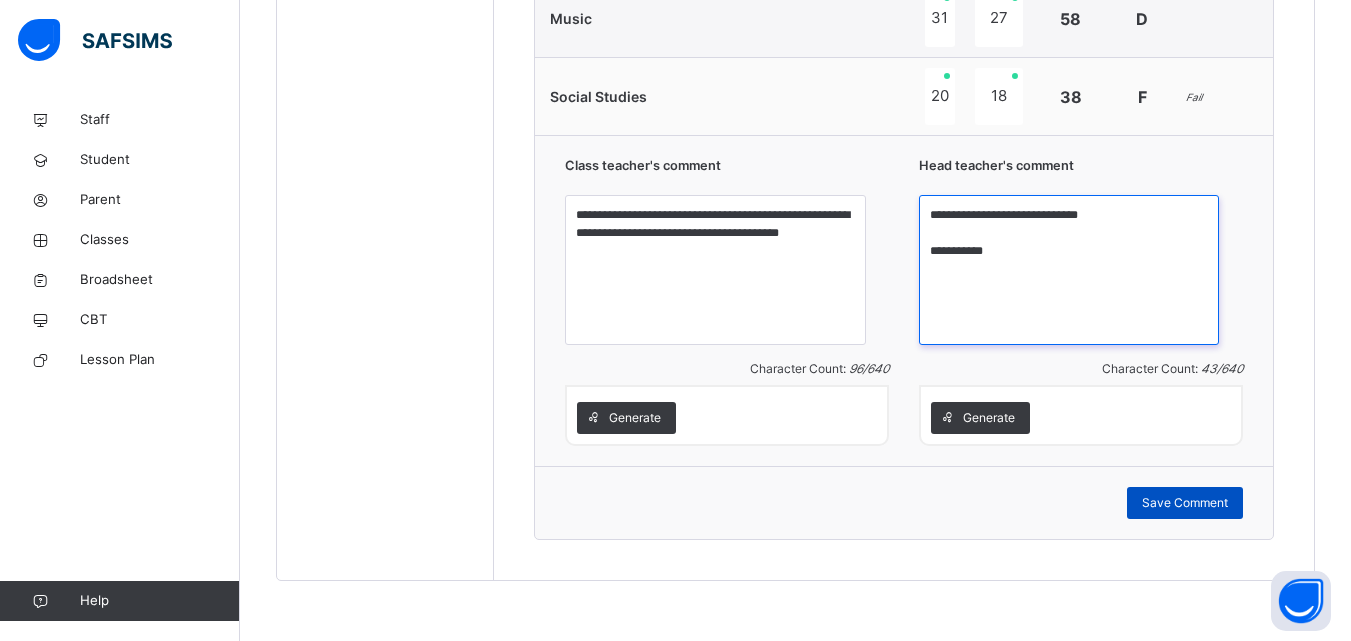 type on "**********" 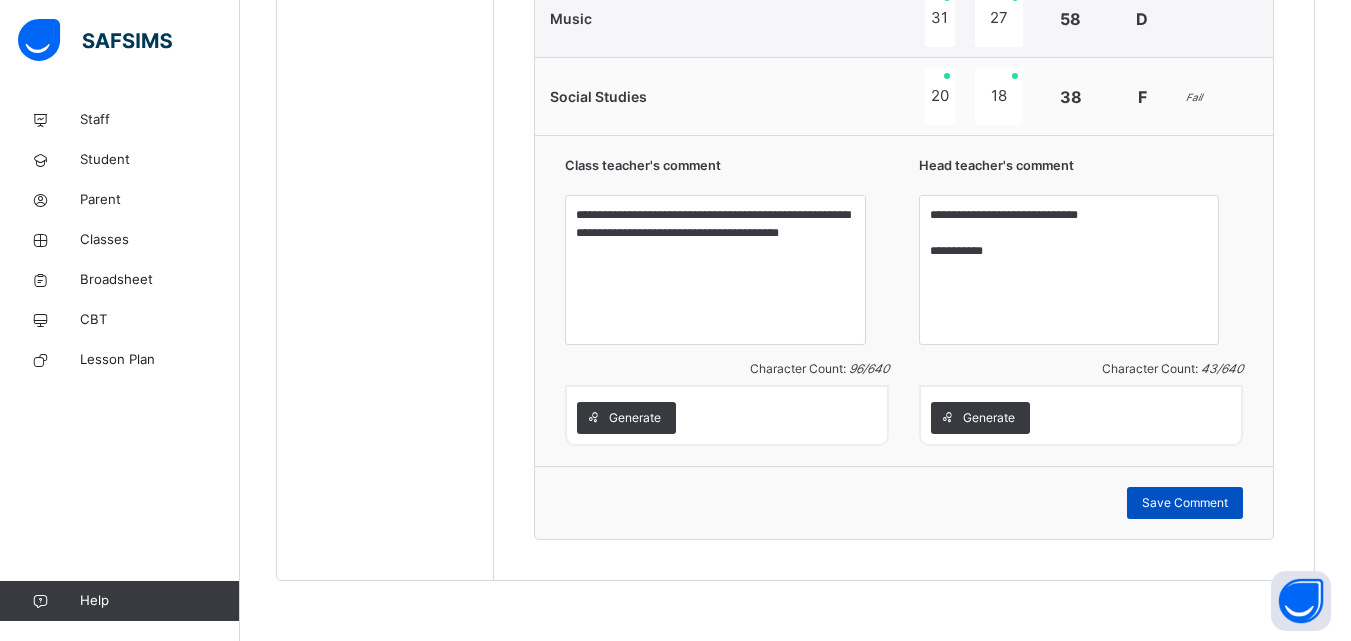 click on "Save Comment" at bounding box center [1185, 503] 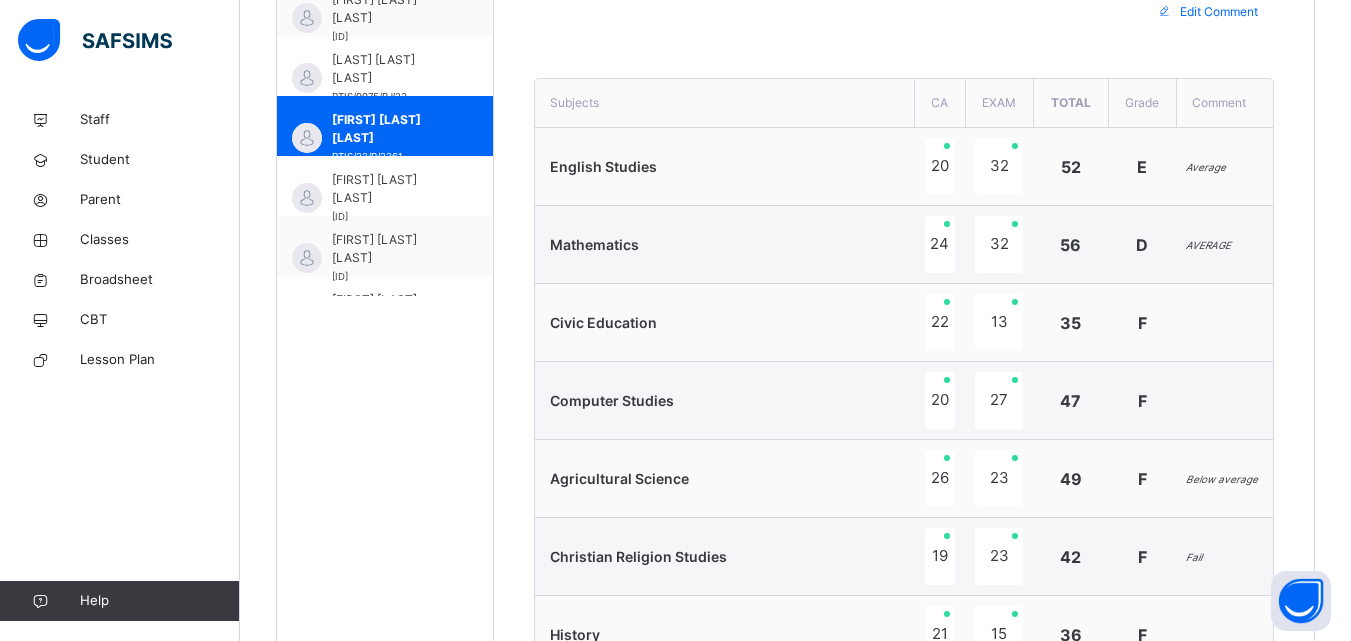 scroll, scrollTop: 683, scrollLeft: 0, axis: vertical 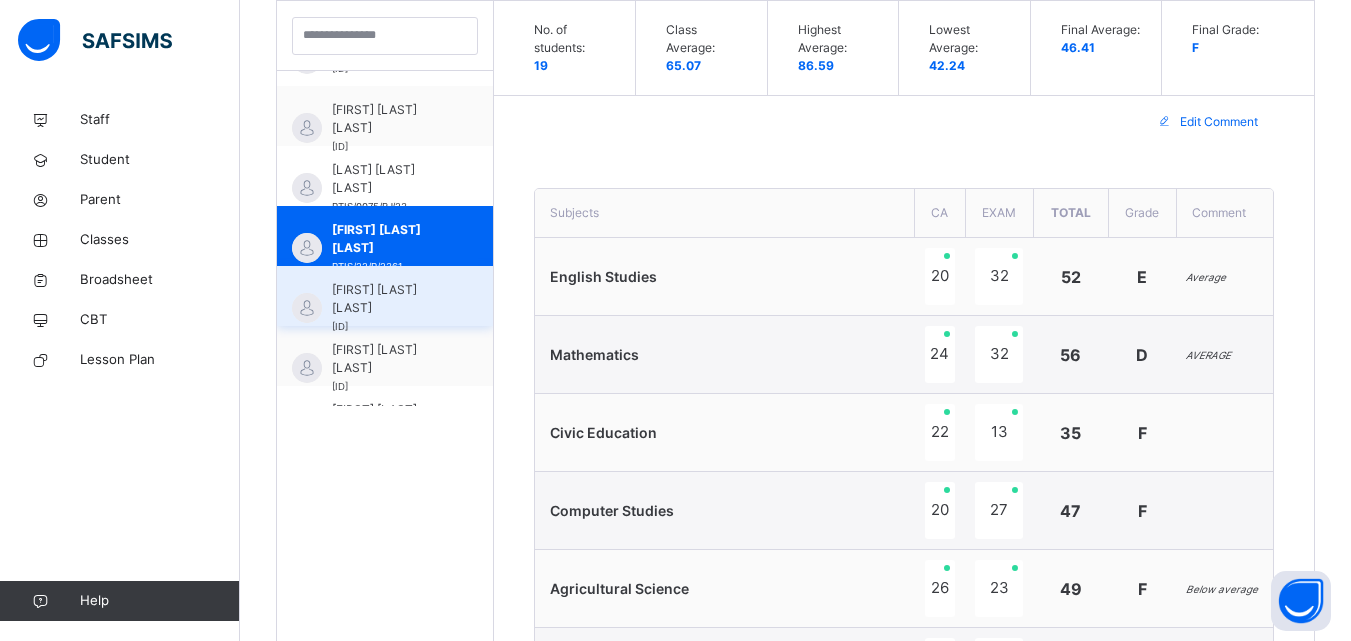click on "[FIRST] [LAST] [LAST]" at bounding box center [390, 299] 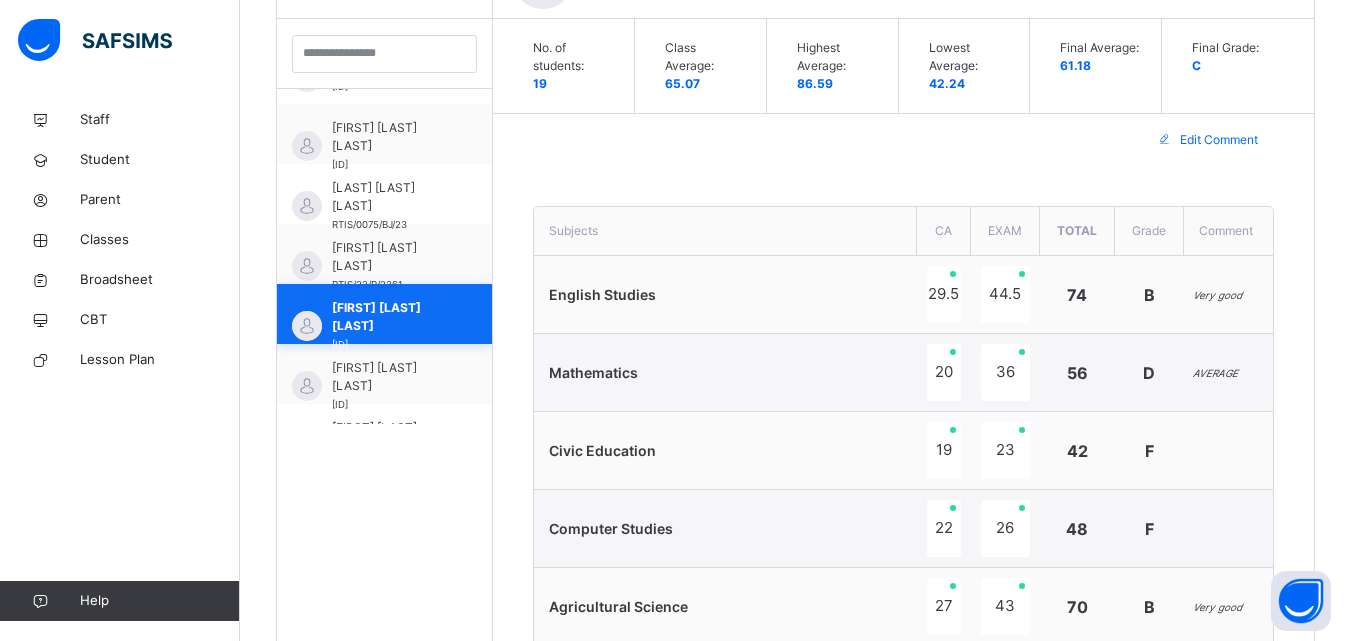 scroll, scrollTop: 599, scrollLeft: 0, axis: vertical 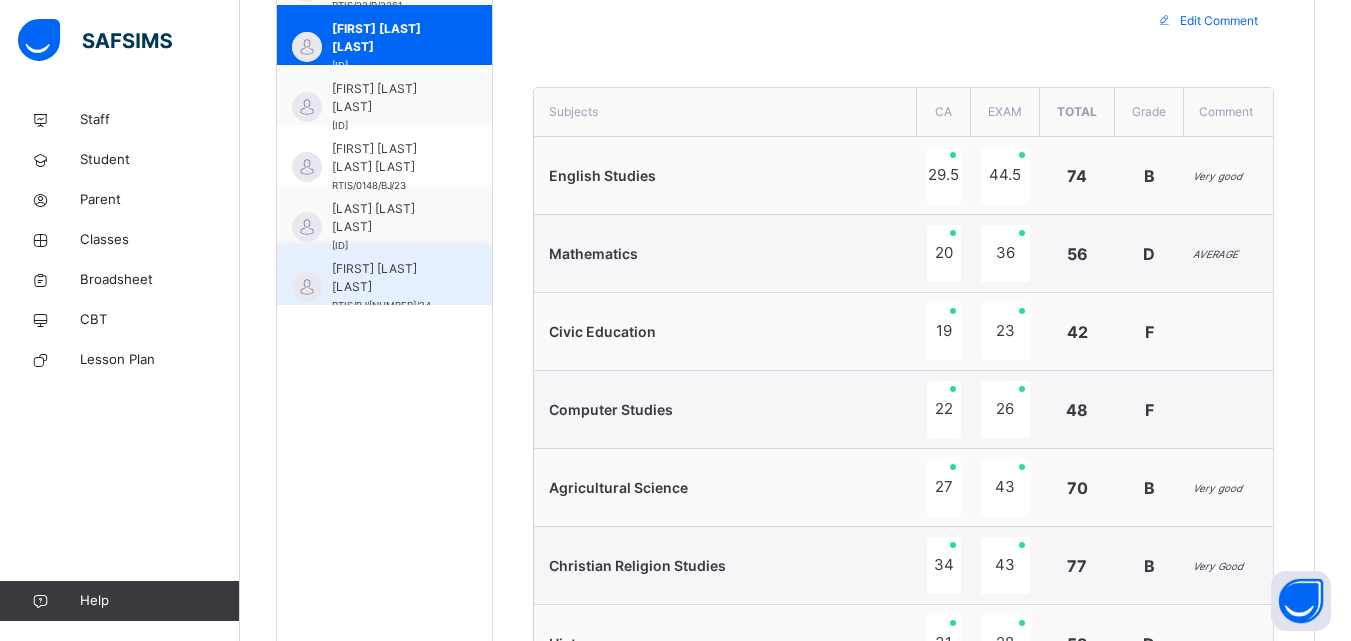 click on "[FIRST] [LAST] [LAST] [ID]" at bounding box center [389, 287] 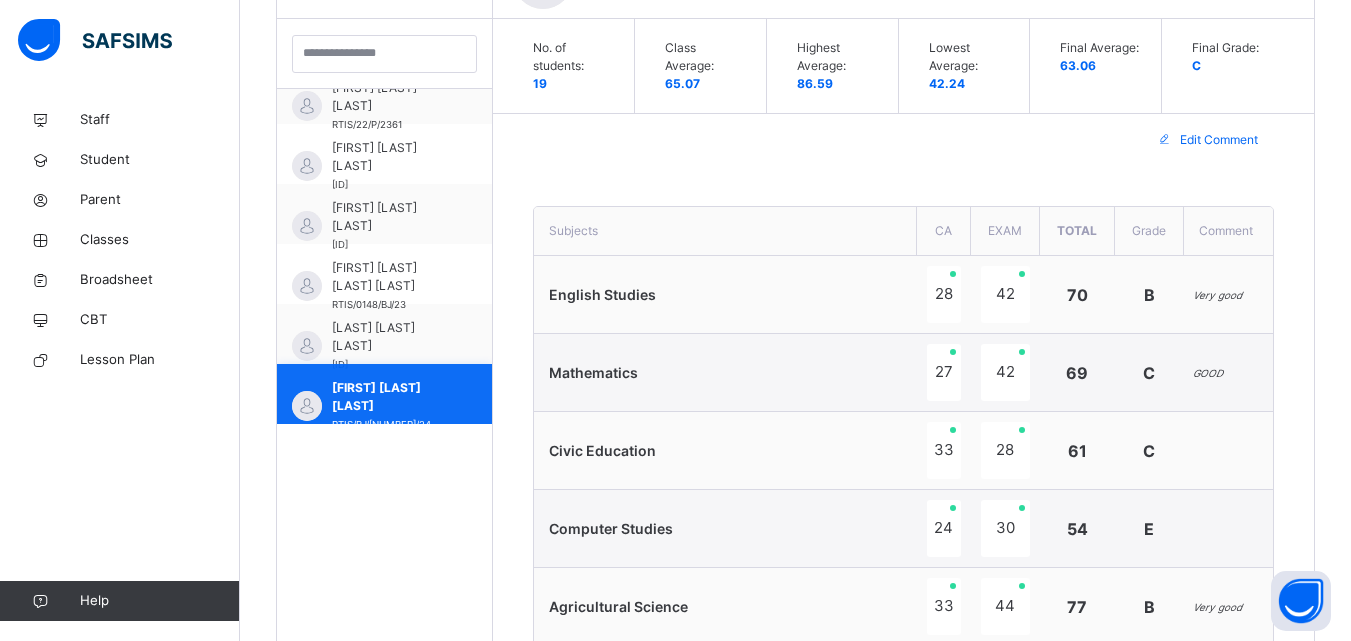 scroll, scrollTop: 700, scrollLeft: 0, axis: vertical 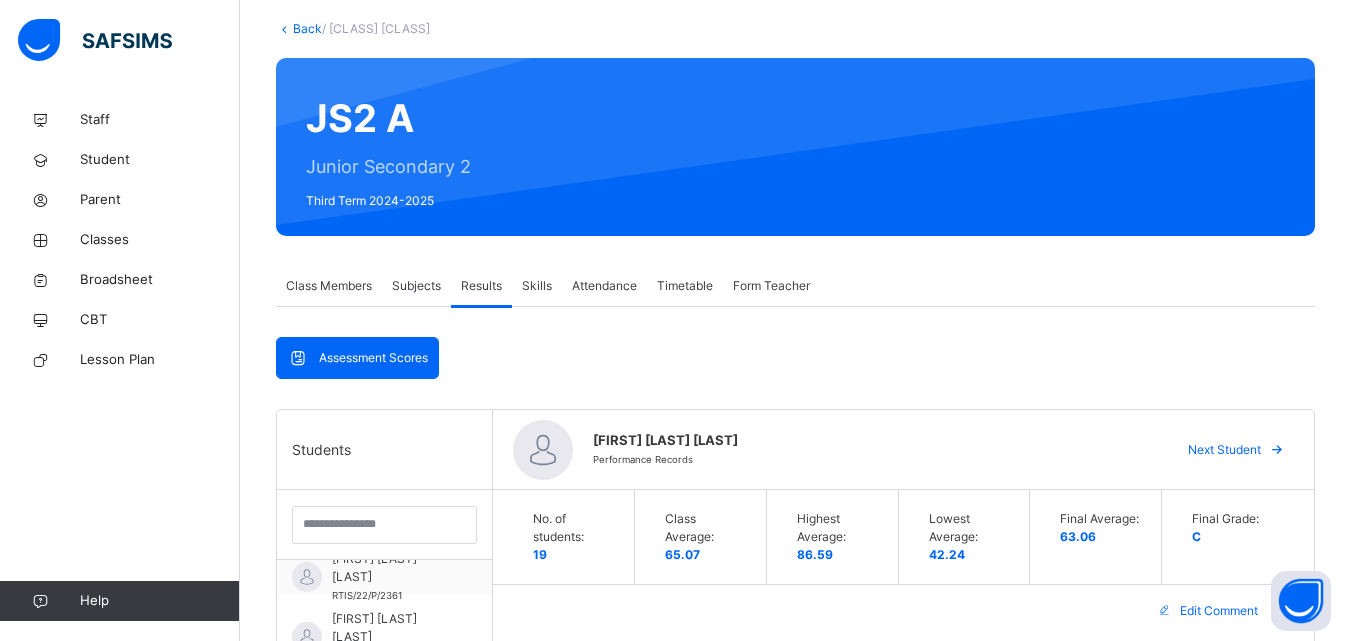 click on "Back" at bounding box center [307, 28] 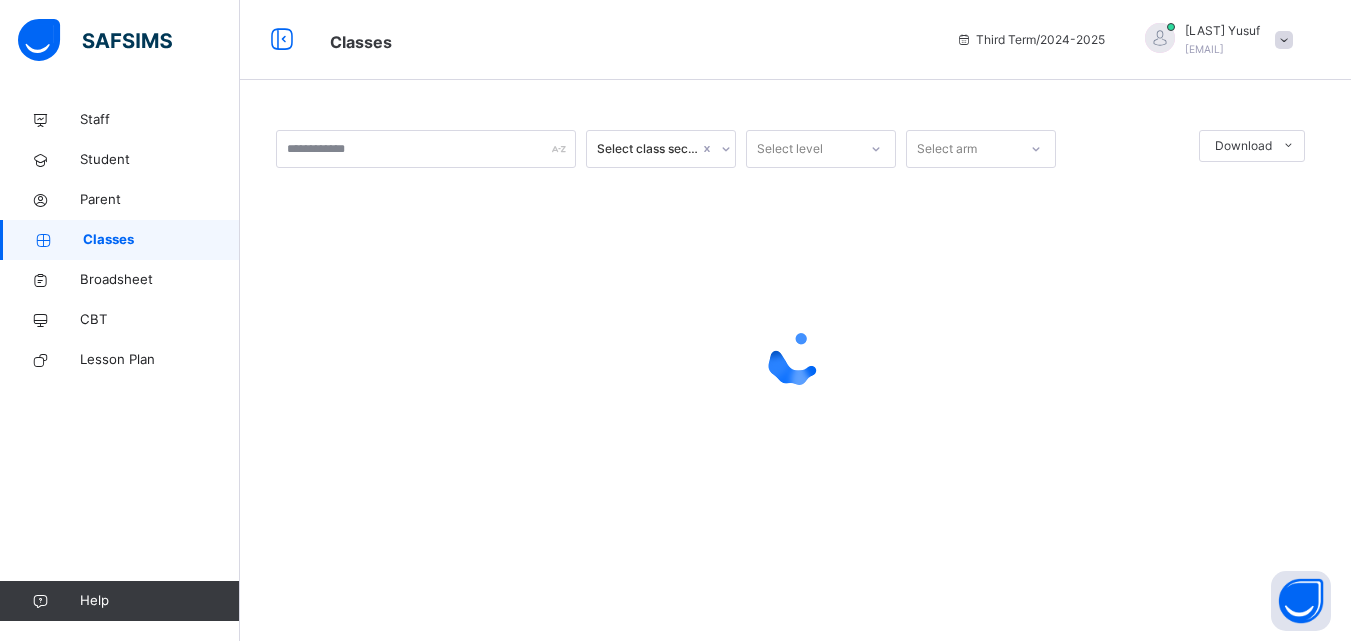 scroll, scrollTop: 0, scrollLeft: 0, axis: both 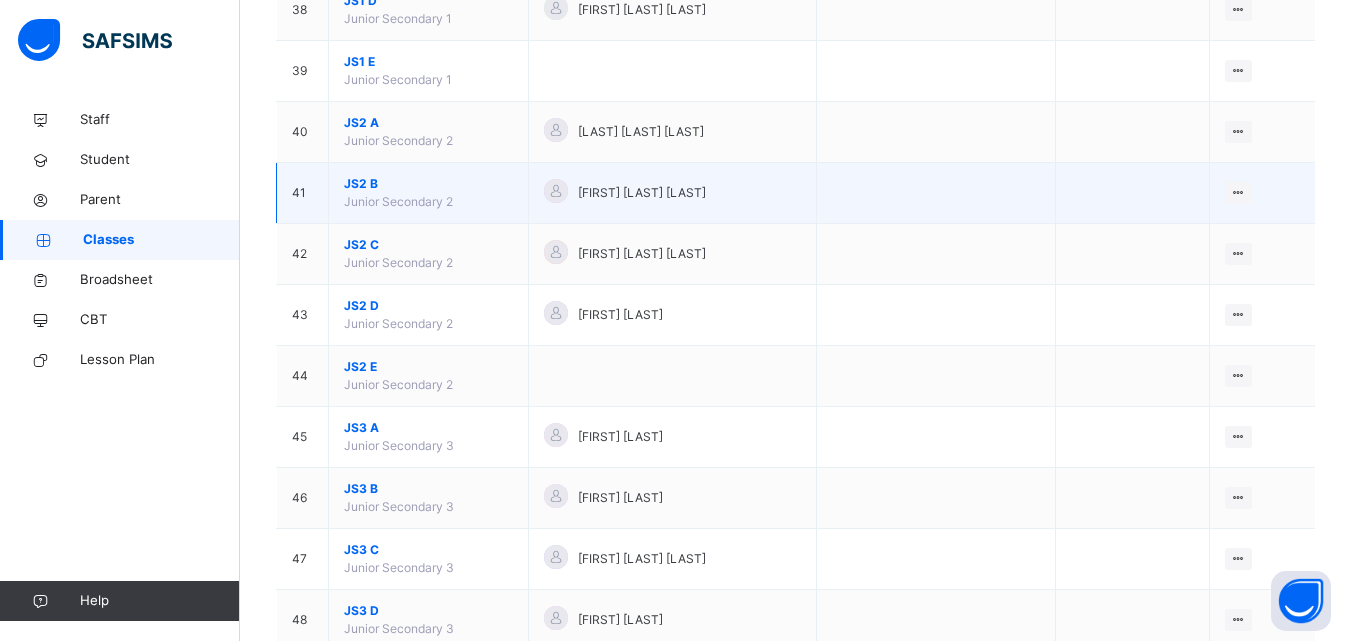 click on "[CLASS] [CLASS]" at bounding box center (428, 184) 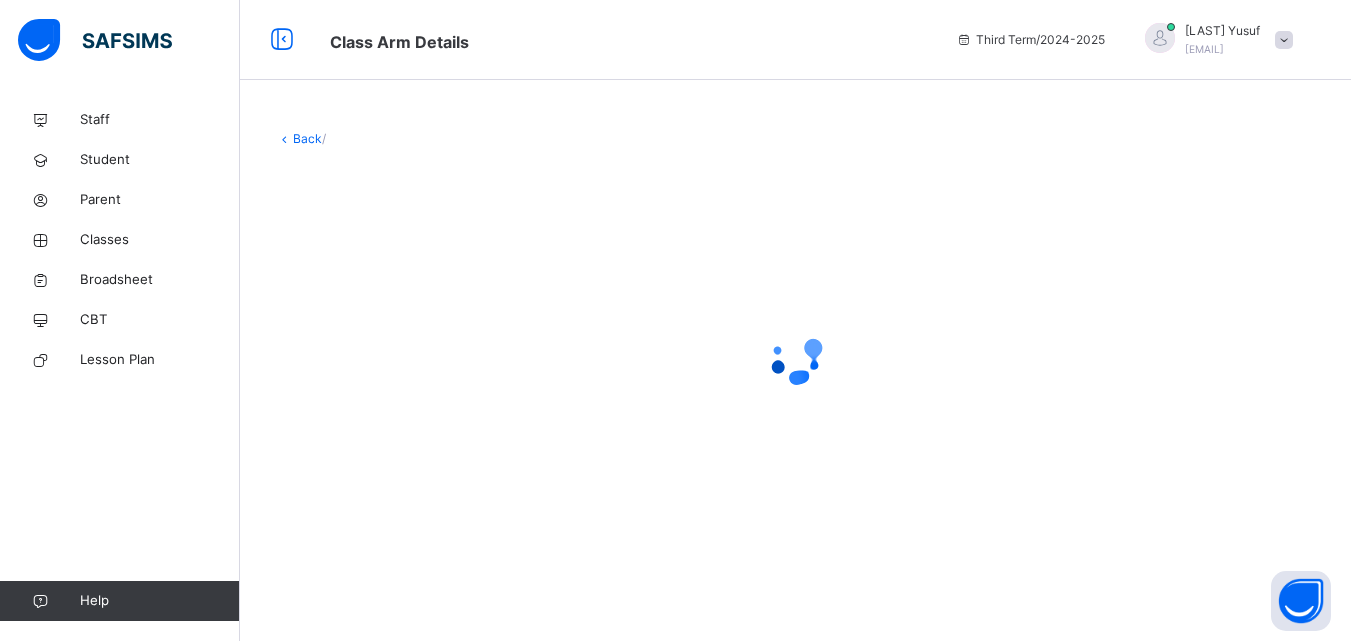 scroll, scrollTop: 0, scrollLeft: 0, axis: both 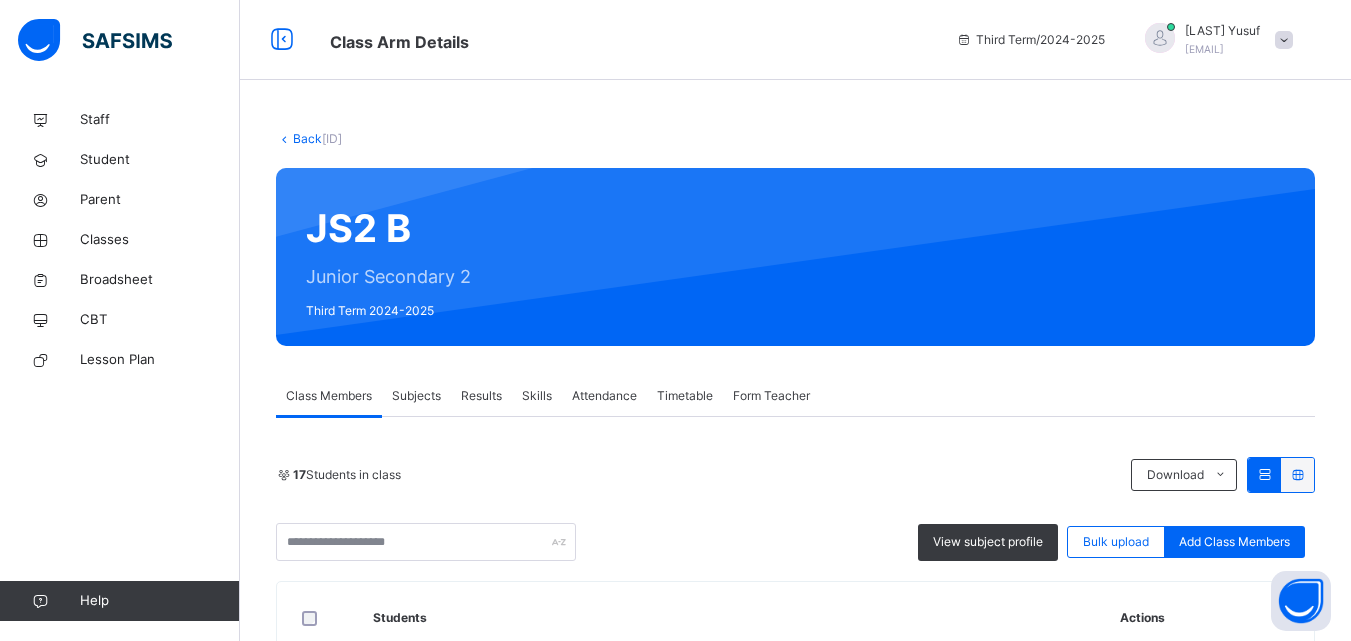 click on "Results" at bounding box center [481, 396] 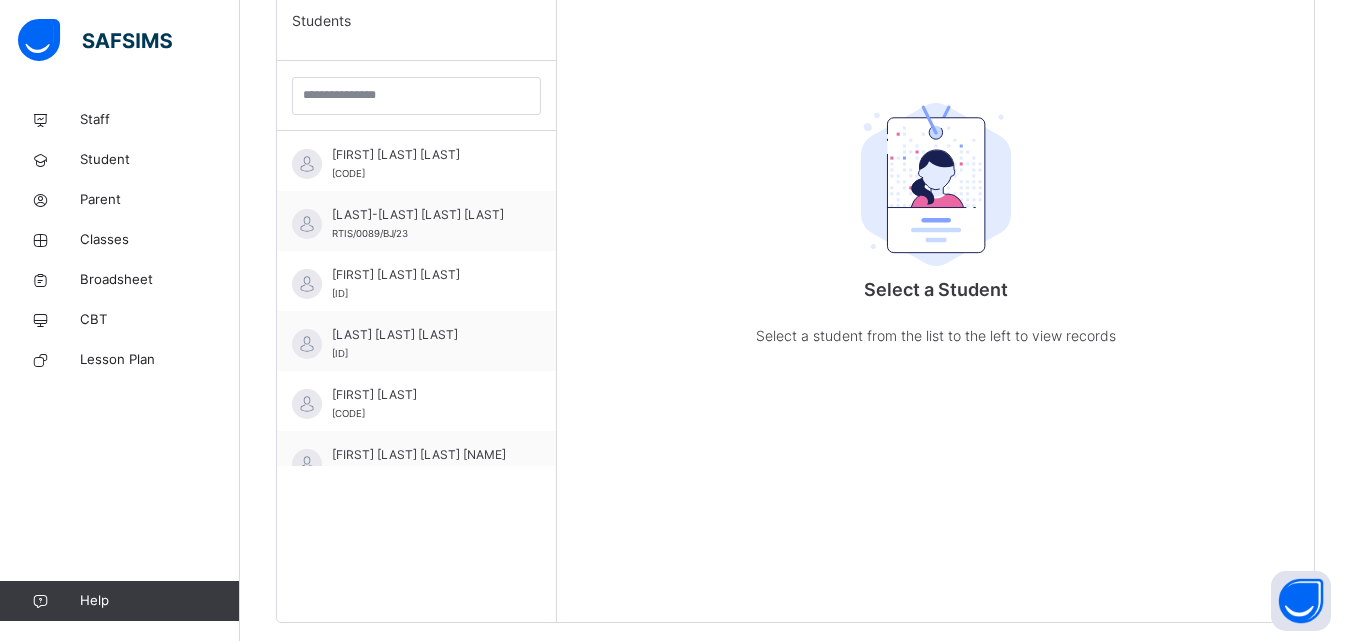 scroll, scrollTop: 541, scrollLeft: 0, axis: vertical 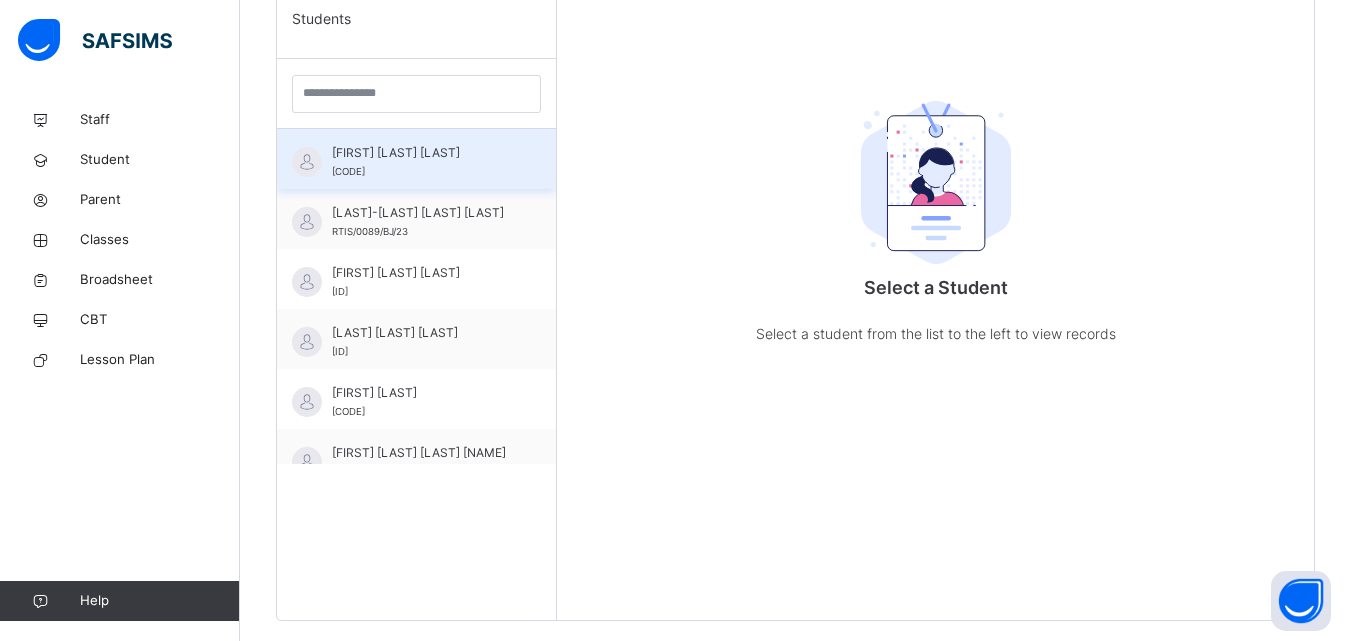 click on "[FIRST] [LAST] [LAST]" at bounding box center (421, 153) 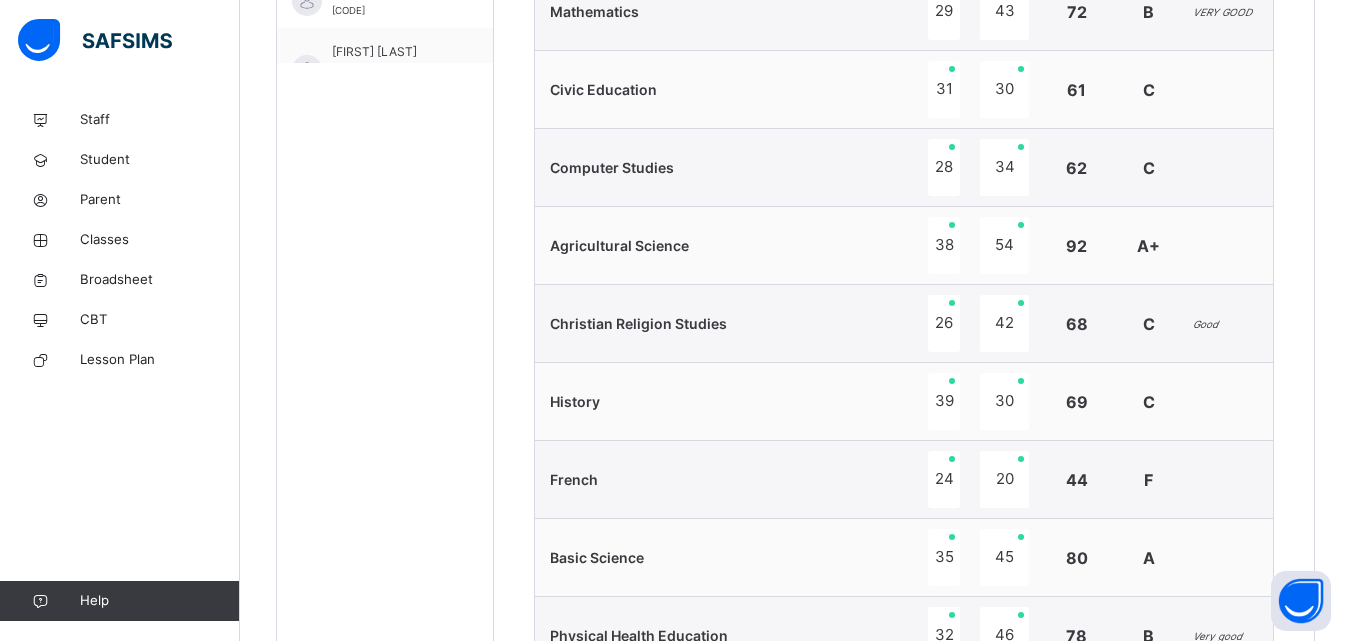 scroll, scrollTop: 968, scrollLeft: 0, axis: vertical 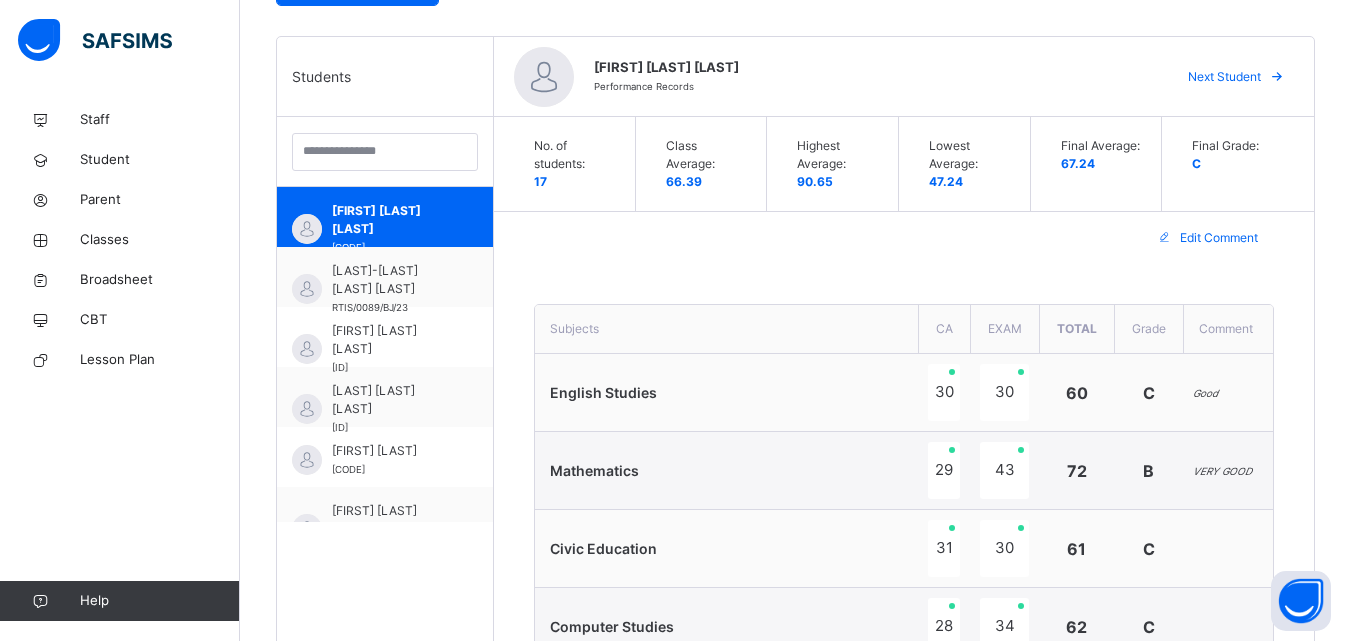 click on "Next Student" at bounding box center [1224, 77] 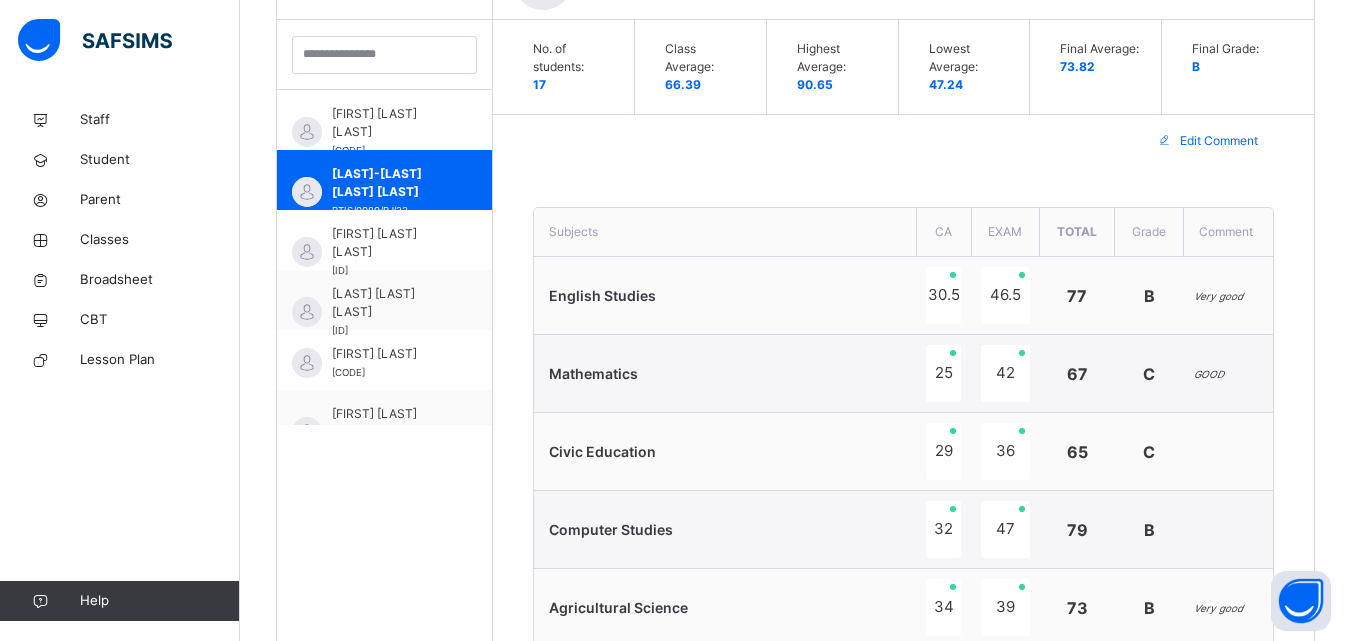 scroll, scrollTop: 563, scrollLeft: 0, axis: vertical 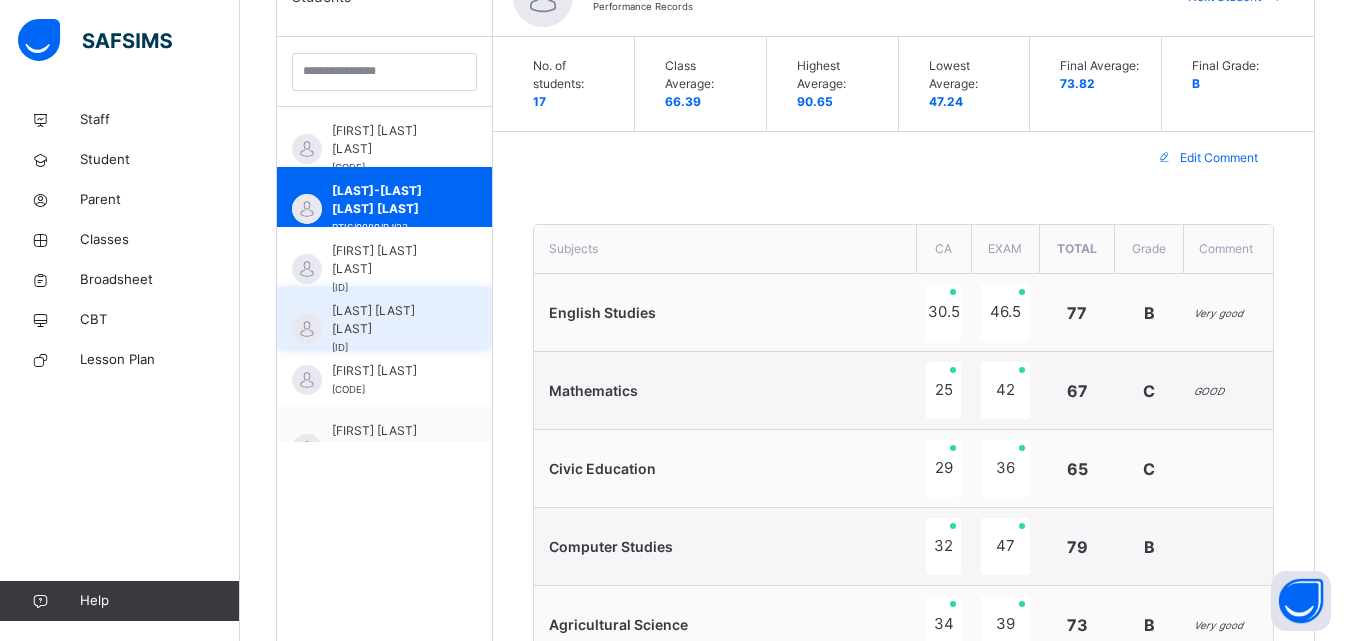 click on "[LAST] [LAST] [LAST]" at bounding box center [389, 320] 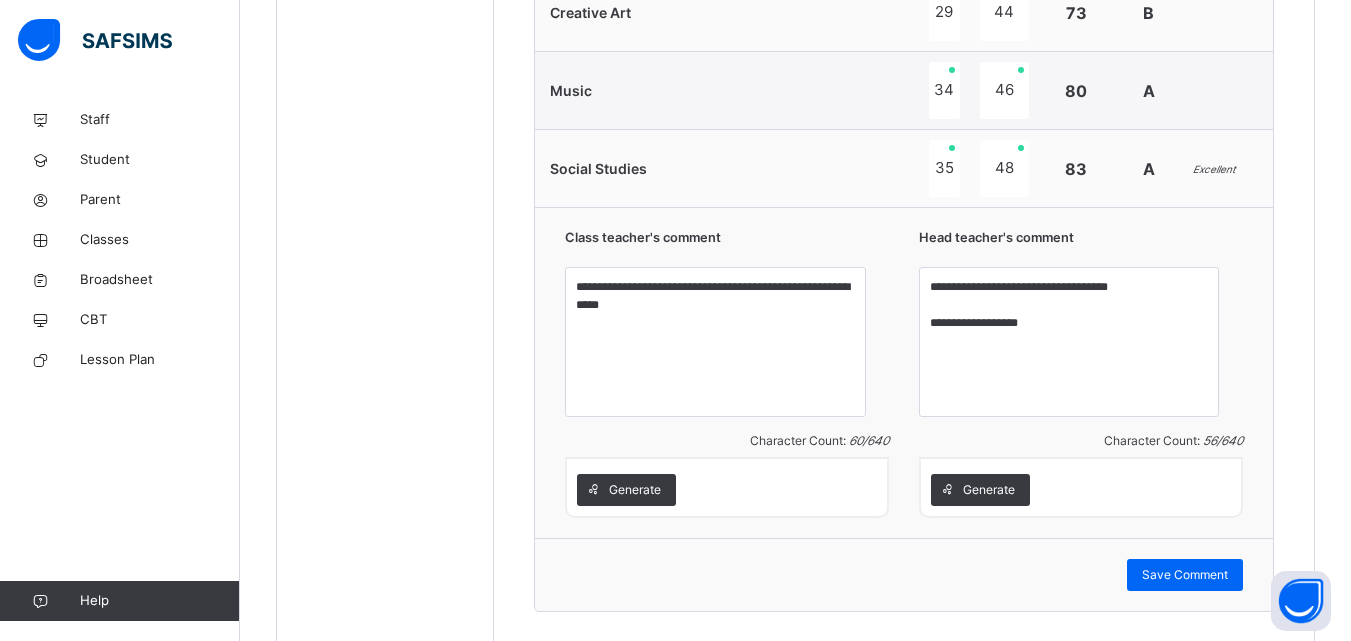 scroll, scrollTop: 2027, scrollLeft: 0, axis: vertical 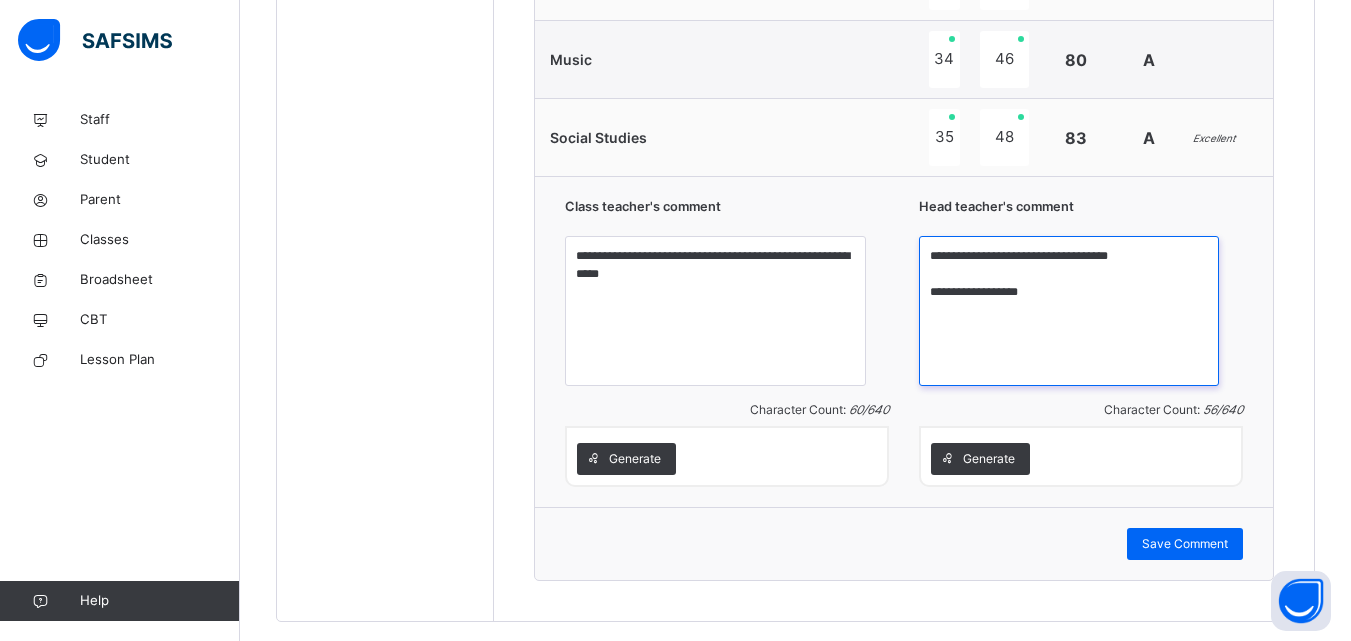 click on "**********" at bounding box center [1069, 311] 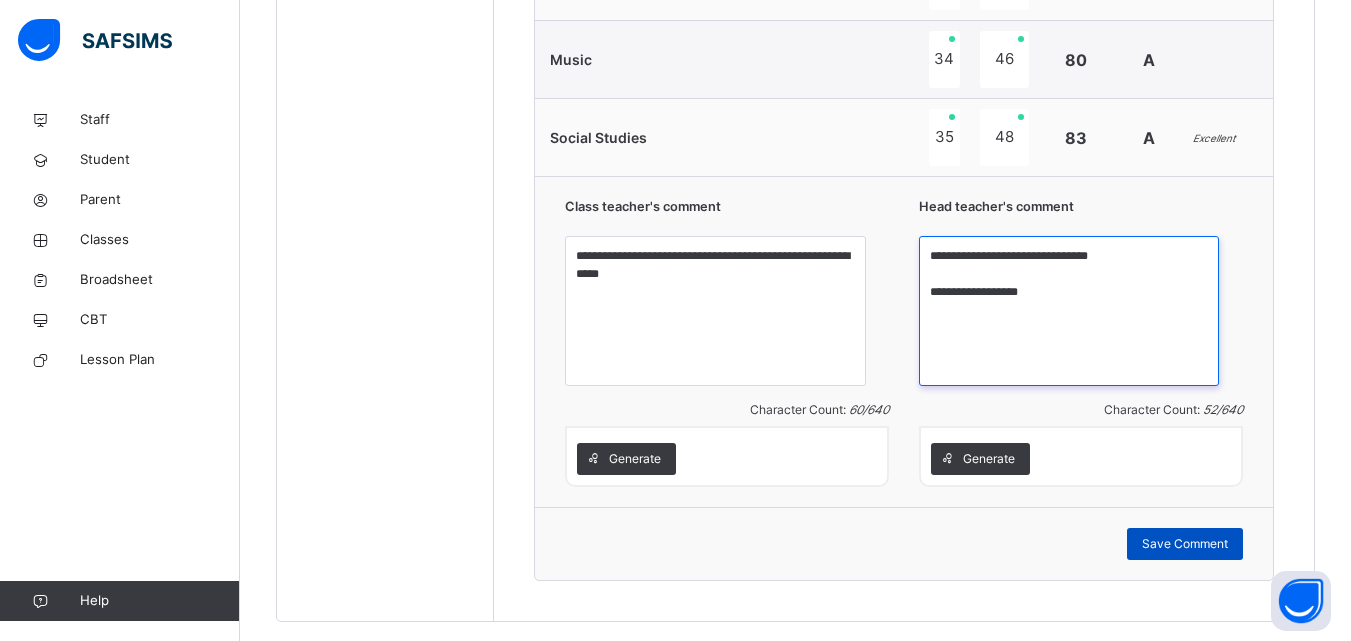 type on "**********" 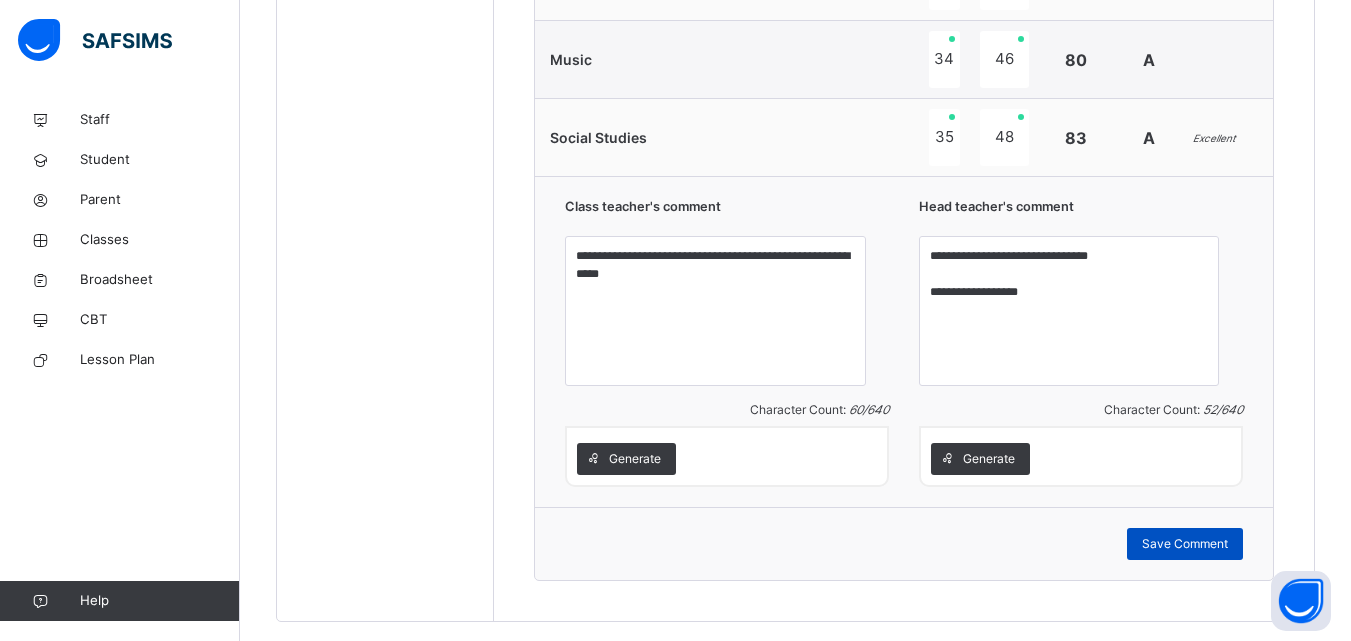 click on "Save Comment" at bounding box center [1185, 544] 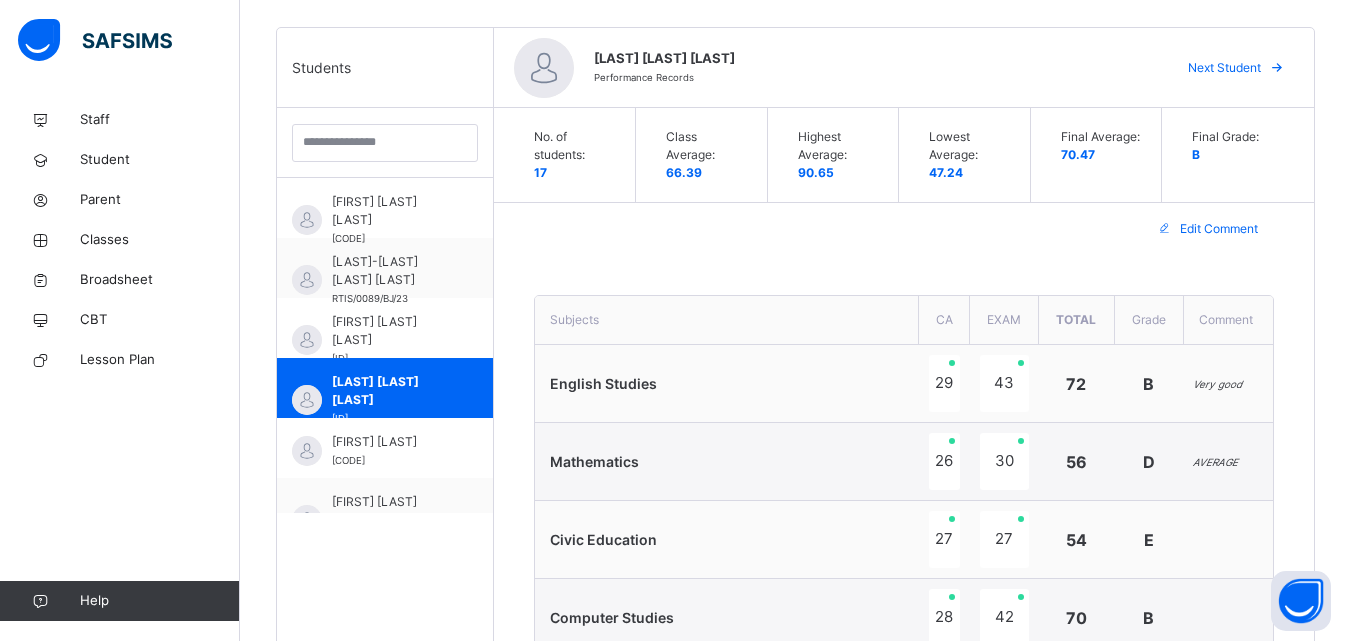scroll, scrollTop: 497, scrollLeft: 0, axis: vertical 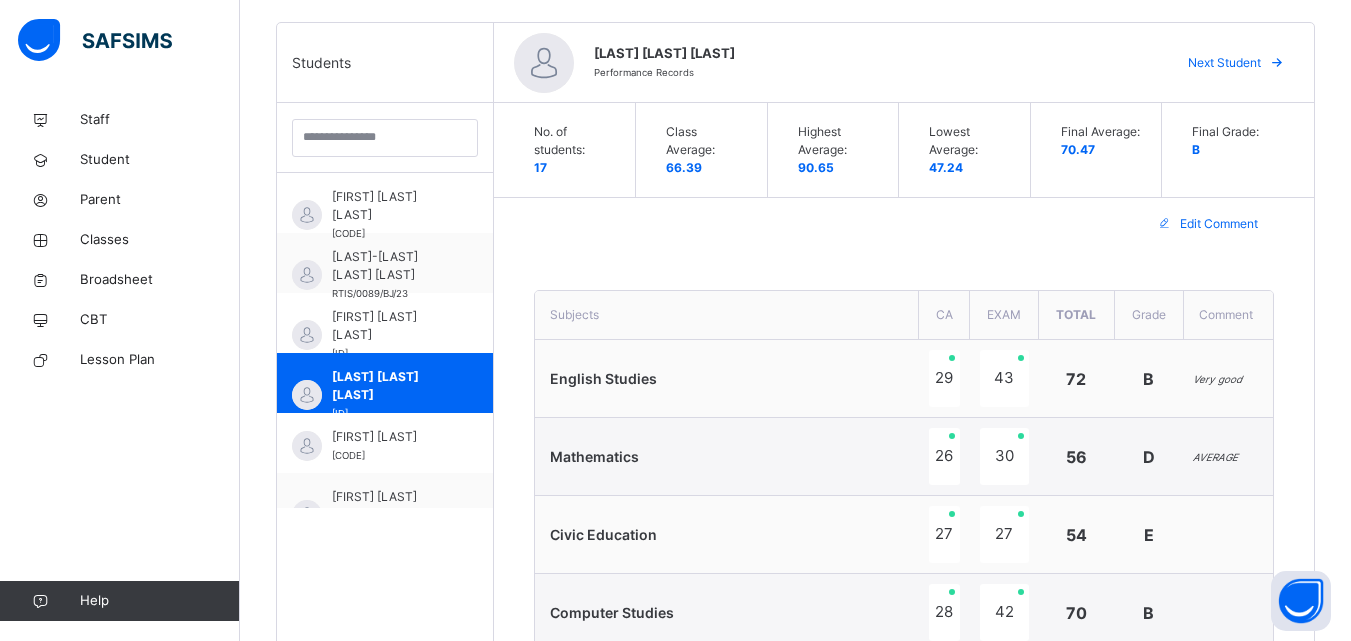 click on "Next Student" at bounding box center (1224, 63) 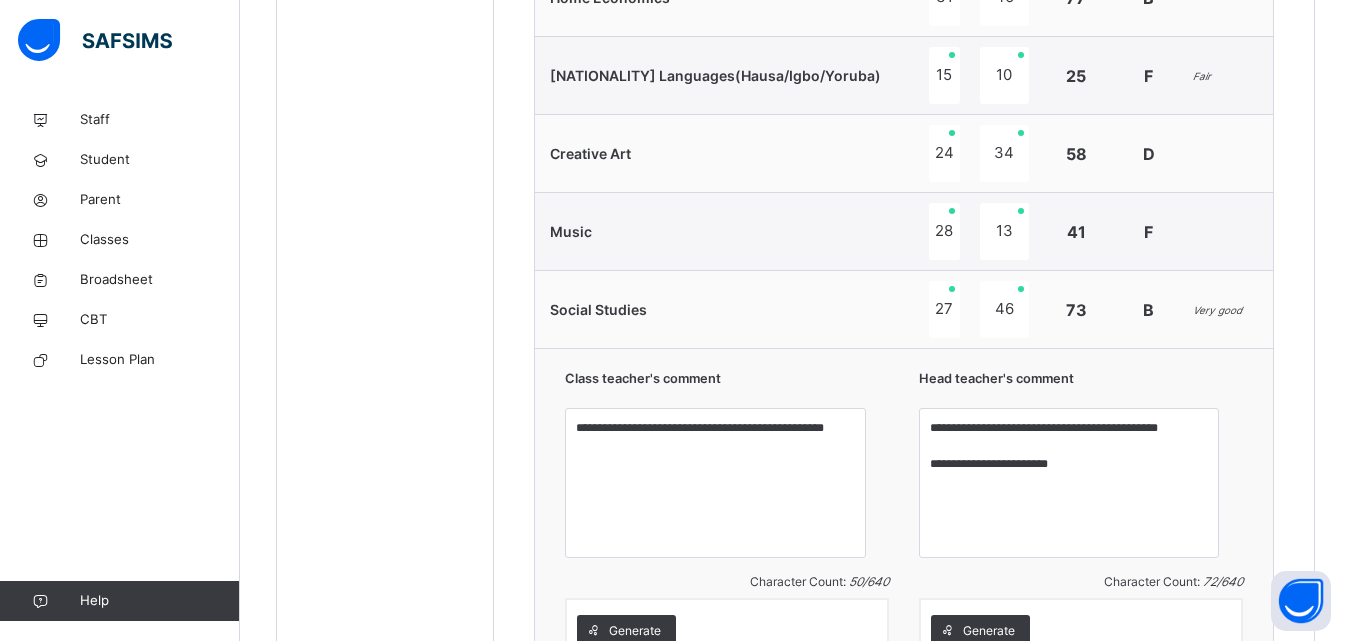 scroll, scrollTop: 1819, scrollLeft: 0, axis: vertical 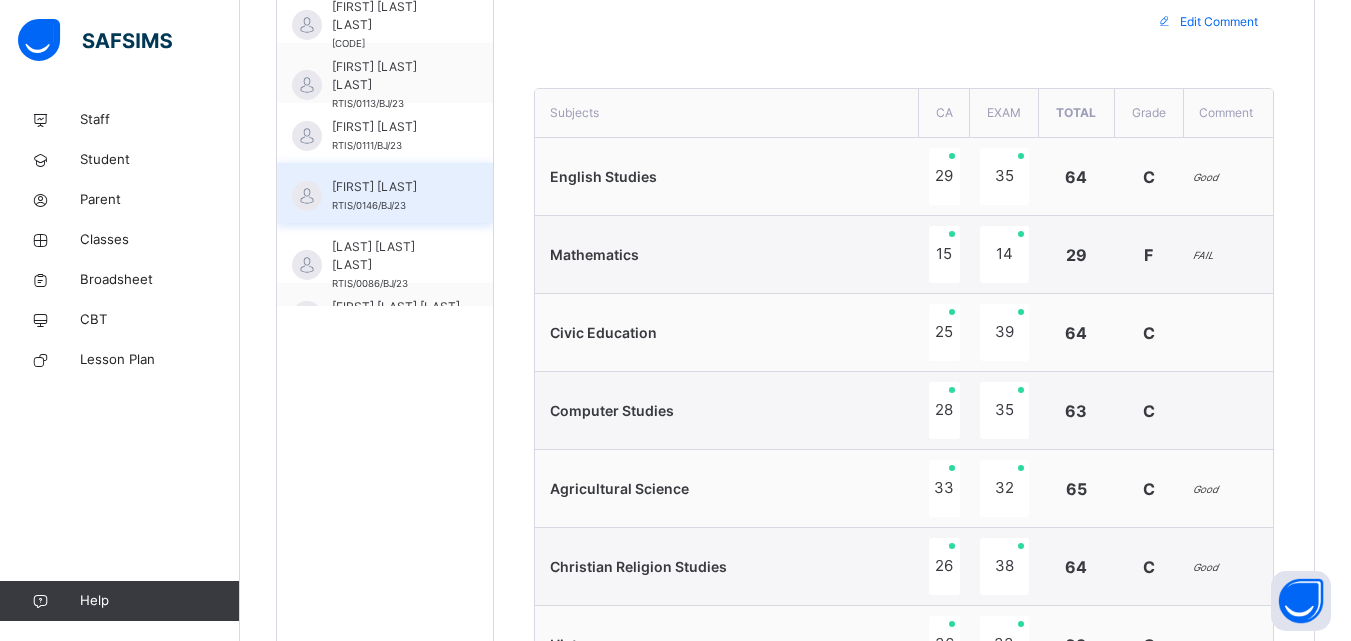 click on "[FIRST] [LAST]" at bounding box center [390, 187] 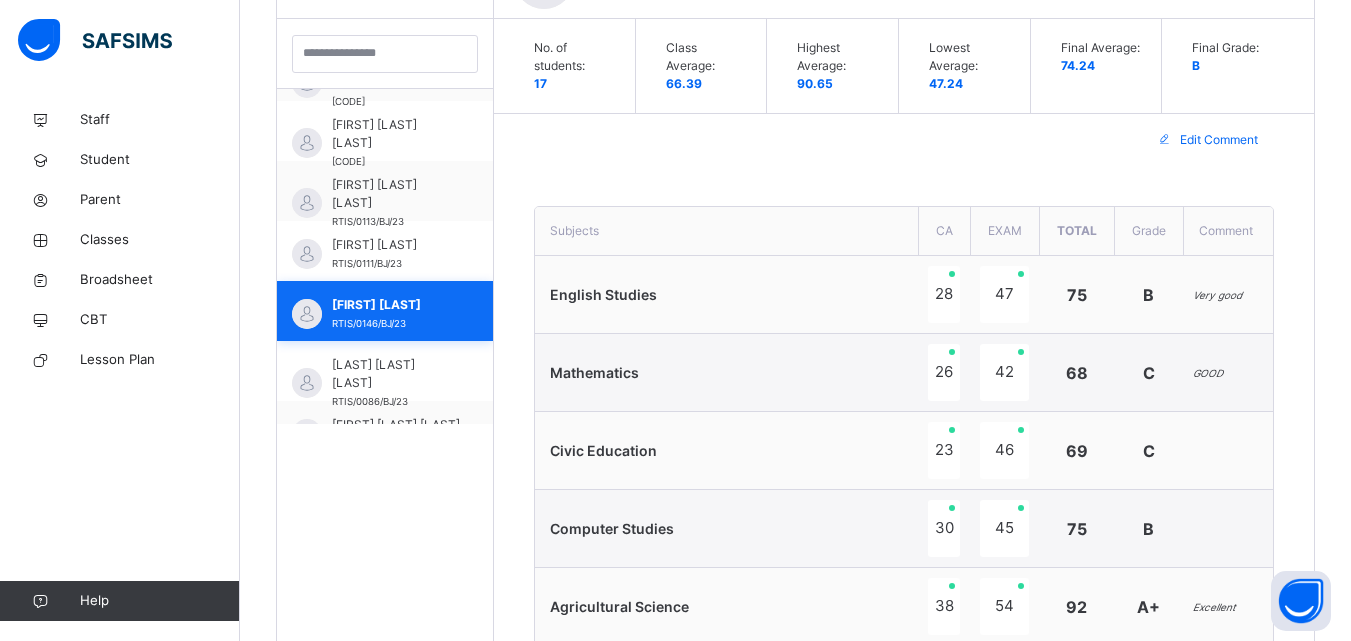 scroll, scrollTop: 699, scrollLeft: 0, axis: vertical 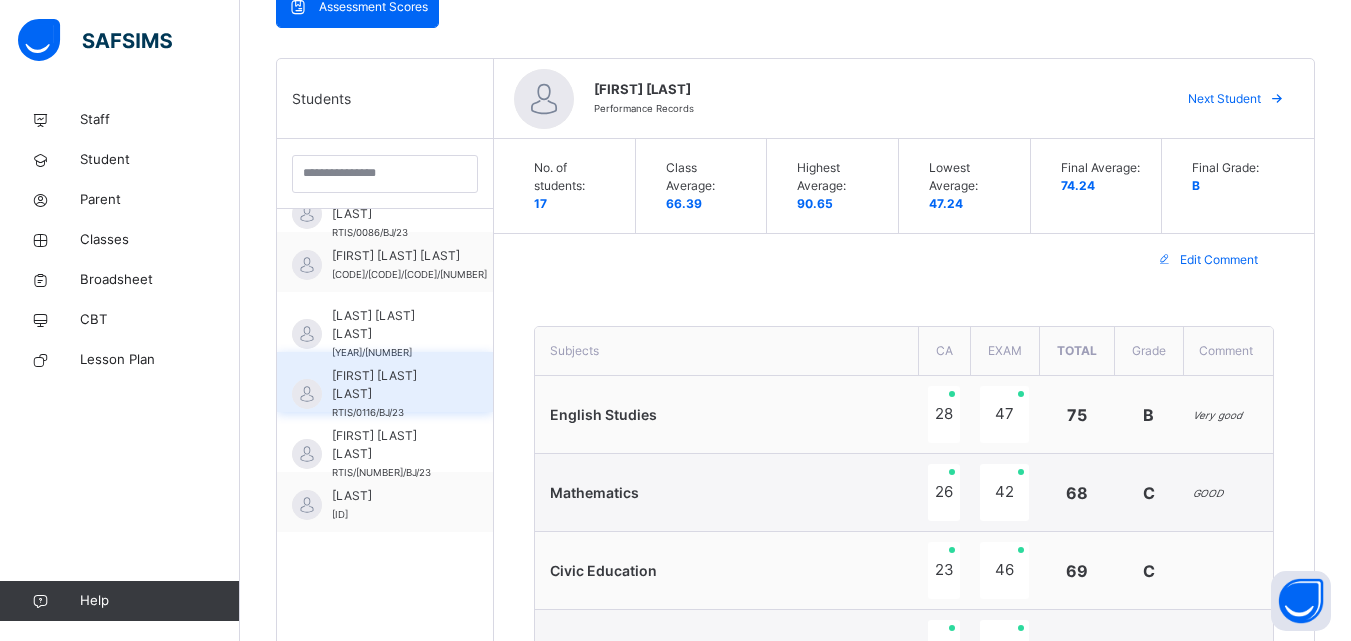 click on "[FIRST] [LAST] [LAST] [ID]" at bounding box center (390, 394) 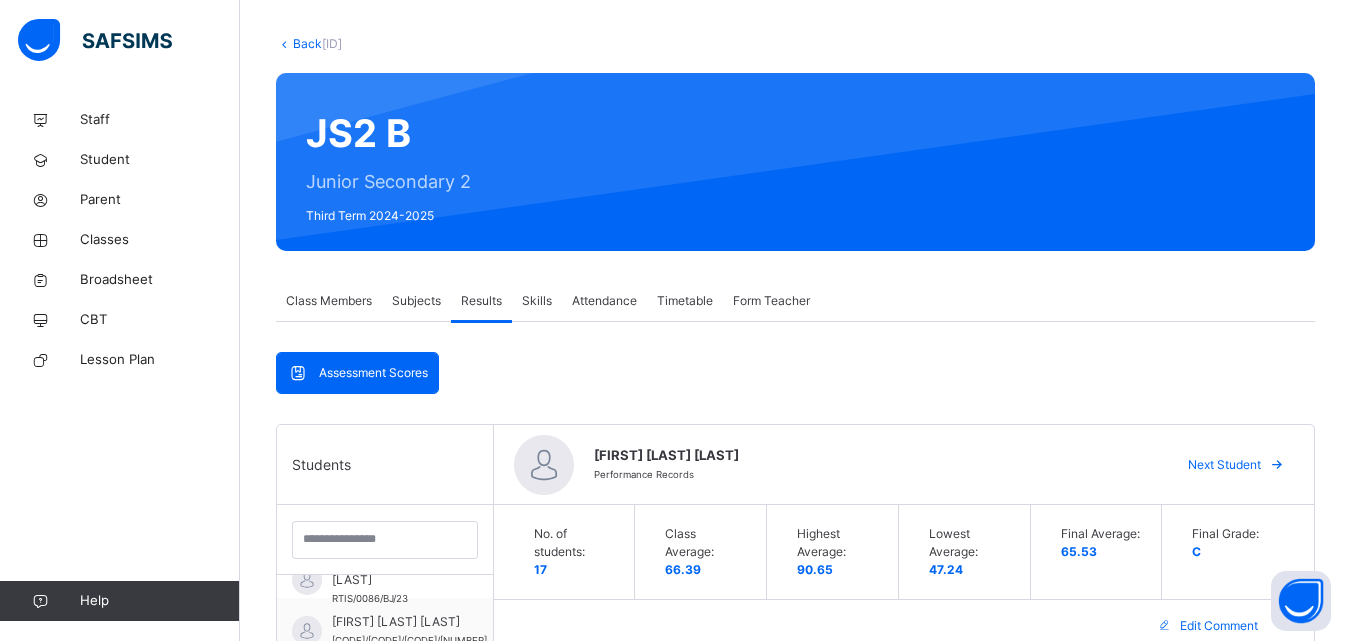 scroll, scrollTop: 0, scrollLeft: 0, axis: both 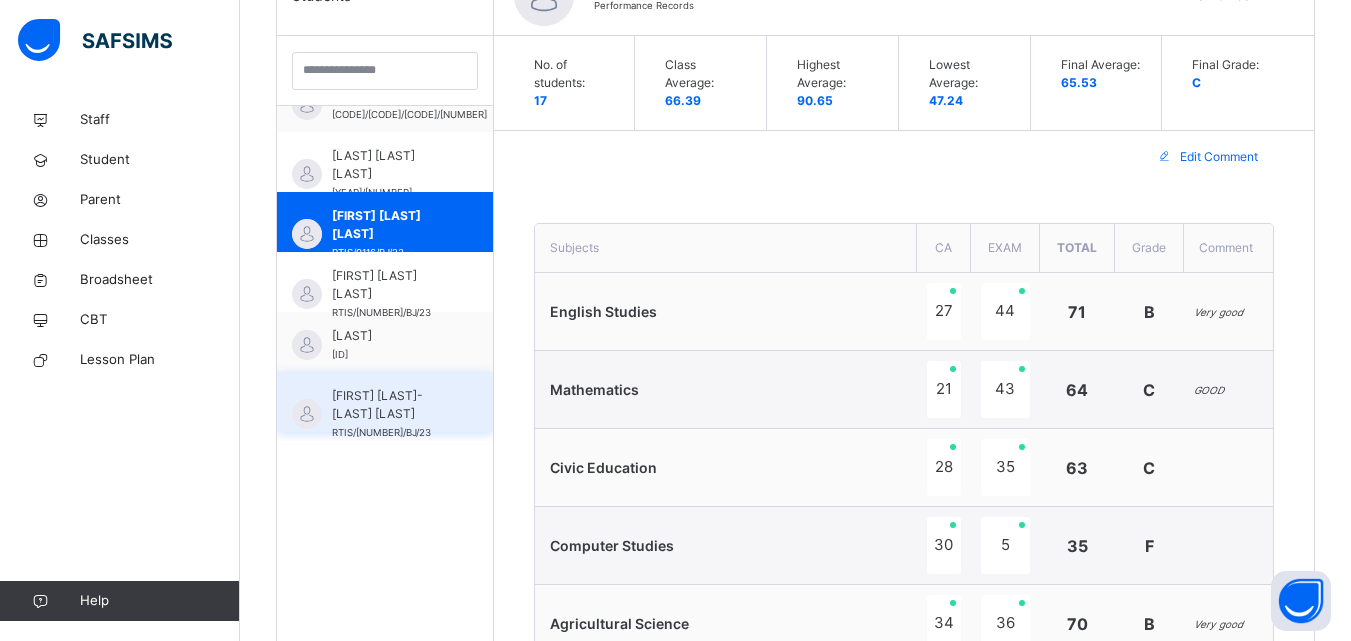 click on "[FIRST] [LAST]-[LAST] [LAST]" at bounding box center (390, 405) 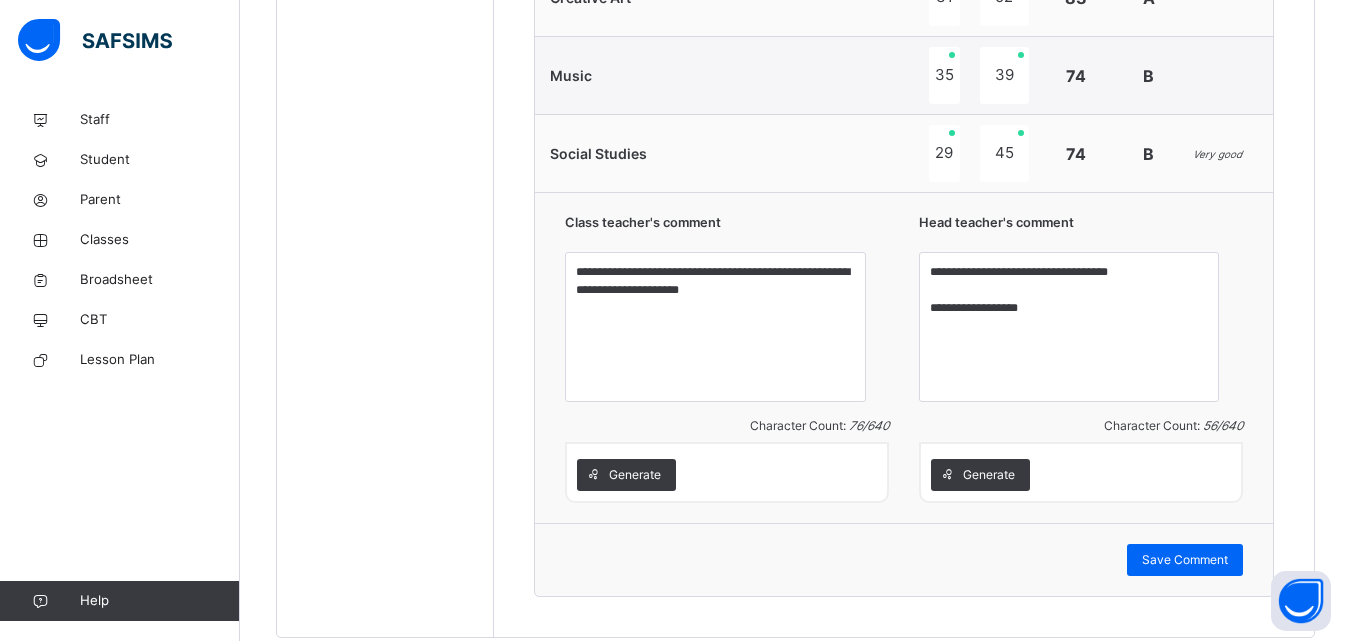 scroll, scrollTop: 1952, scrollLeft: 0, axis: vertical 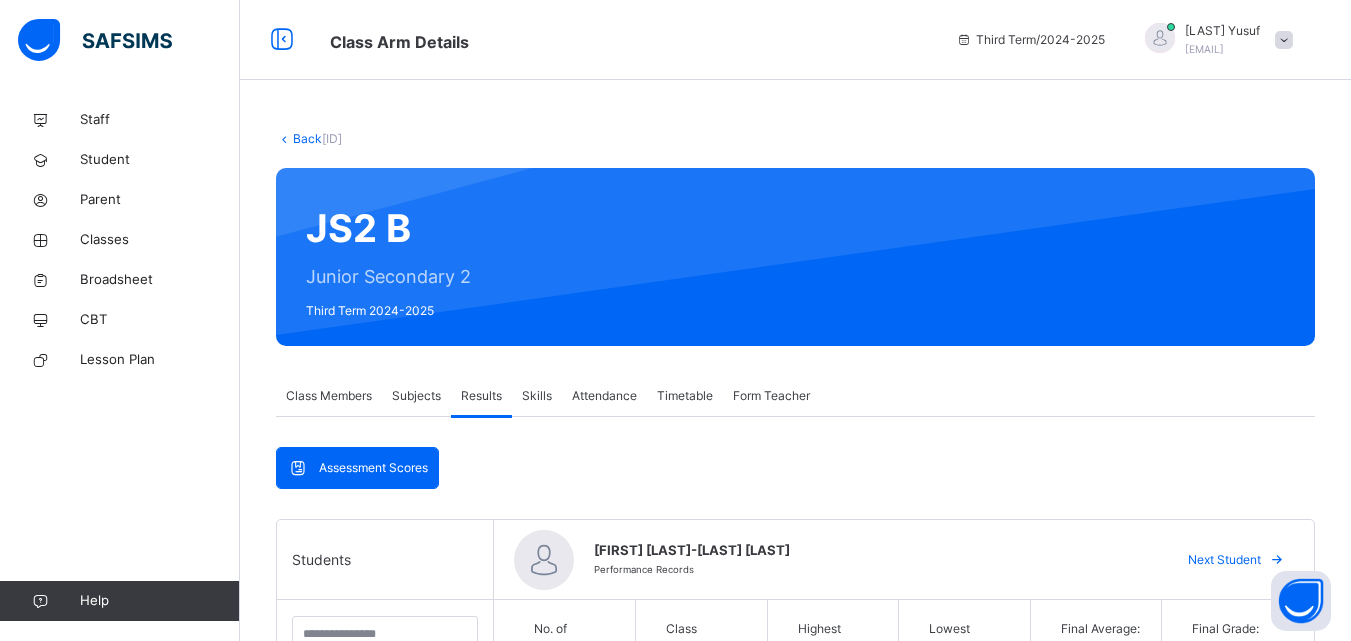 click on "Back" at bounding box center [307, 138] 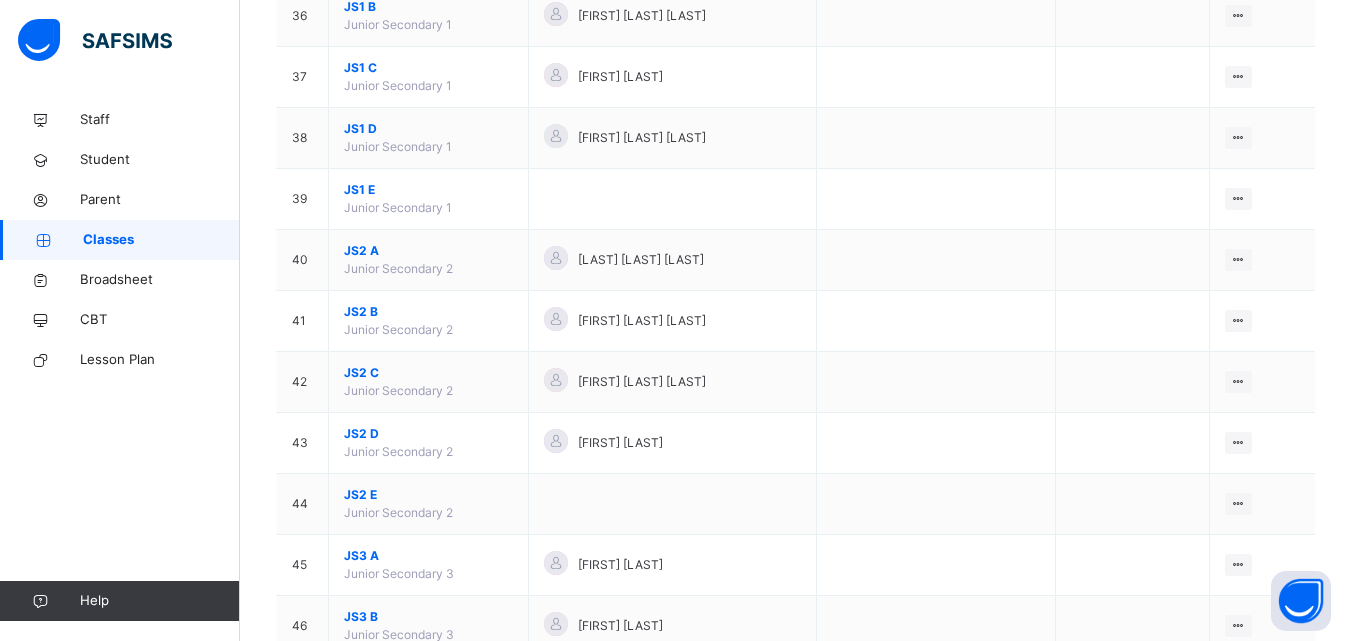 scroll, scrollTop: 2373, scrollLeft: 0, axis: vertical 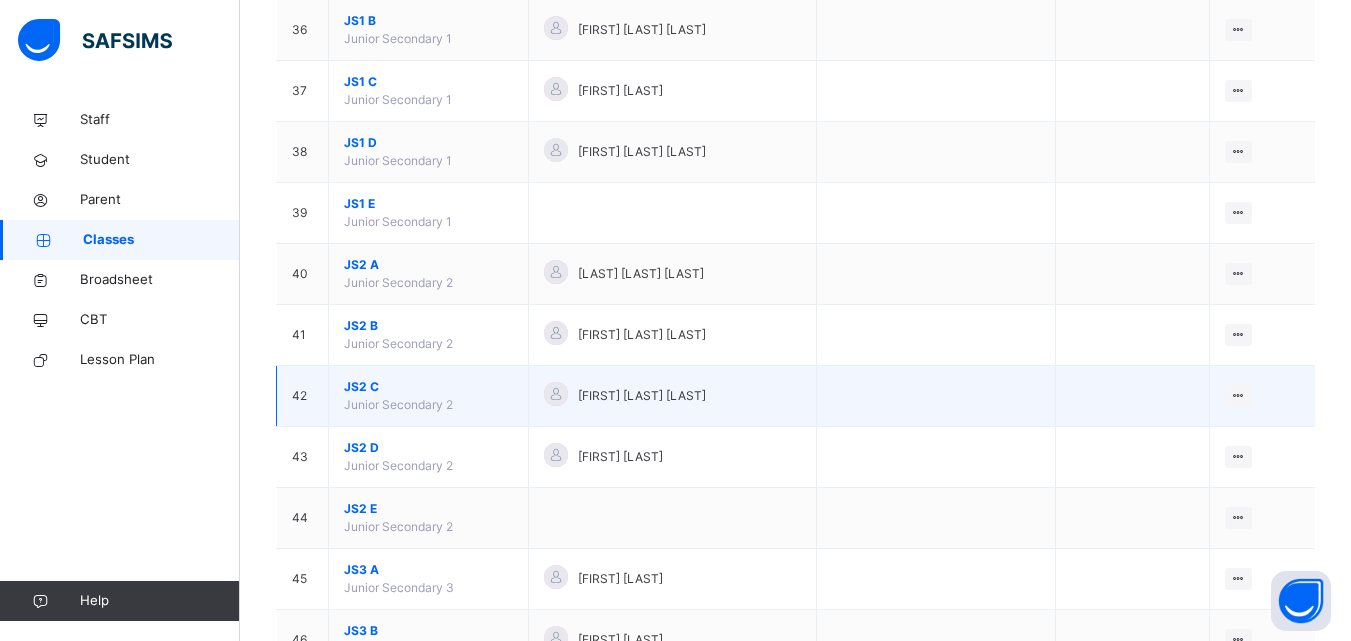 click on "JS2   C" at bounding box center [428, 387] 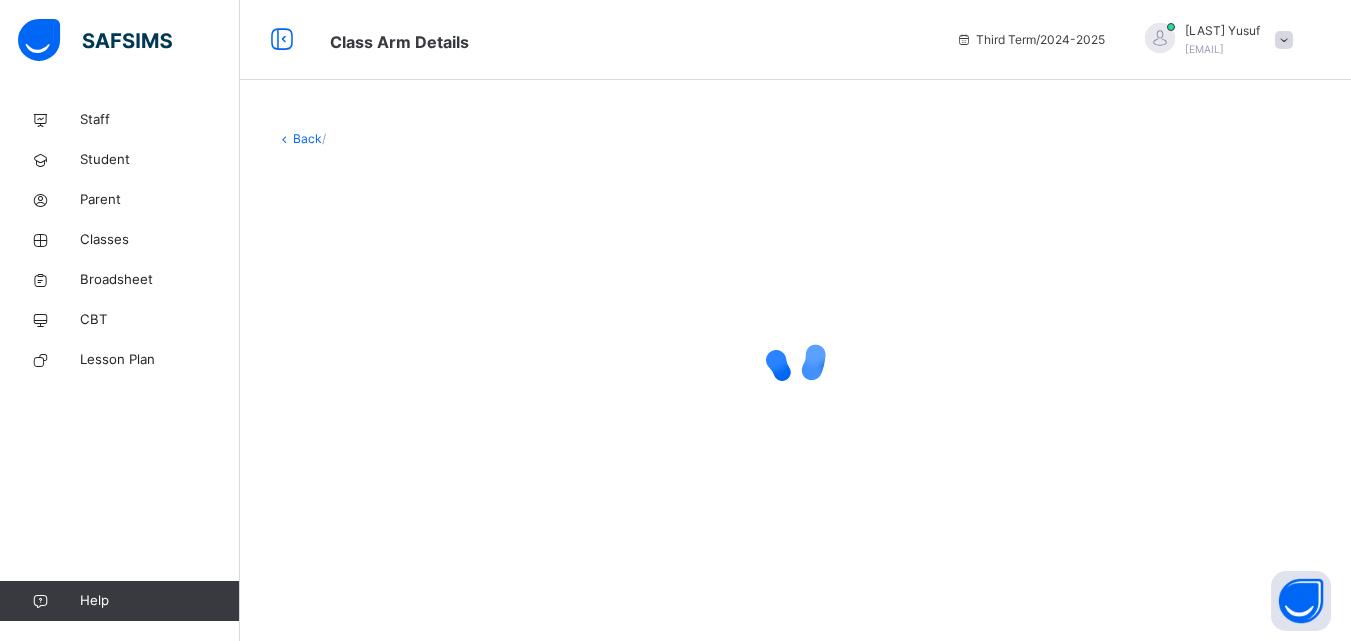 scroll, scrollTop: 0, scrollLeft: 0, axis: both 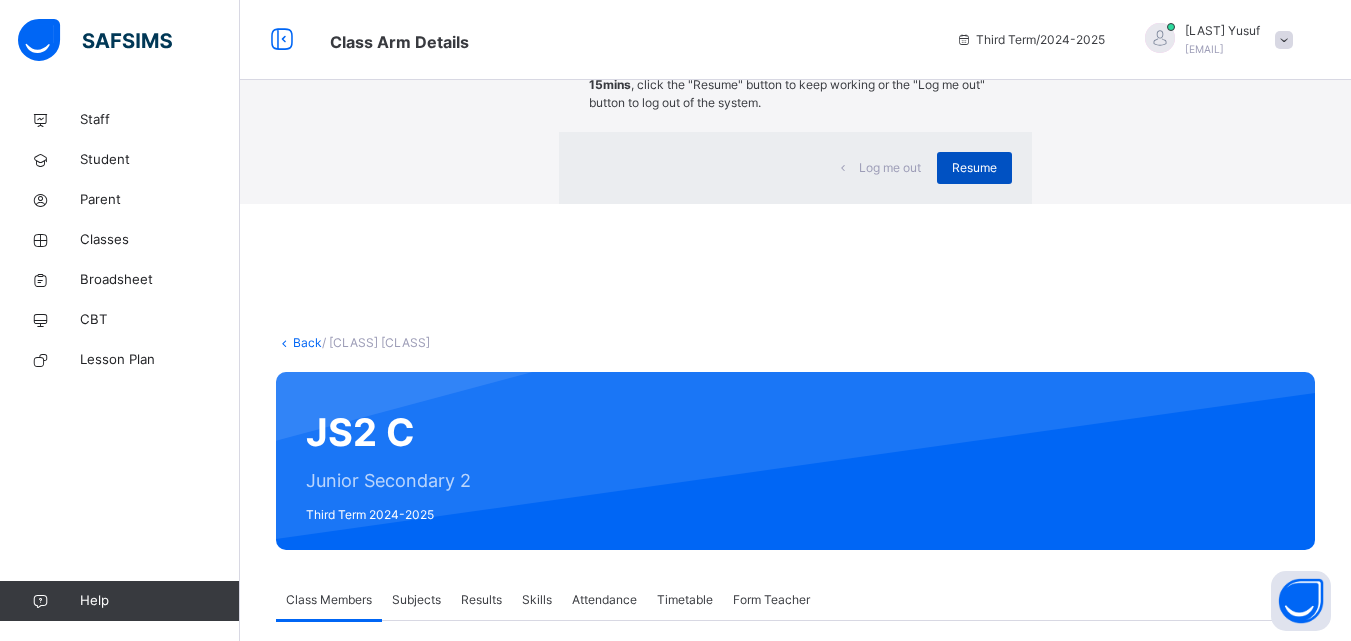 click on "Resume" at bounding box center (974, 168) 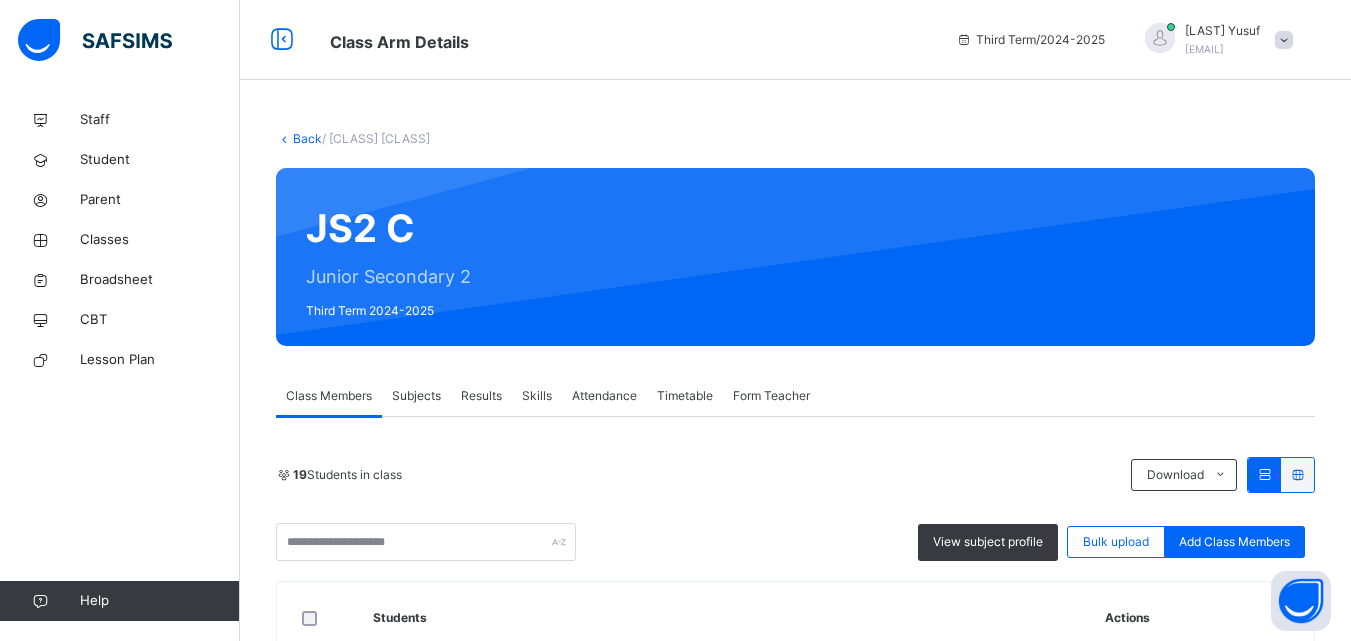 click on "Results" at bounding box center [481, 396] 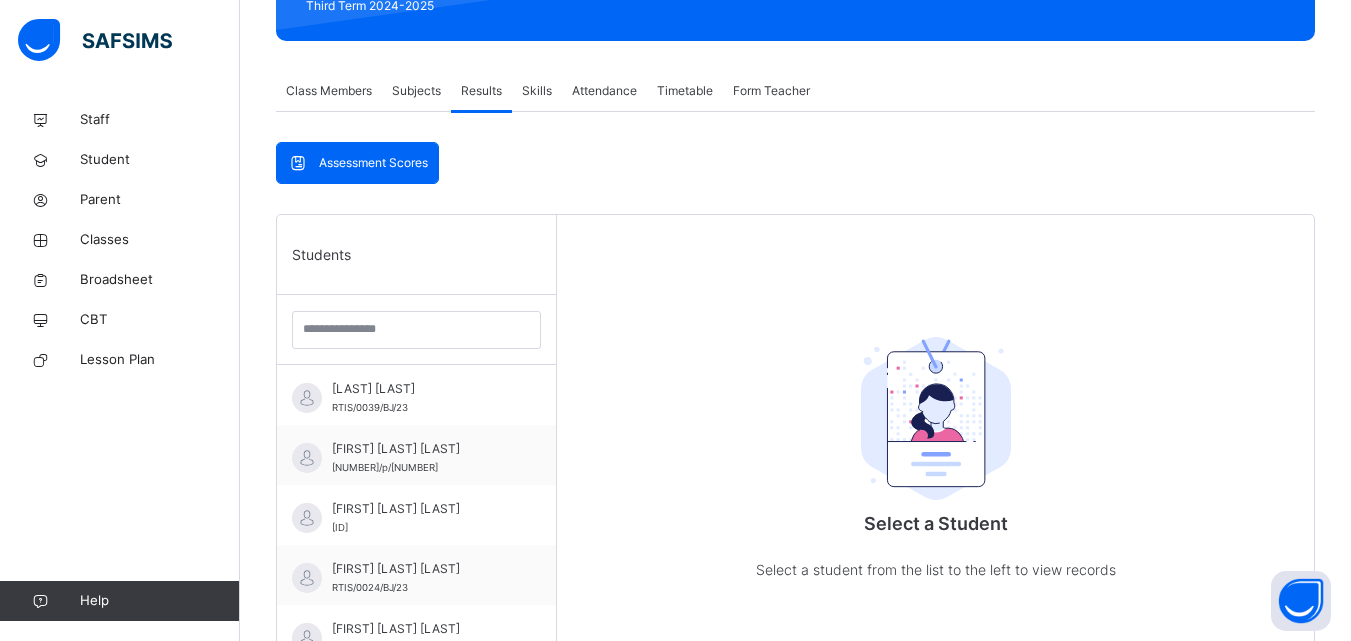 scroll, scrollTop: 311, scrollLeft: 0, axis: vertical 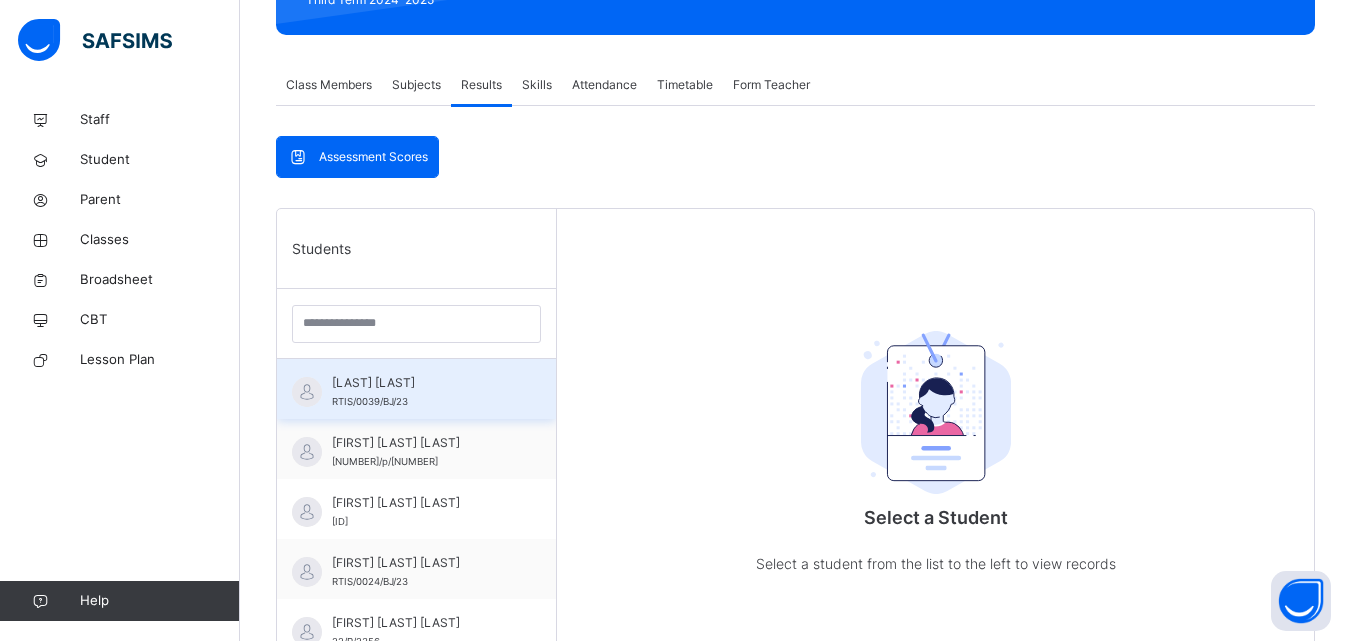 click on "[LAST] [LAST]" at bounding box center (421, 383) 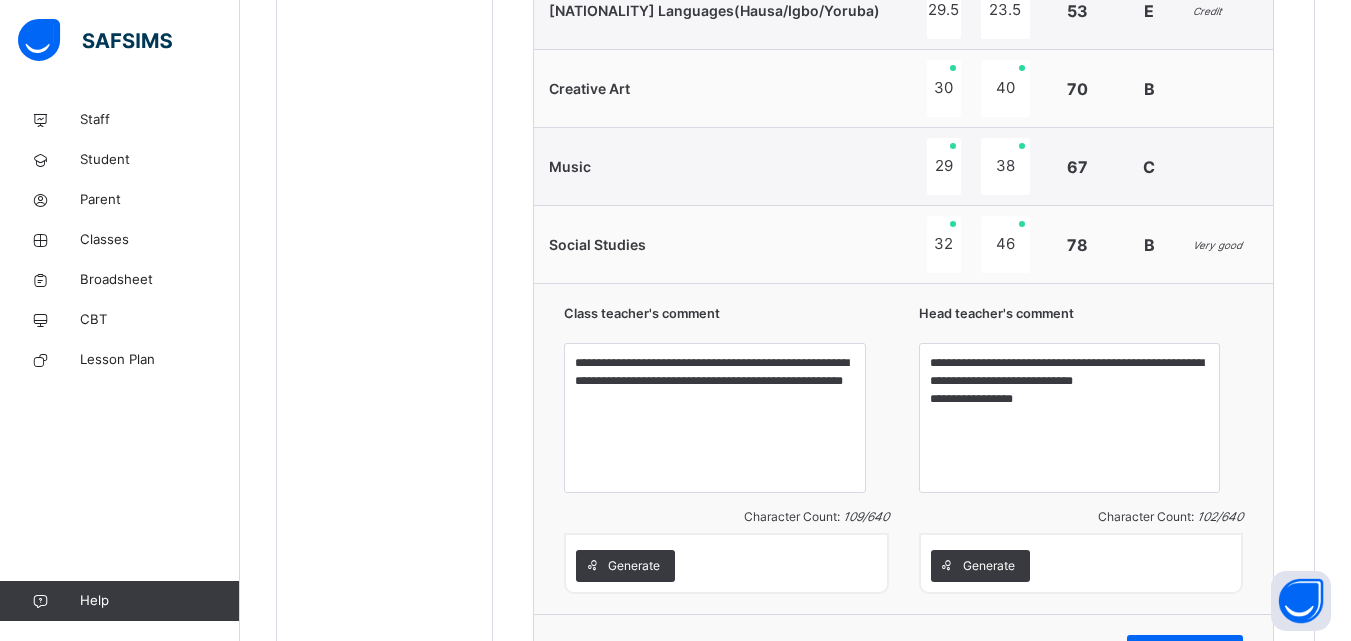 scroll, scrollTop: 1818, scrollLeft: 0, axis: vertical 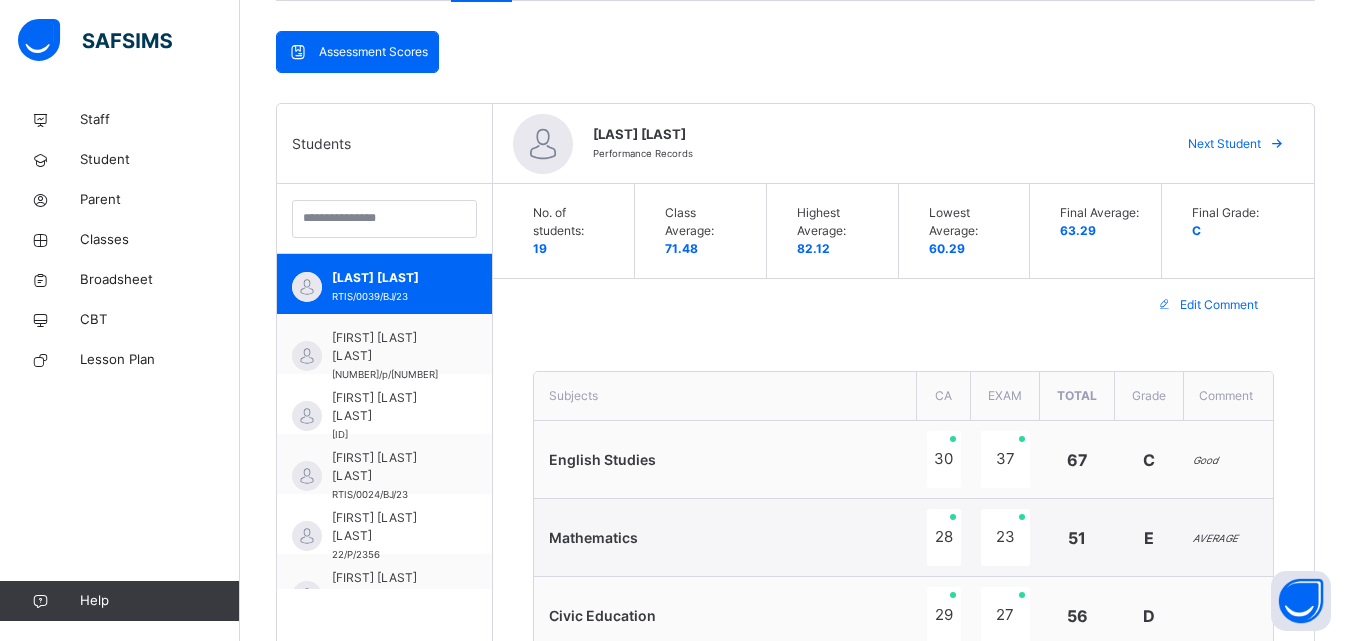 click on "Next Student" at bounding box center (1224, 144) 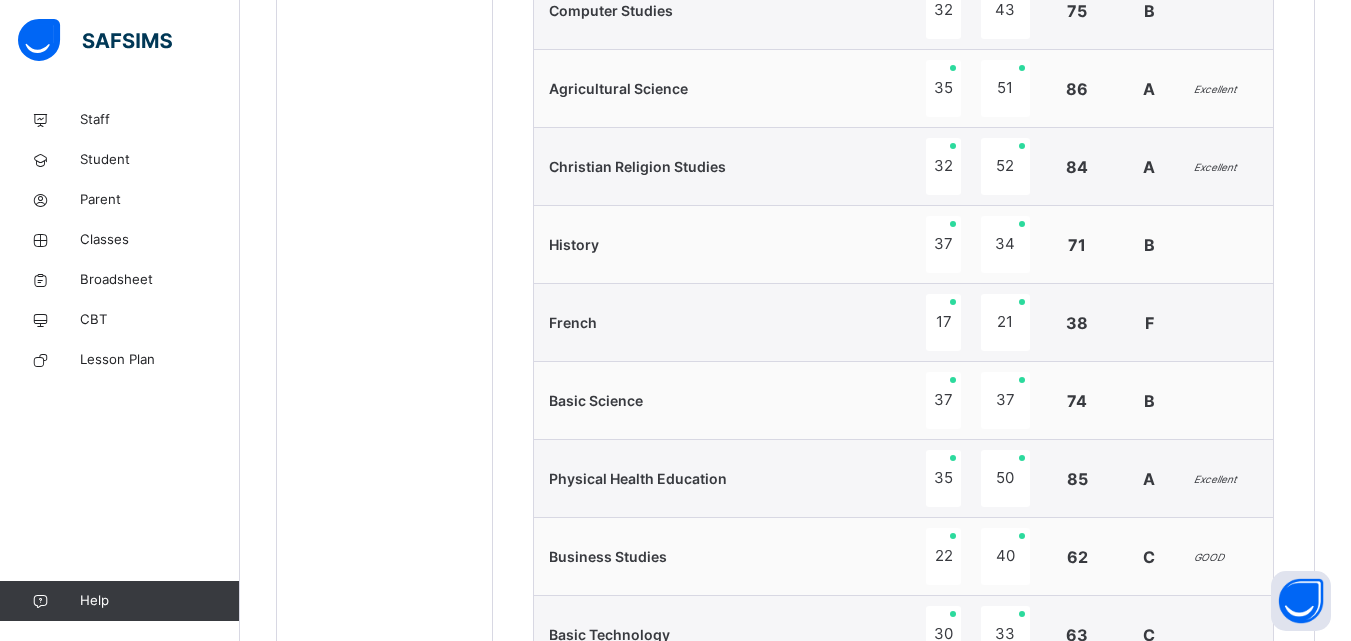 scroll, scrollTop: 1104, scrollLeft: 0, axis: vertical 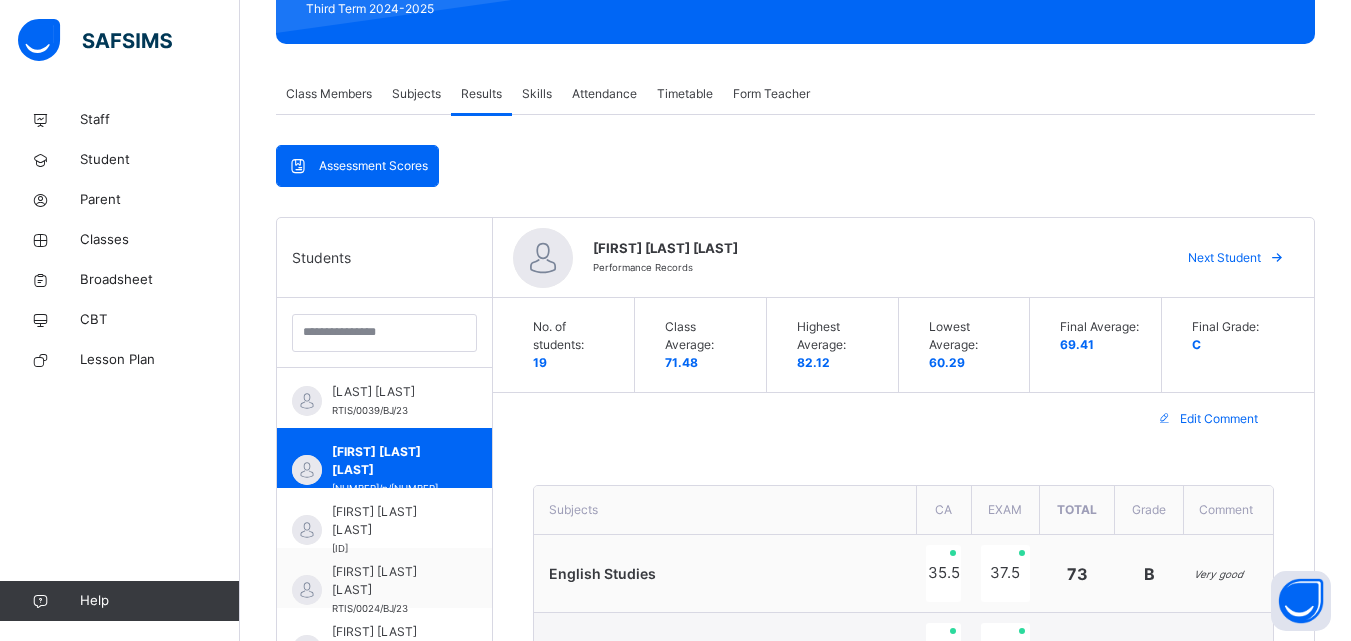 click on "Next Student" at bounding box center [1224, 258] 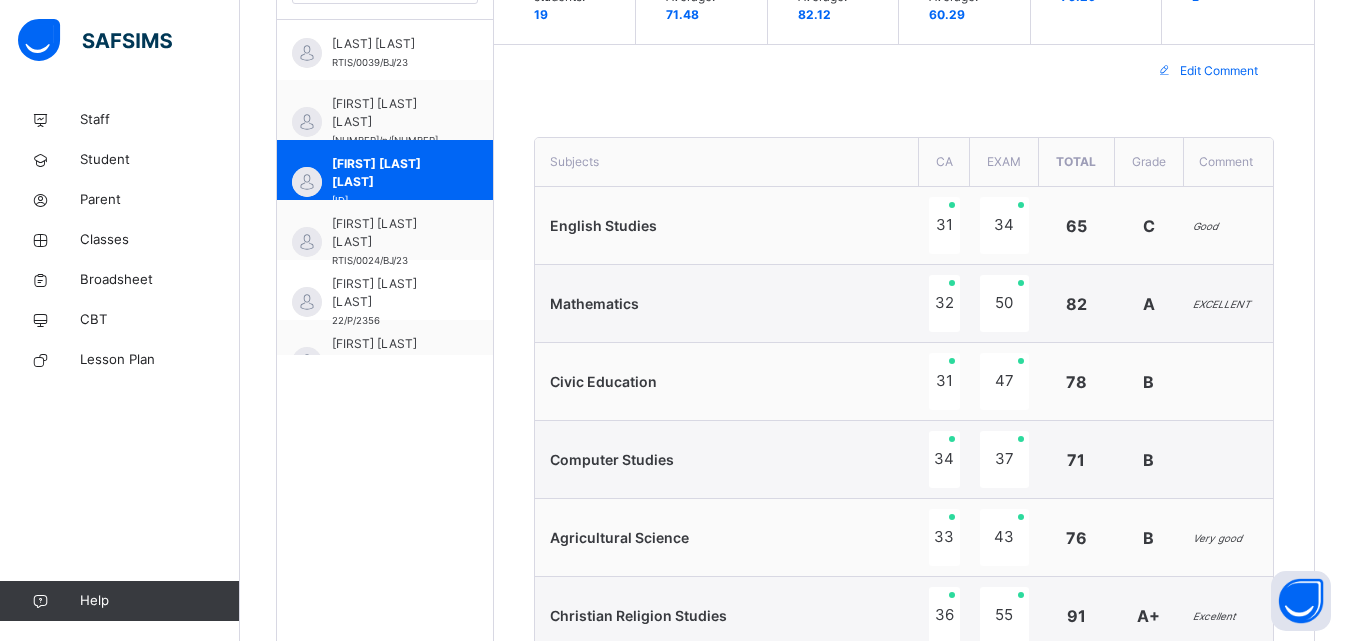 scroll, scrollTop: 659, scrollLeft: 0, axis: vertical 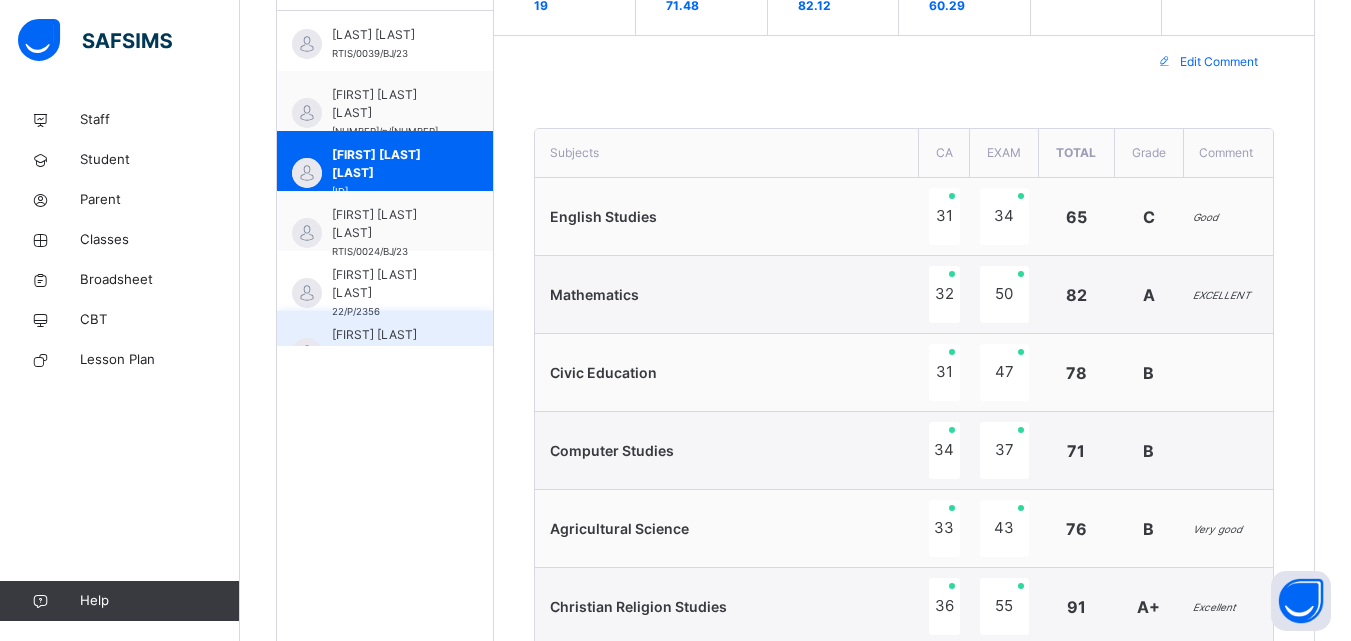 click on "[FIRST] [LAST] [LAST] [LAST]" at bounding box center (390, 344) 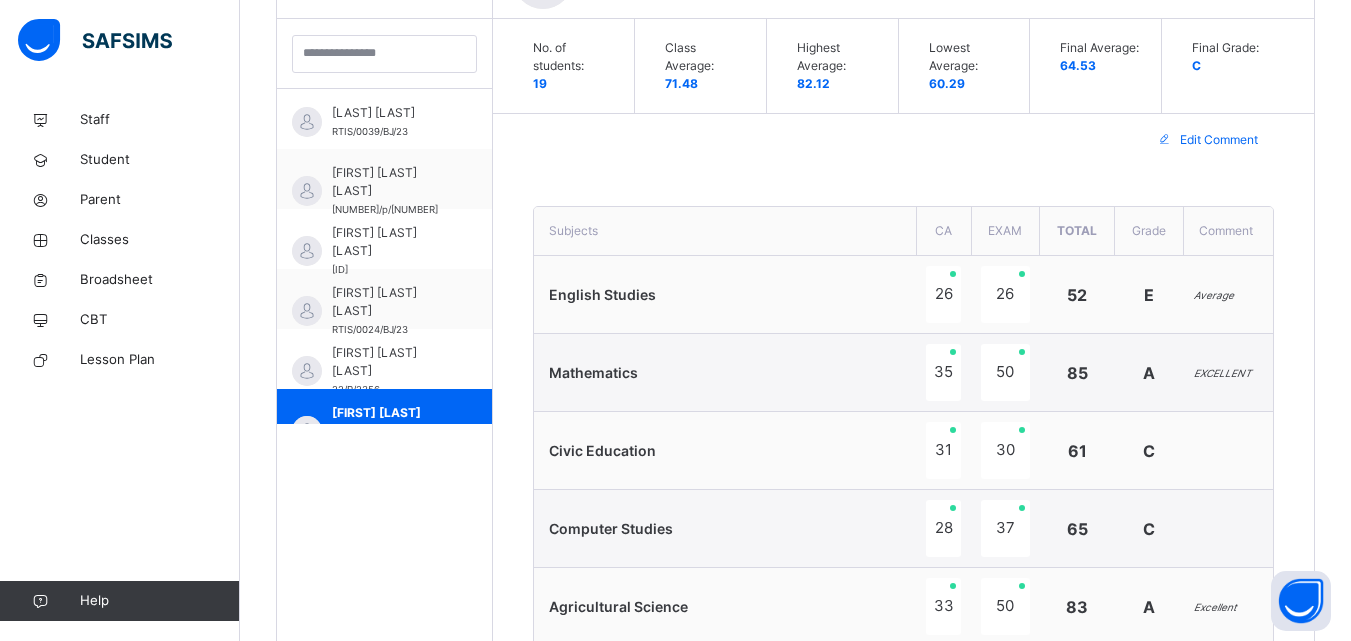 scroll, scrollTop: 659, scrollLeft: 0, axis: vertical 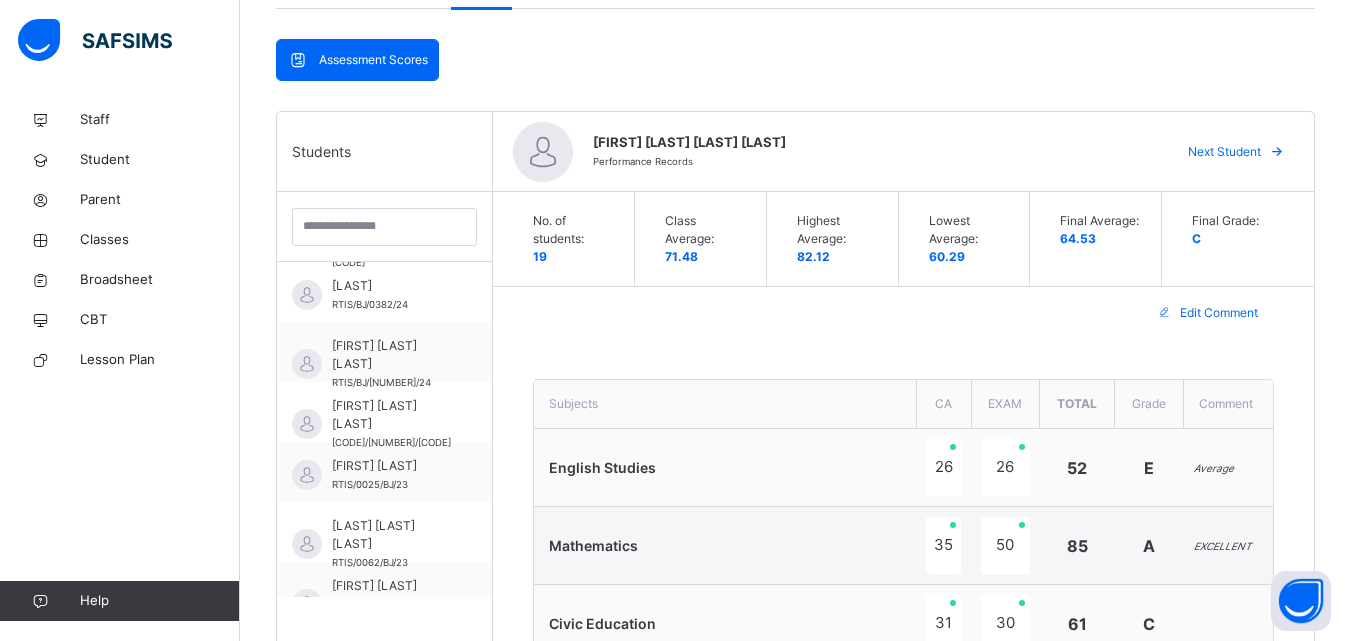 click on "Next Student" at bounding box center [1224, 152] 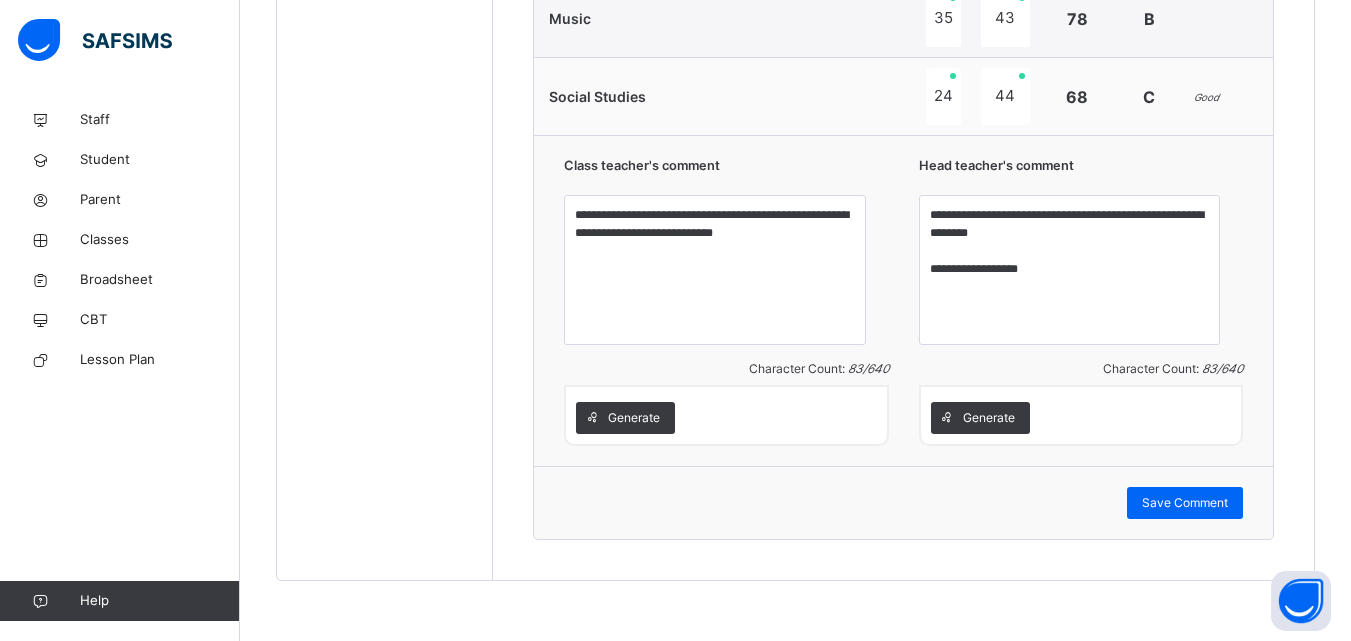 scroll, scrollTop: 1985, scrollLeft: 0, axis: vertical 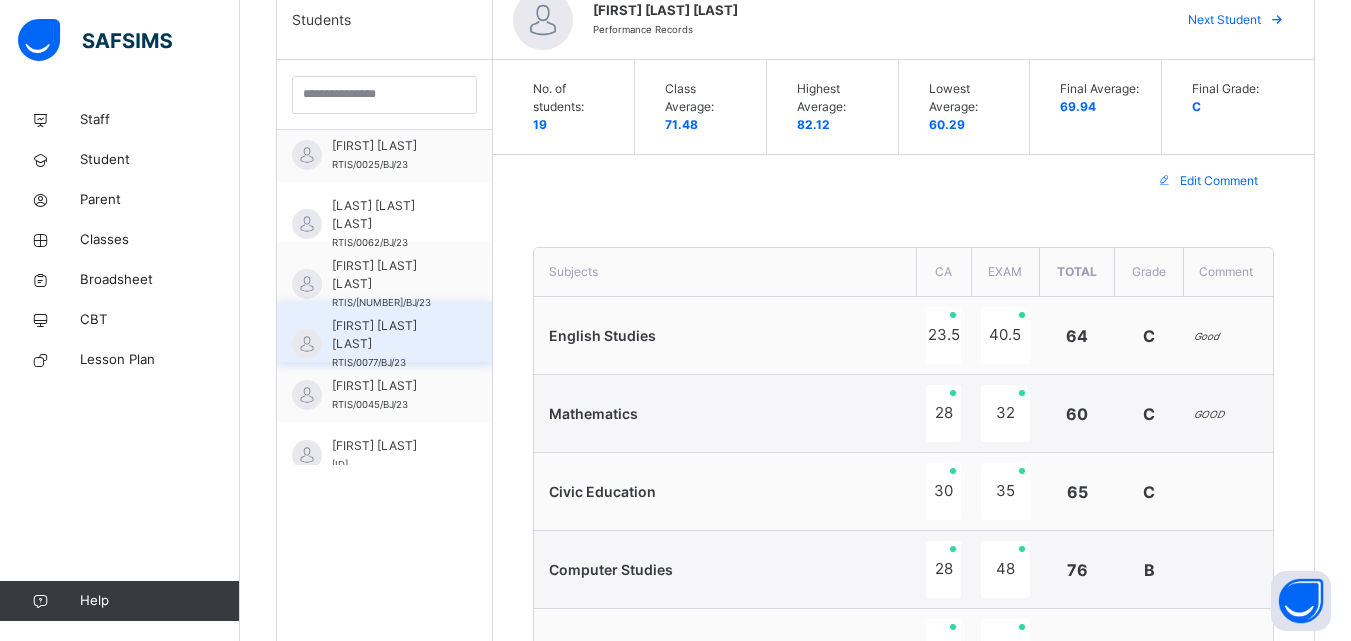 click on "[LAST] [CODE]" at bounding box center [389, 344] 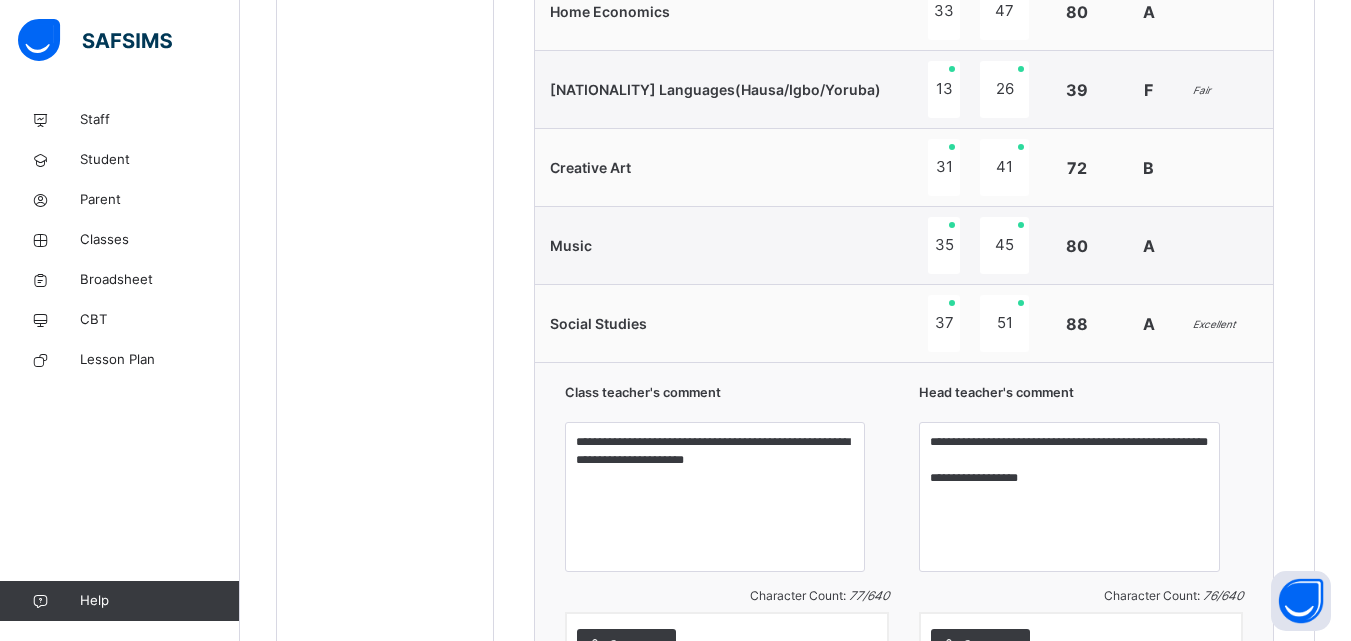 scroll, scrollTop: 1796, scrollLeft: 0, axis: vertical 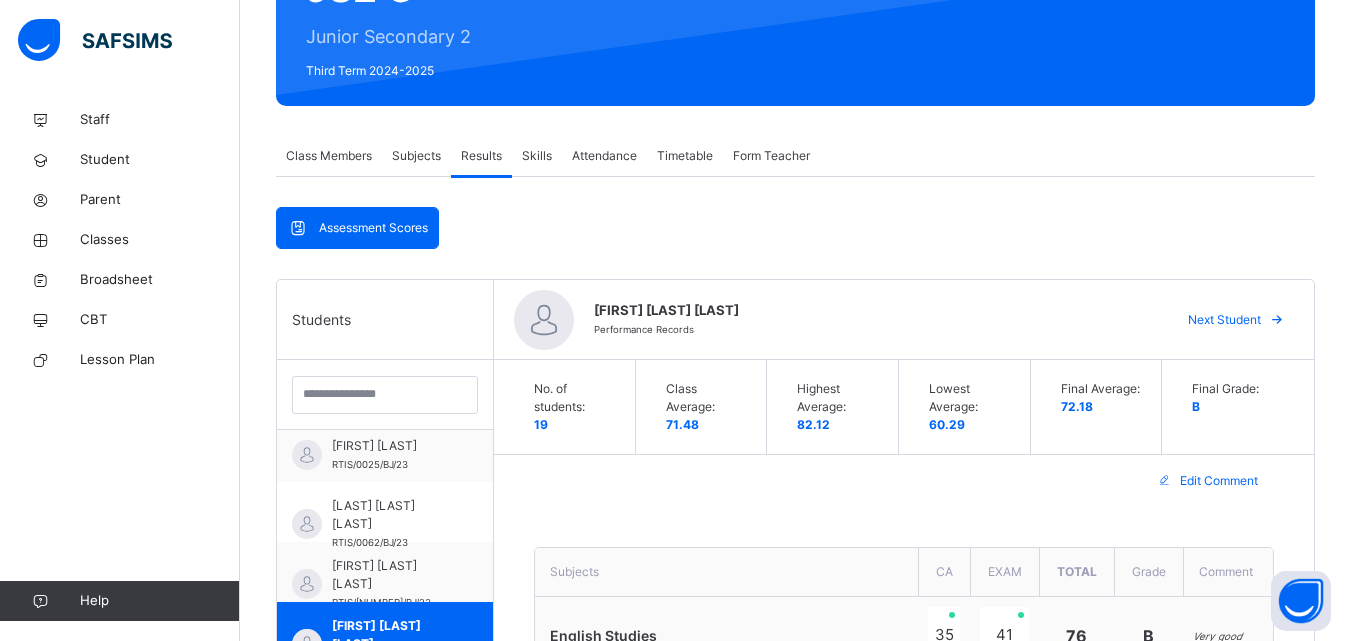 click on "Next Student" at bounding box center [1224, 320] 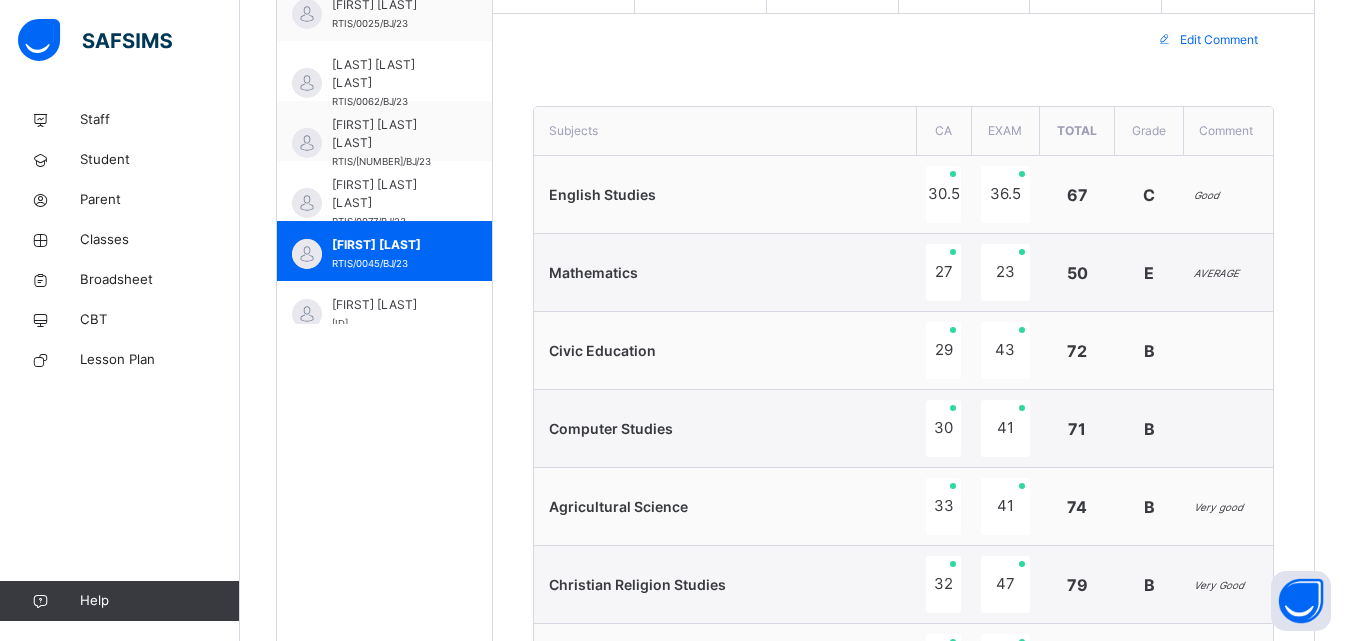 scroll, scrollTop: 579, scrollLeft: 0, axis: vertical 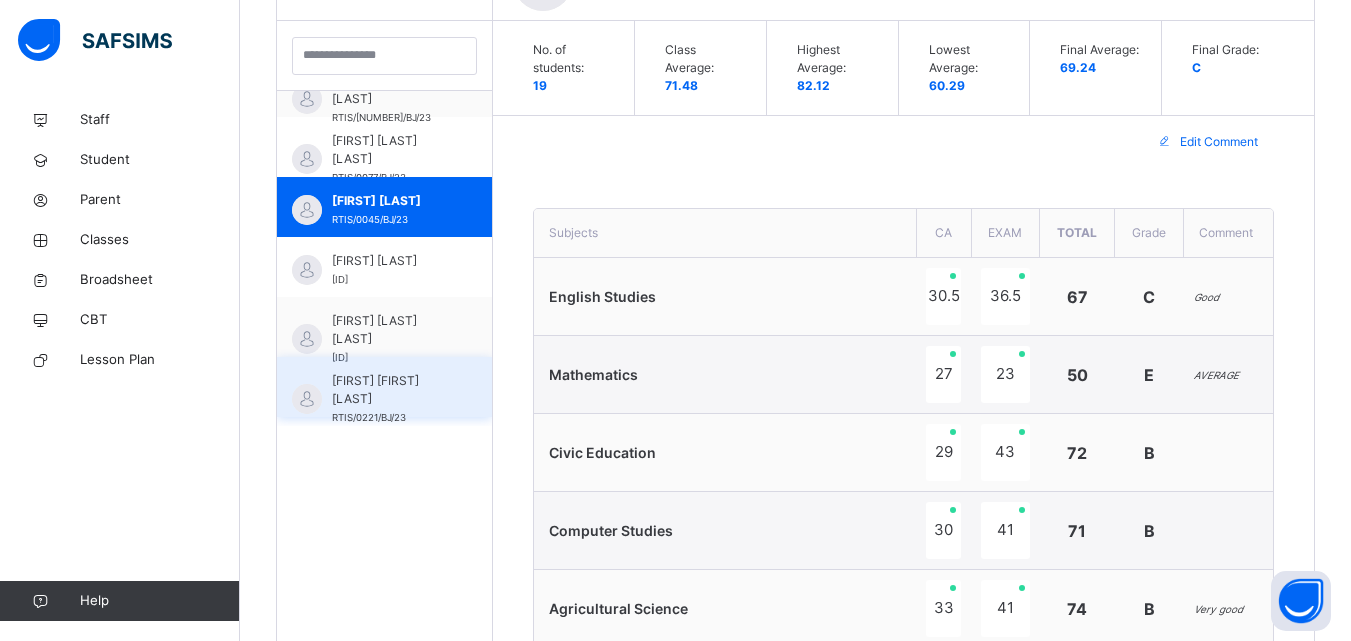 click on "[FIRST]	[FIRST] [LAST]" at bounding box center (389, 390) 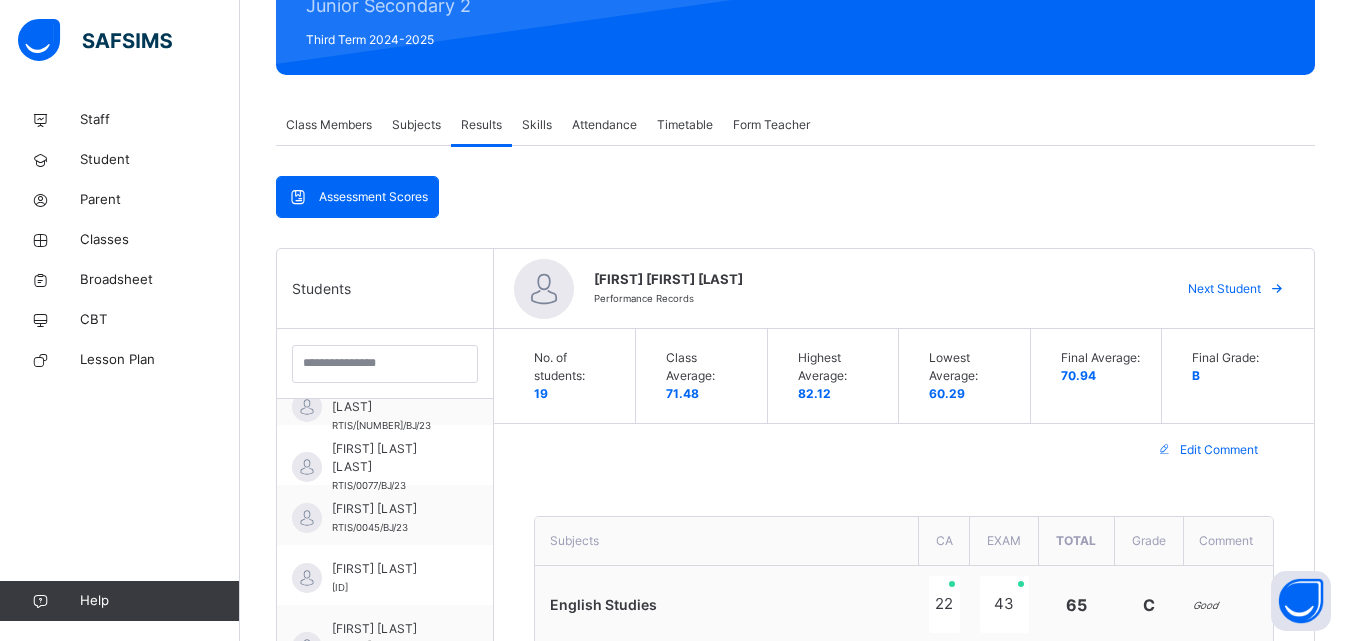 scroll, scrollTop: 183, scrollLeft: 0, axis: vertical 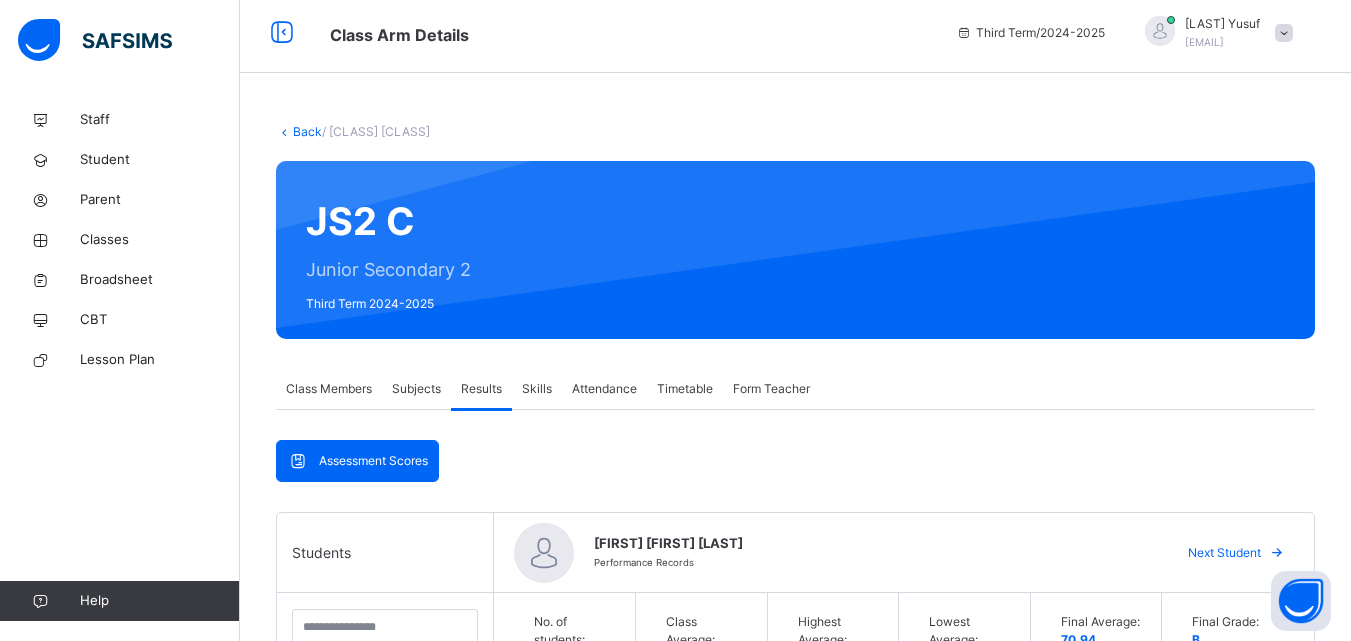 click on "Back" at bounding box center [307, 131] 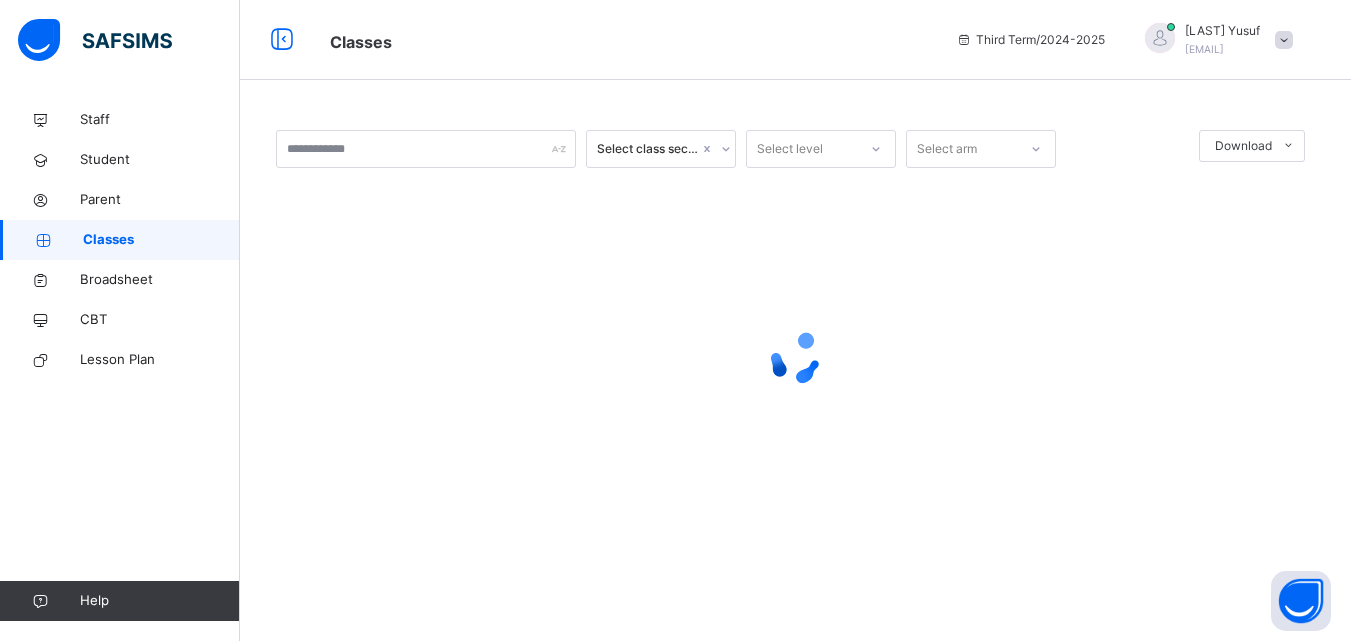 scroll, scrollTop: 0, scrollLeft: 0, axis: both 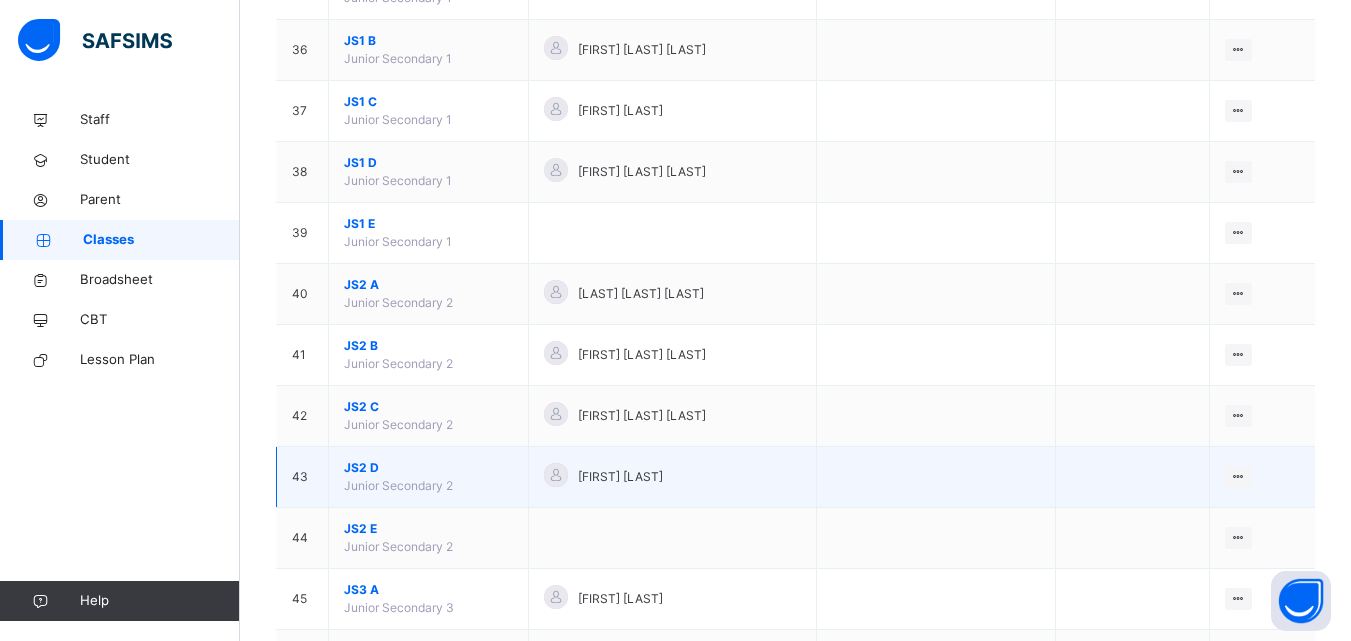 click on "JS2   D" at bounding box center [428, 468] 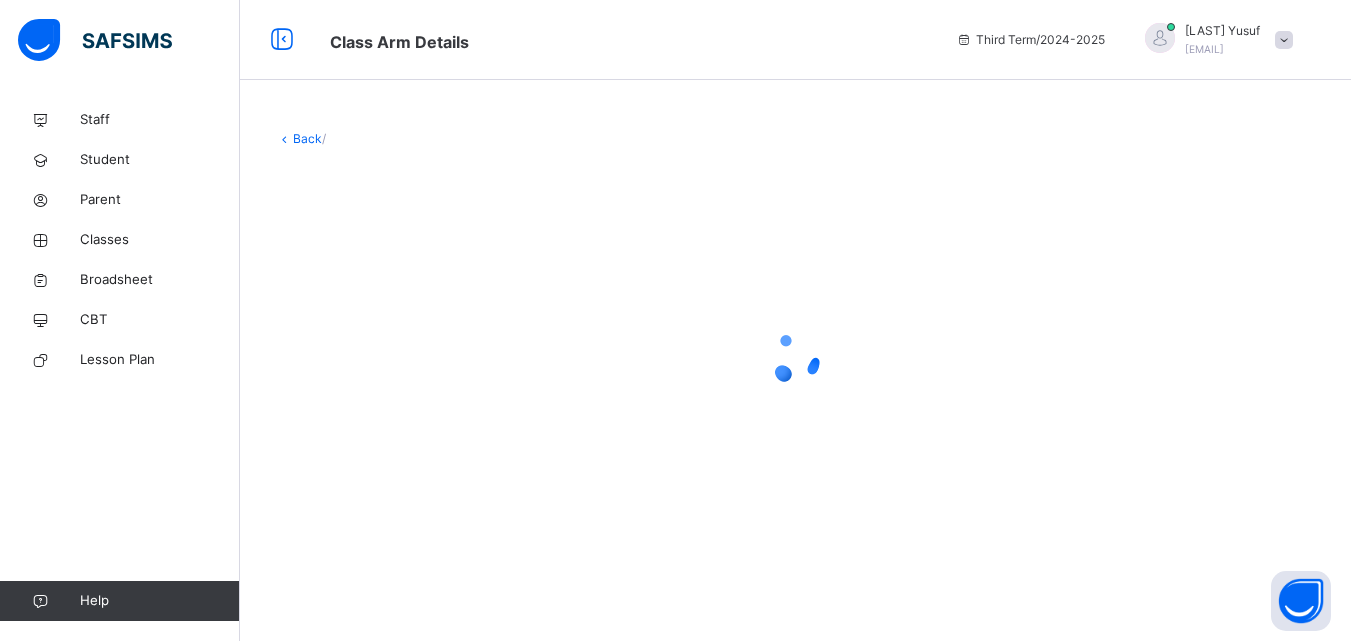 scroll, scrollTop: 0, scrollLeft: 0, axis: both 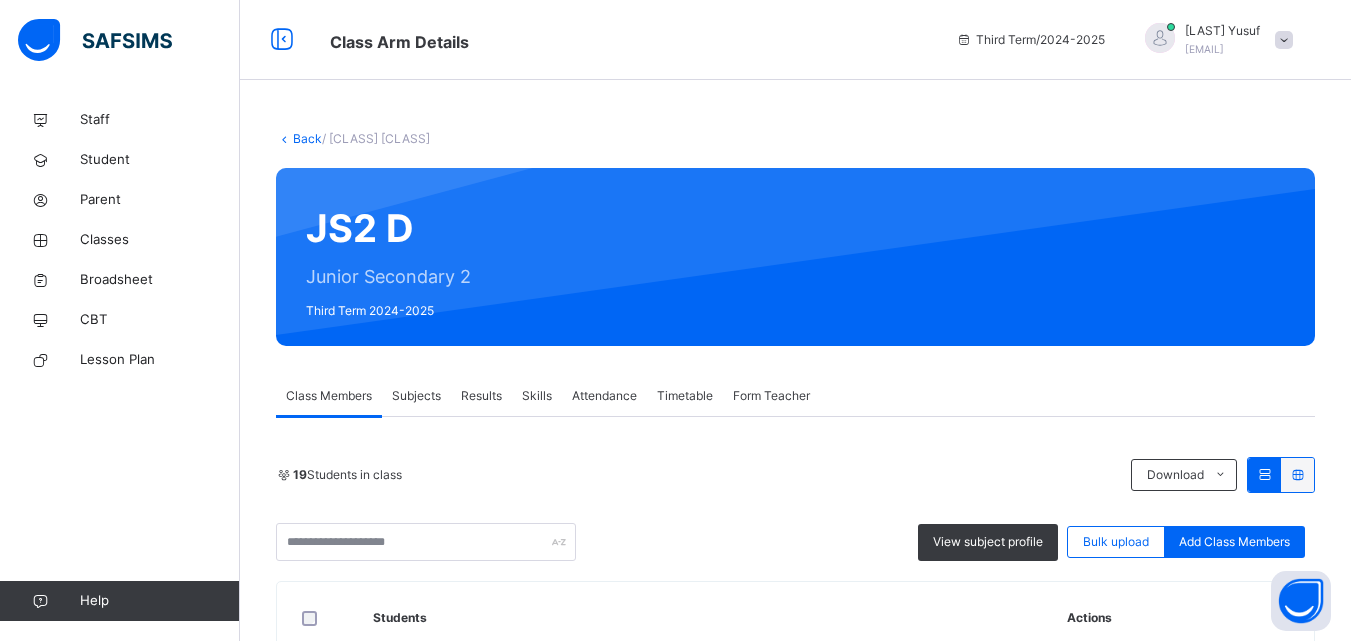 click on "Results" at bounding box center [481, 396] 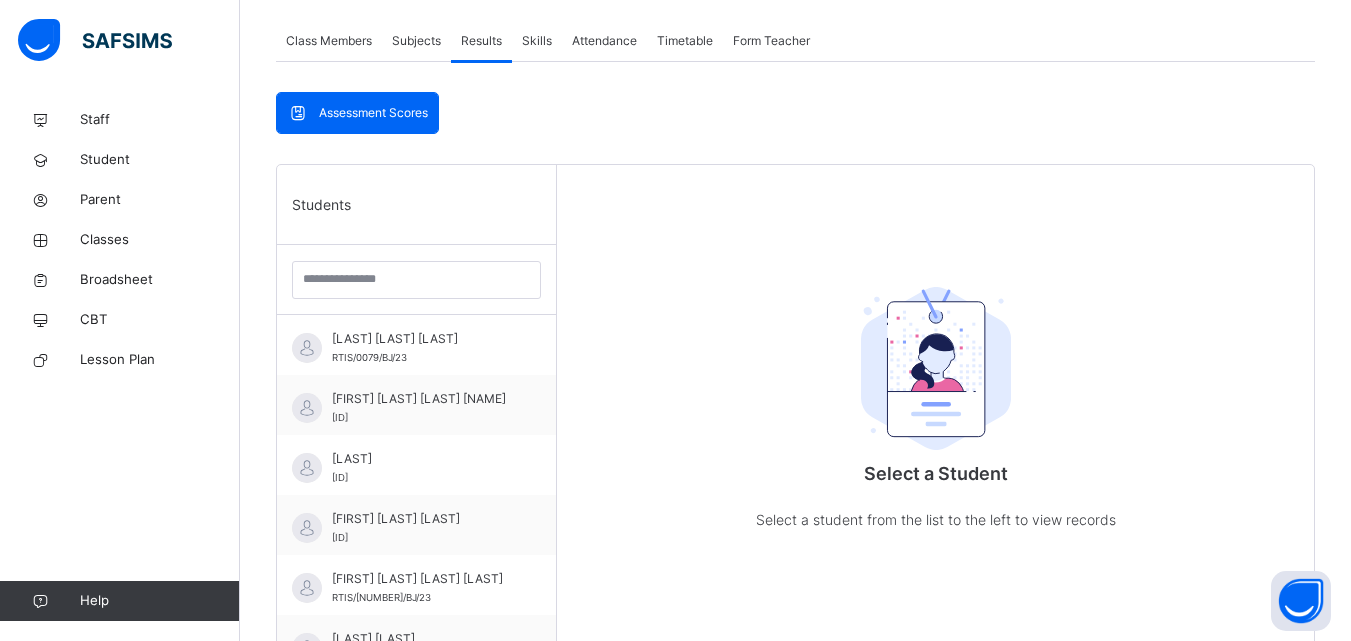 scroll, scrollTop: 353, scrollLeft: 0, axis: vertical 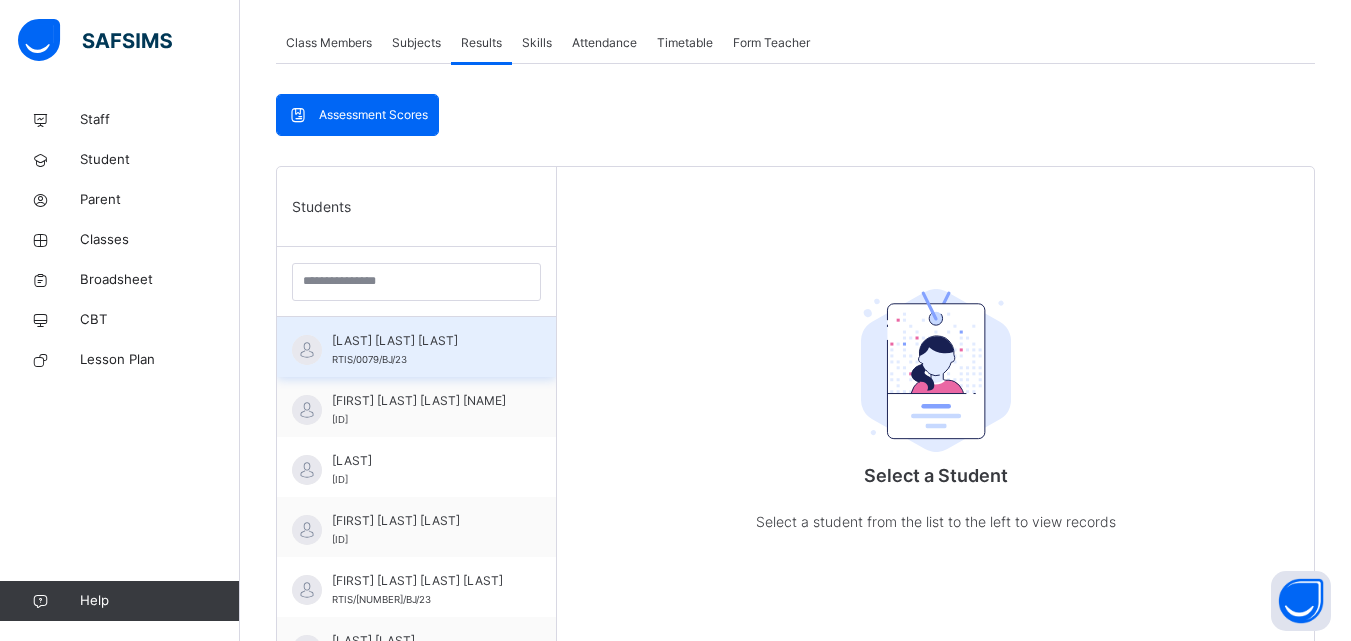 click on "RTIS/0079/BJ/23" at bounding box center [369, 359] 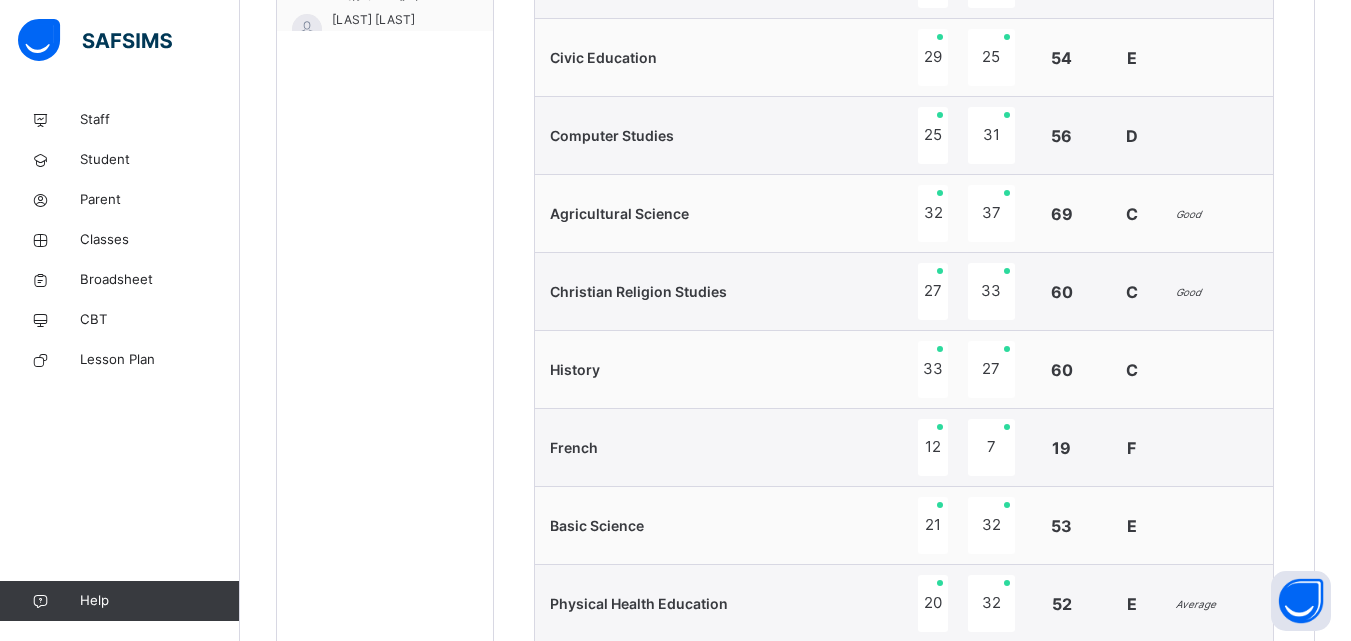 scroll, scrollTop: 979, scrollLeft: 0, axis: vertical 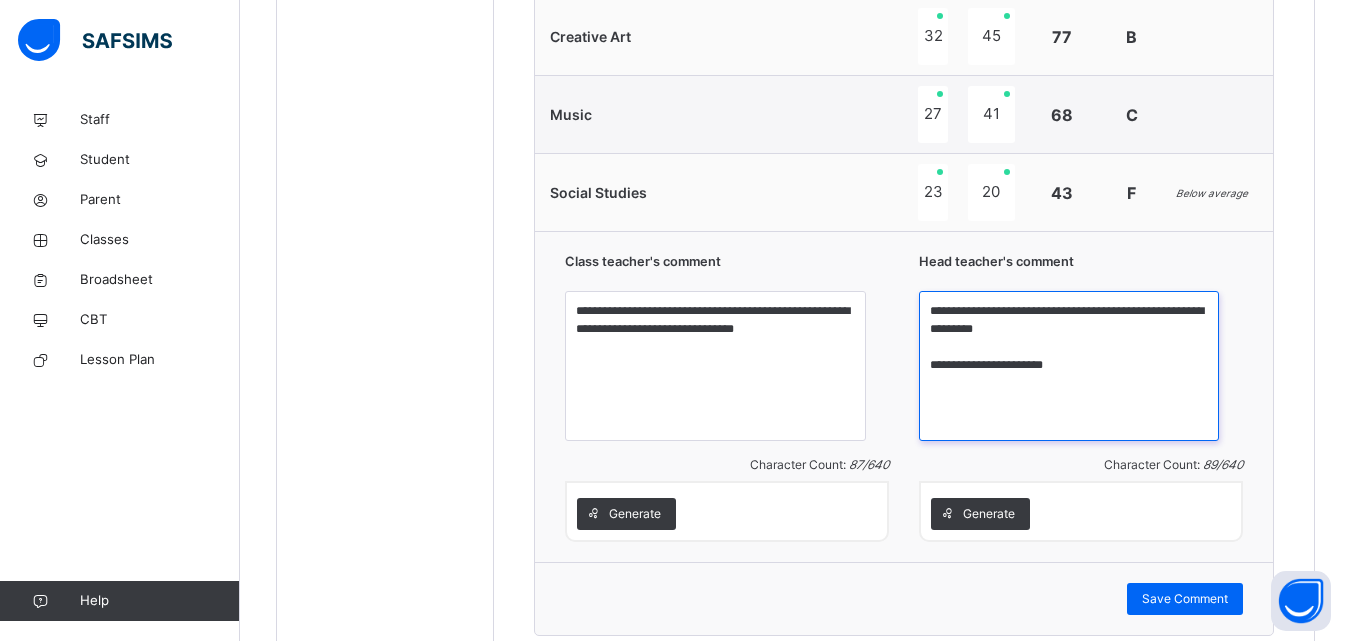 click on "**********" at bounding box center (1069, 366) 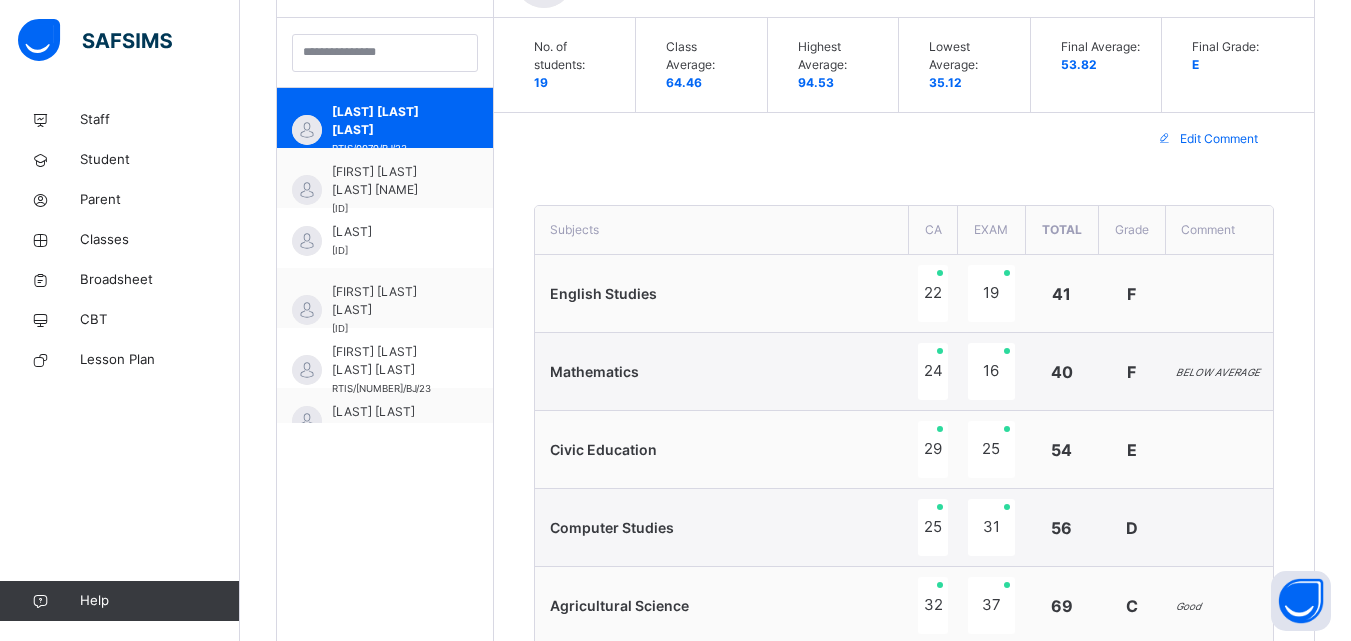 scroll, scrollTop: 573, scrollLeft: 0, axis: vertical 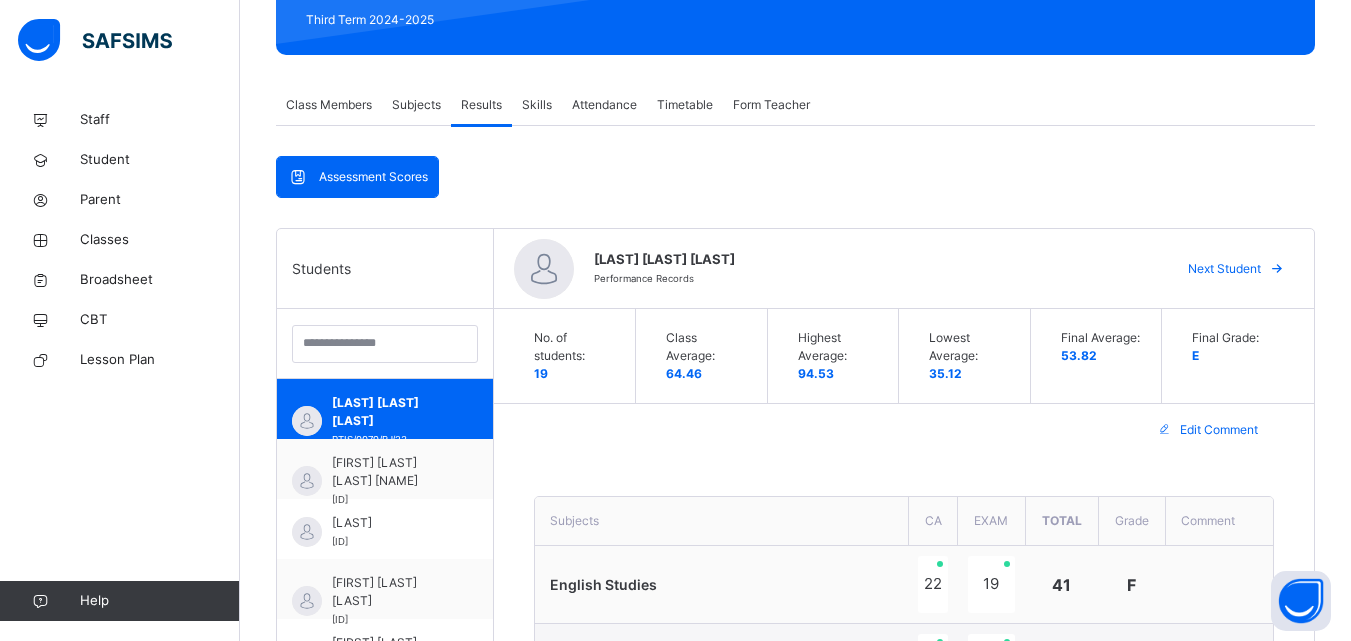 type on "**********" 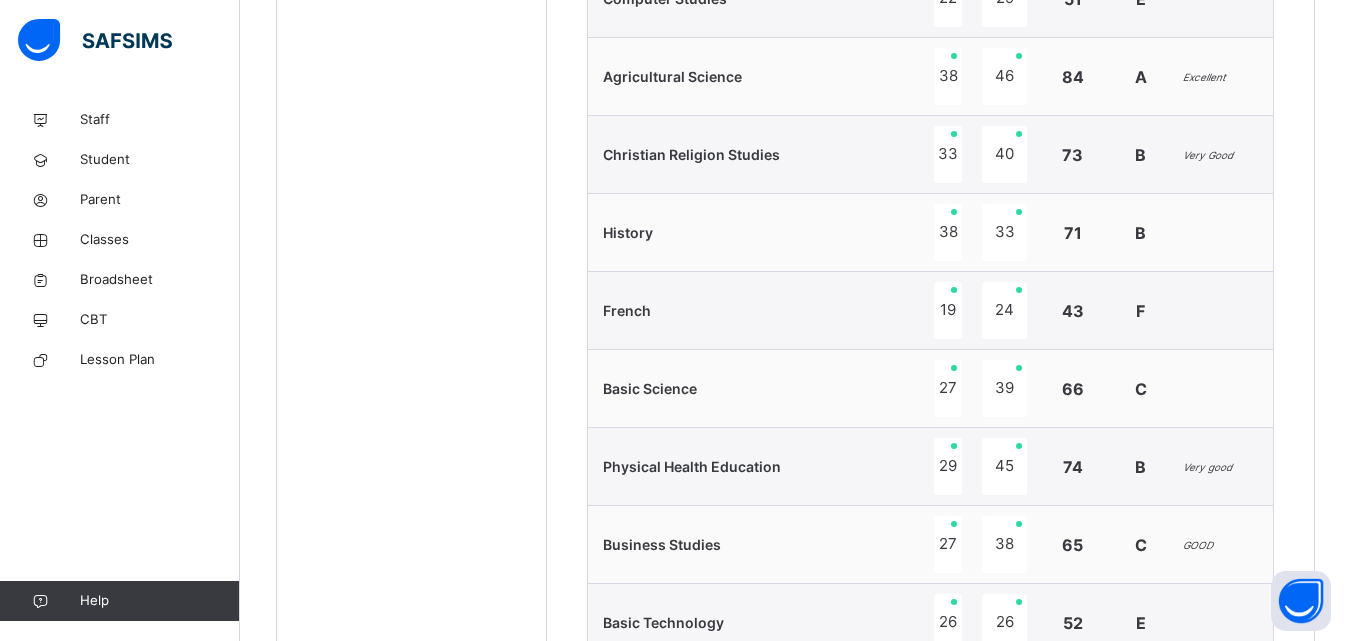 scroll, scrollTop: 1115, scrollLeft: 0, axis: vertical 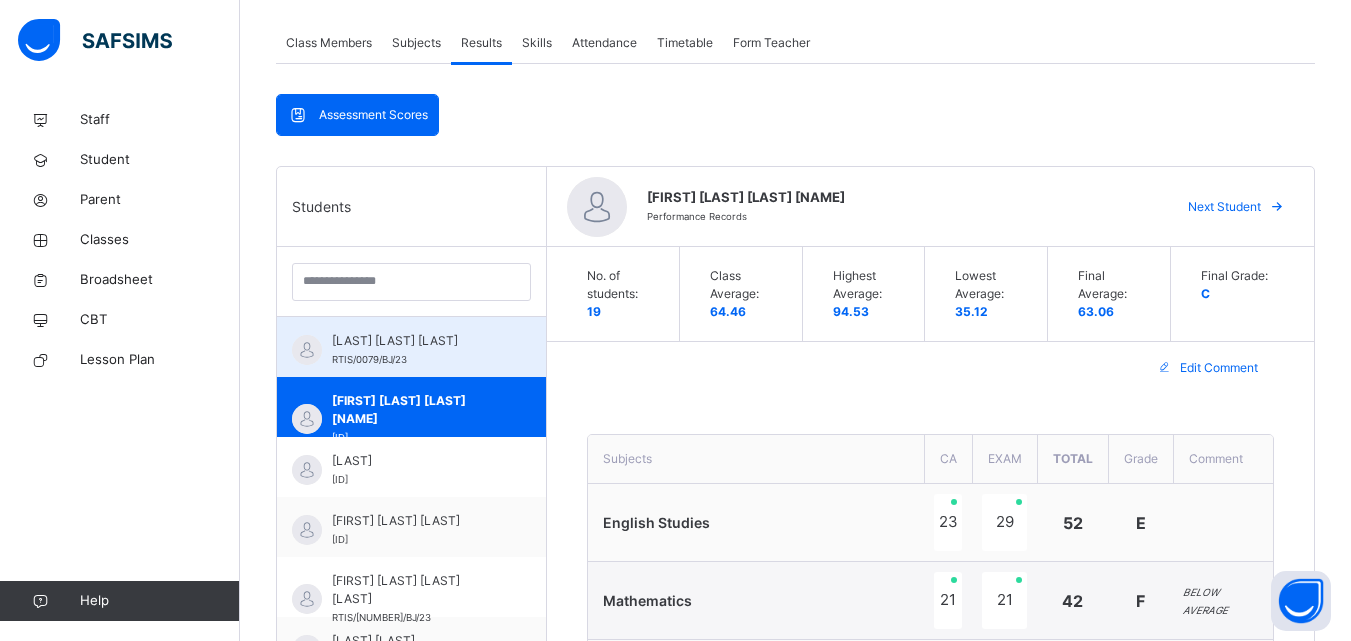 click on "[LAST] [LAST] [LAST]" at bounding box center [416, 341] 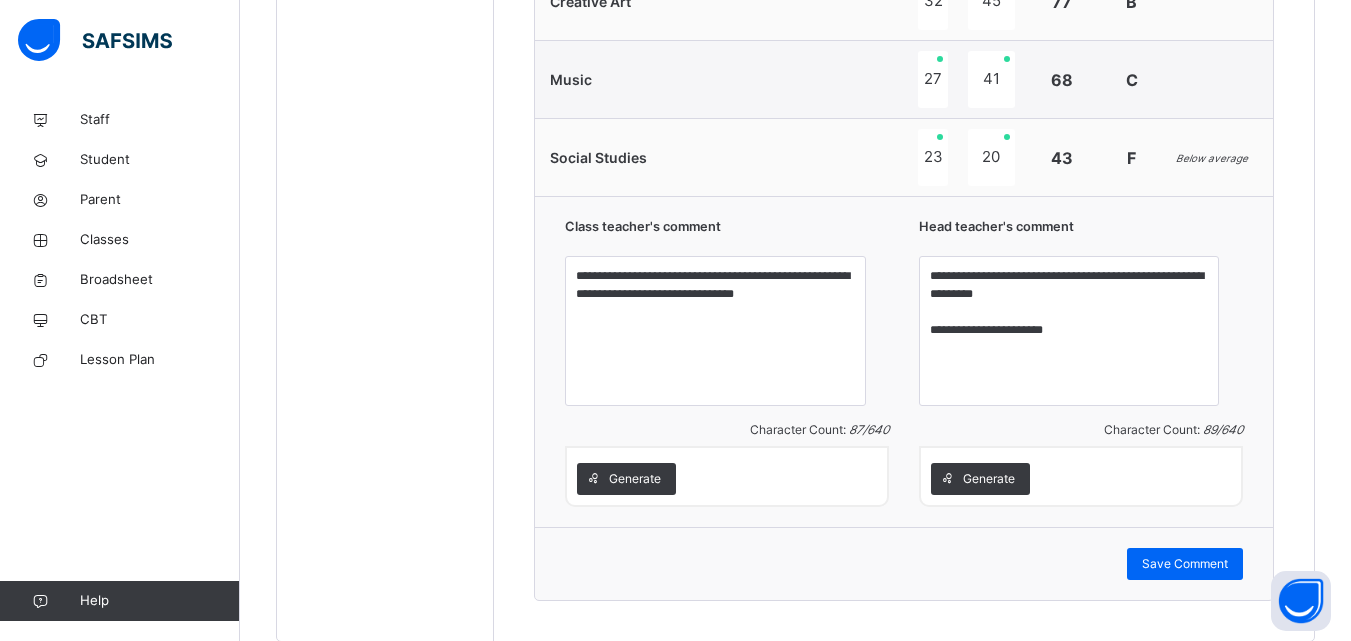 scroll, scrollTop: 2027, scrollLeft: 0, axis: vertical 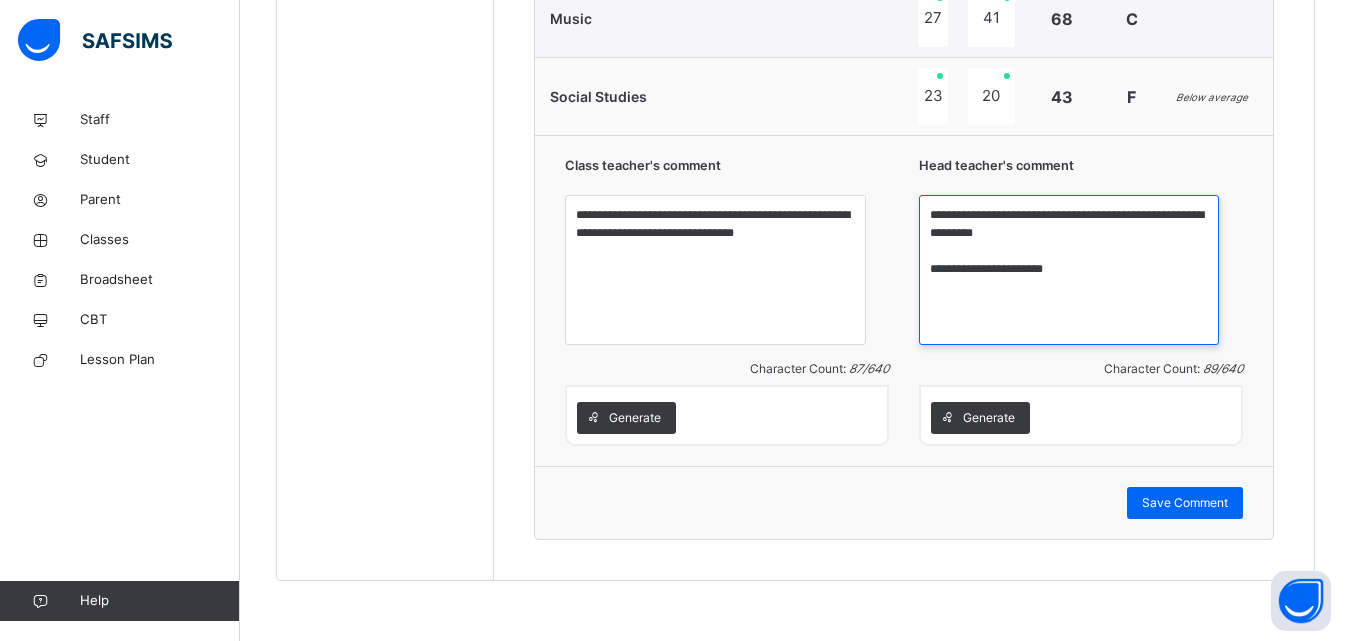 click on "**********" at bounding box center [1069, 270] 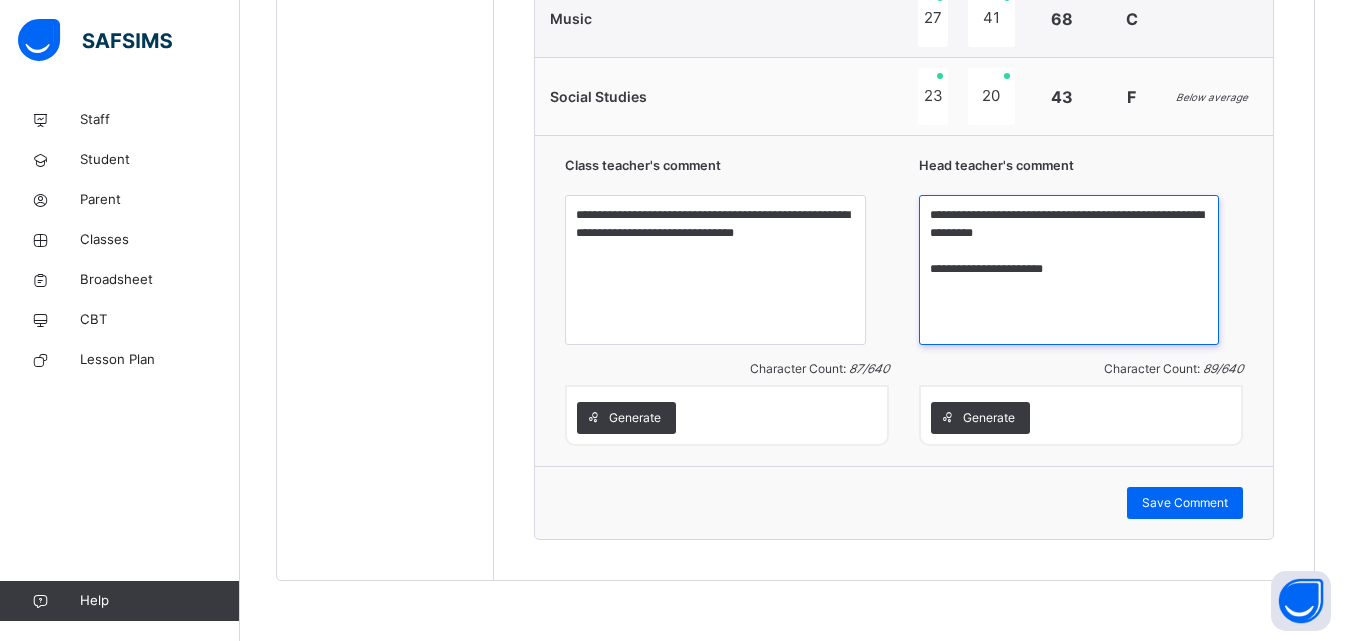 drag, startPoint x: 970, startPoint y: 211, endPoint x: 1157, endPoint y: 282, distance: 200.025 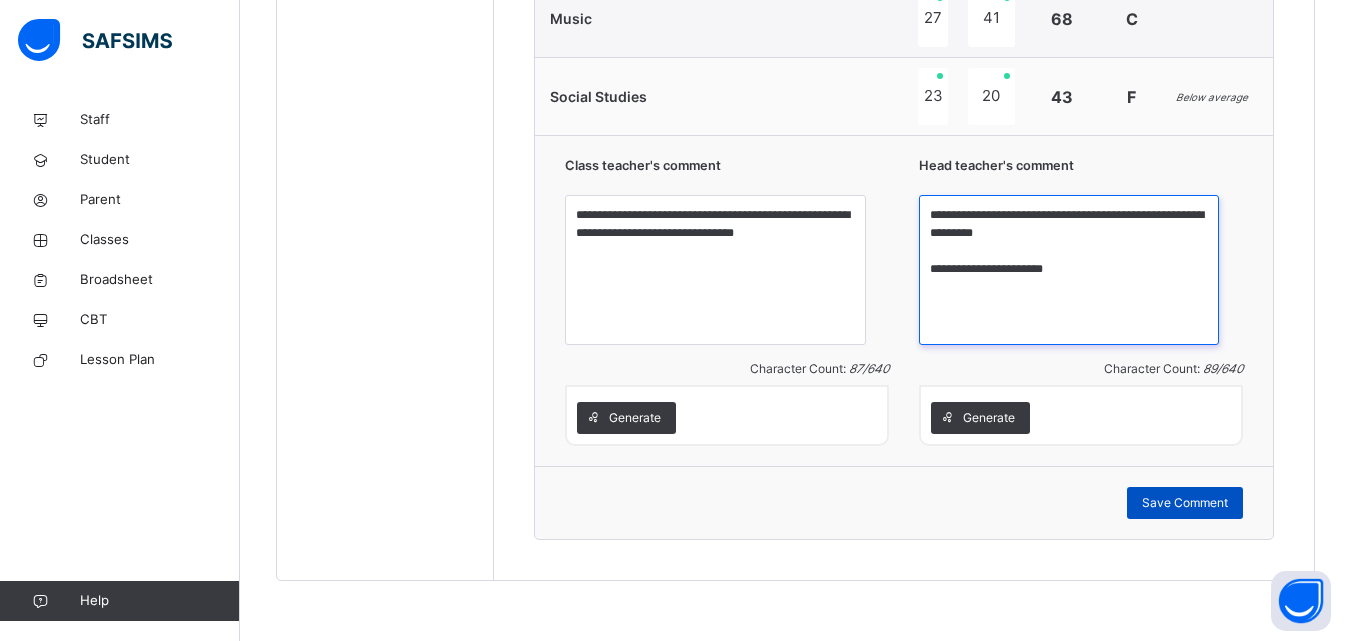 type on "**********" 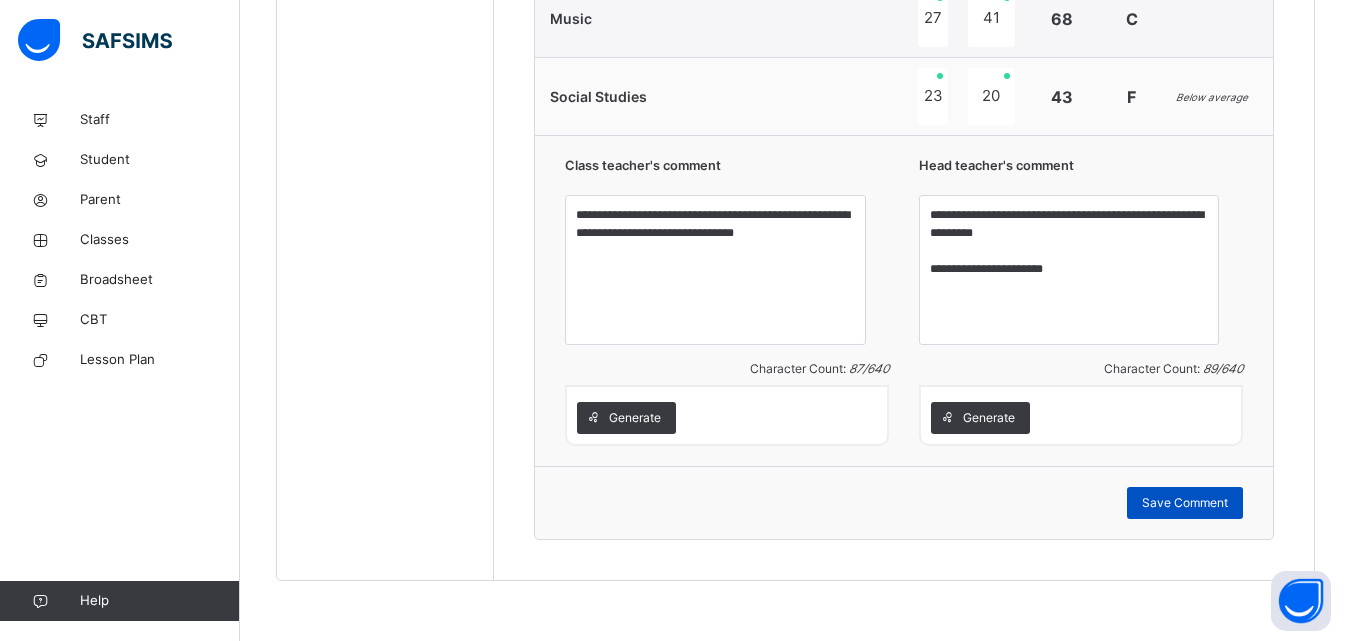 click on "Save Comment" at bounding box center [1185, 503] 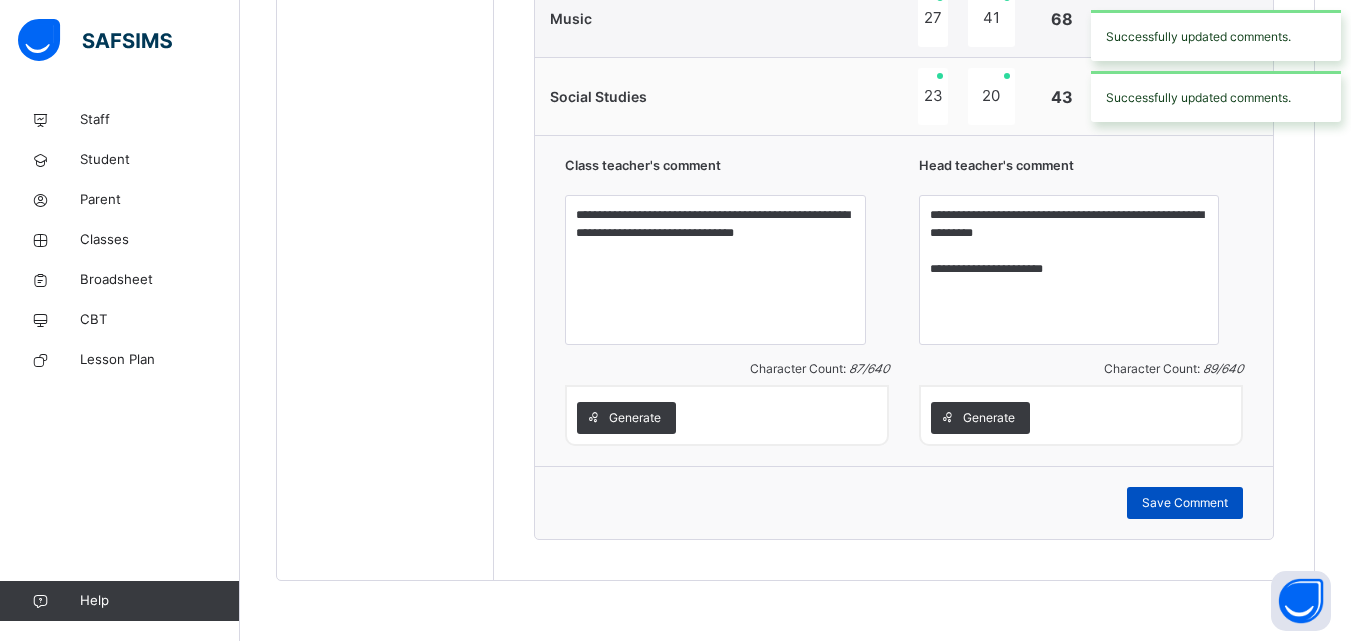 click on "Save Comment" at bounding box center [1185, 503] 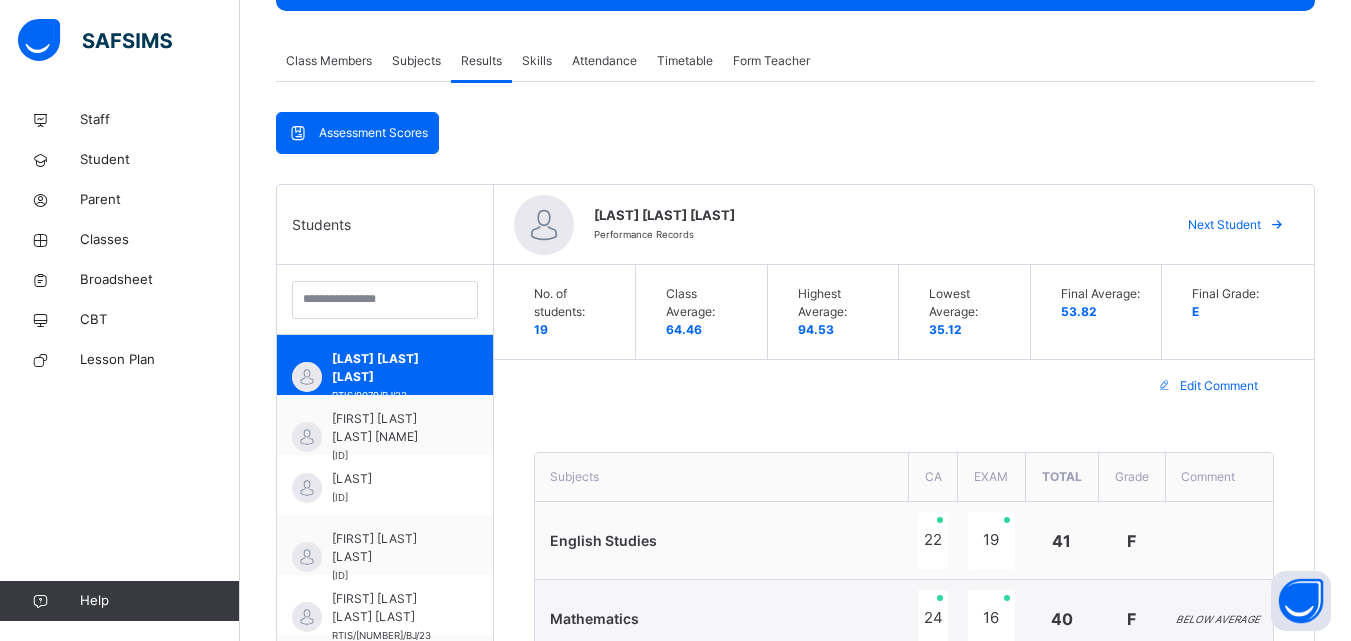 scroll, scrollTop: 388, scrollLeft: 0, axis: vertical 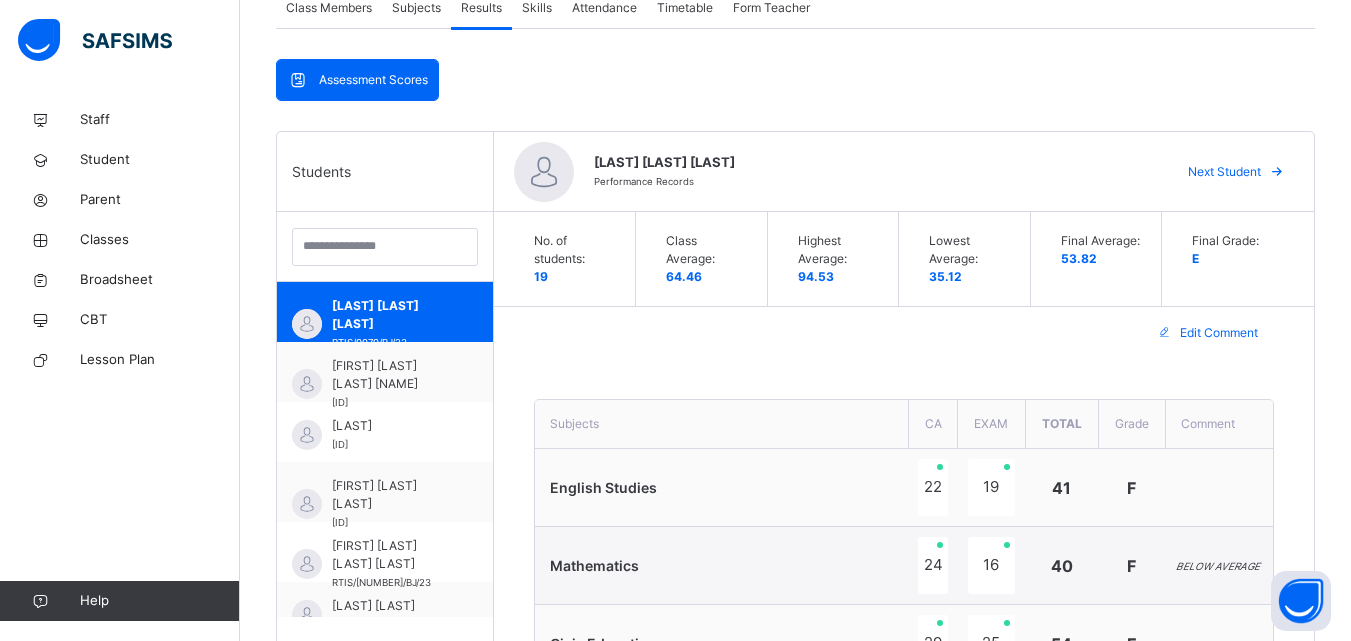 click on "Next Student" at bounding box center [1224, 172] 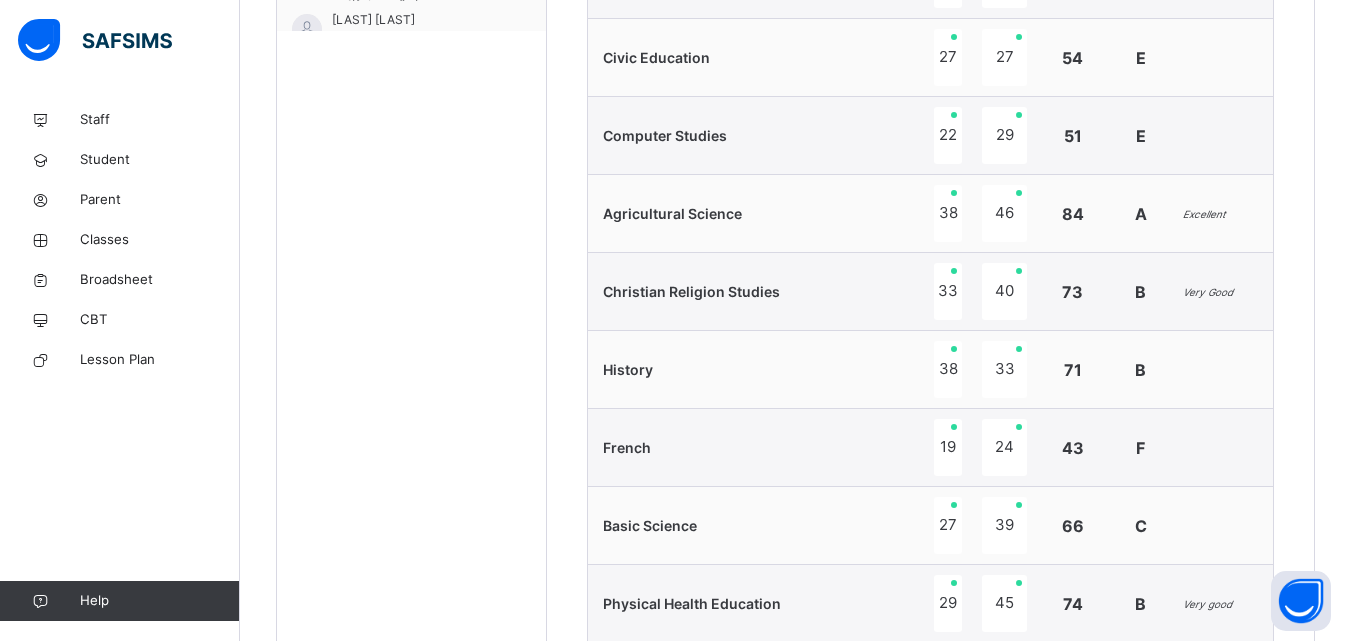 scroll, scrollTop: 983, scrollLeft: 0, axis: vertical 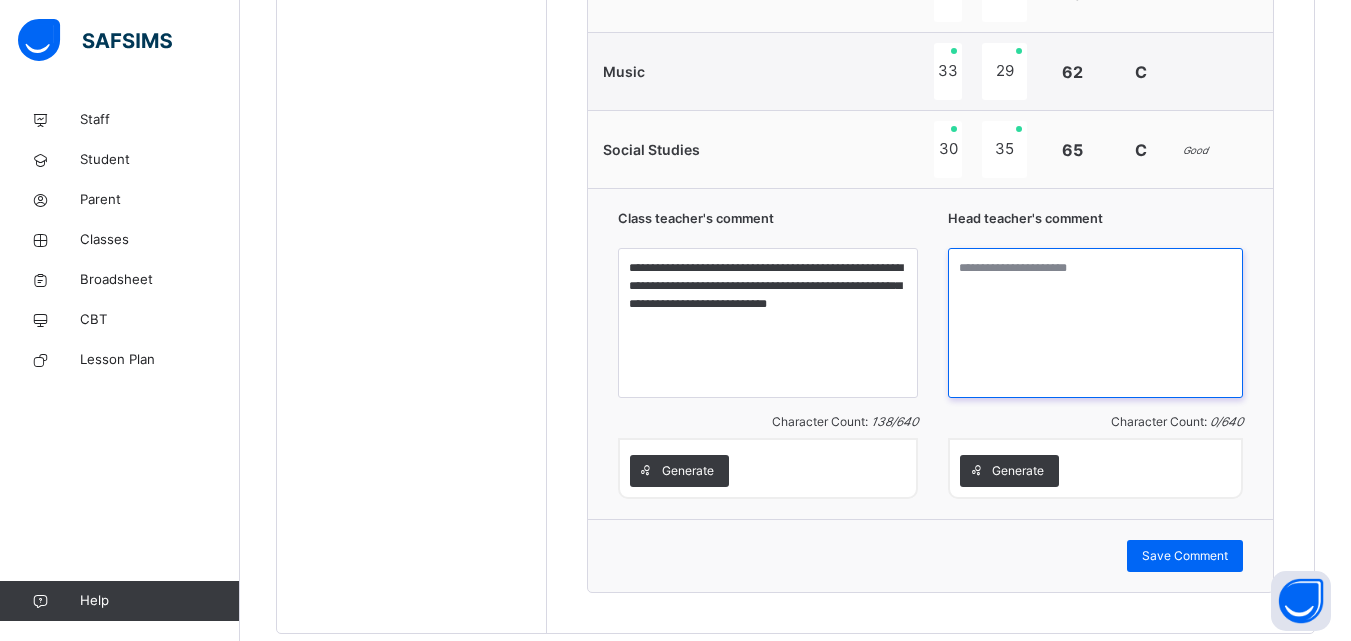 click at bounding box center (1095, 323) 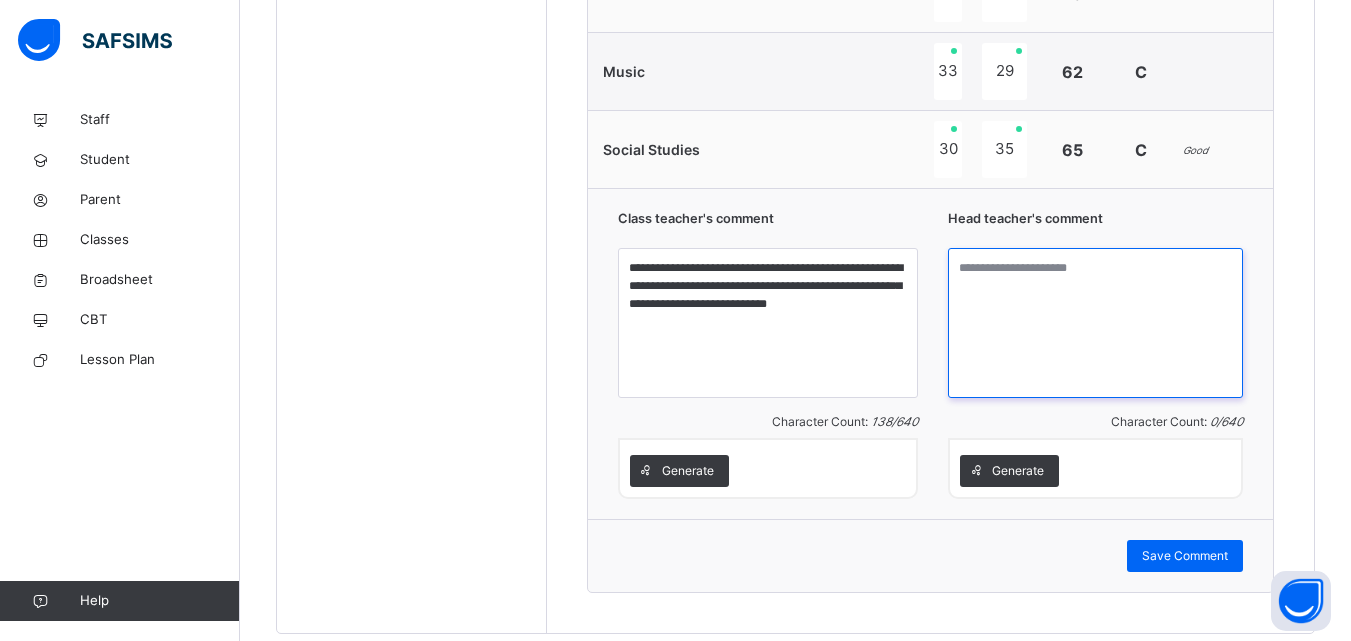 paste on "**********" 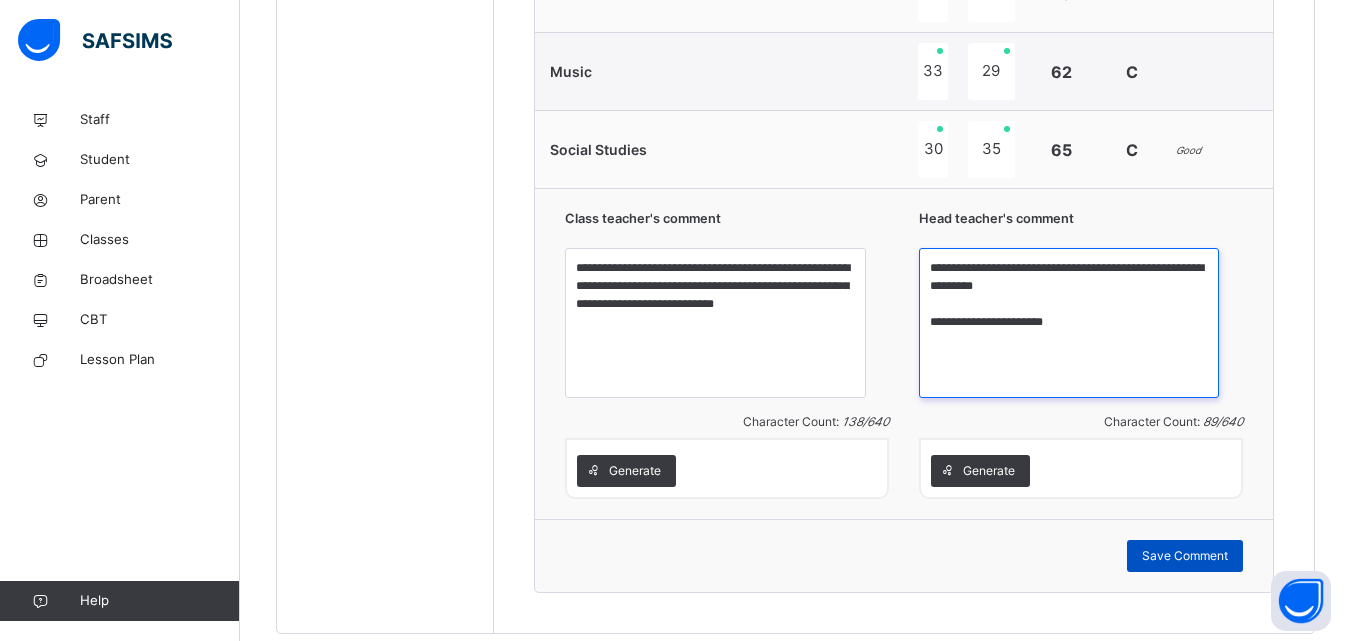 type on "**********" 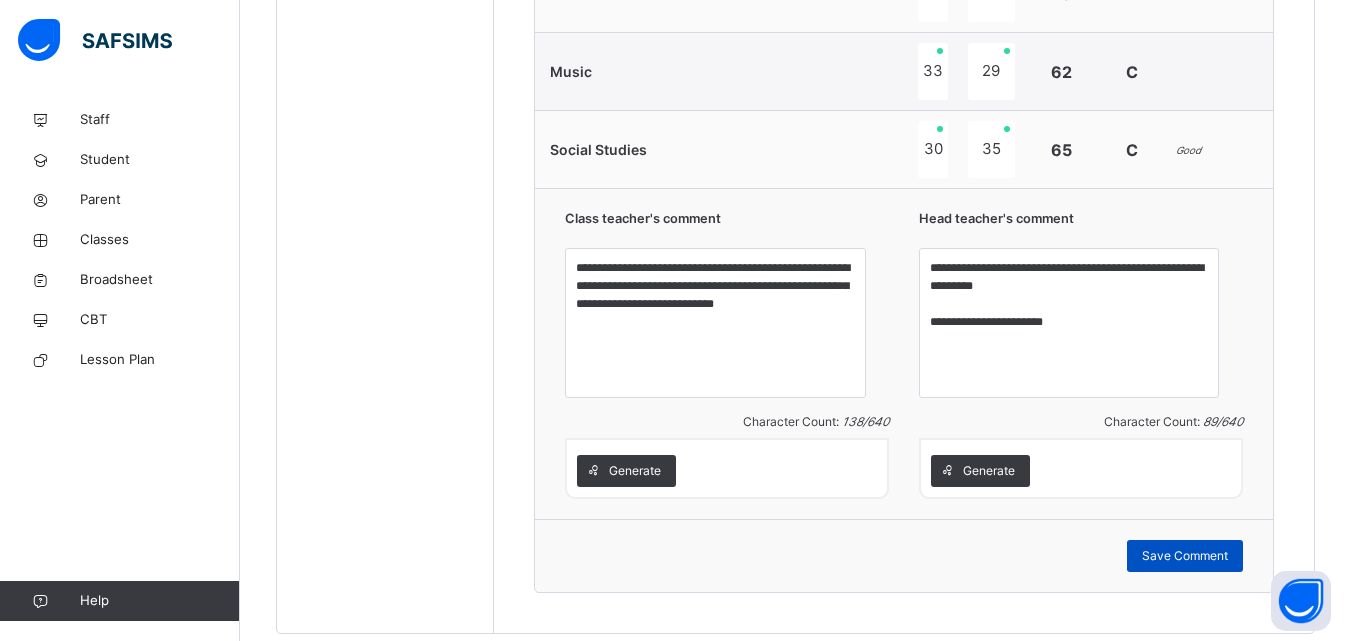 click on "Save Comment" at bounding box center (1185, 556) 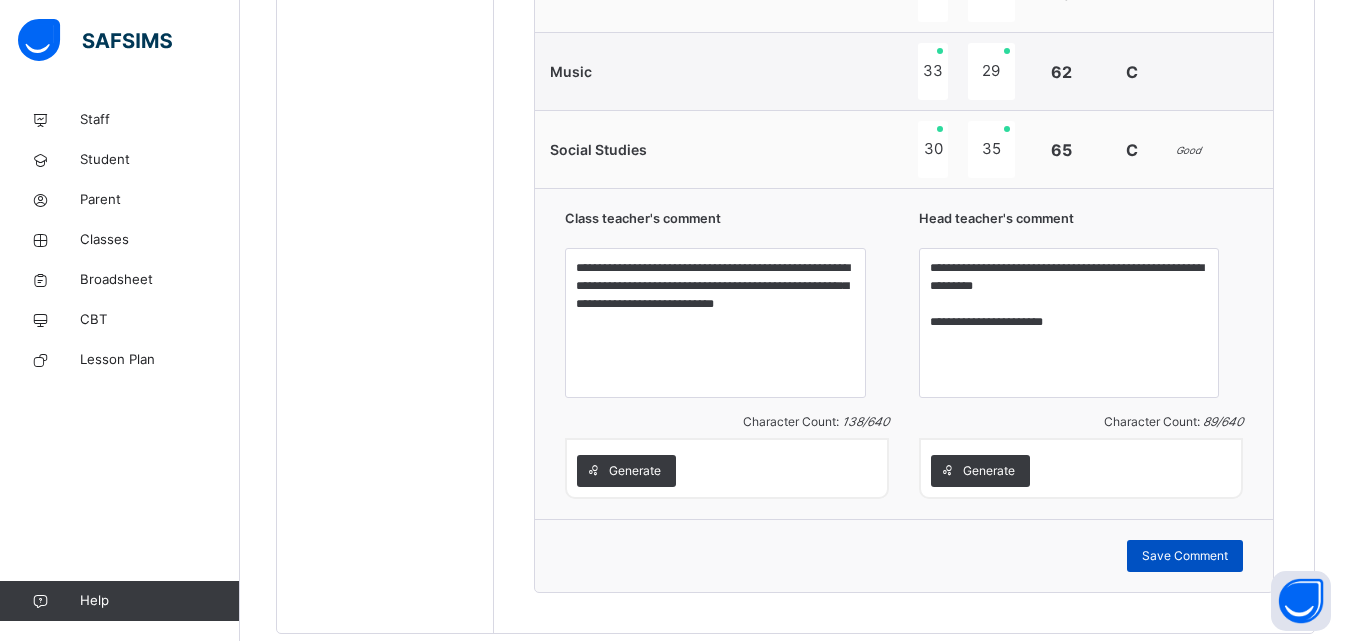 click on "Save Comment" at bounding box center [1185, 556] 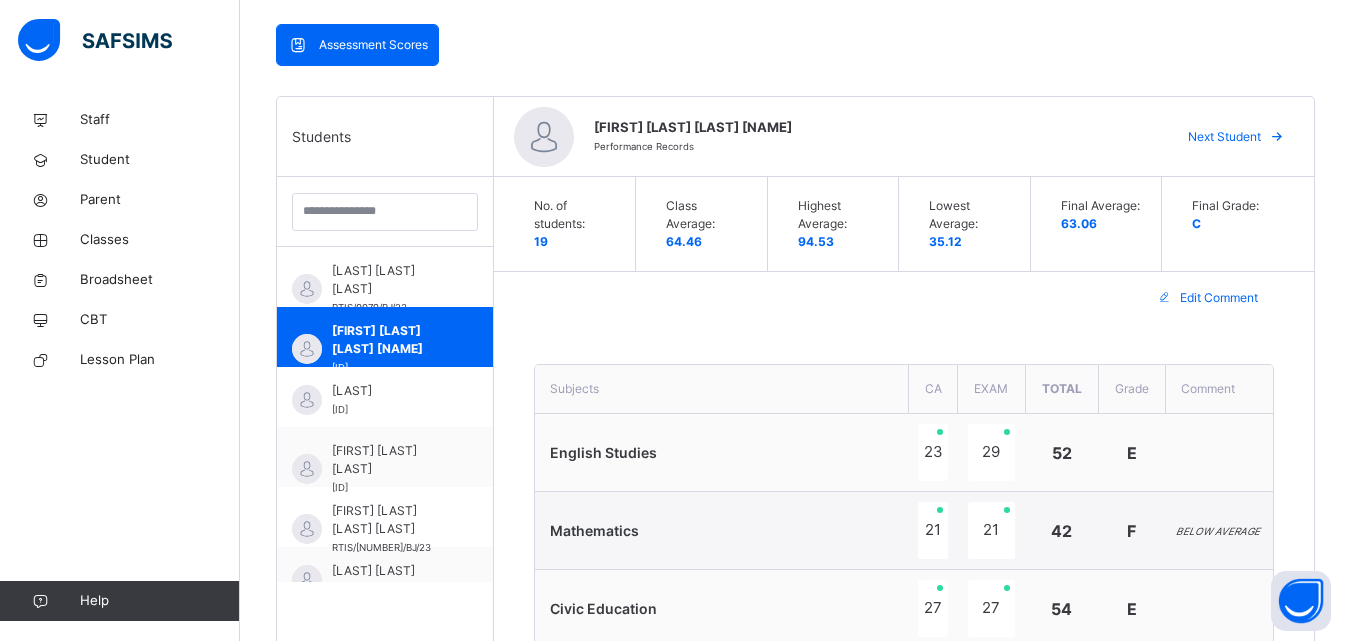 scroll, scrollTop: 436, scrollLeft: 0, axis: vertical 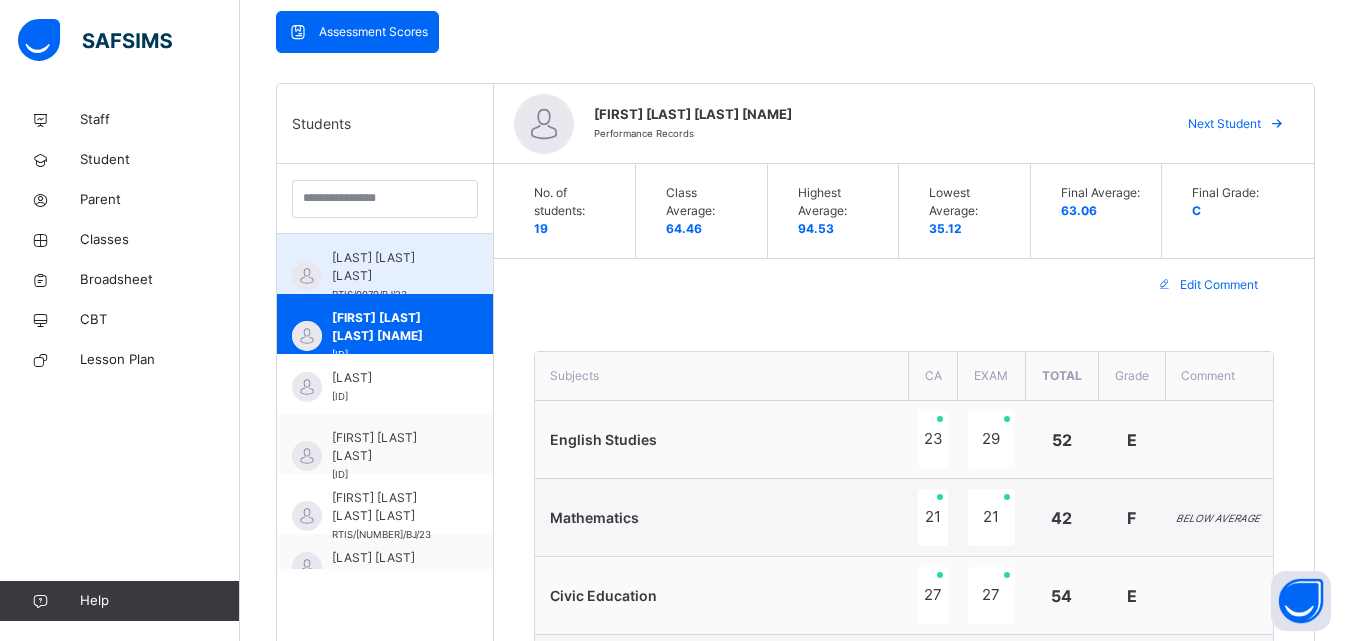 click on "[LAST] [LAST] [LAST]" at bounding box center [390, 267] 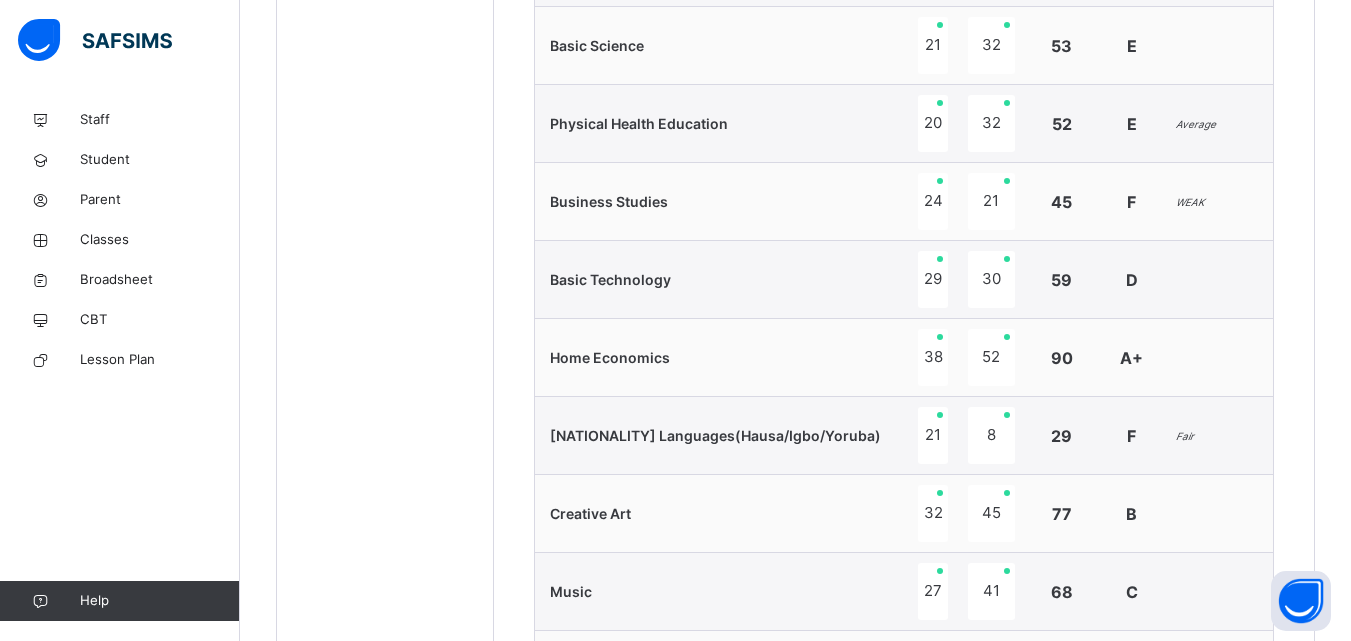 scroll, scrollTop: 1459, scrollLeft: 0, axis: vertical 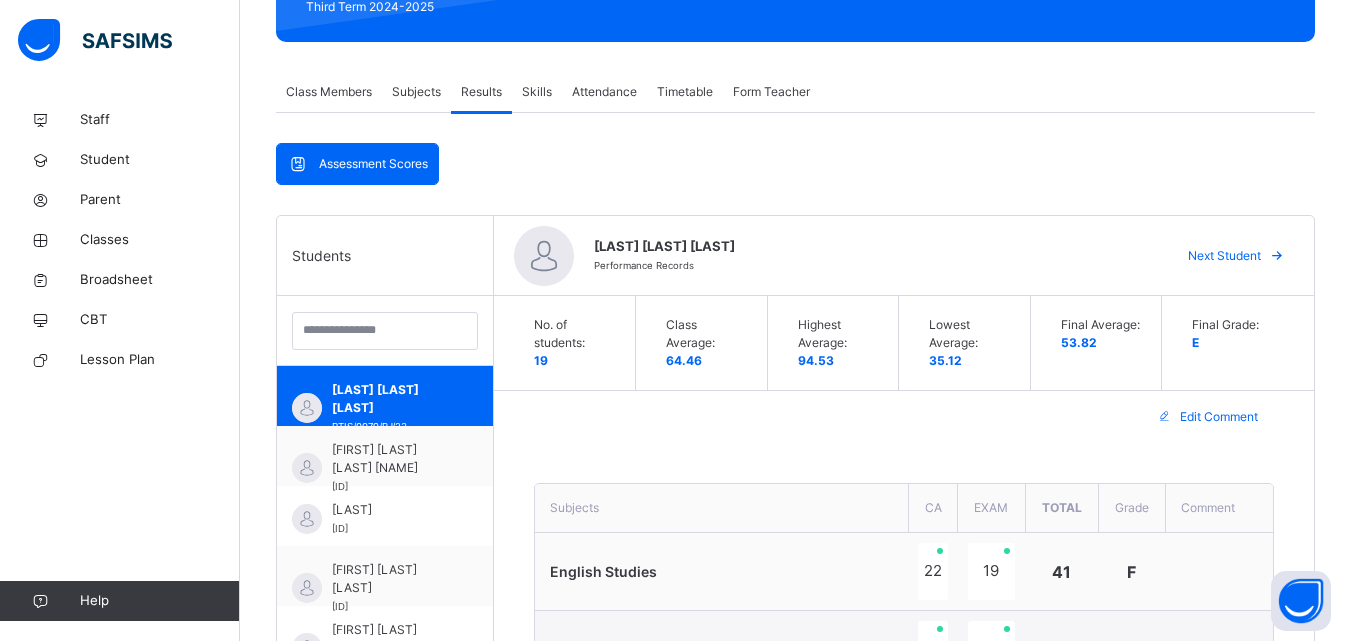 click on "Next Student" at bounding box center (1224, 256) 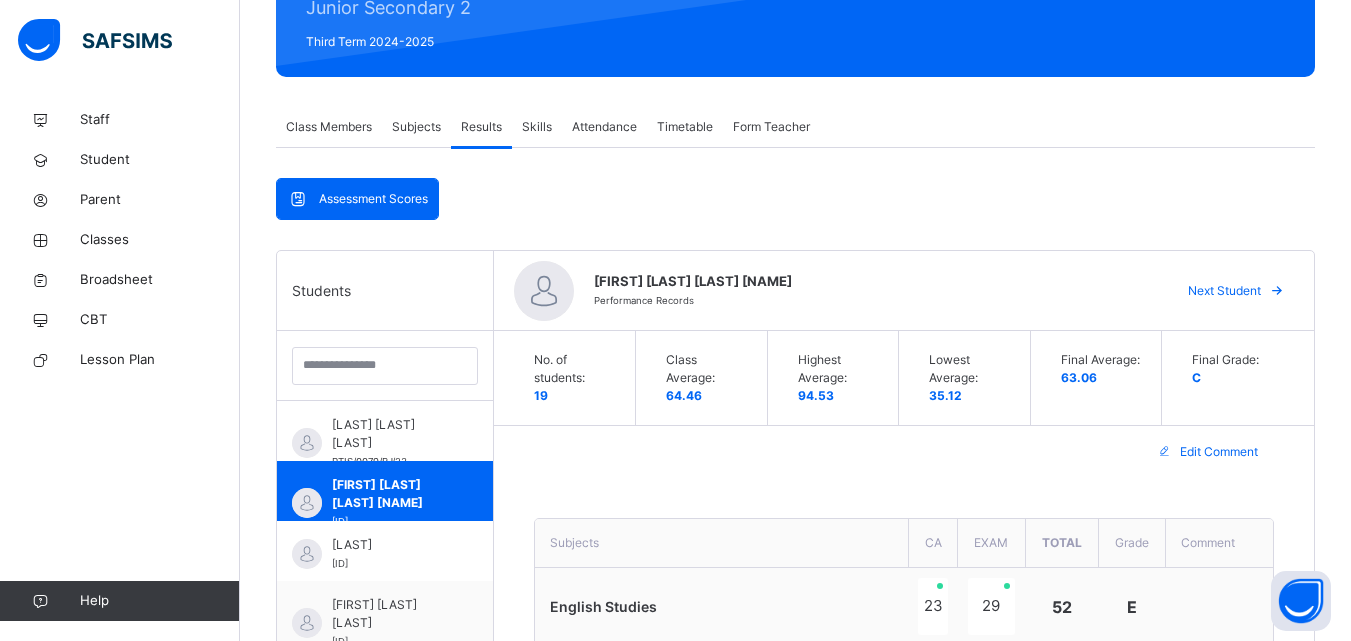 scroll, scrollTop: 273, scrollLeft: 0, axis: vertical 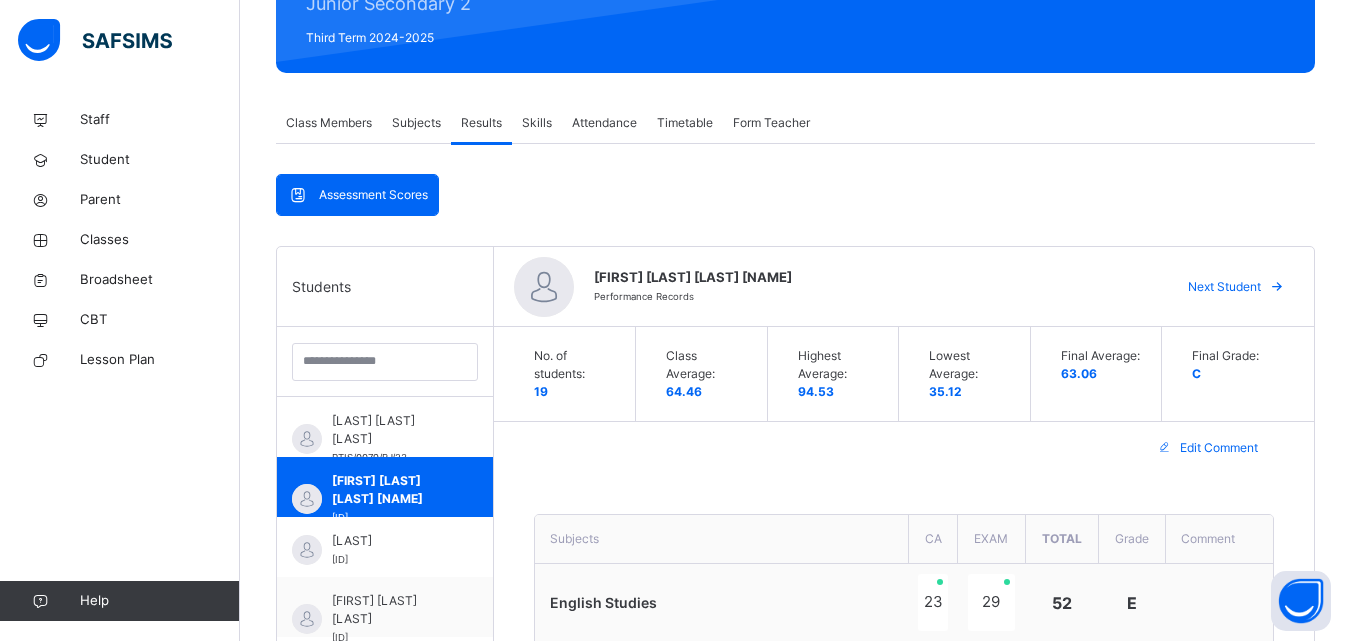 click on "Next Student" at bounding box center [1224, 287] 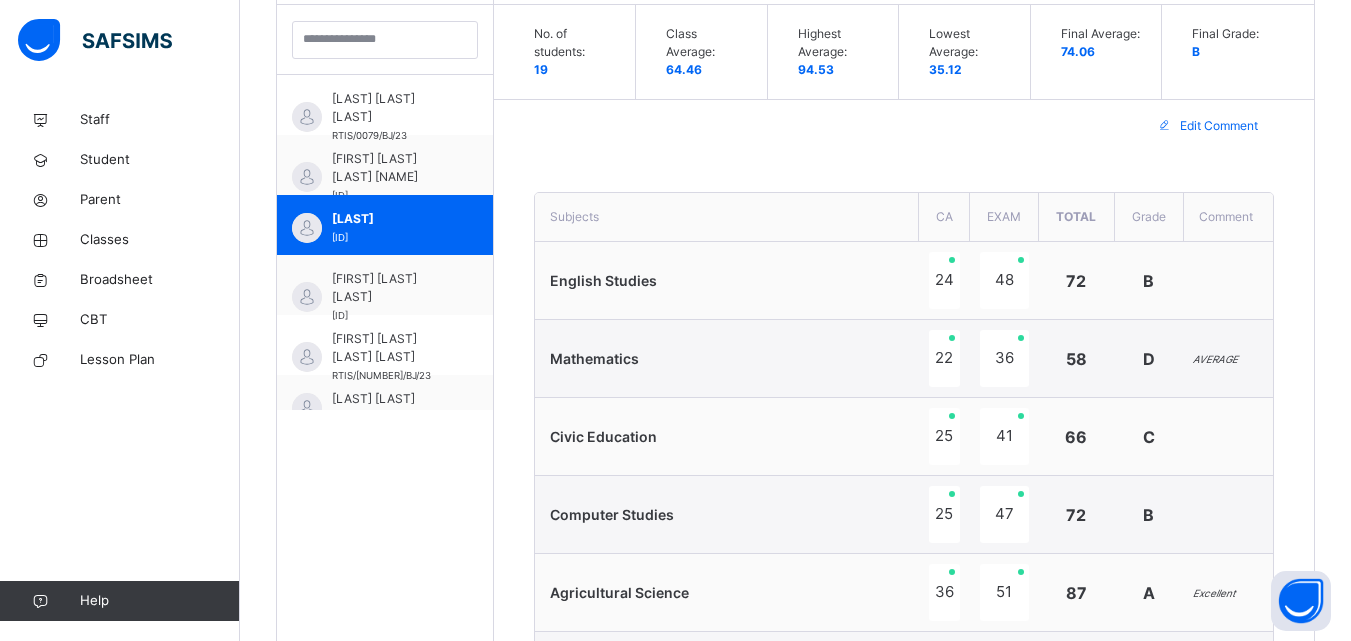 scroll, scrollTop: 613, scrollLeft: 0, axis: vertical 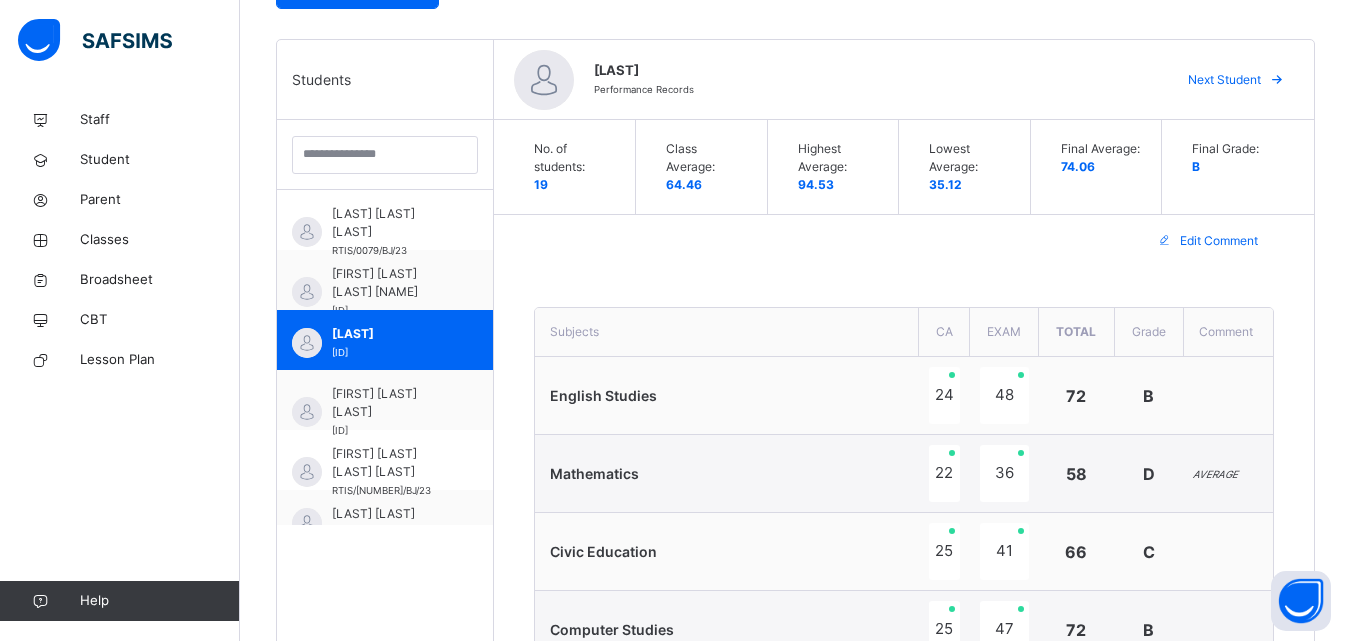 click on "Next Student" at bounding box center (1224, 80) 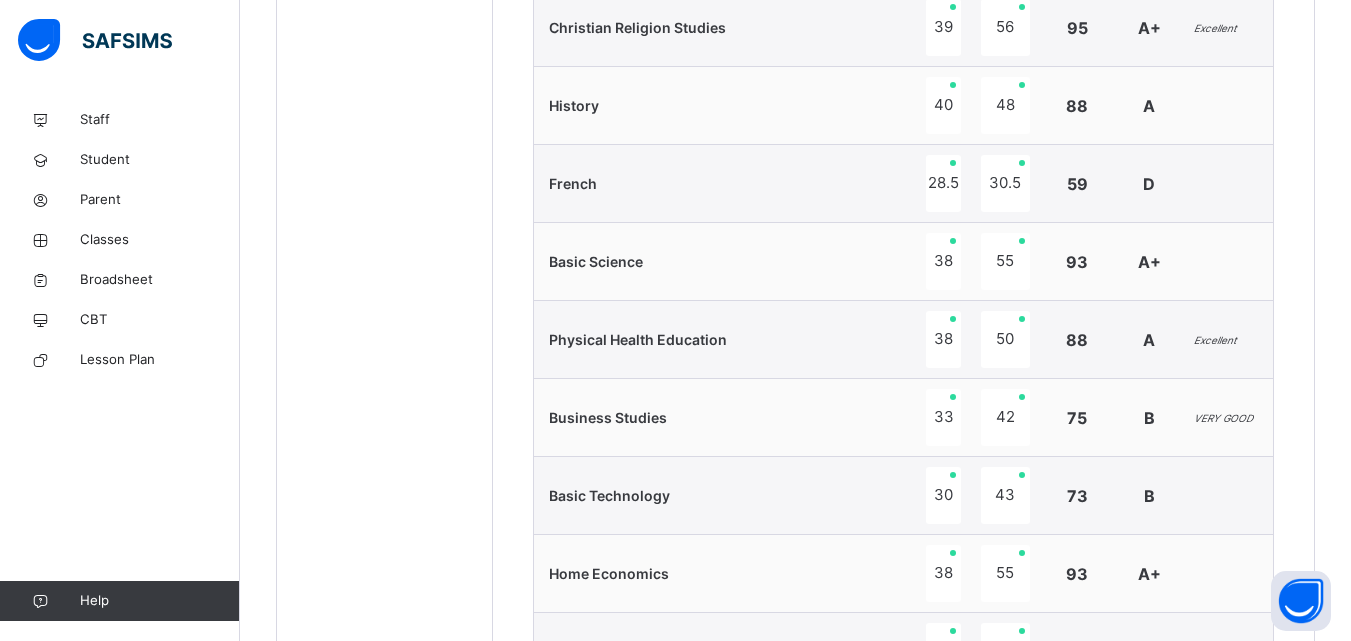 scroll, scrollTop: 1243, scrollLeft: 0, axis: vertical 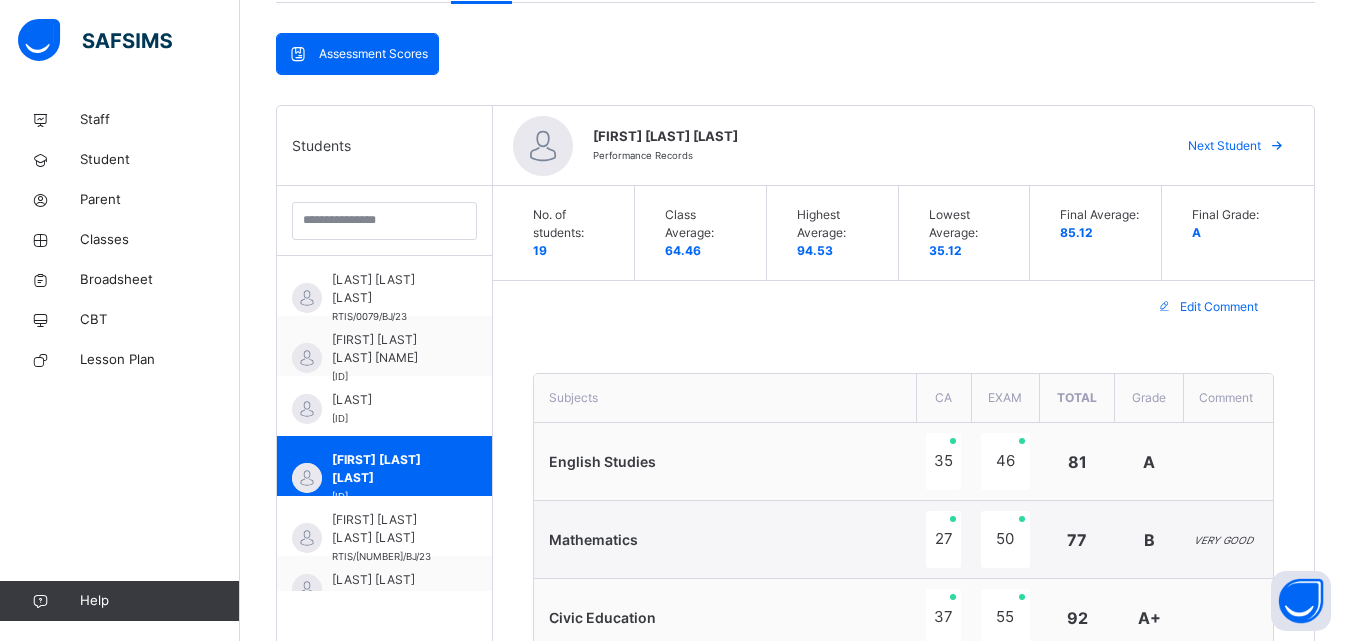 click on "Next Student" at bounding box center [1224, 146] 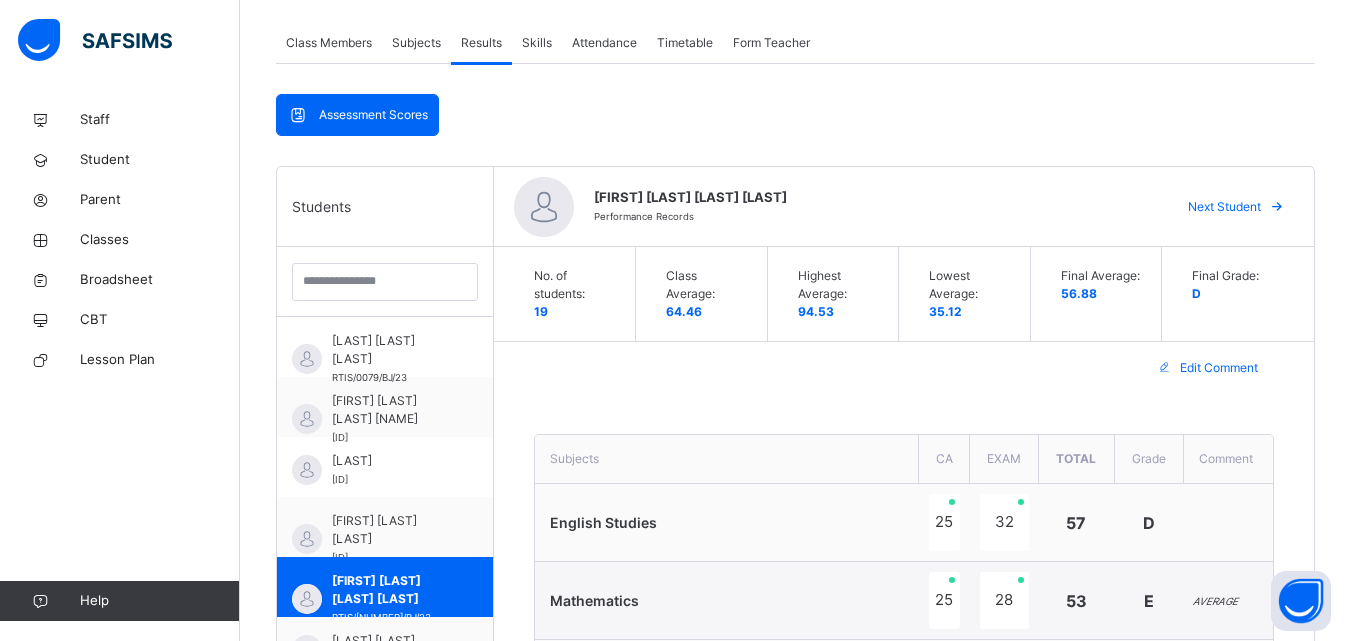 scroll, scrollTop: 388, scrollLeft: 0, axis: vertical 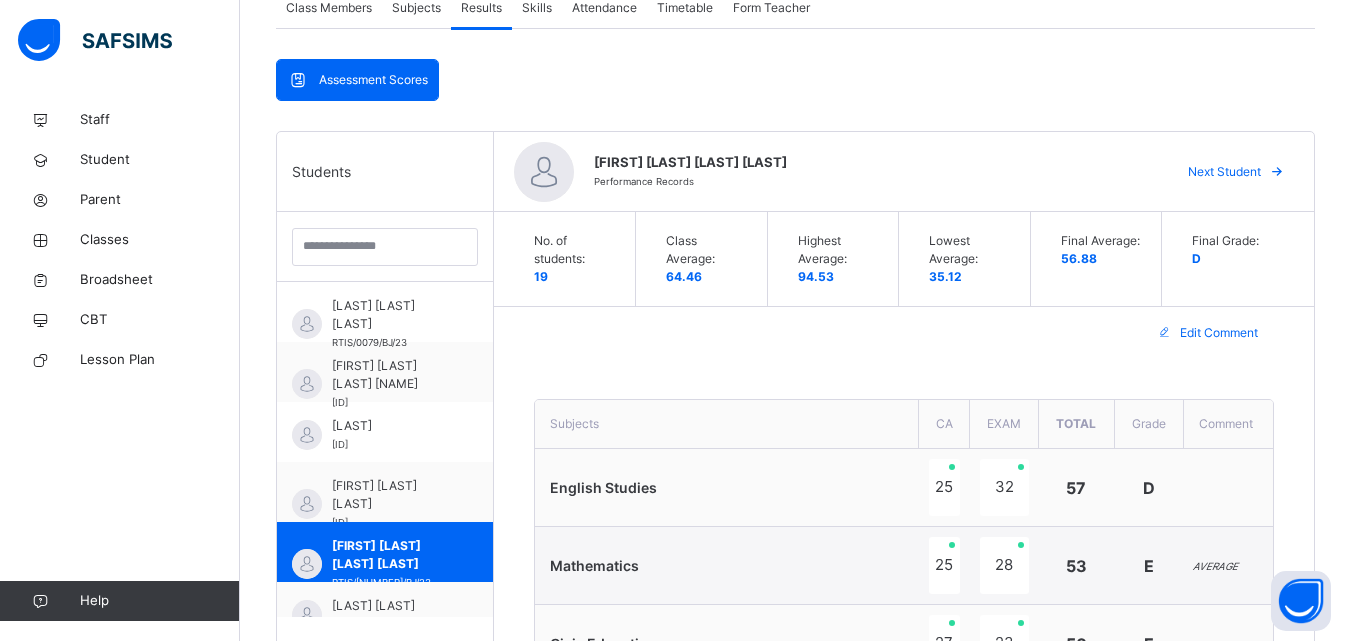 click on "Next Student" at bounding box center [1224, 172] 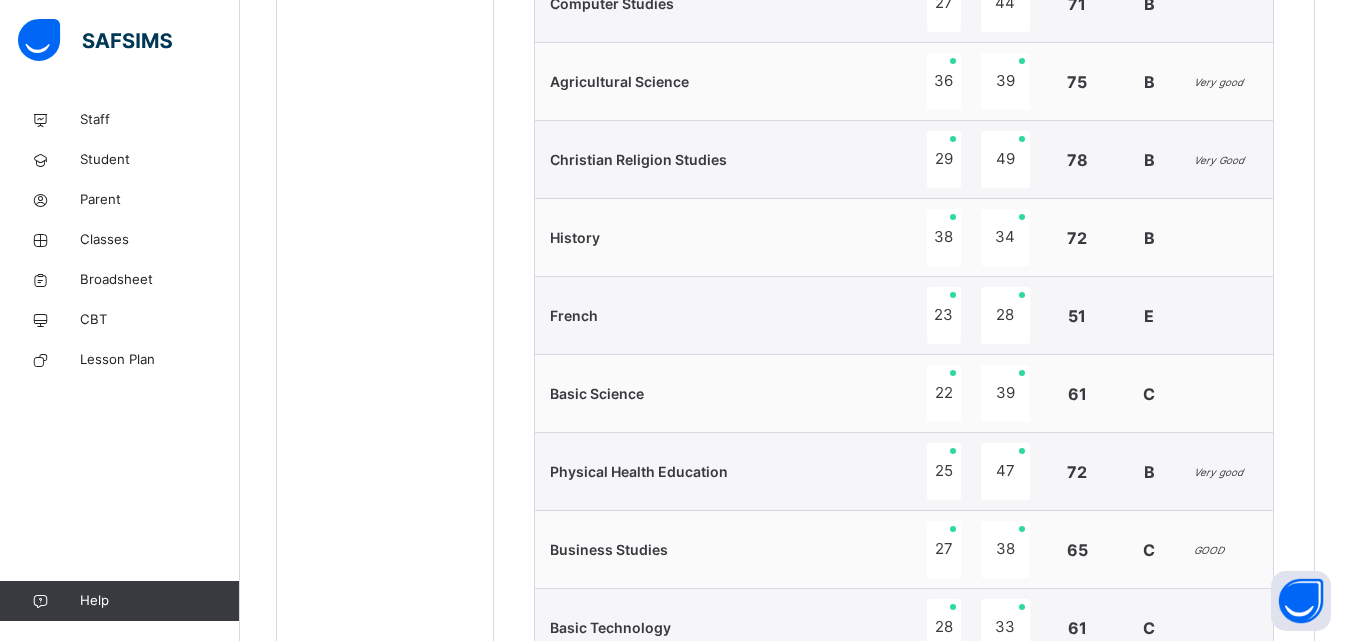 scroll, scrollTop: 1110, scrollLeft: 0, axis: vertical 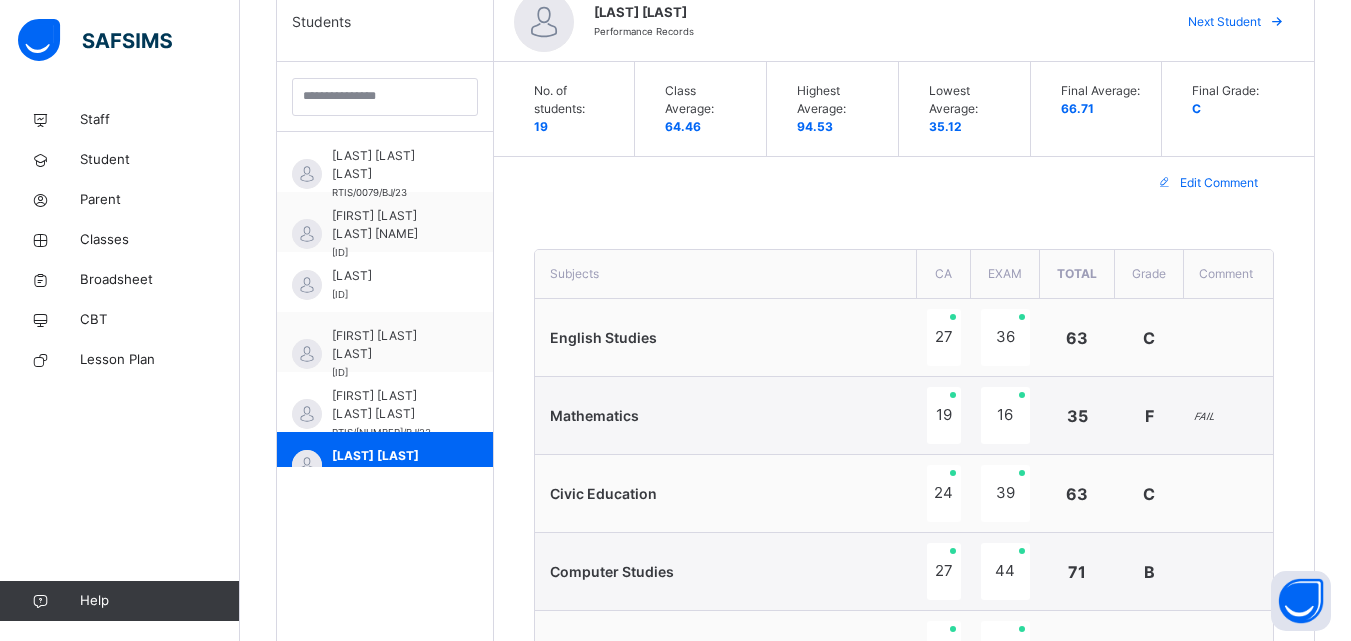 click on "Next Student" at bounding box center (1224, 22) 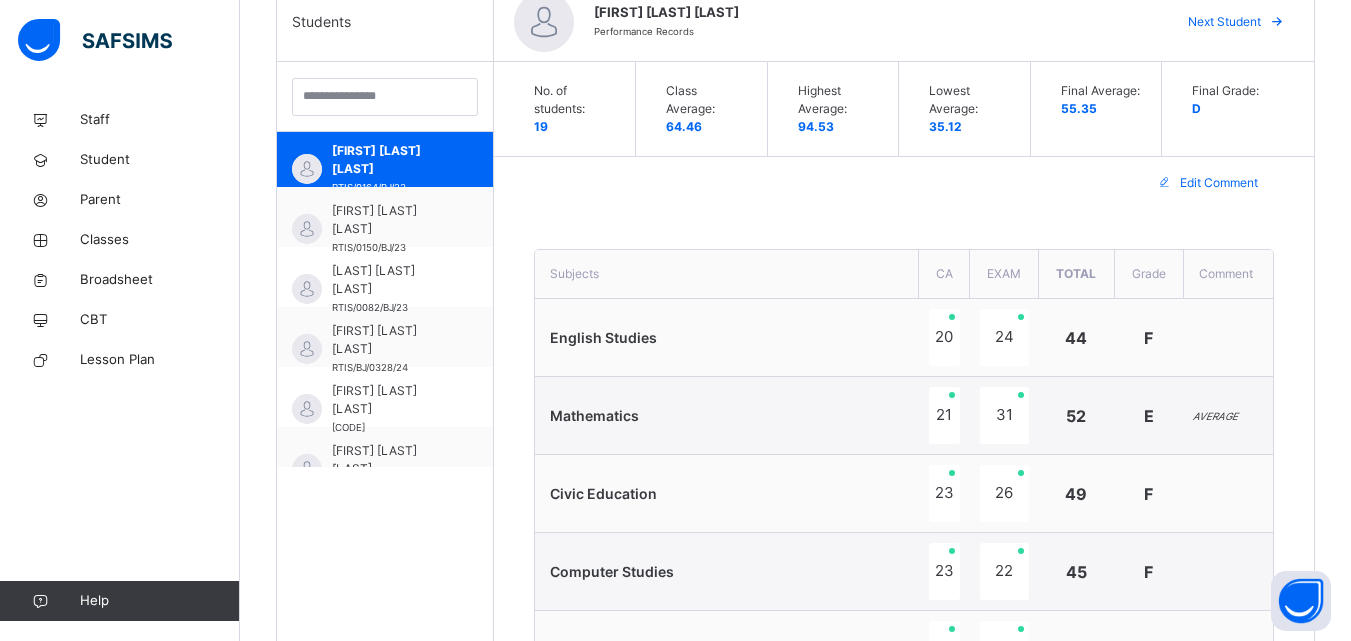 scroll, scrollTop: 380, scrollLeft: 0, axis: vertical 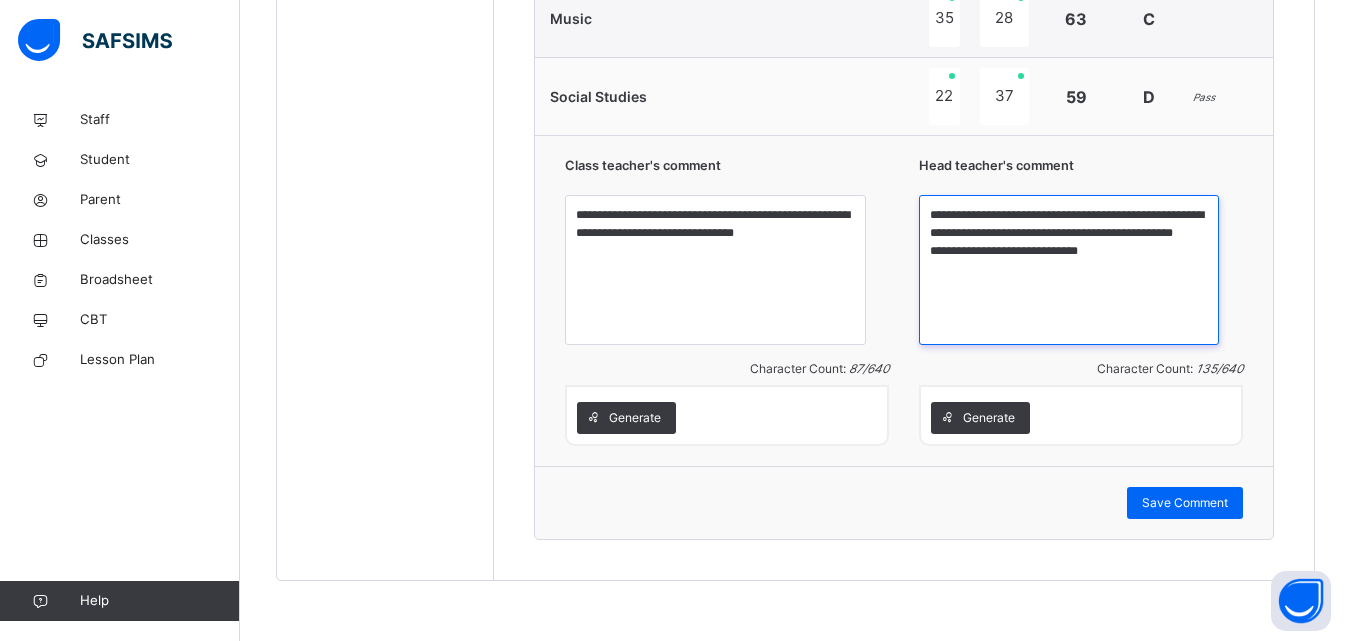 click on "**********" at bounding box center (1069, 270) 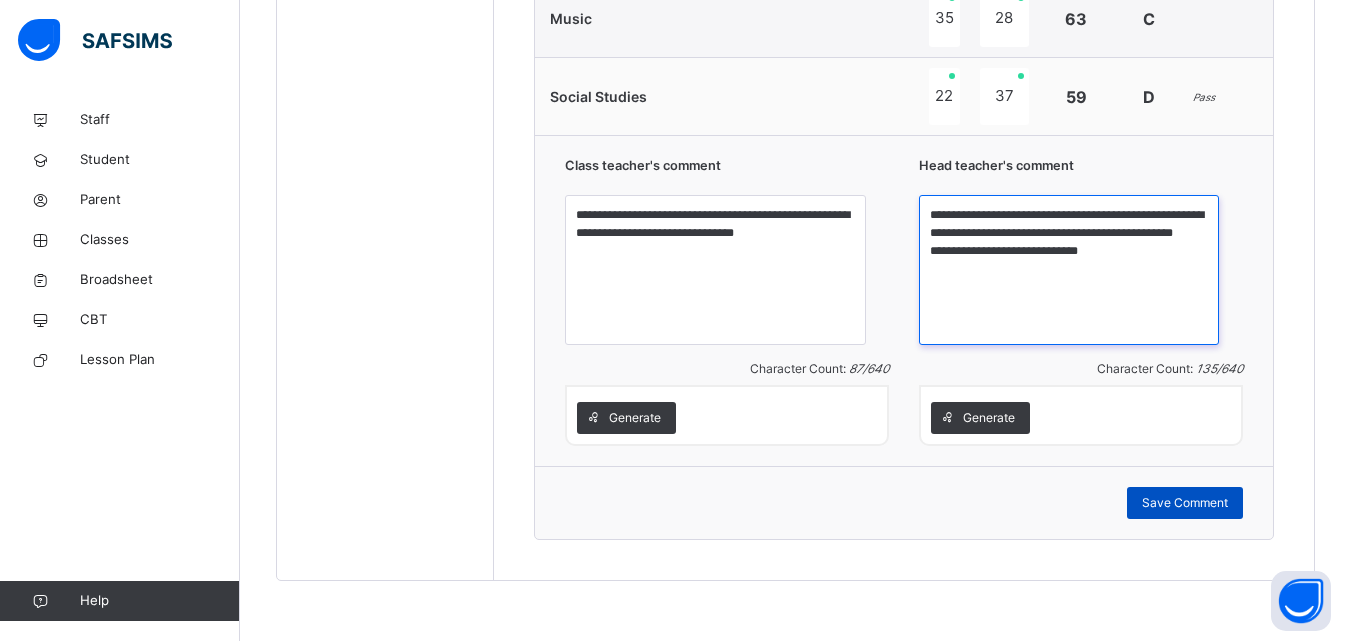 type on "**********" 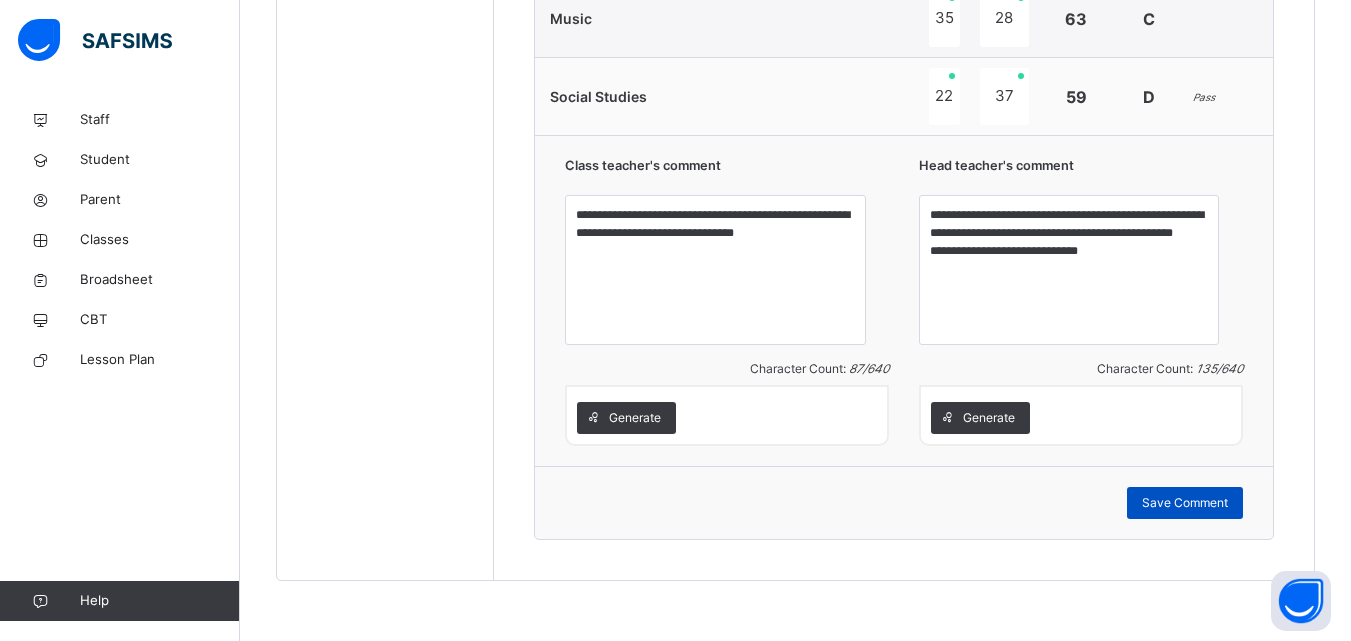 click on "Save Comment" at bounding box center (1185, 503) 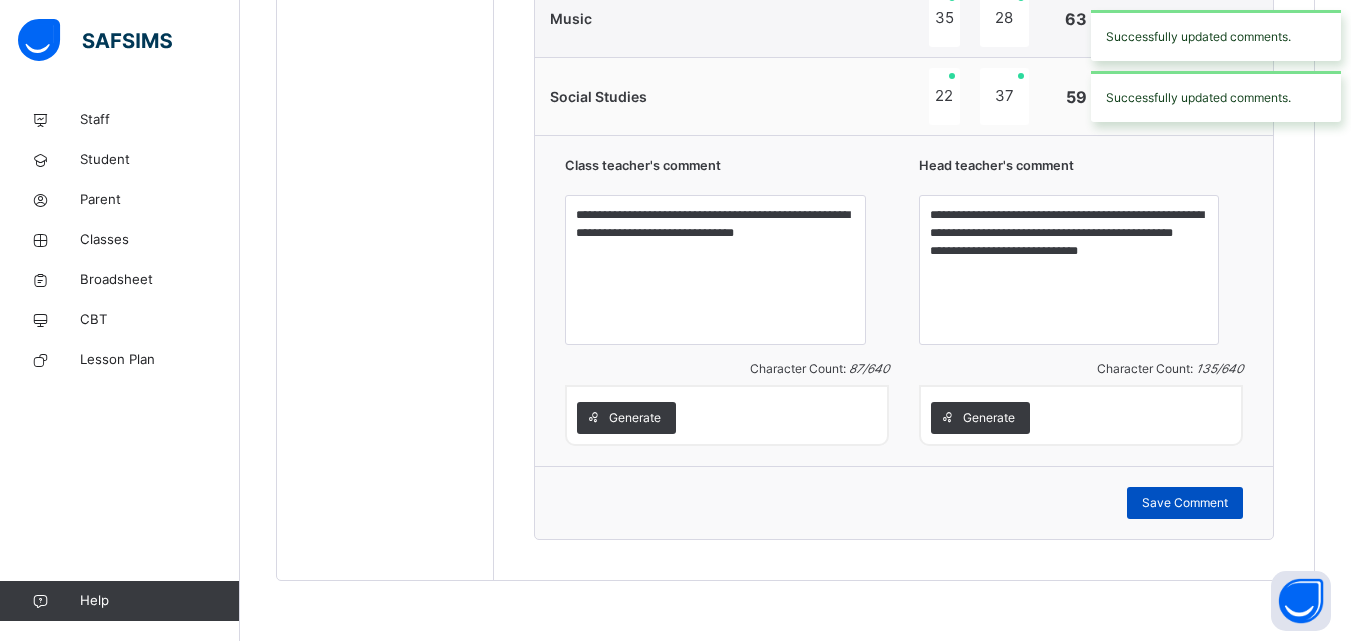 click on "Save Comment" at bounding box center (1185, 503) 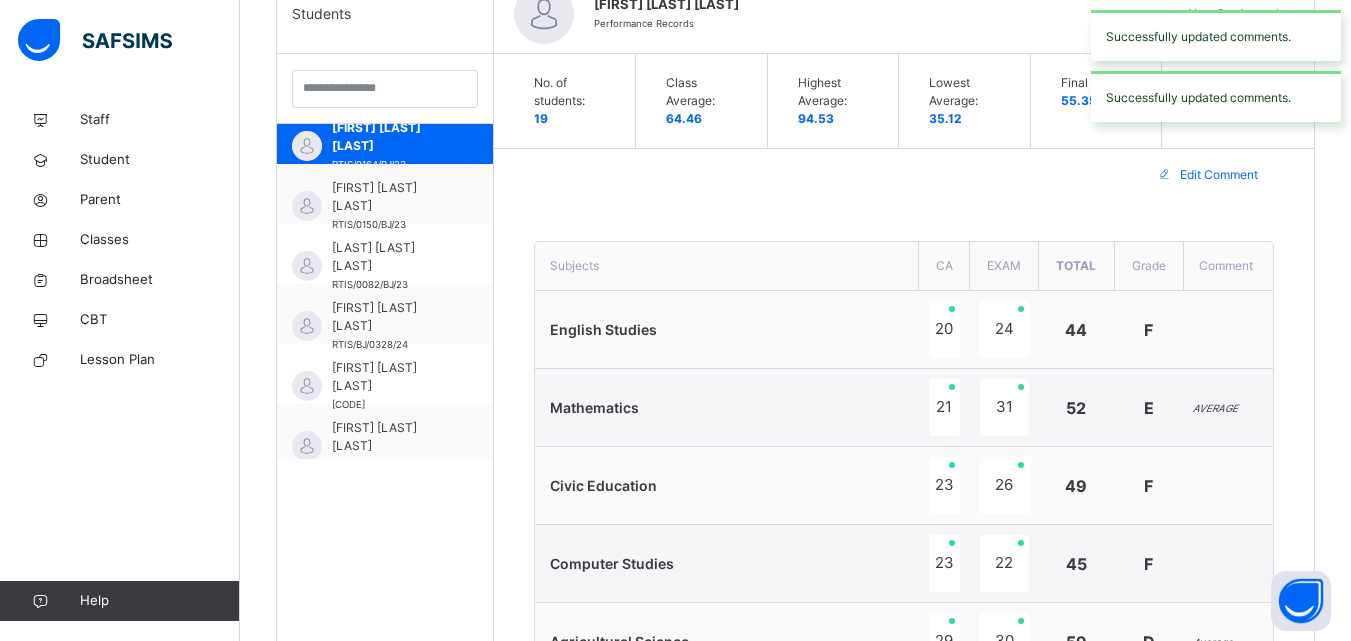 scroll, scrollTop: 502, scrollLeft: 0, axis: vertical 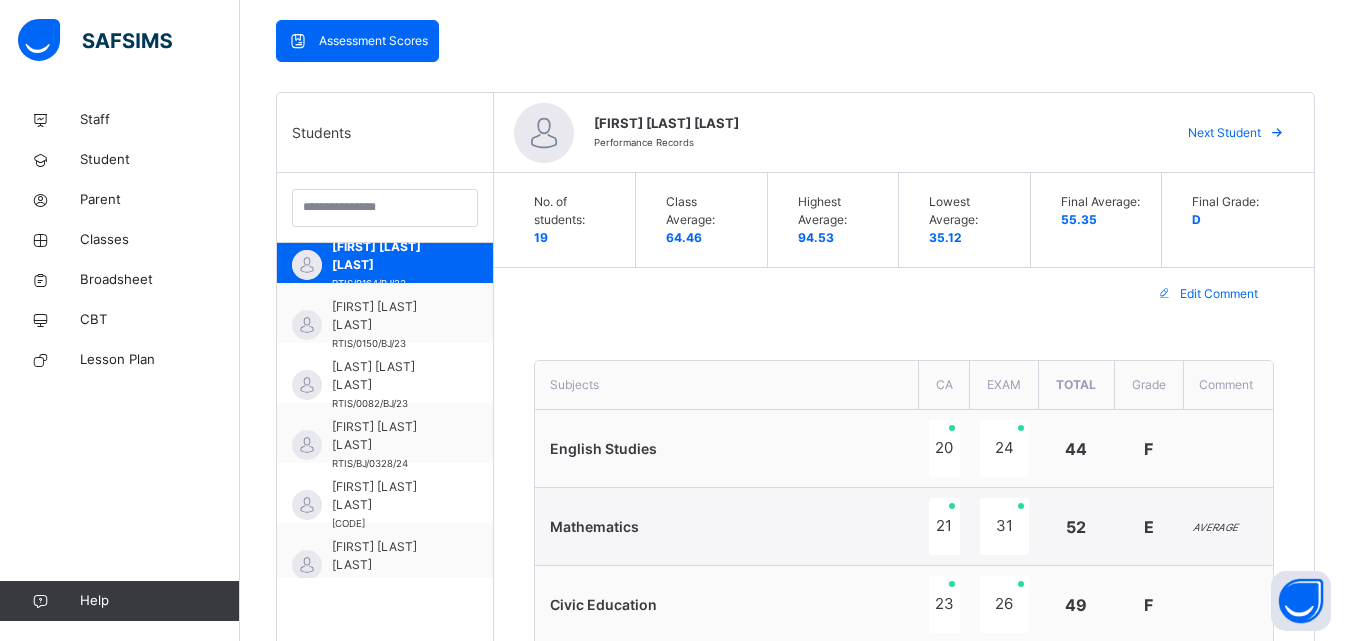 click on "Next Student" at bounding box center [1224, 133] 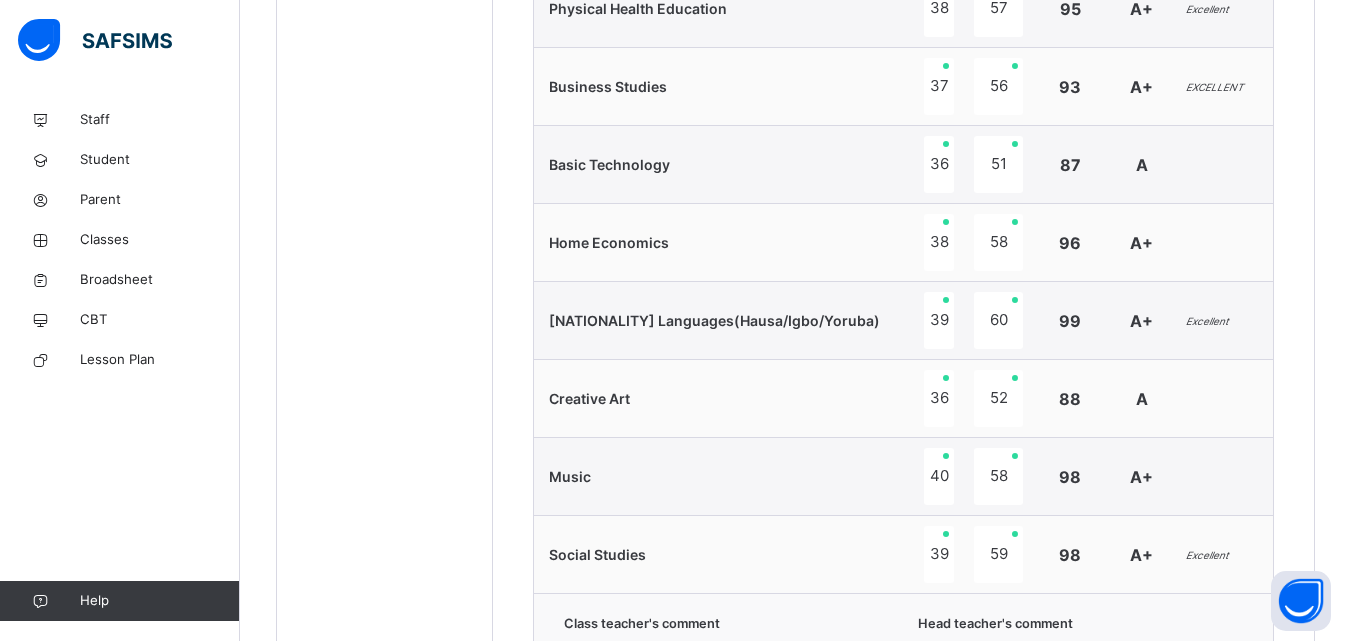 scroll, scrollTop: 1529, scrollLeft: 0, axis: vertical 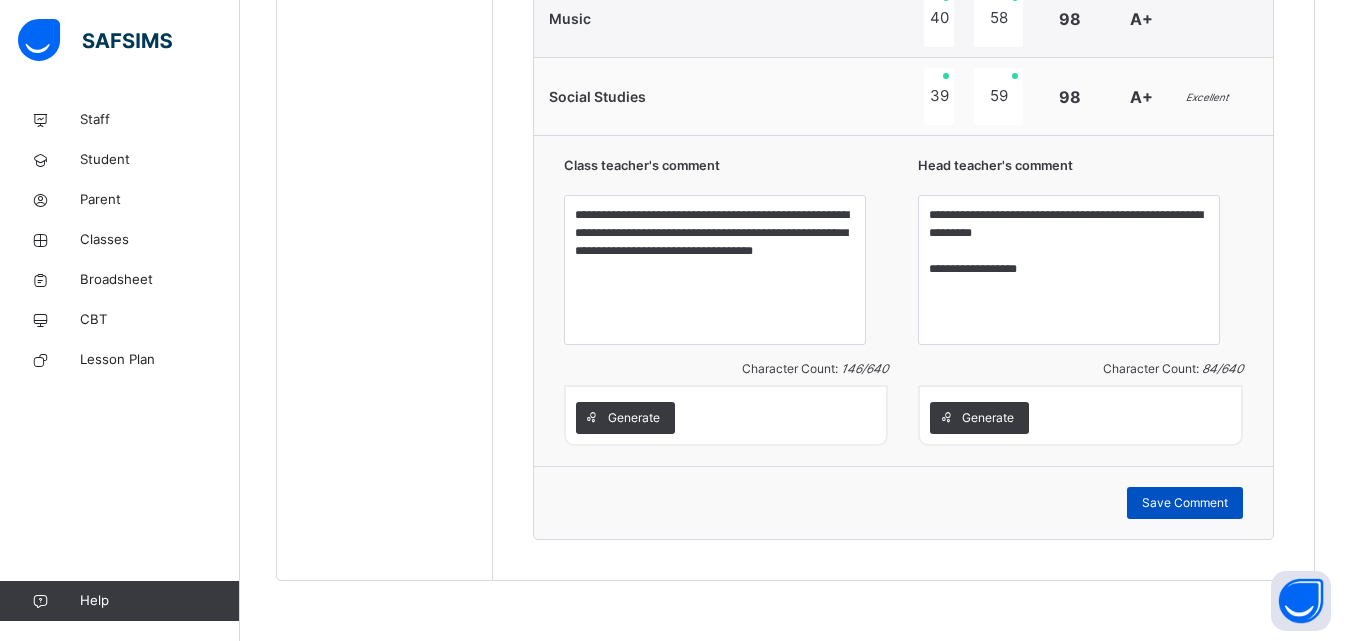 click on "Save Comment" at bounding box center (1185, 503) 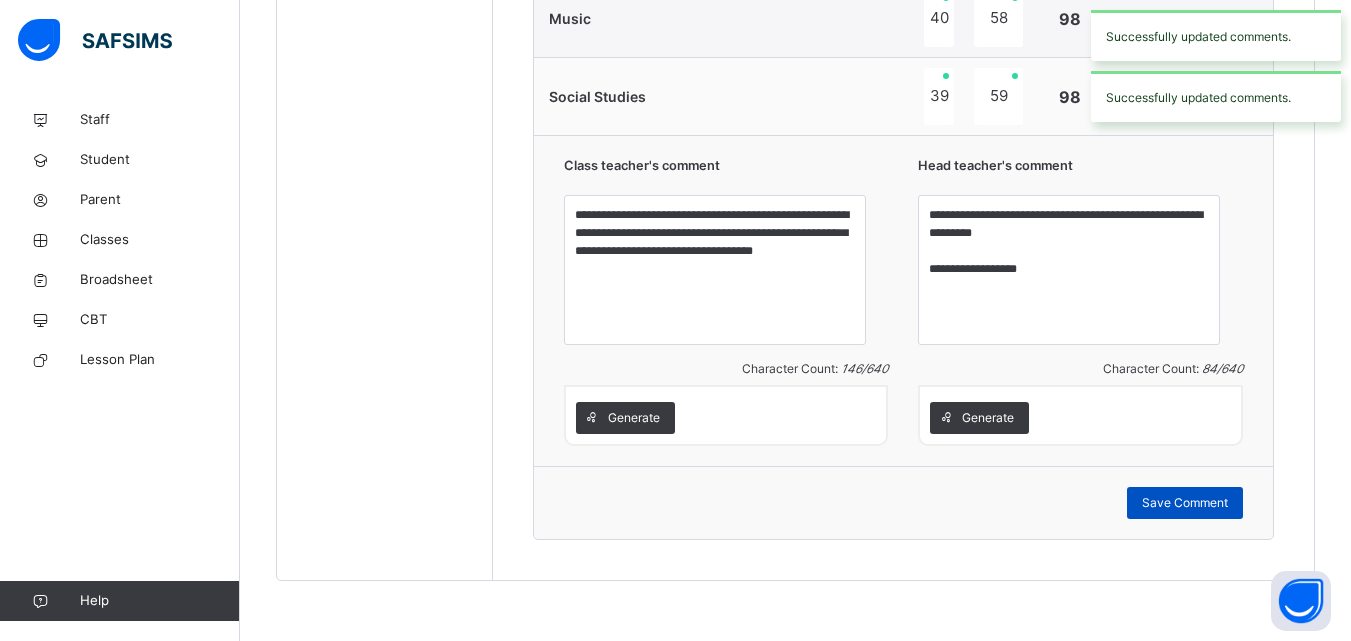 drag, startPoint x: 1194, startPoint y: 499, endPoint x: 1199, endPoint y: 513, distance: 14.866069 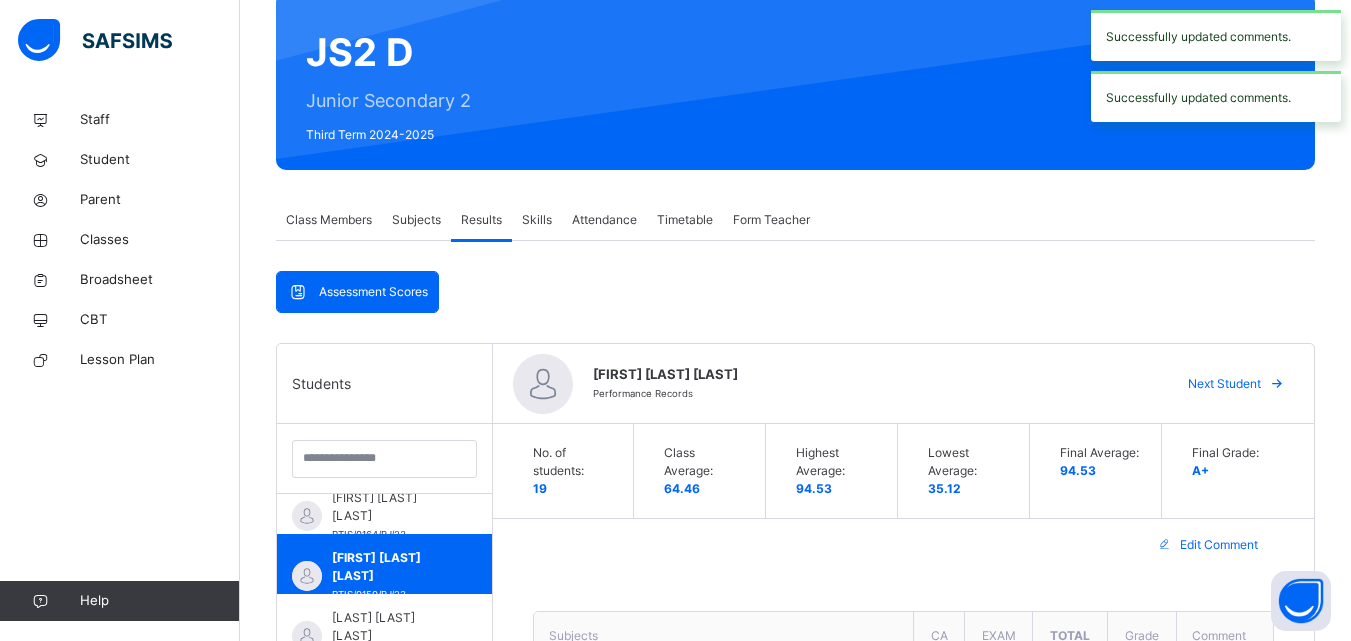 scroll, scrollTop: 163, scrollLeft: 0, axis: vertical 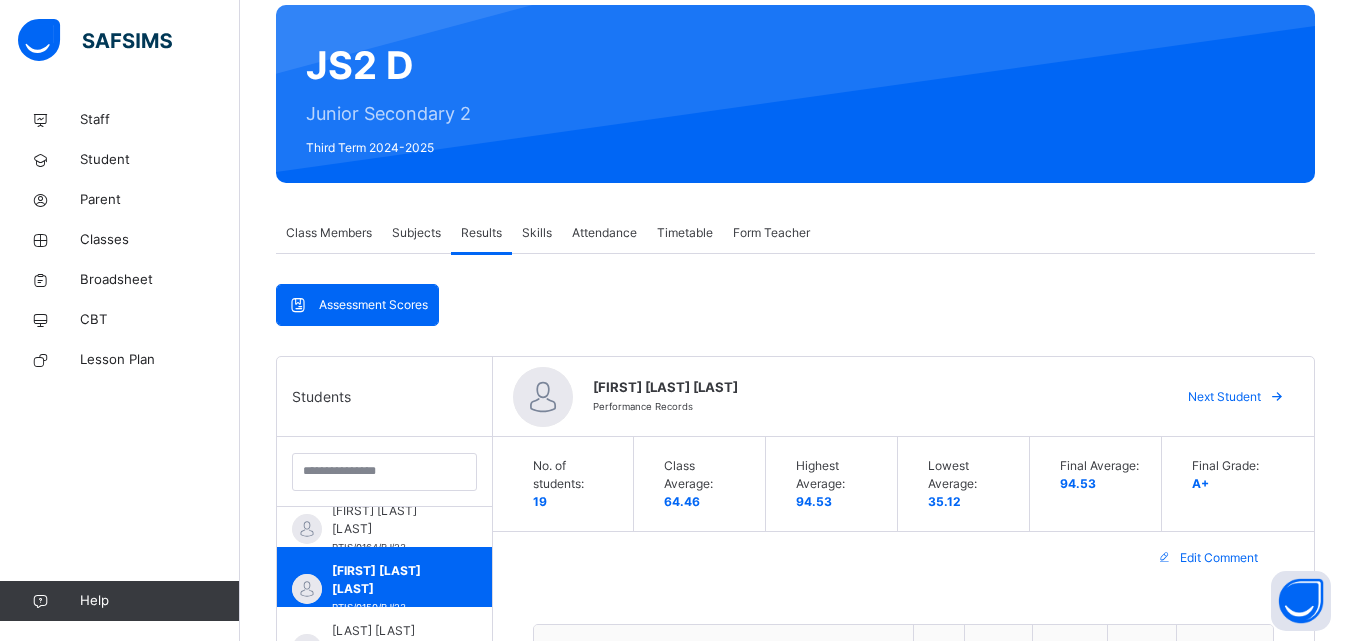 click on "Next Student" at bounding box center (1224, 397) 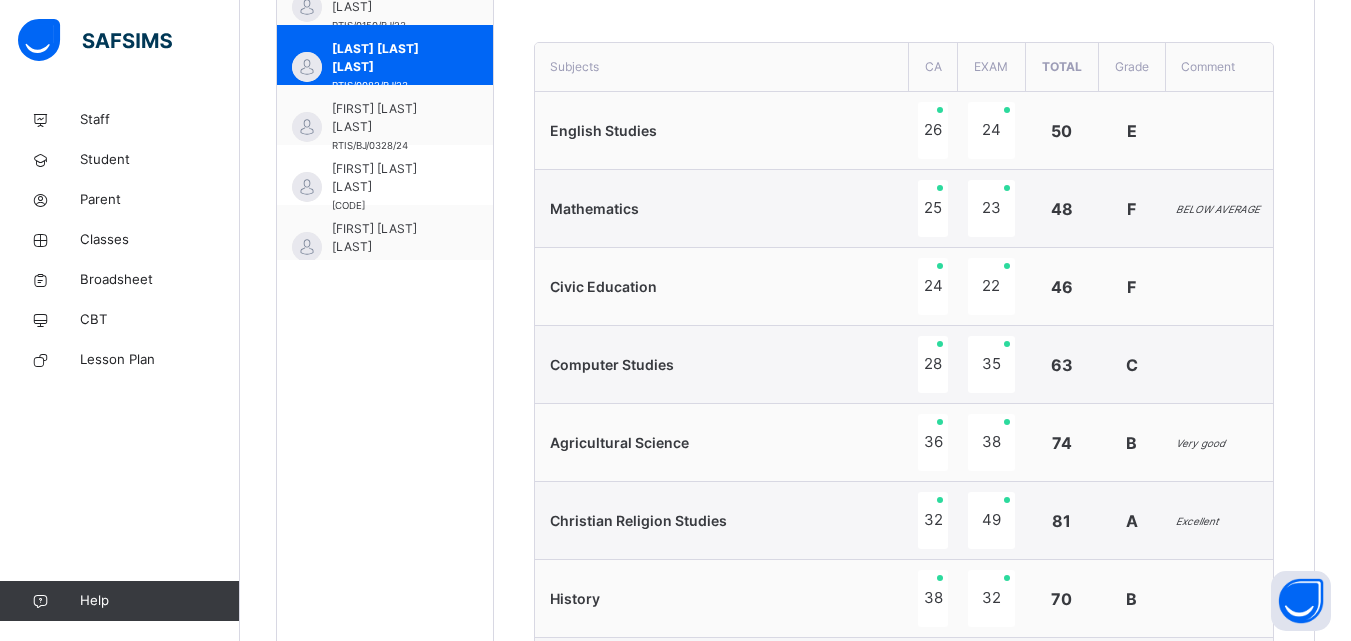 scroll, scrollTop: 771, scrollLeft: 0, axis: vertical 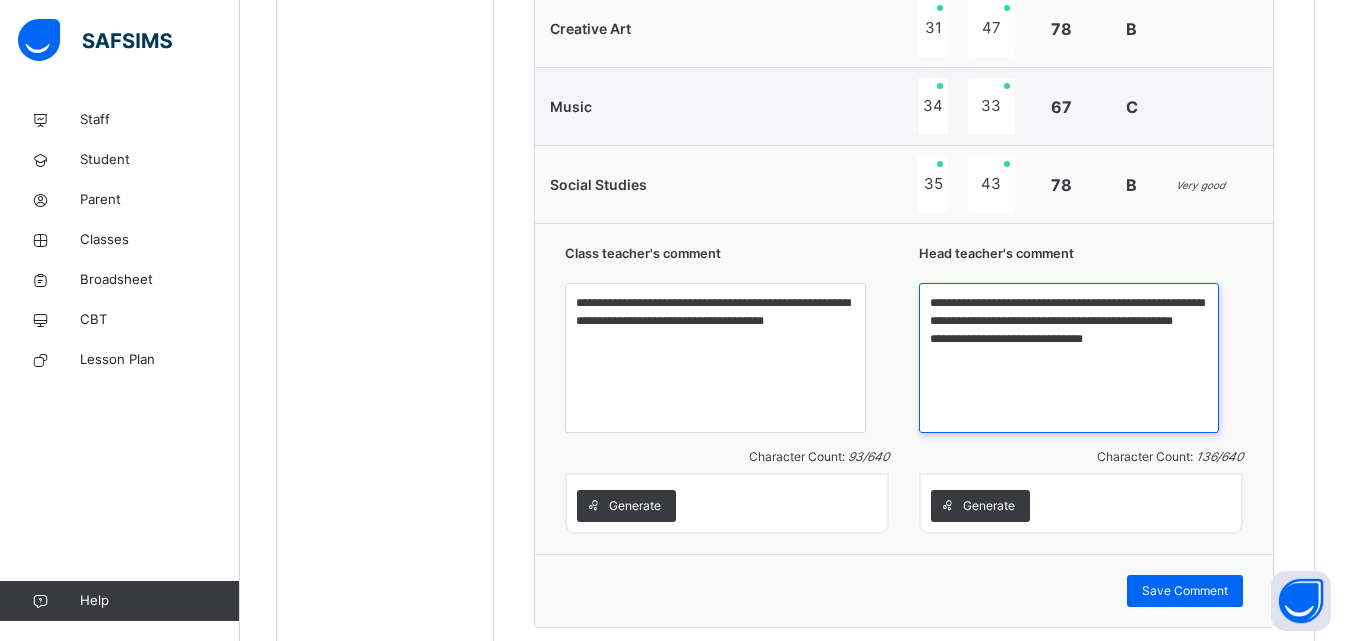 click on "**********" at bounding box center [1069, 358] 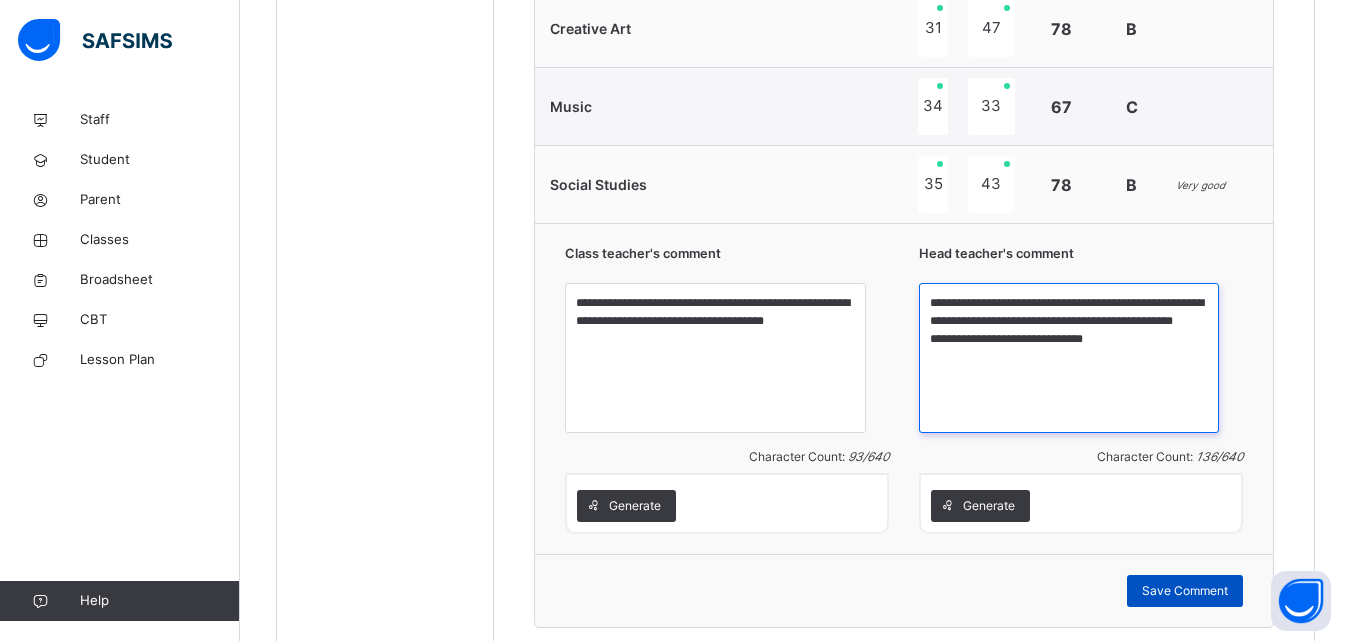 type on "**********" 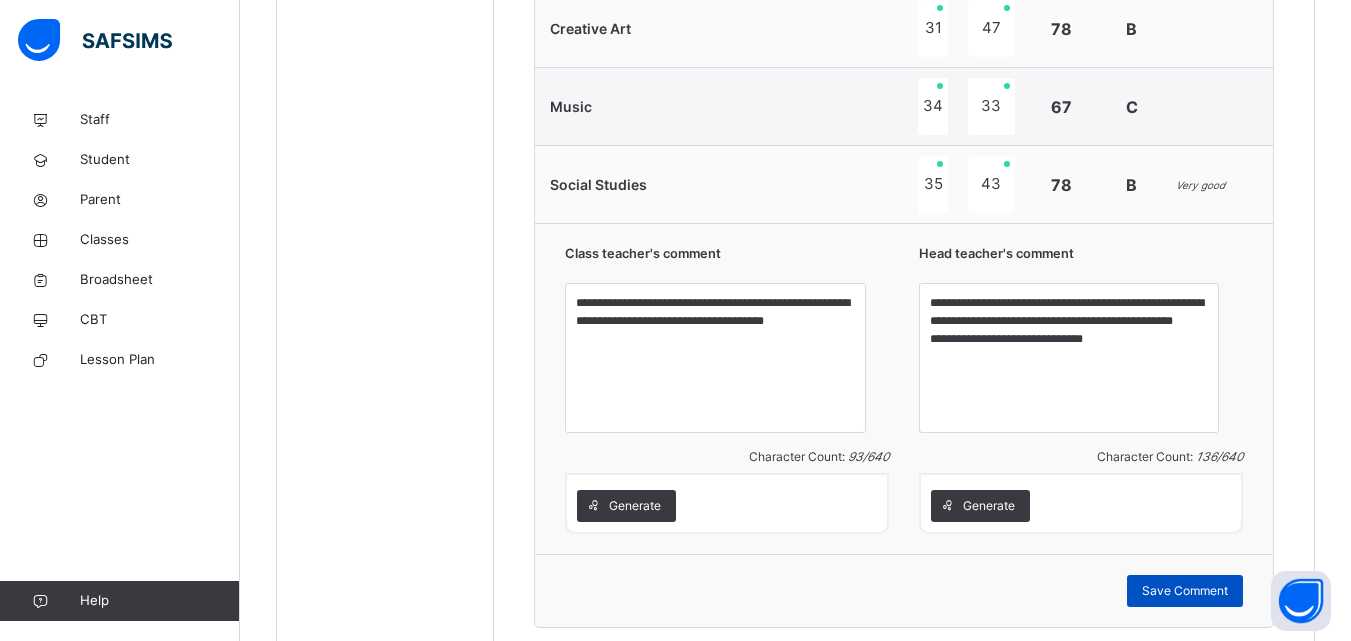 click on "Save Comment" at bounding box center [1185, 591] 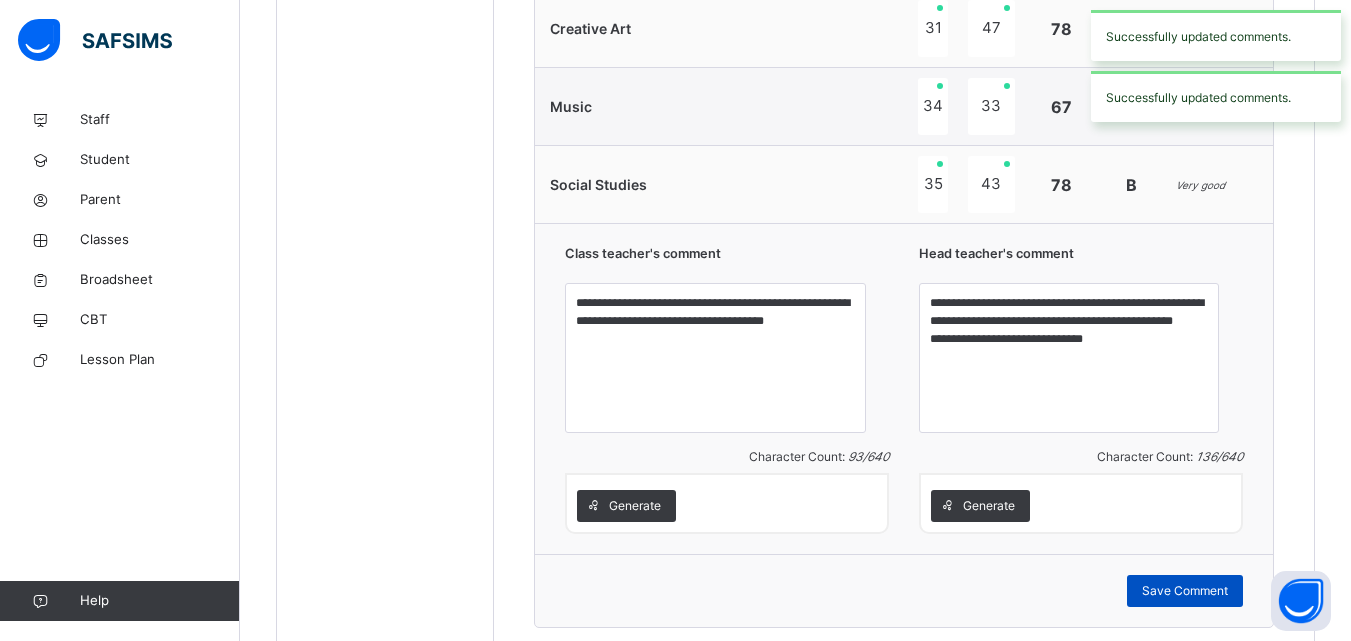 click on "Save Comment" at bounding box center [1185, 591] 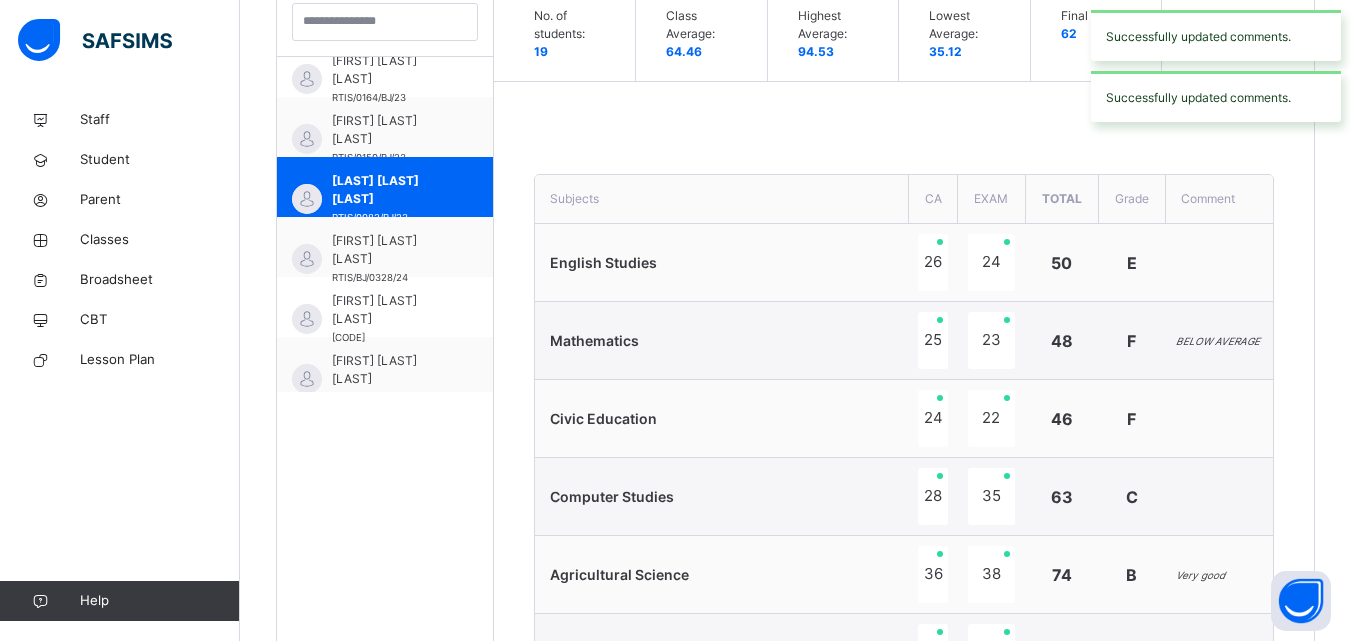 scroll, scrollTop: 639, scrollLeft: 0, axis: vertical 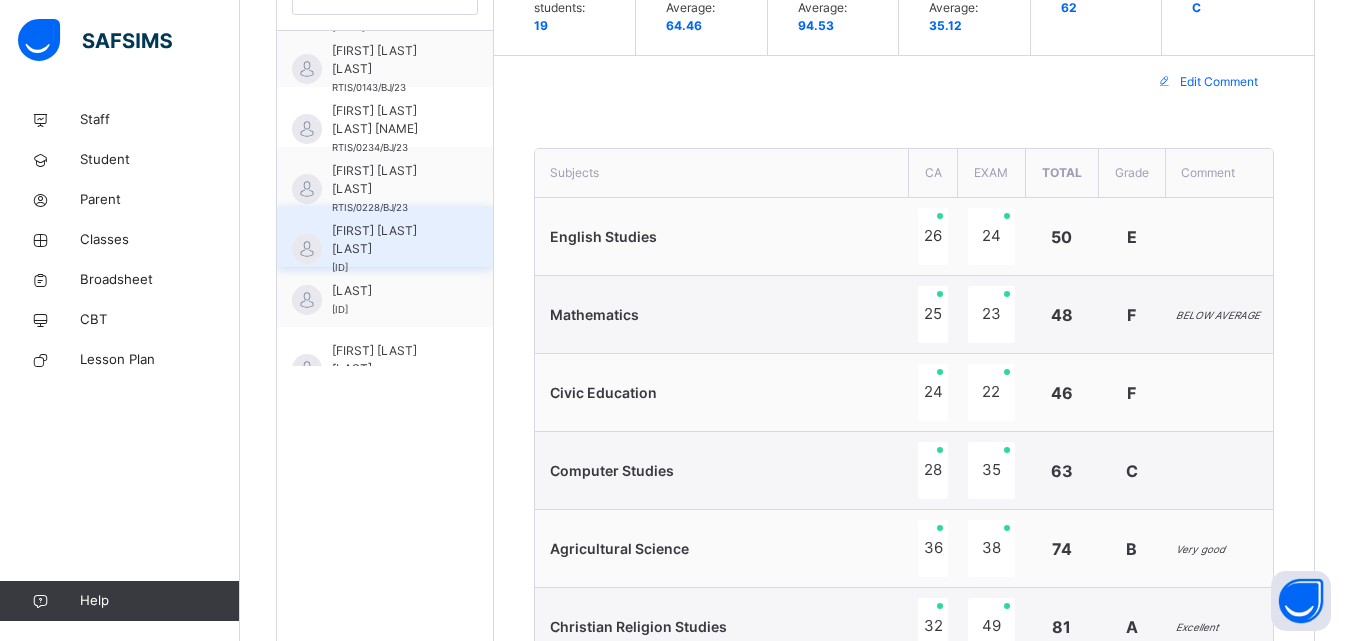 click on "[FIRST] [LAST] [LAST]" at bounding box center [390, 240] 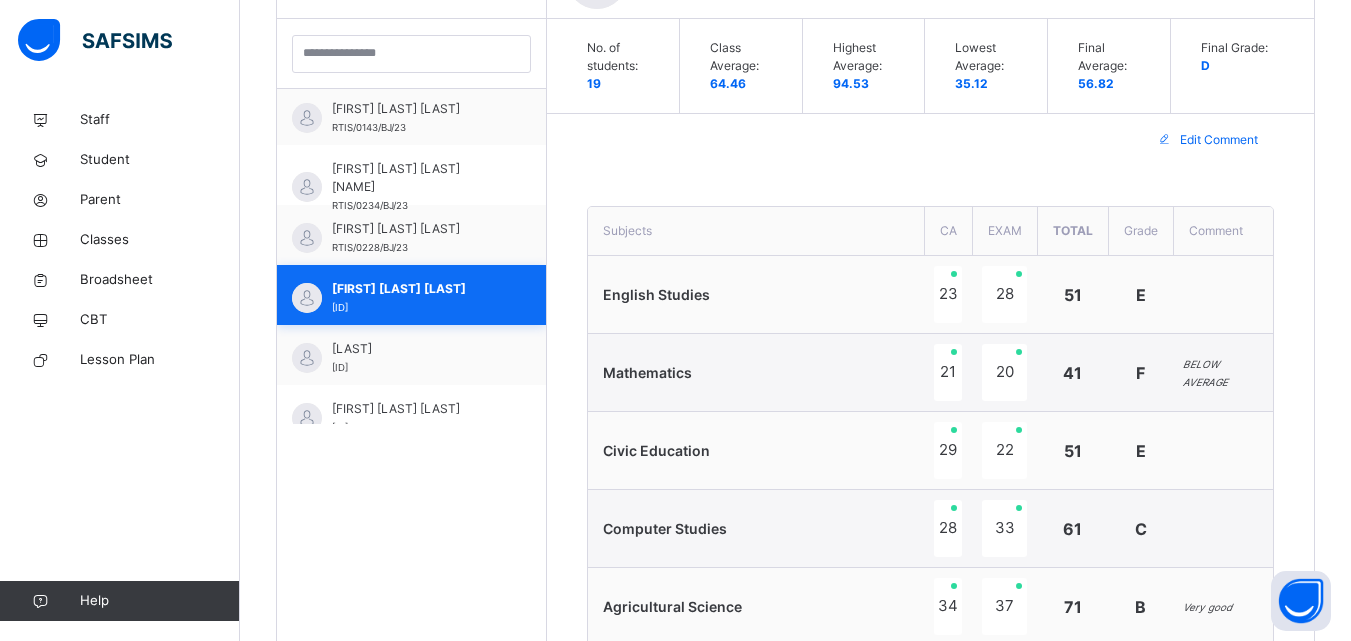 scroll, scrollTop: 639, scrollLeft: 0, axis: vertical 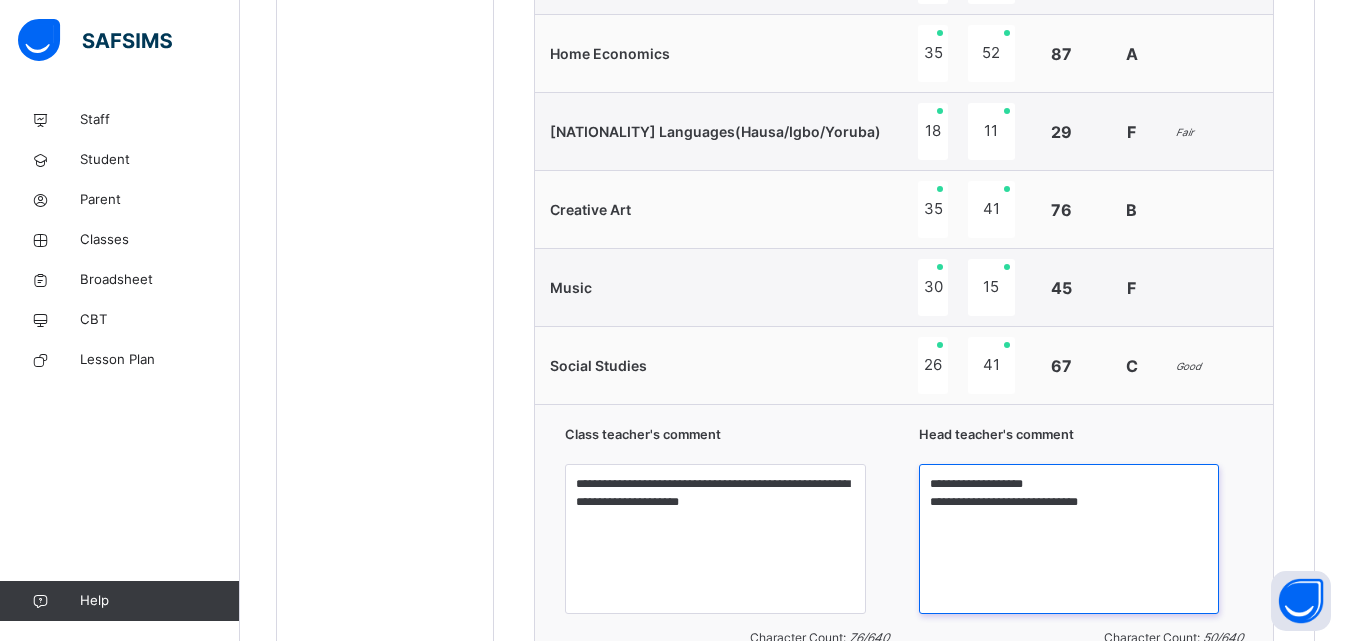 click on "**********" at bounding box center [1069, 539] 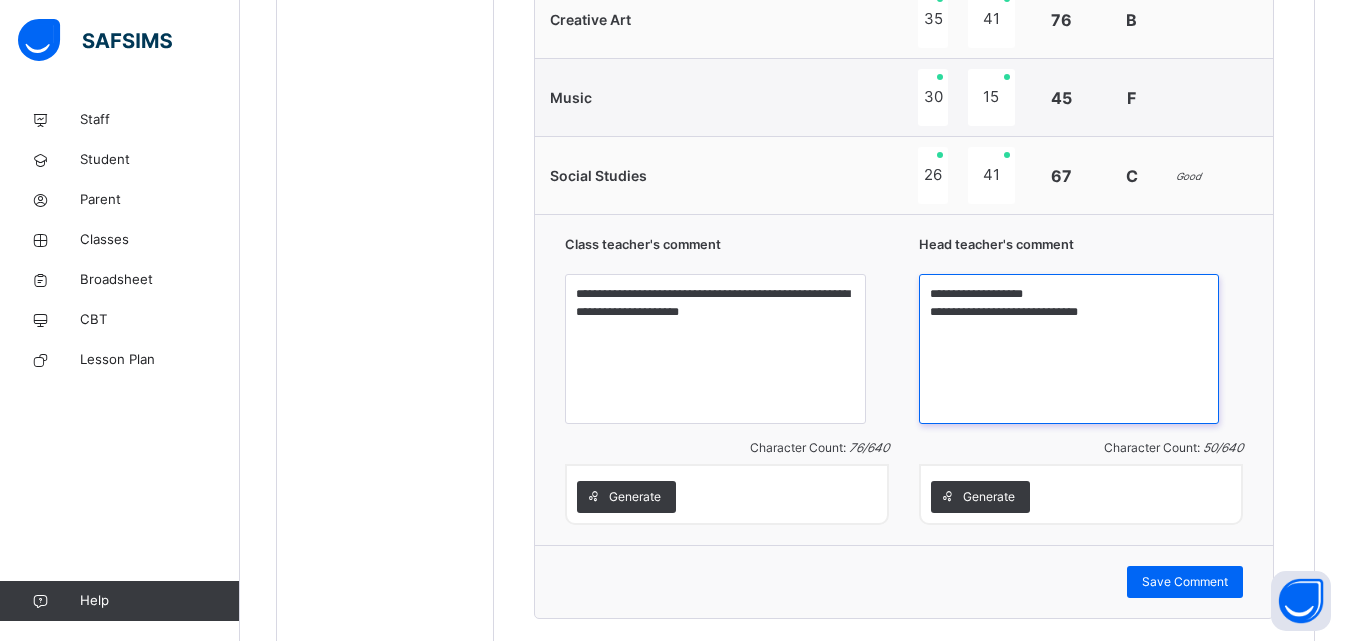scroll, scrollTop: 1979, scrollLeft: 0, axis: vertical 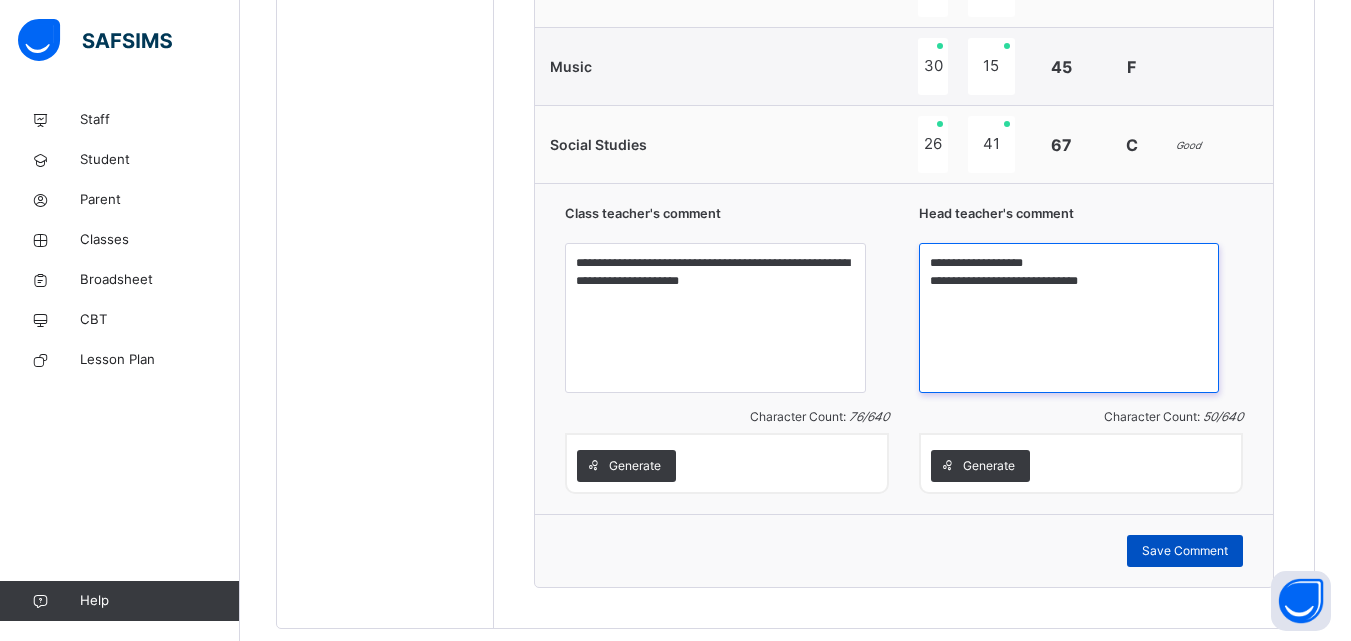 type on "**********" 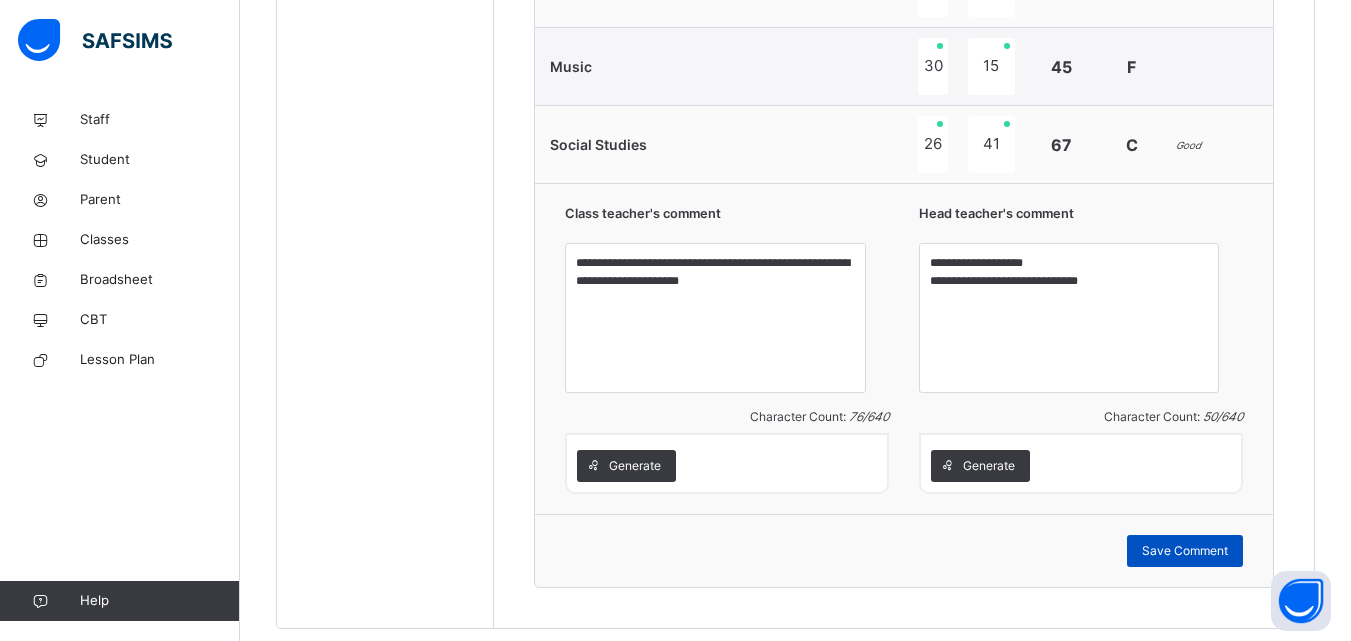 click on "Save Comment" at bounding box center (1185, 551) 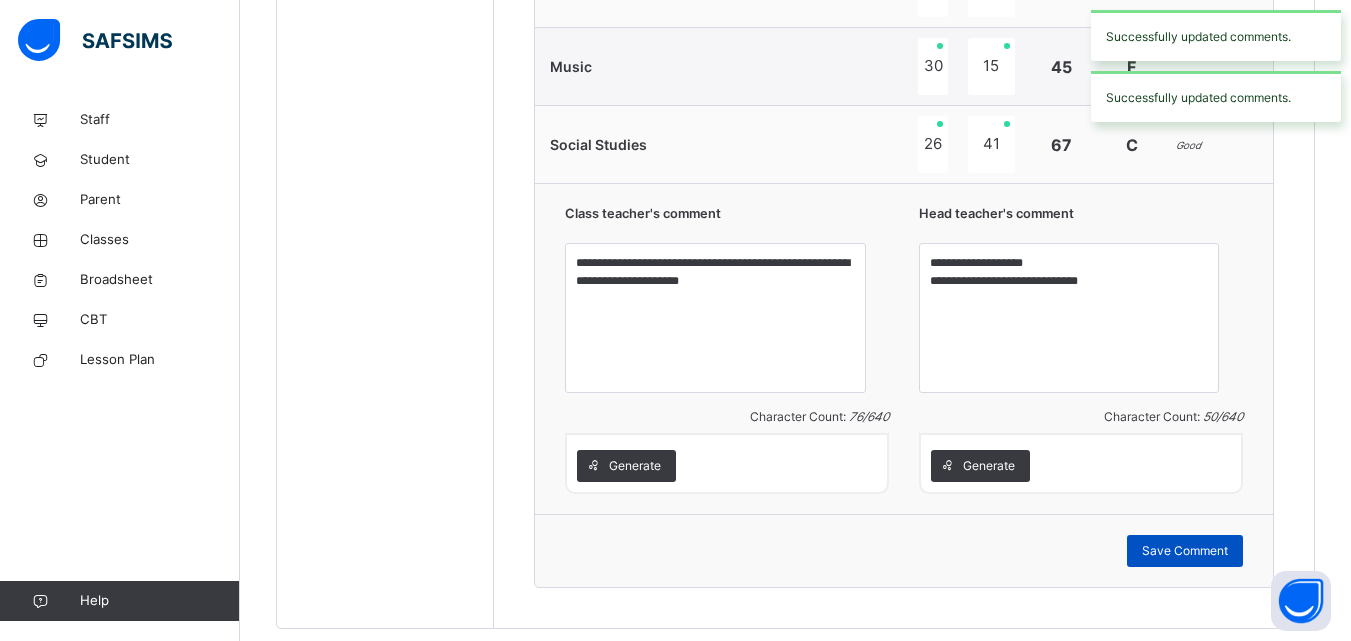 click on "Save Comment" at bounding box center (1185, 551) 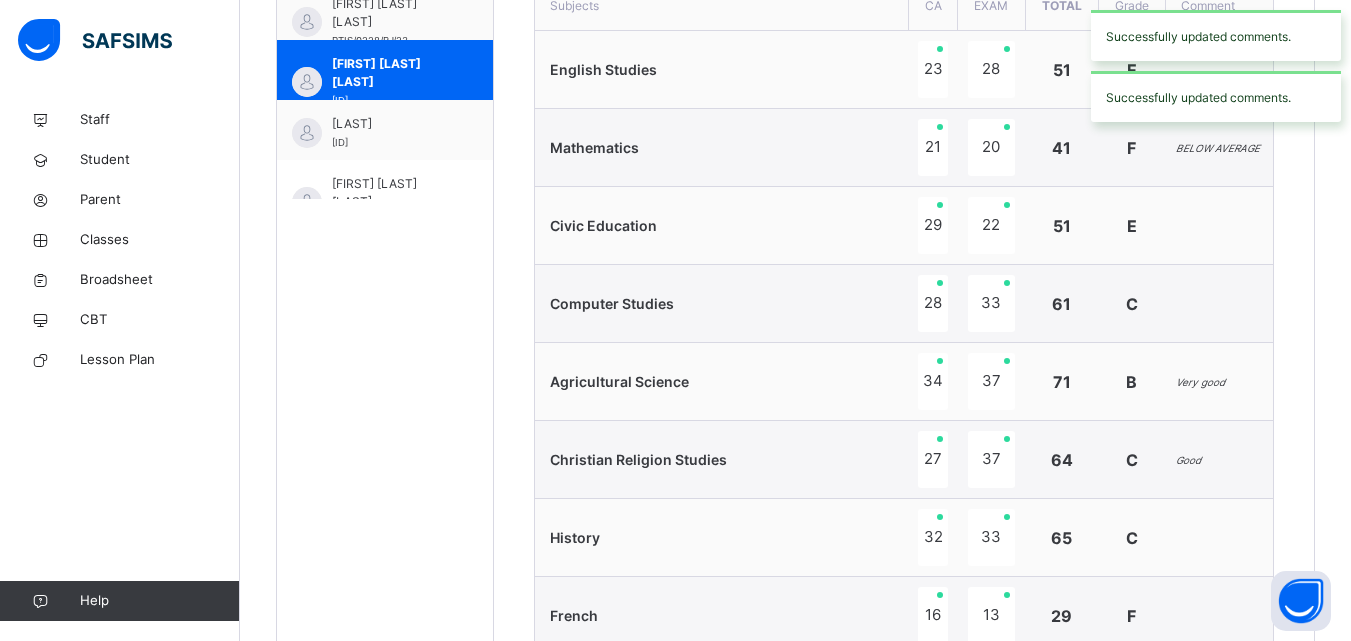 scroll, scrollTop: 709, scrollLeft: 0, axis: vertical 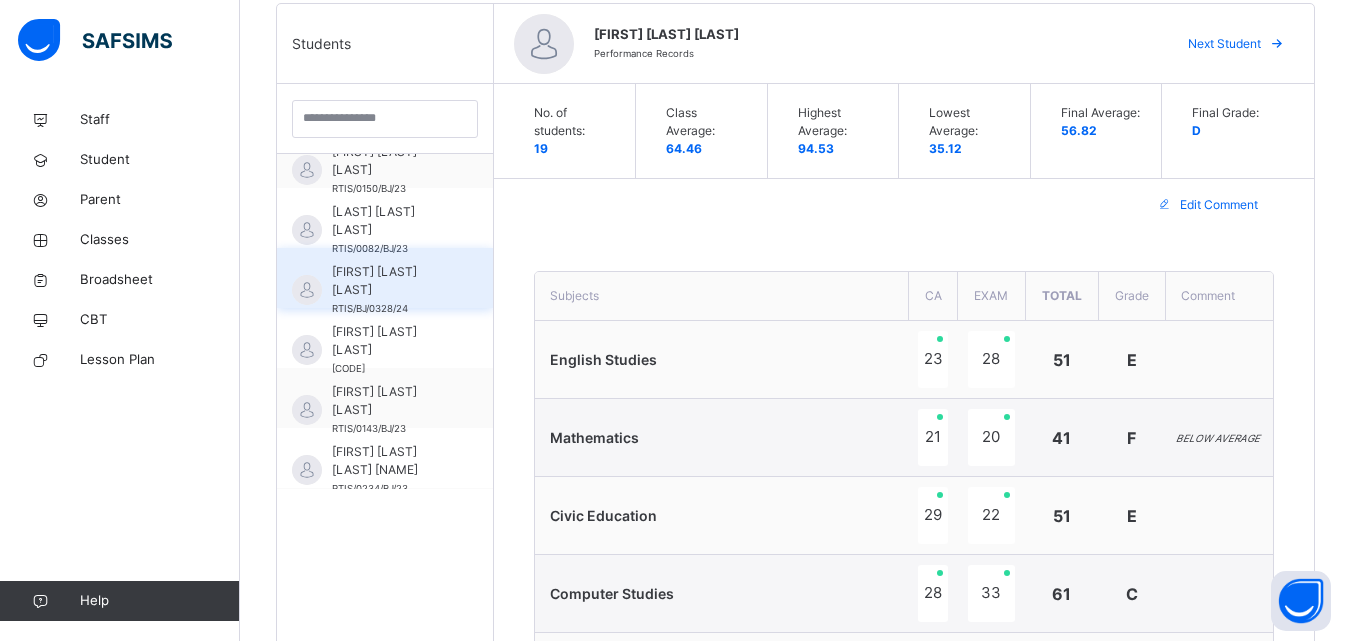 click on "[FIRST] [LAST] [ID]" at bounding box center [390, 290] 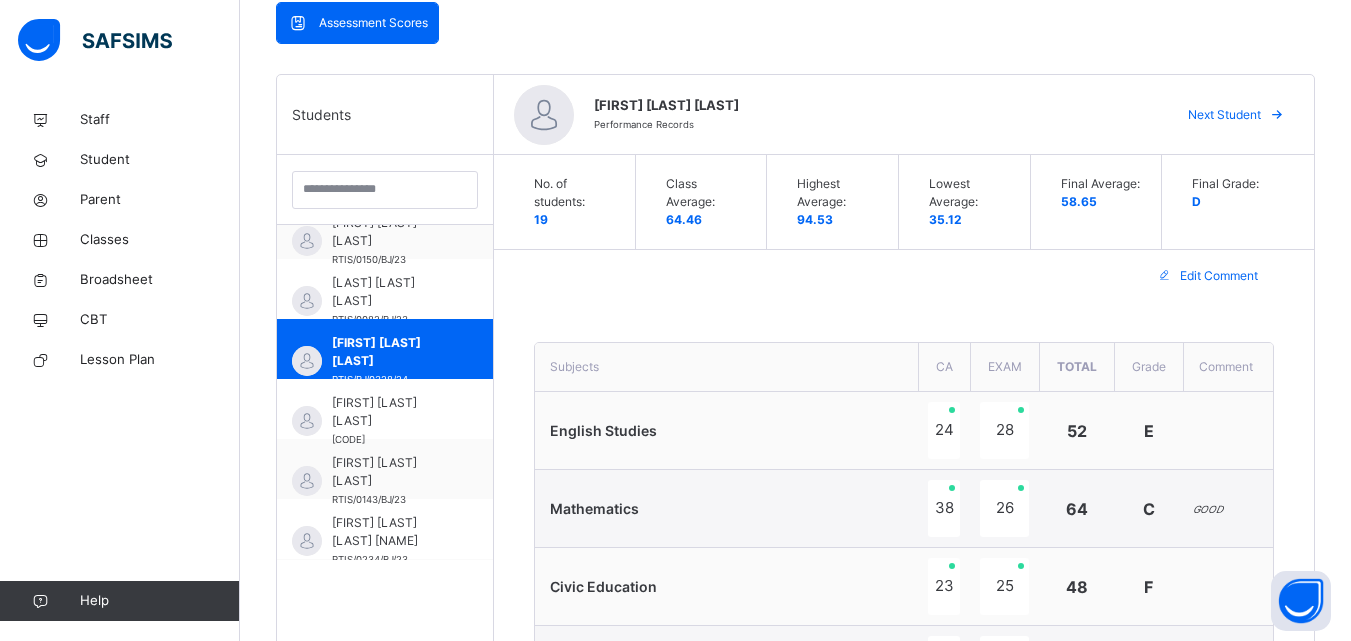 scroll, scrollTop: 458, scrollLeft: 0, axis: vertical 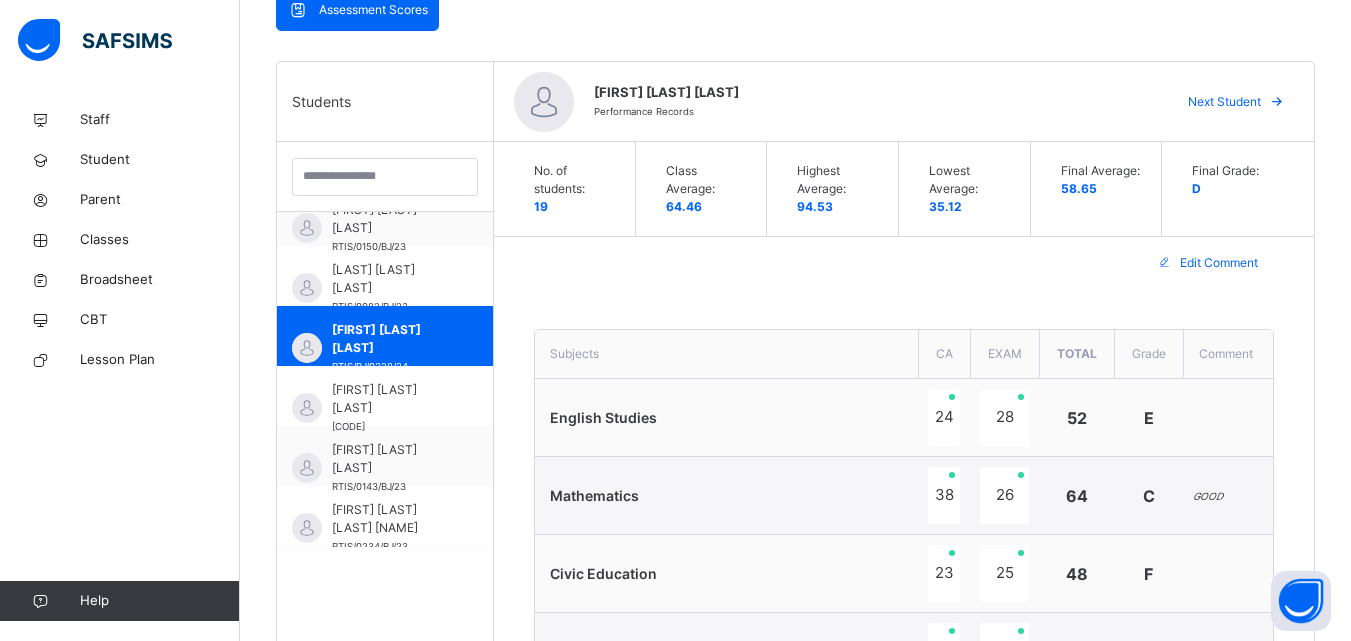 click on "Next Student" at bounding box center (1224, 102) 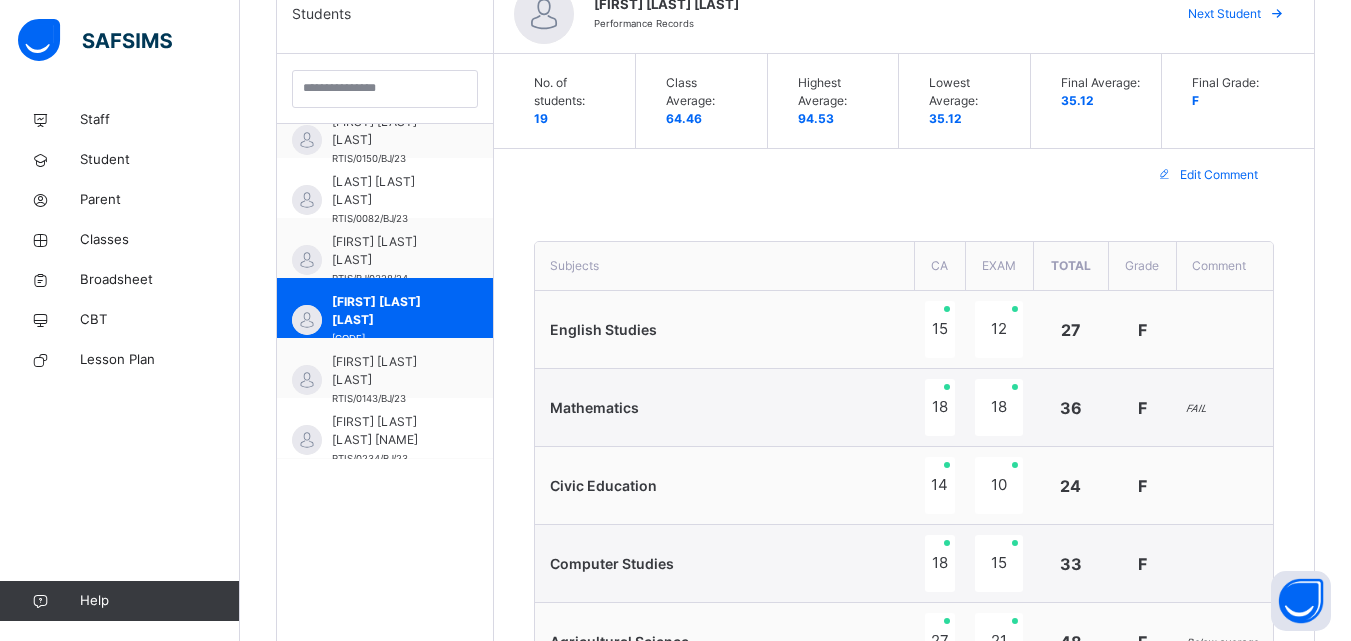 scroll, scrollTop: 595, scrollLeft: 0, axis: vertical 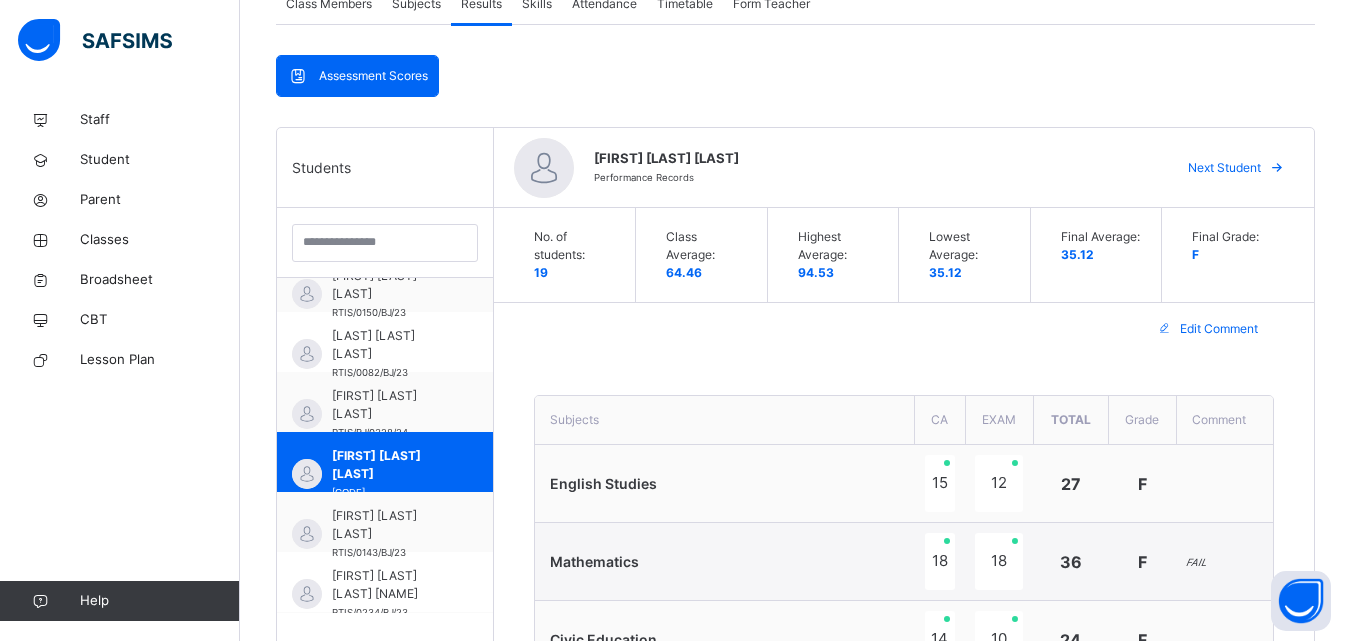 click on "Next Student" at bounding box center (1224, 168) 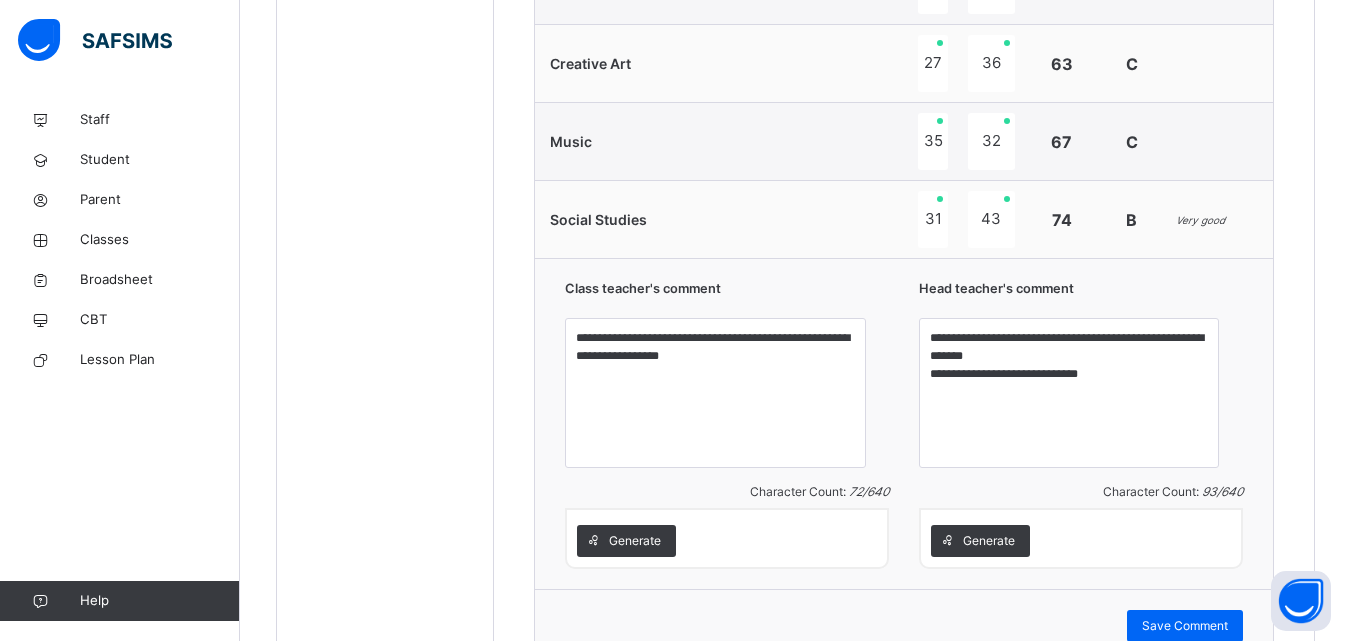 scroll, scrollTop: 1886, scrollLeft: 0, axis: vertical 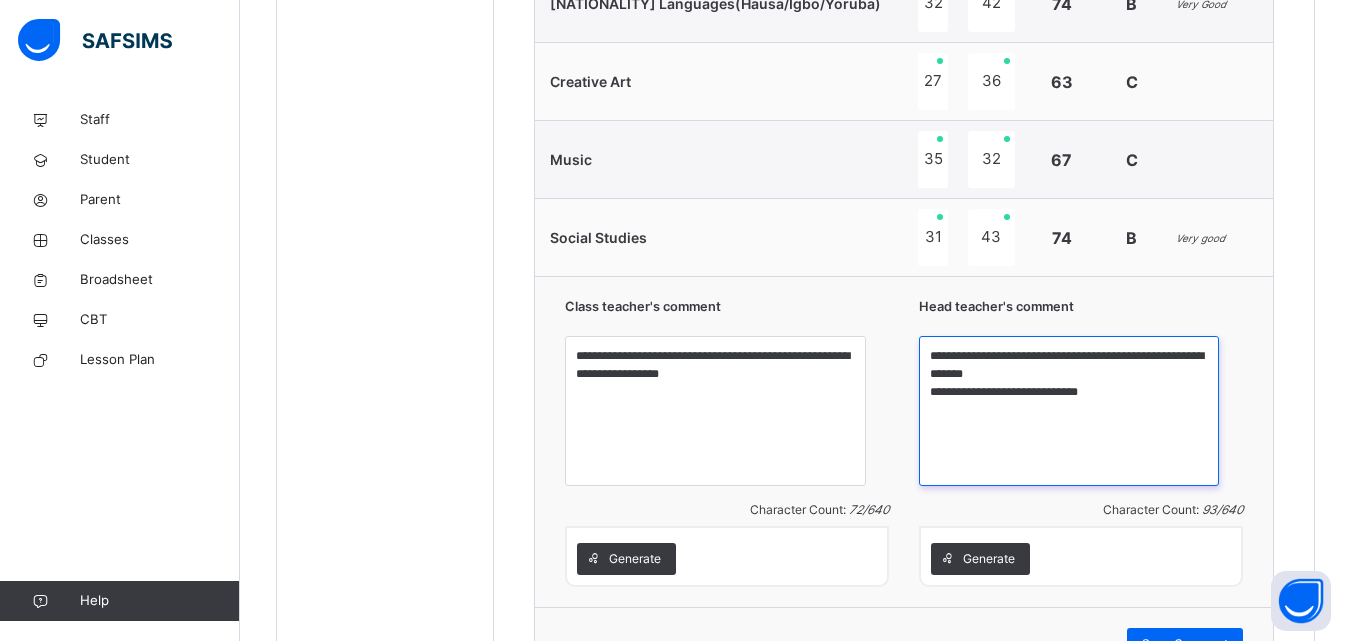 click on "**********" at bounding box center [1069, 411] 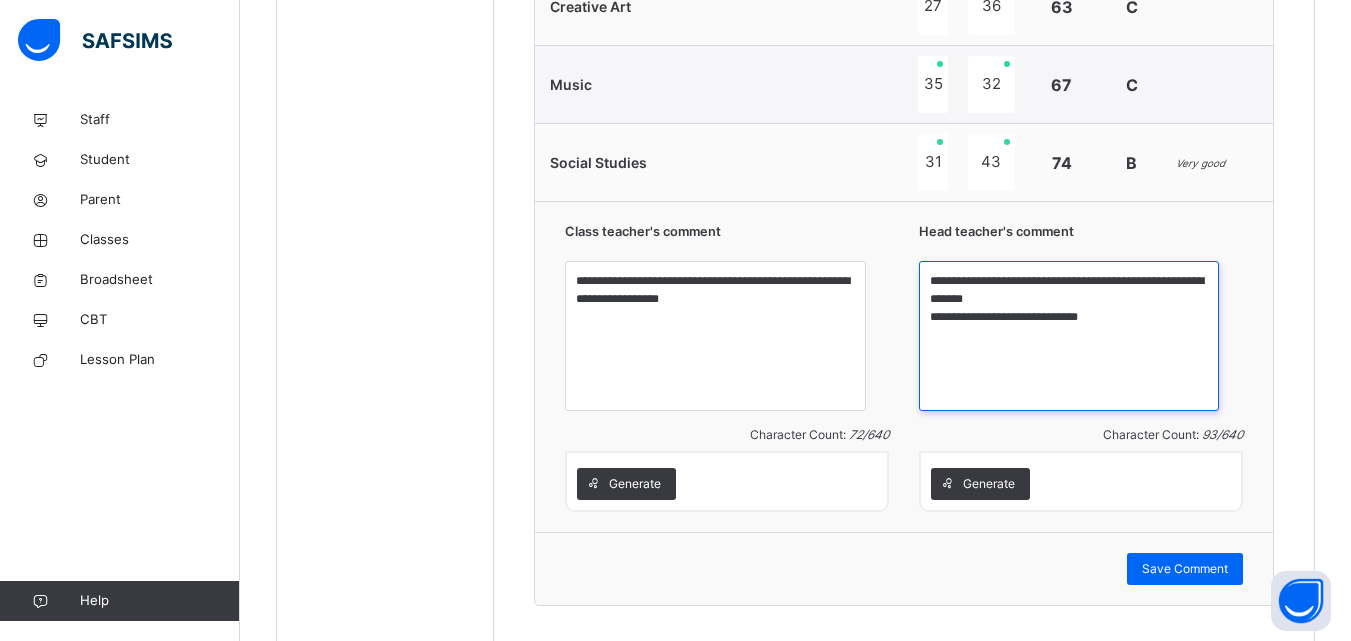 scroll, scrollTop: 1965, scrollLeft: 0, axis: vertical 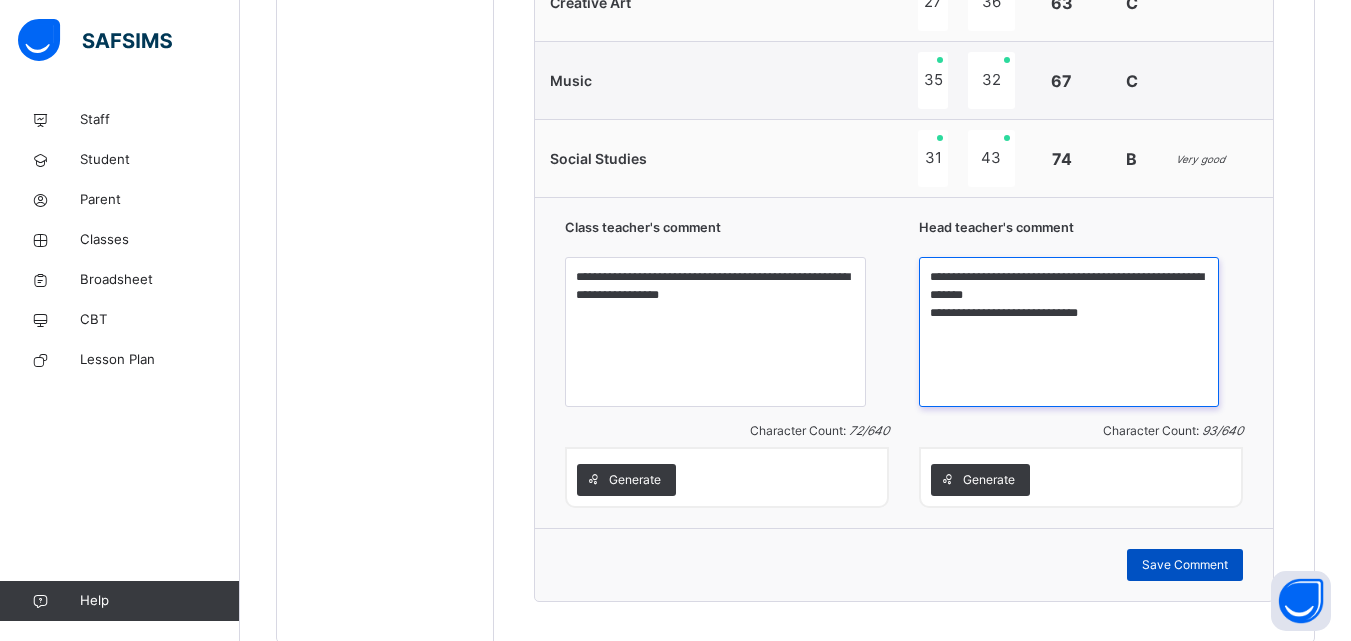 type on "**********" 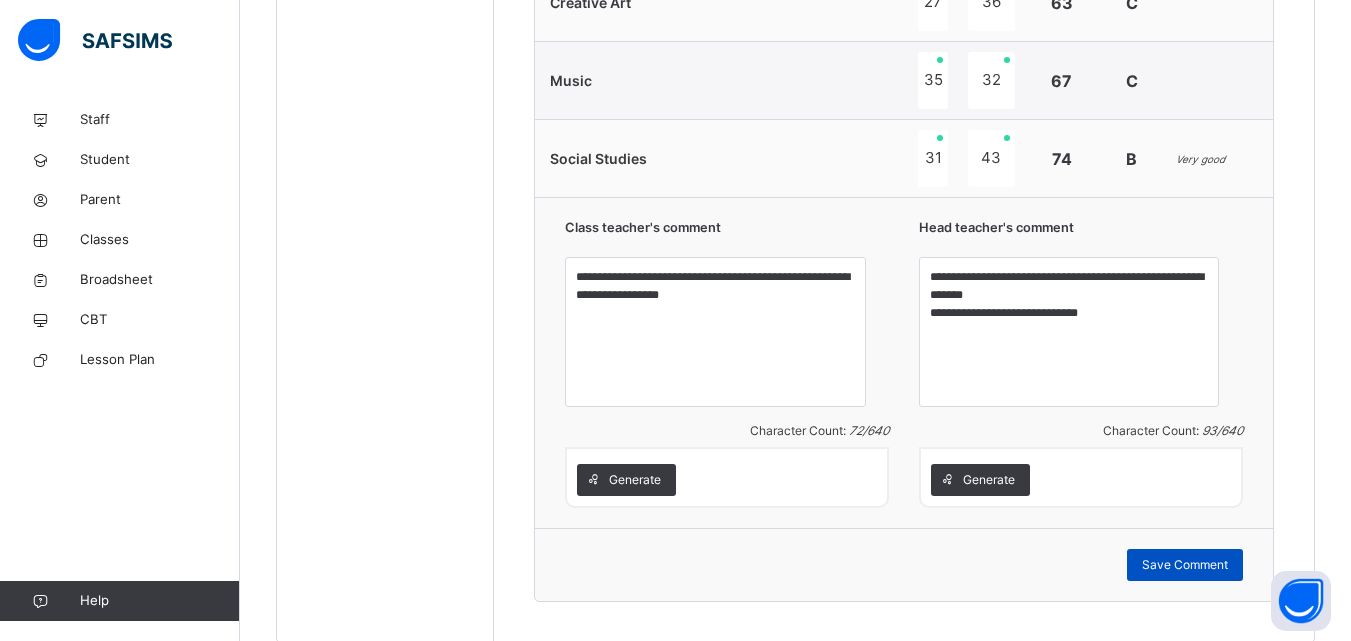 click on "Save Comment" at bounding box center (1185, 565) 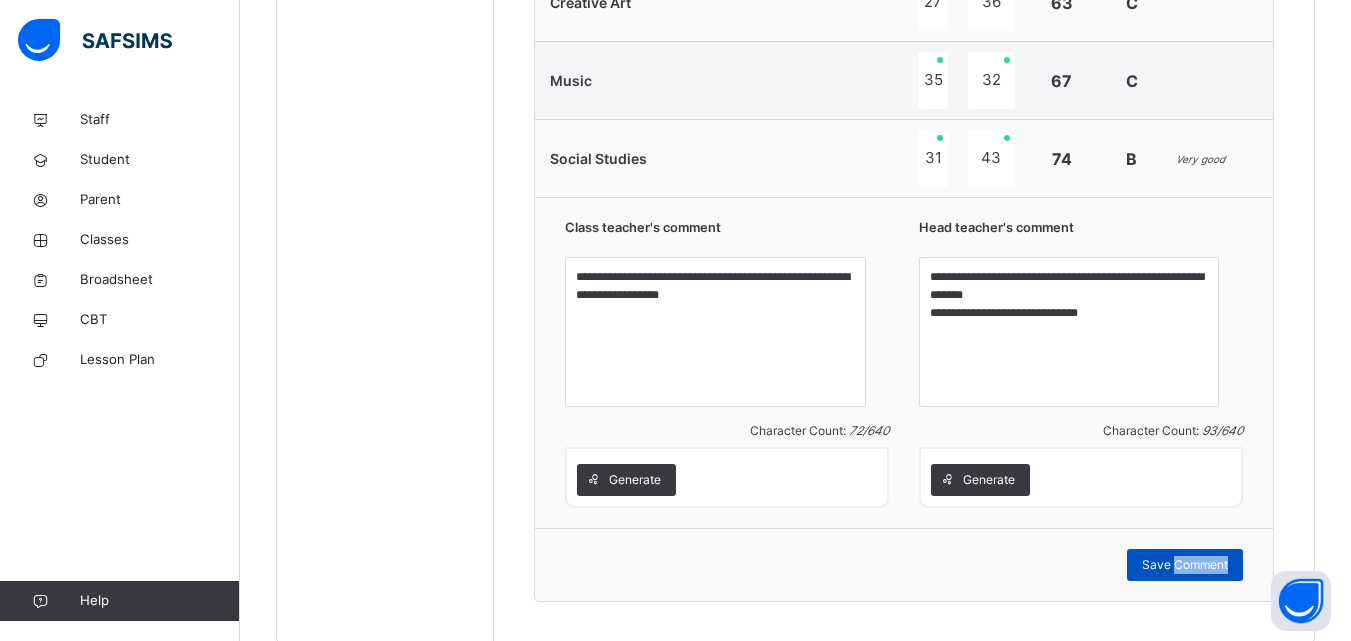click on "Save Comment" at bounding box center [1185, 565] 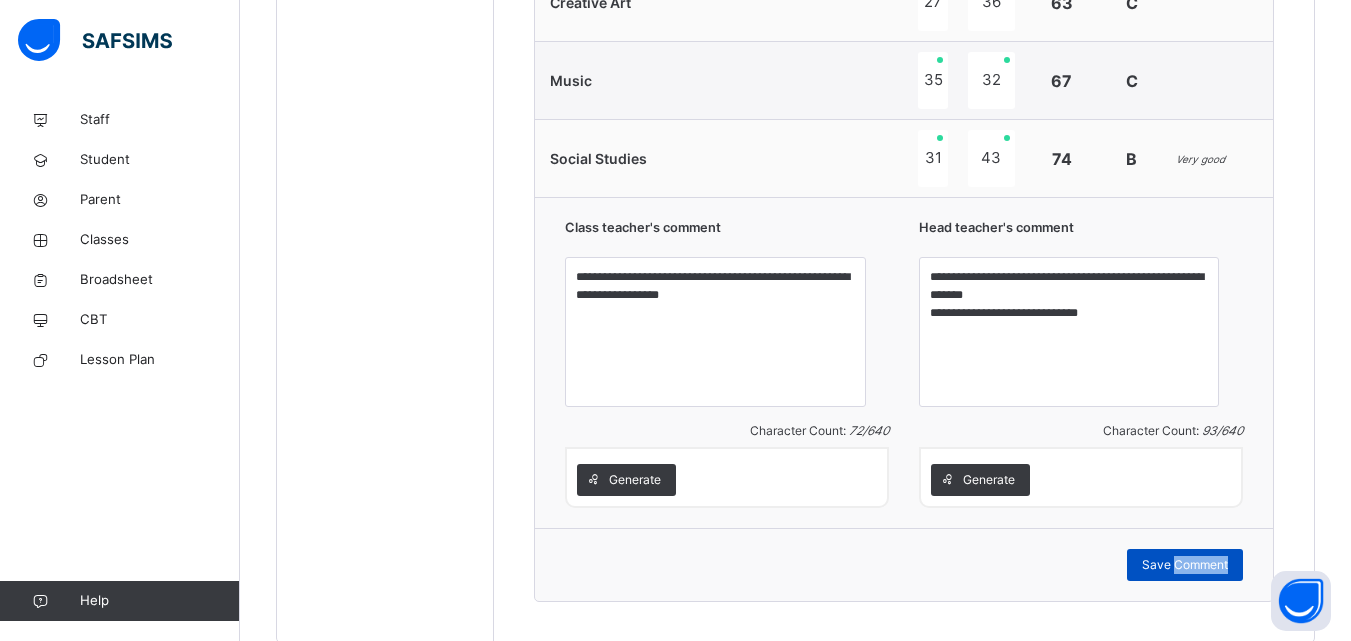 click on "Save Comment" at bounding box center [1185, 565] 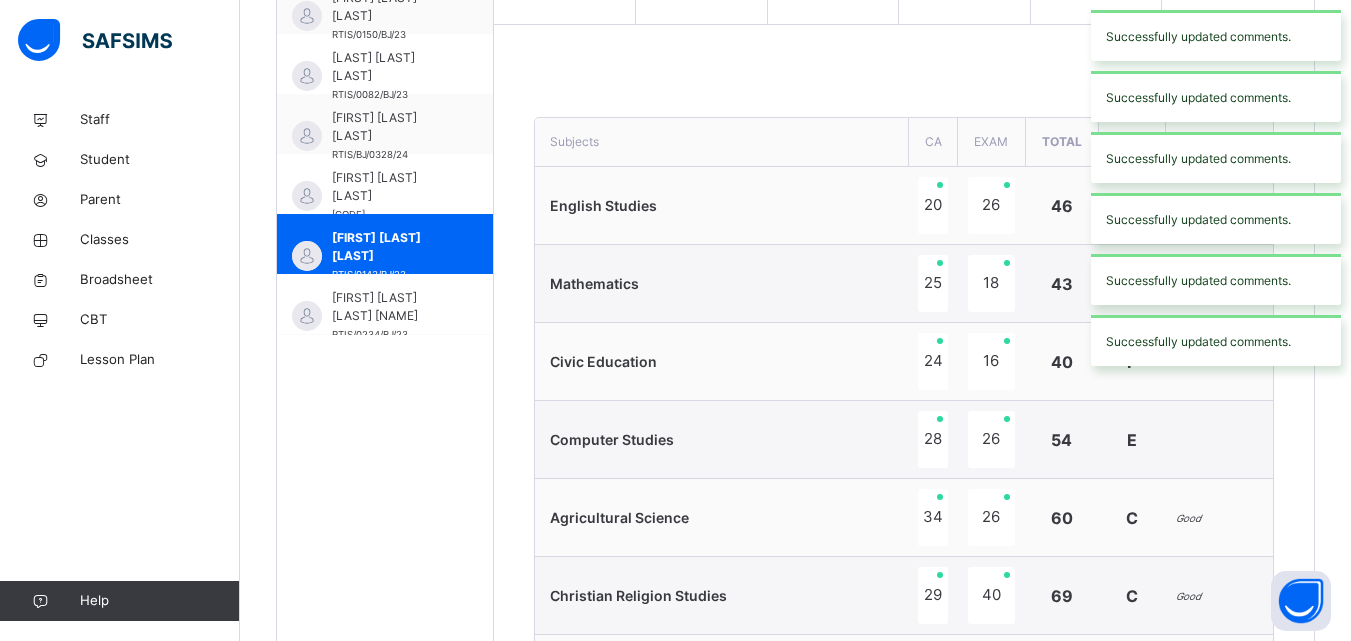scroll, scrollTop: 648, scrollLeft: 0, axis: vertical 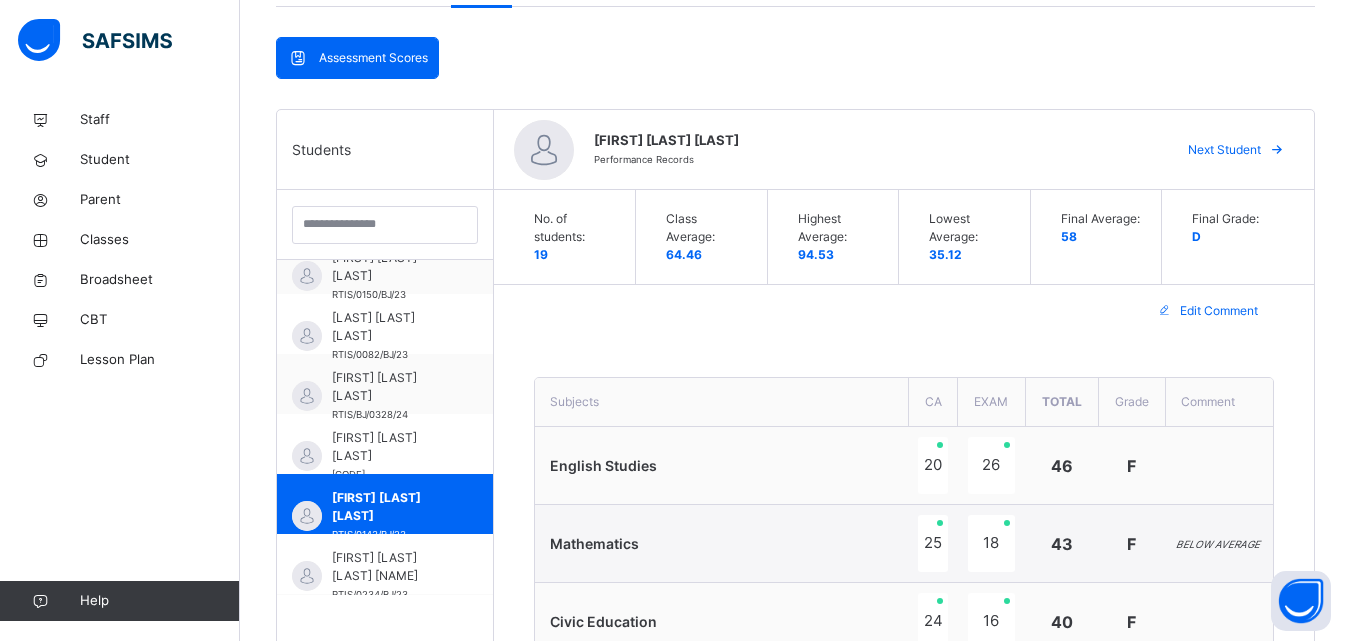 click on "Next Student" at bounding box center [1224, 150] 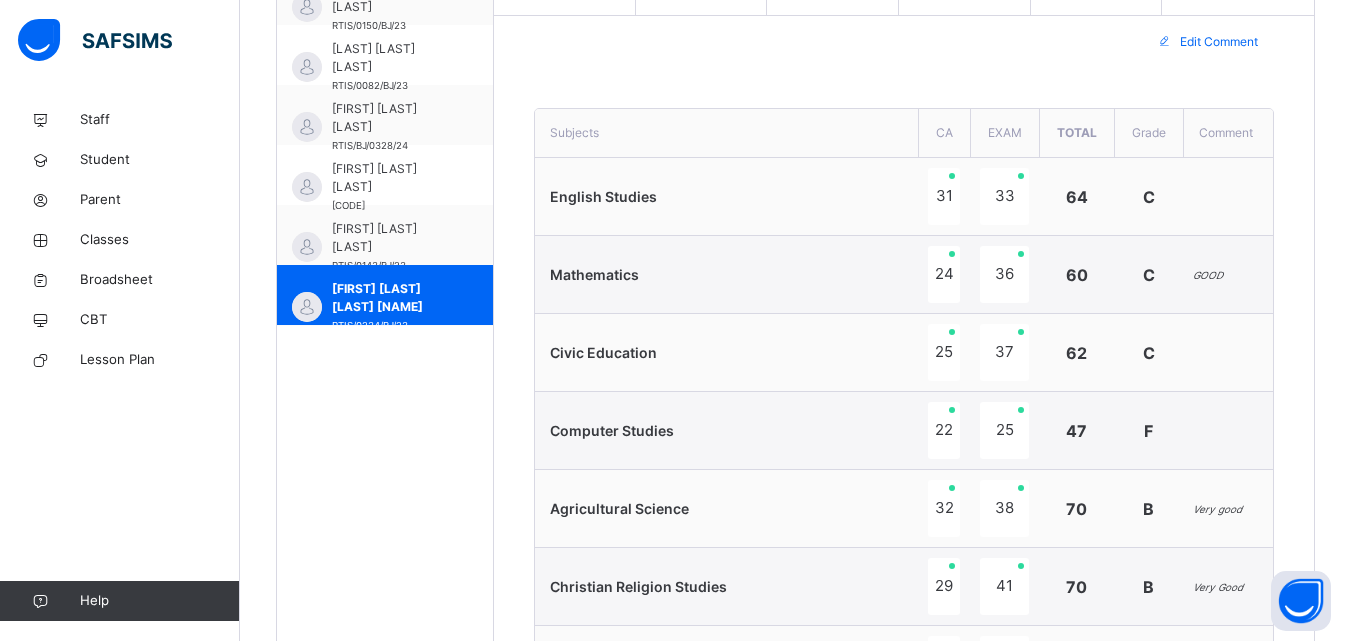 scroll, scrollTop: 670, scrollLeft: 0, axis: vertical 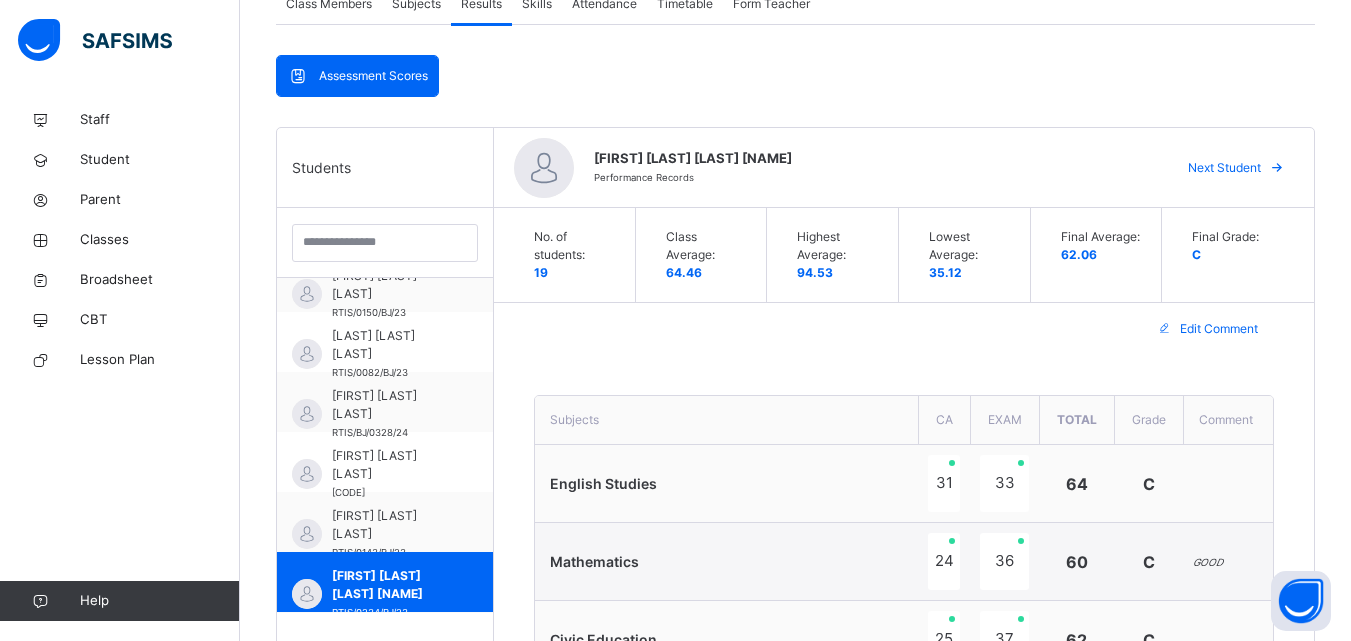 click on "Next Student" at bounding box center [1224, 168] 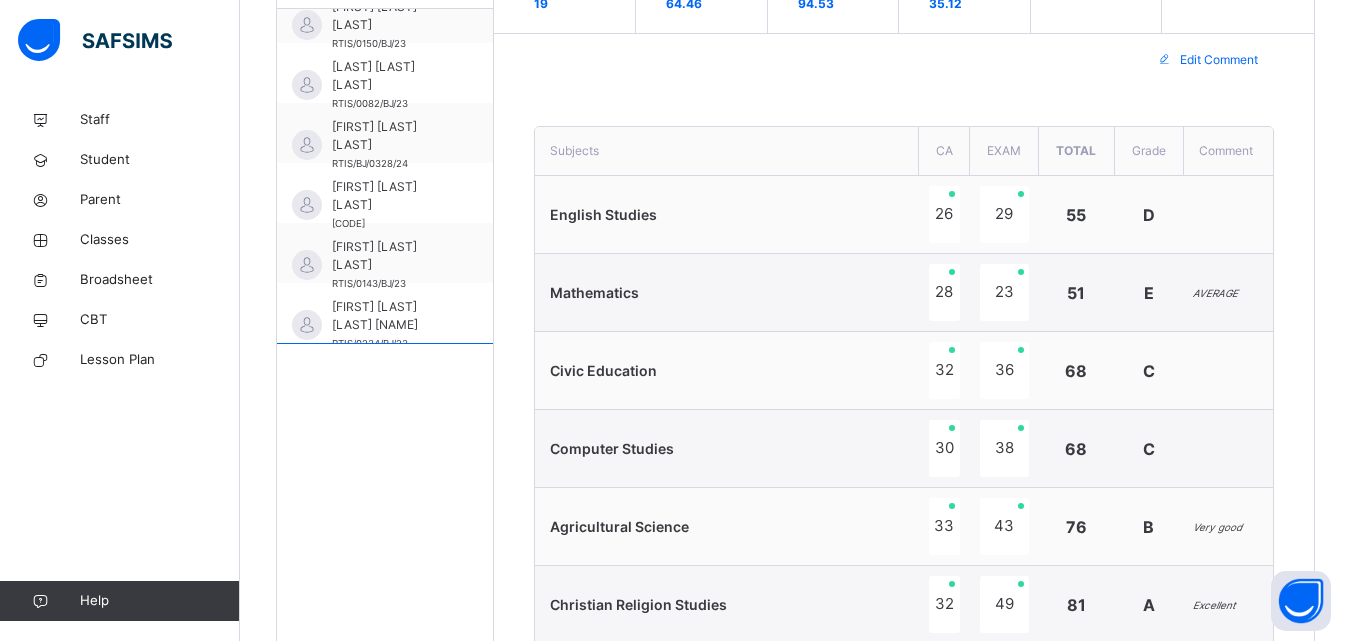 scroll, scrollTop: 670, scrollLeft: 0, axis: vertical 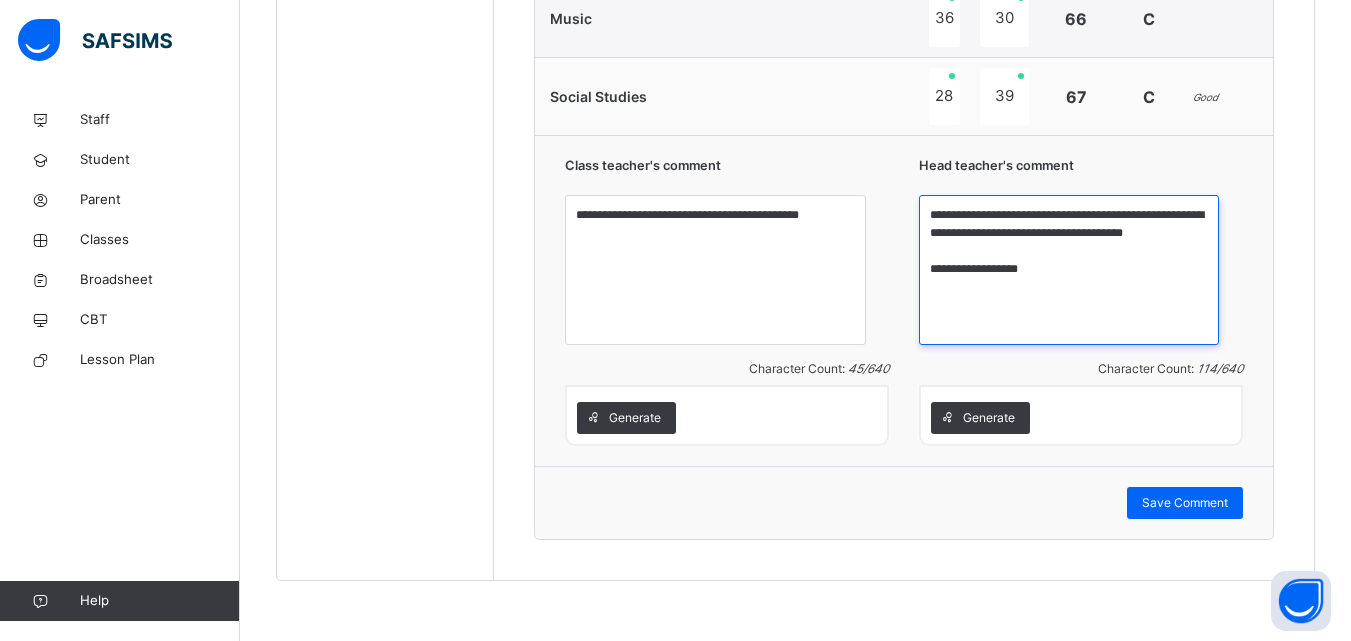 click on "**********" at bounding box center (1069, 270) 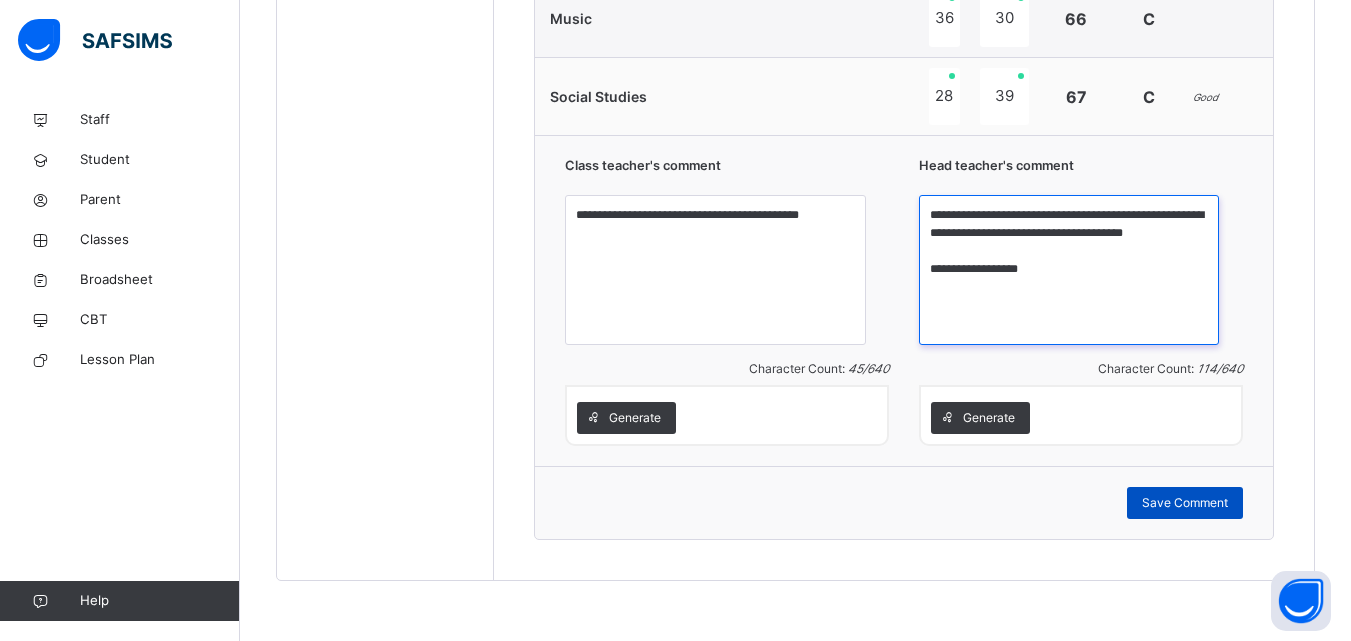 type on "**********" 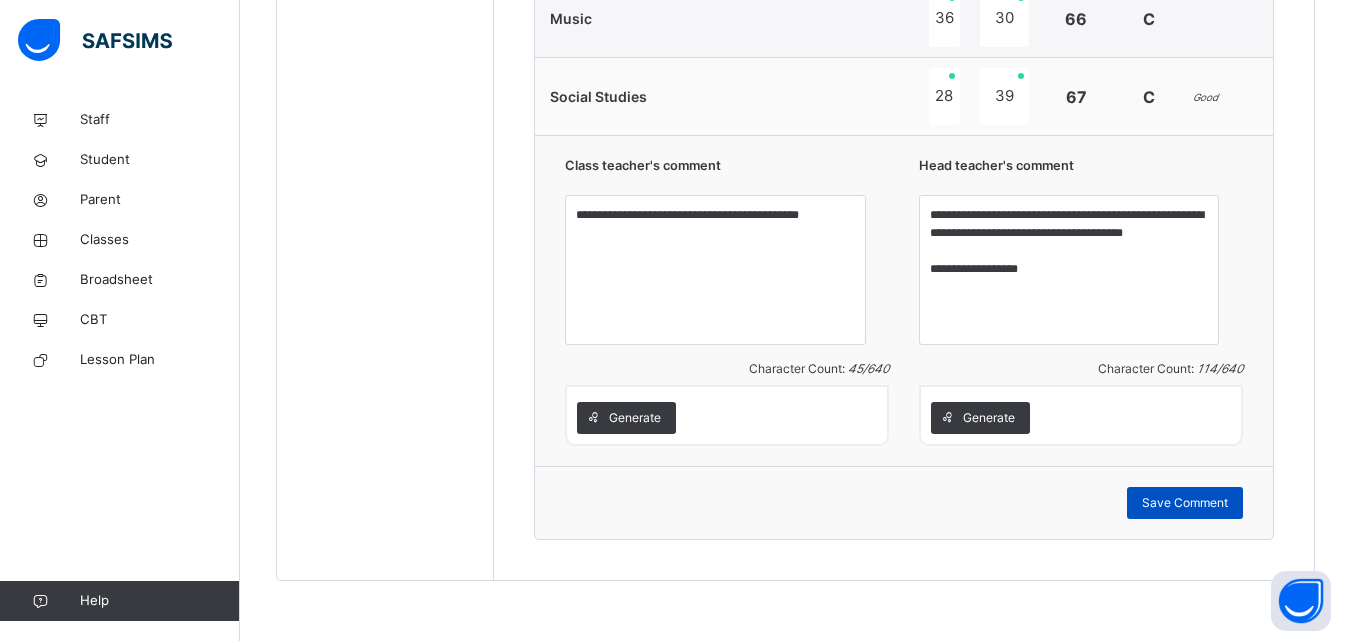 click on "Save Comment" at bounding box center (1185, 503) 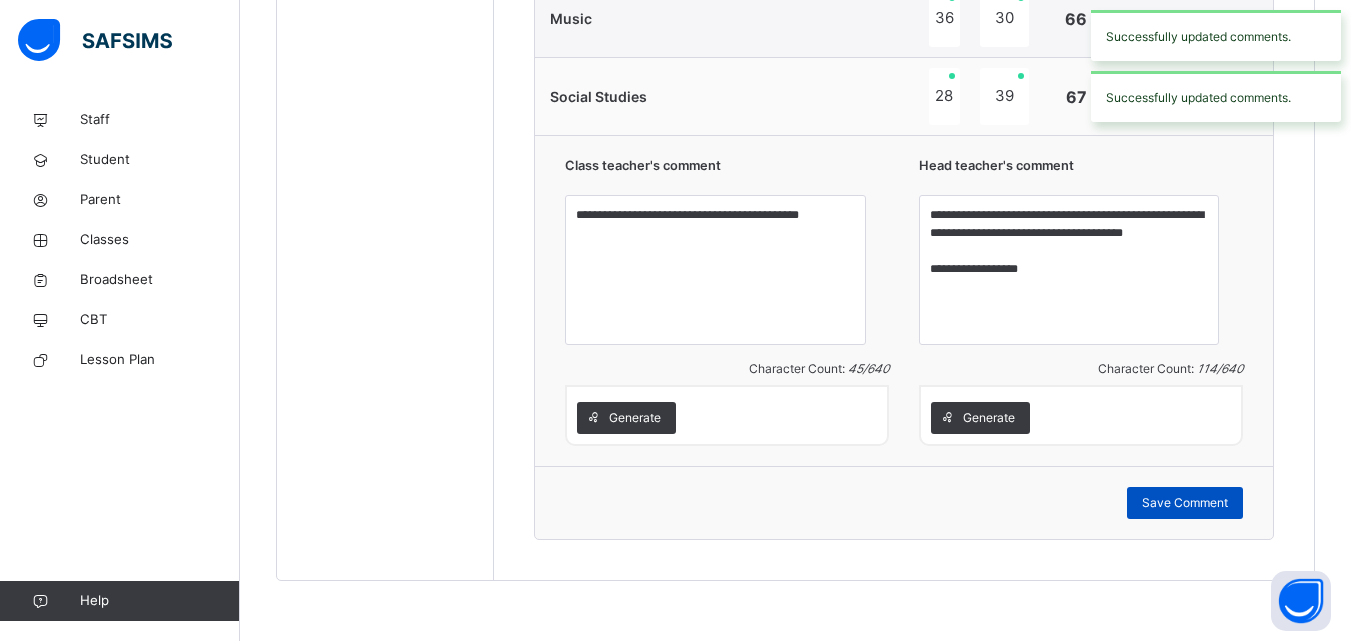 click on "Save Comment" at bounding box center (1185, 503) 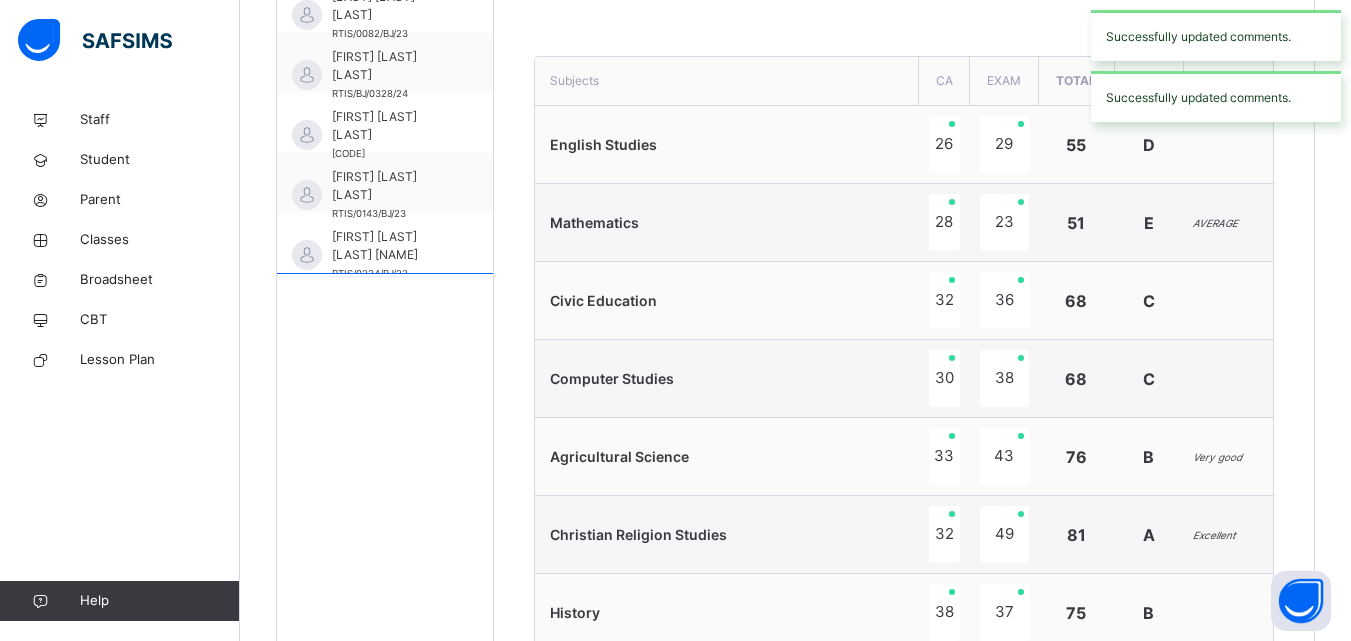 scroll, scrollTop: 621, scrollLeft: 0, axis: vertical 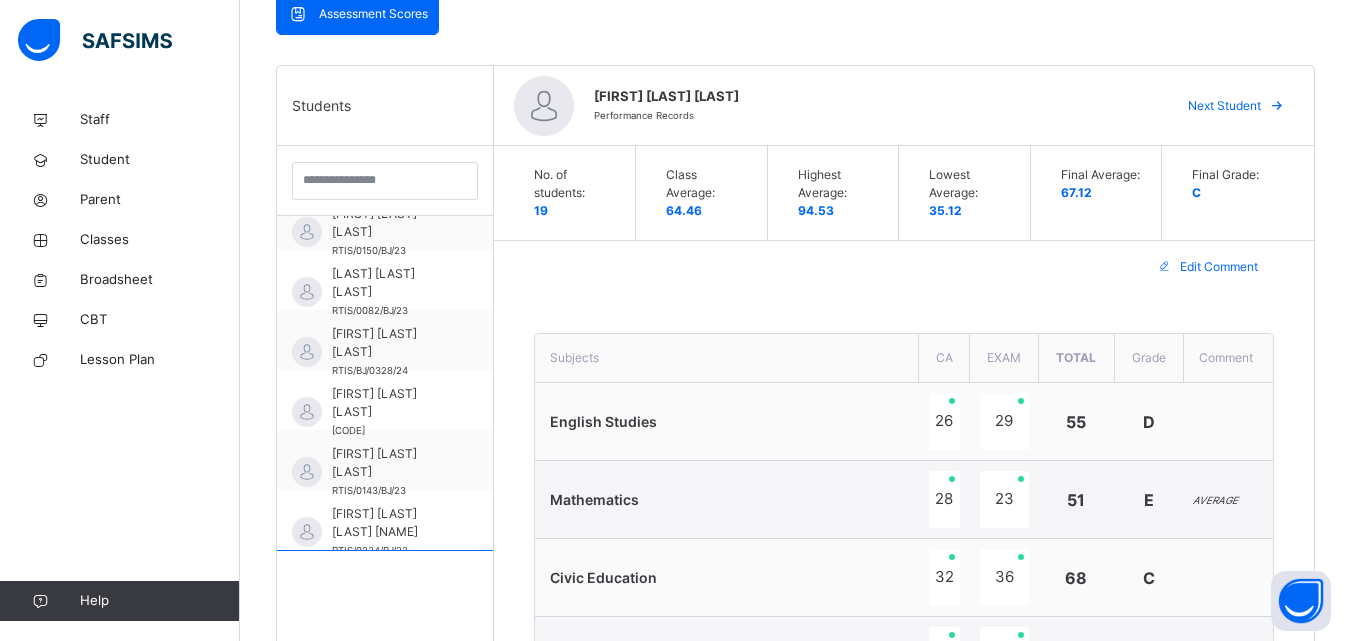 click on "Next Student" at bounding box center [1224, 106] 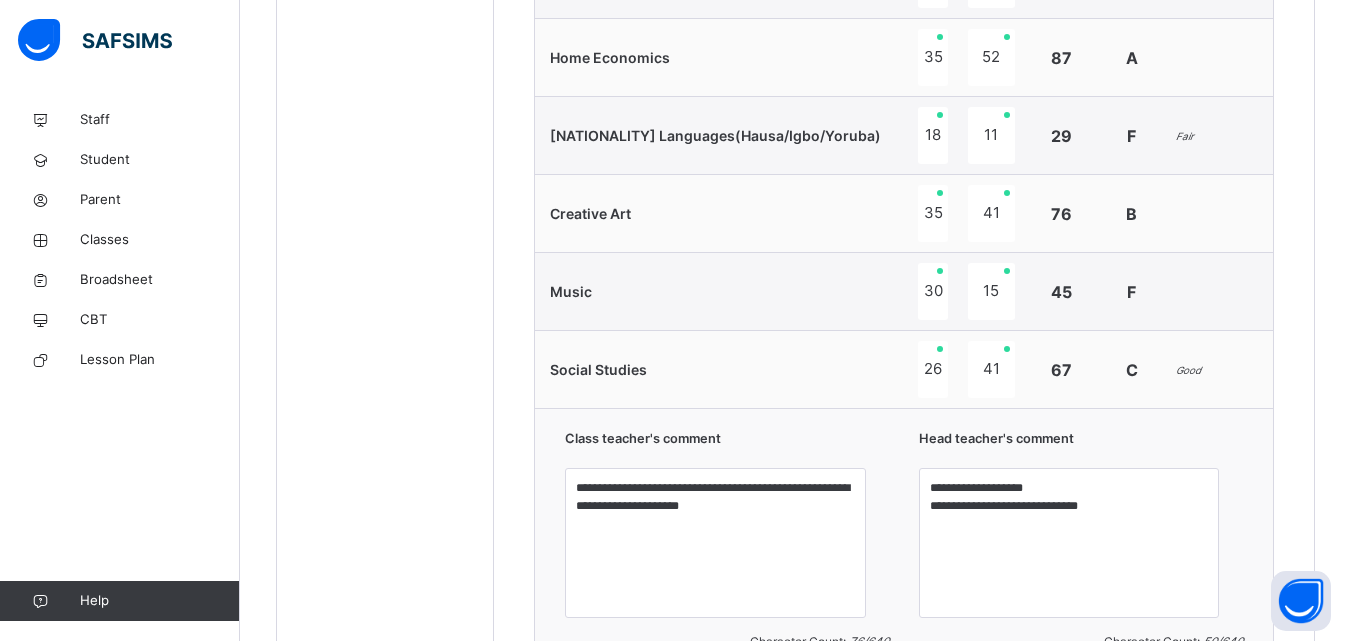 scroll, scrollTop: 1745, scrollLeft: 0, axis: vertical 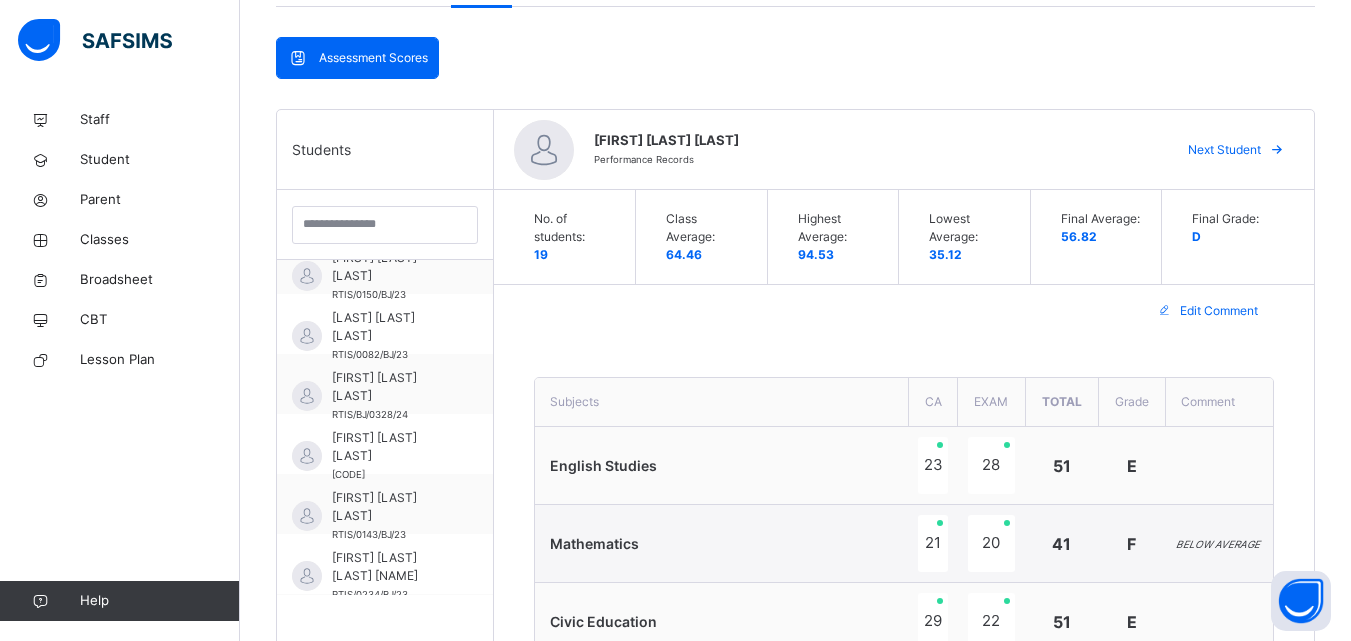 click on "Next Student" at bounding box center (1224, 150) 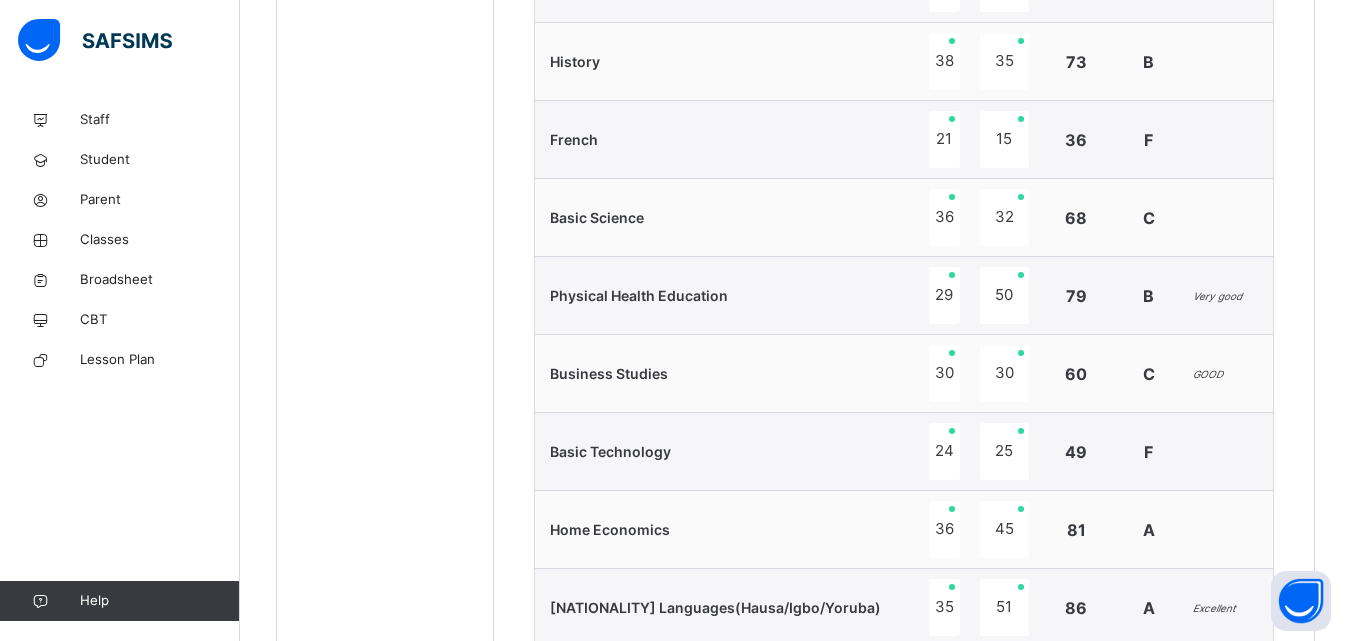 scroll, scrollTop: 1260, scrollLeft: 0, axis: vertical 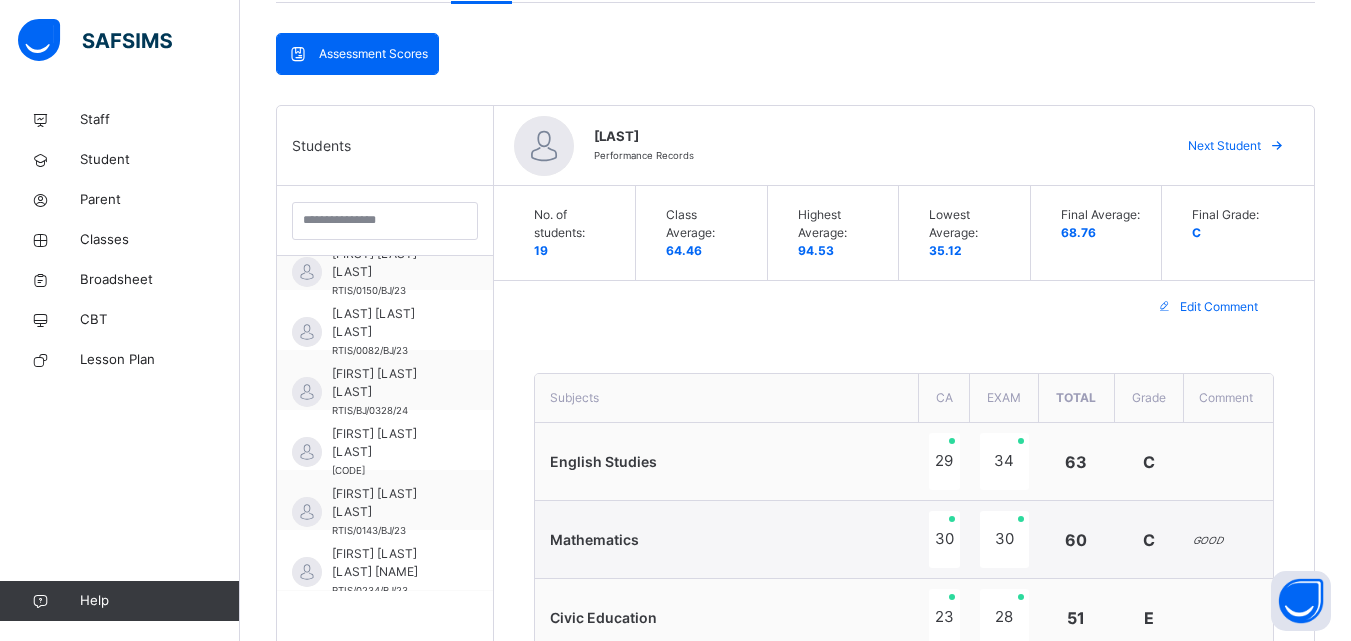 click on "Next Student" at bounding box center [1224, 146] 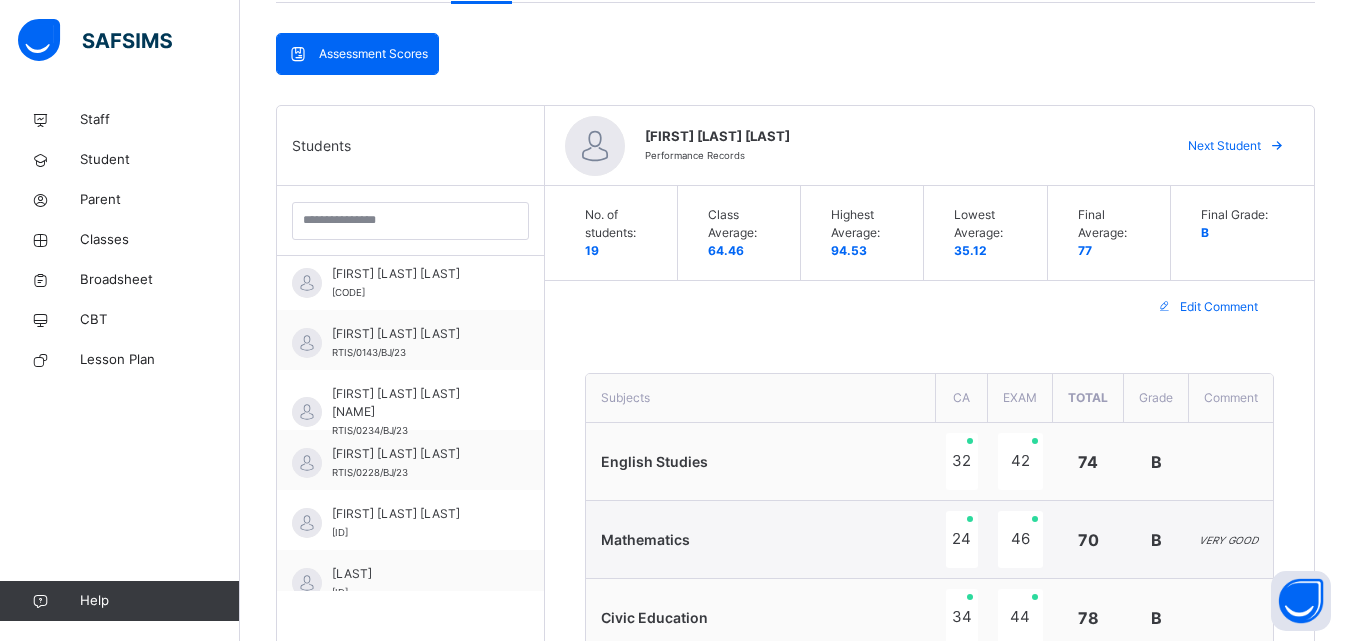 scroll, scrollTop: 814, scrollLeft: 0, axis: vertical 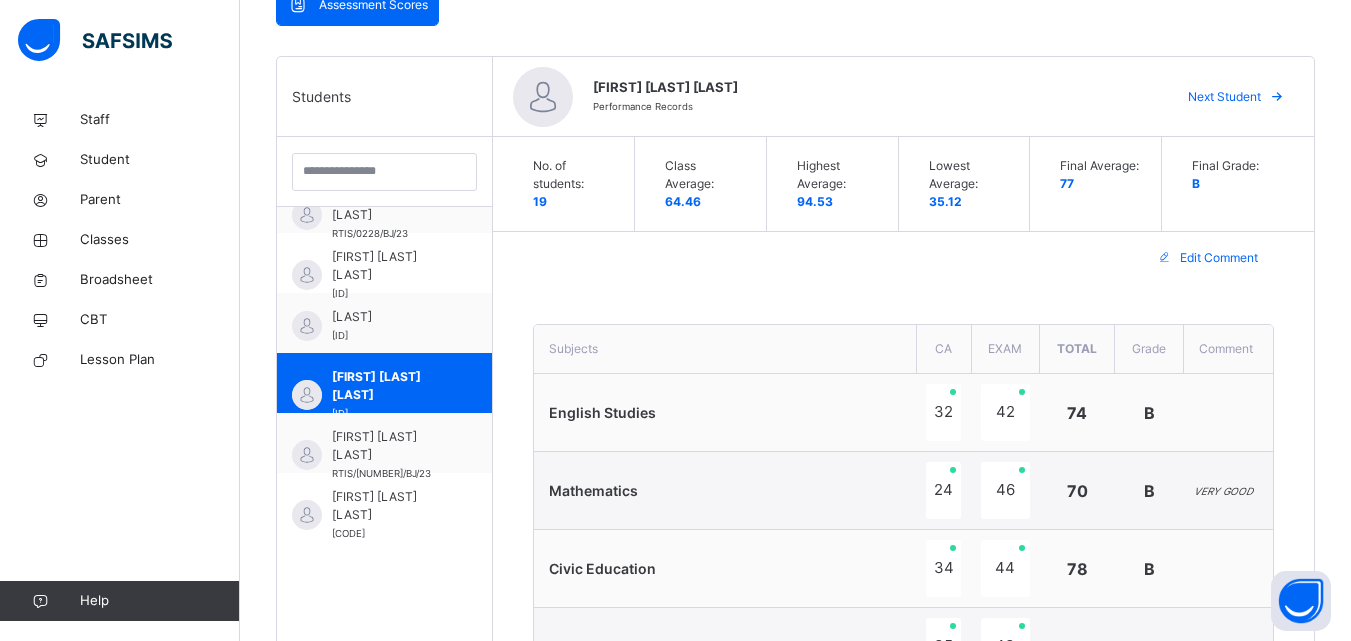 click on "Next Student" at bounding box center (1224, 97) 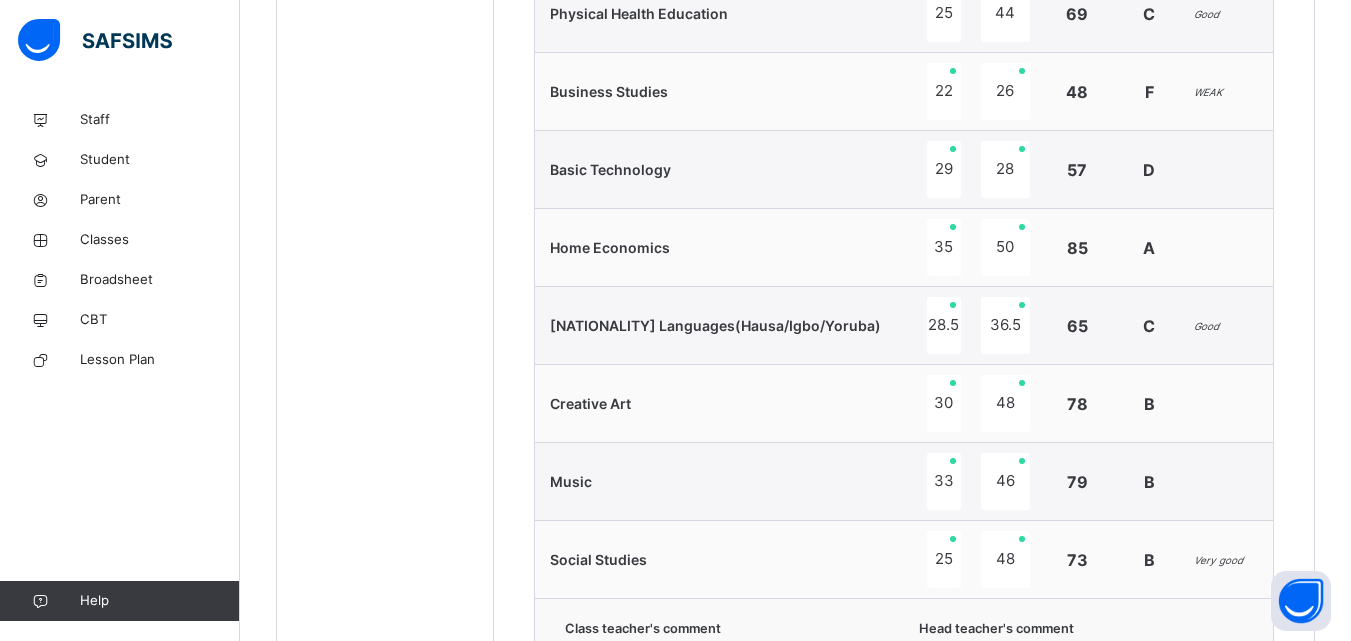 scroll, scrollTop: 1652, scrollLeft: 0, axis: vertical 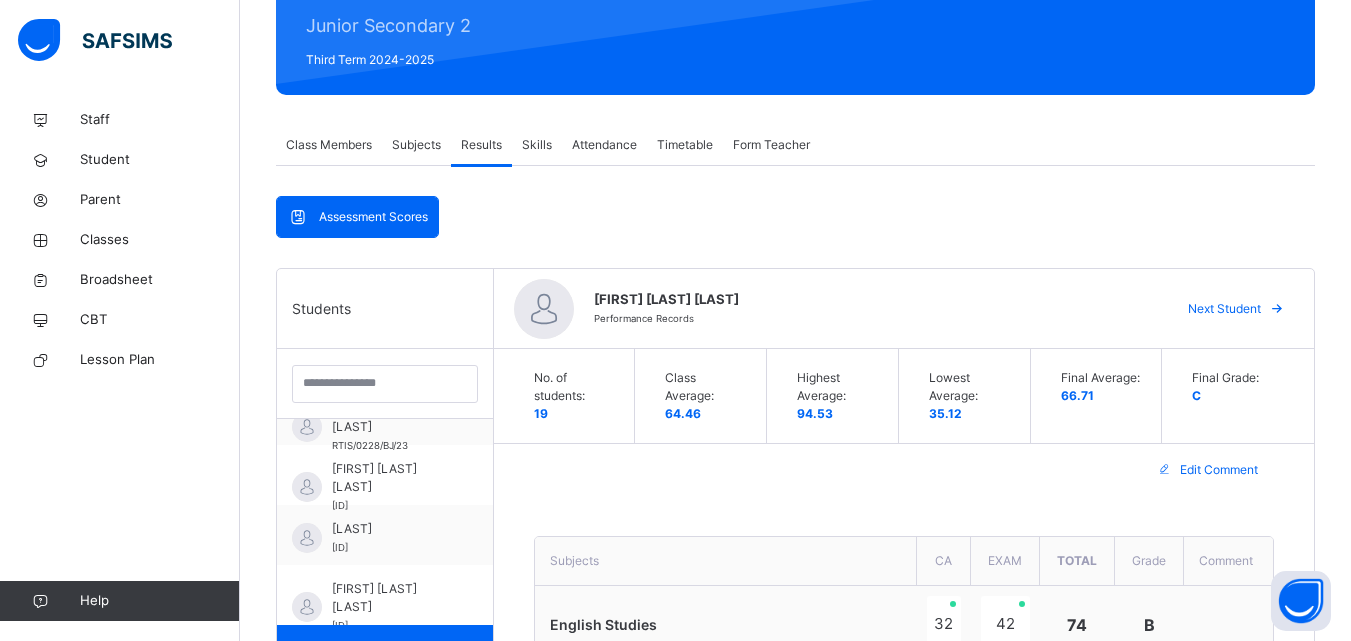 click on "Next Student" at bounding box center (1224, 309) 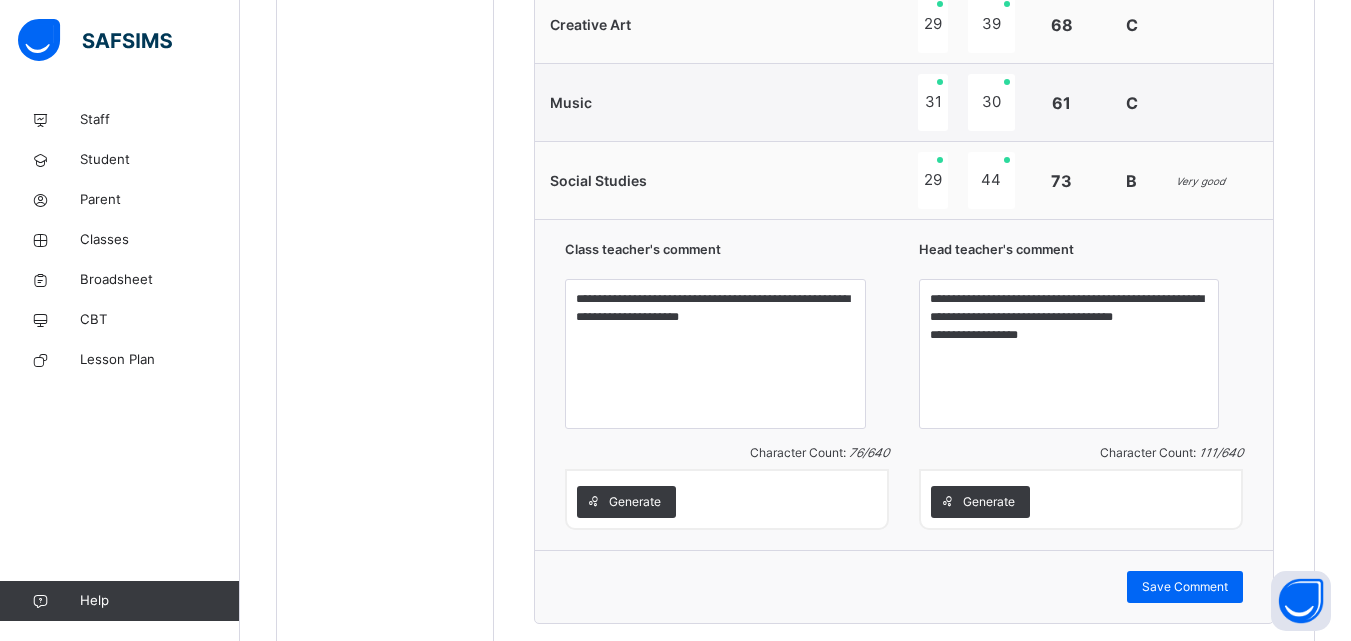 scroll, scrollTop: 2027, scrollLeft: 0, axis: vertical 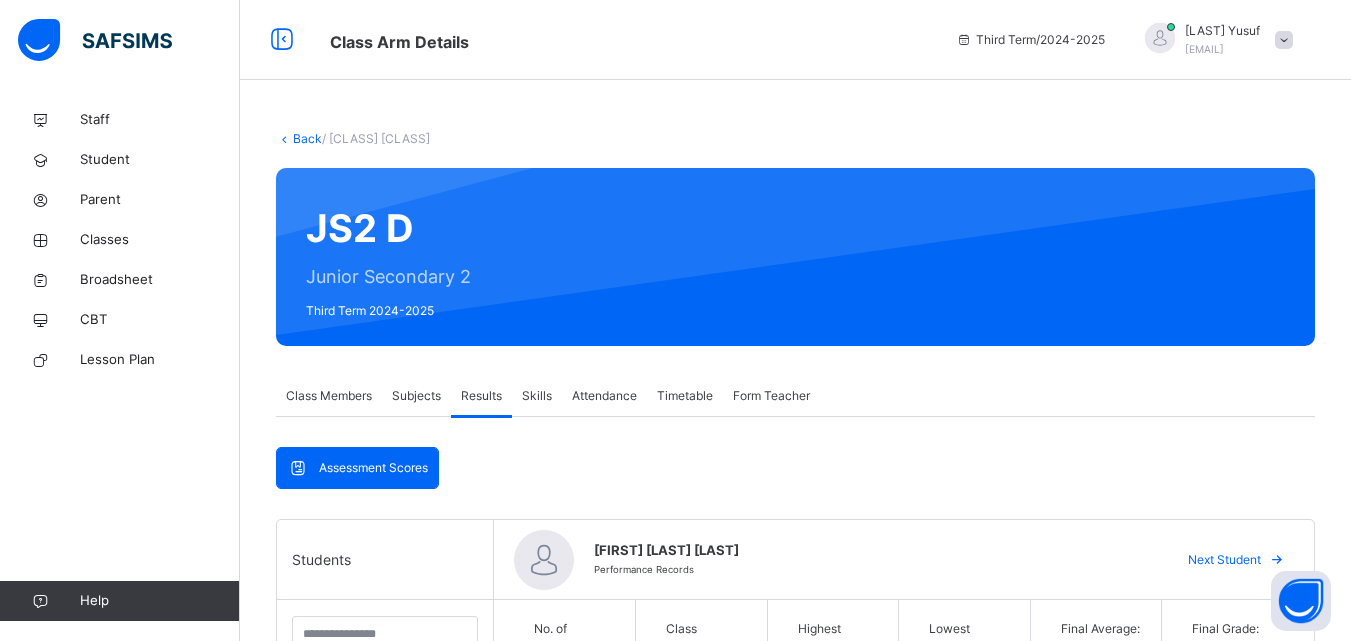 click on "Back" at bounding box center (307, 138) 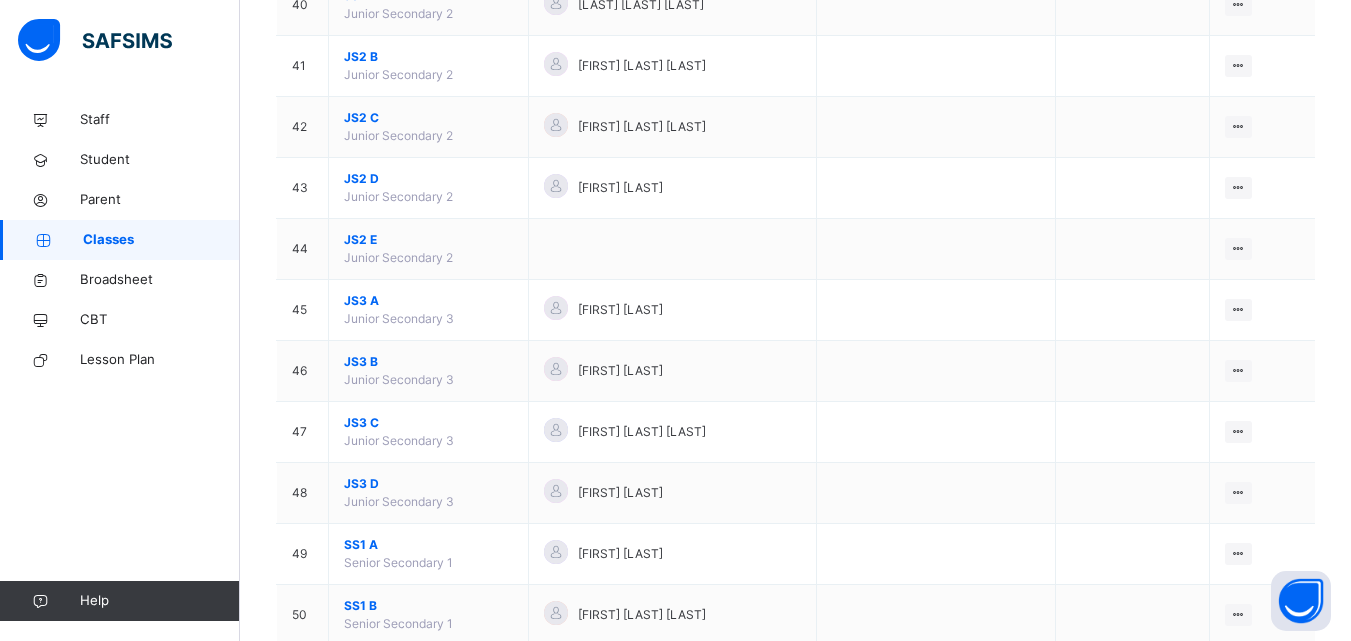 scroll, scrollTop: 2663, scrollLeft: 0, axis: vertical 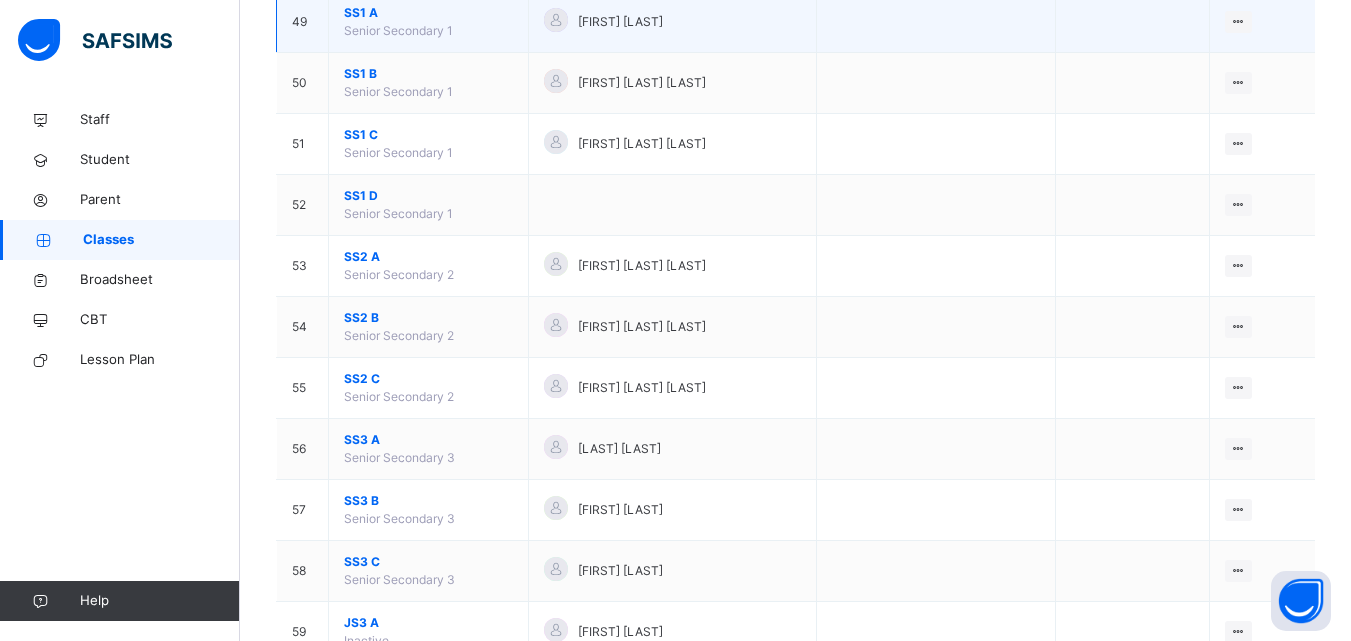 click on "SS1   A" at bounding box center (428, 13) 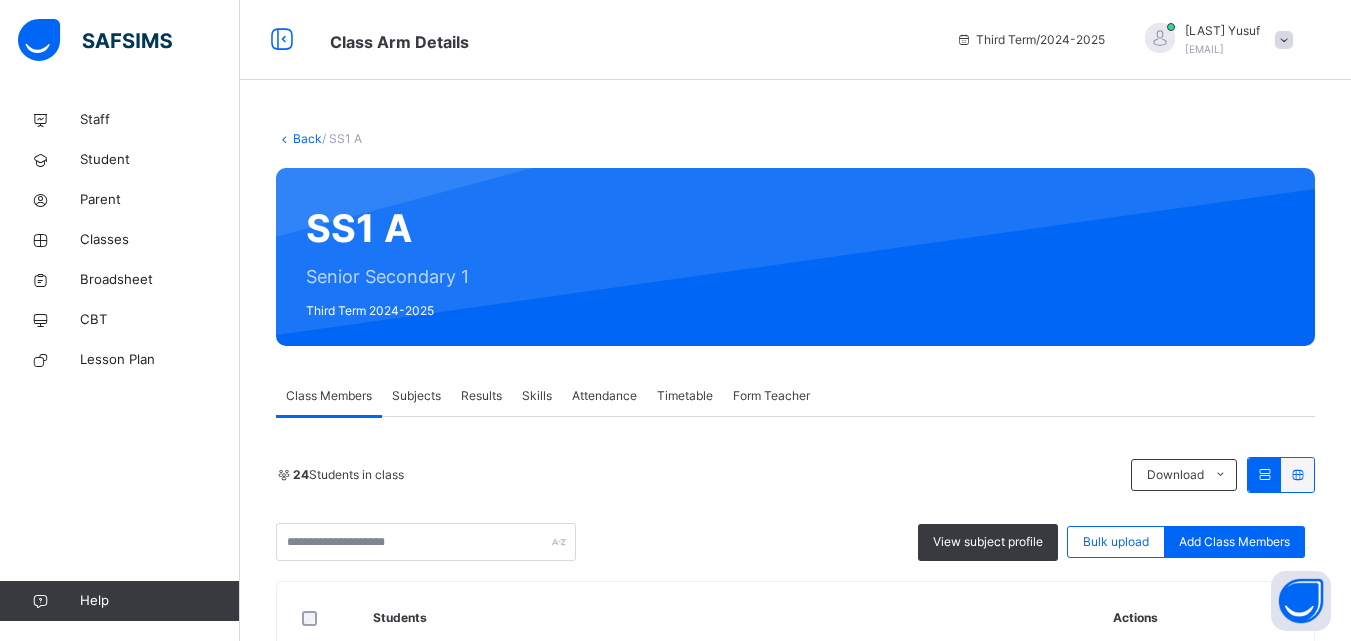 click on "Results" at bounding box center [481, 396] 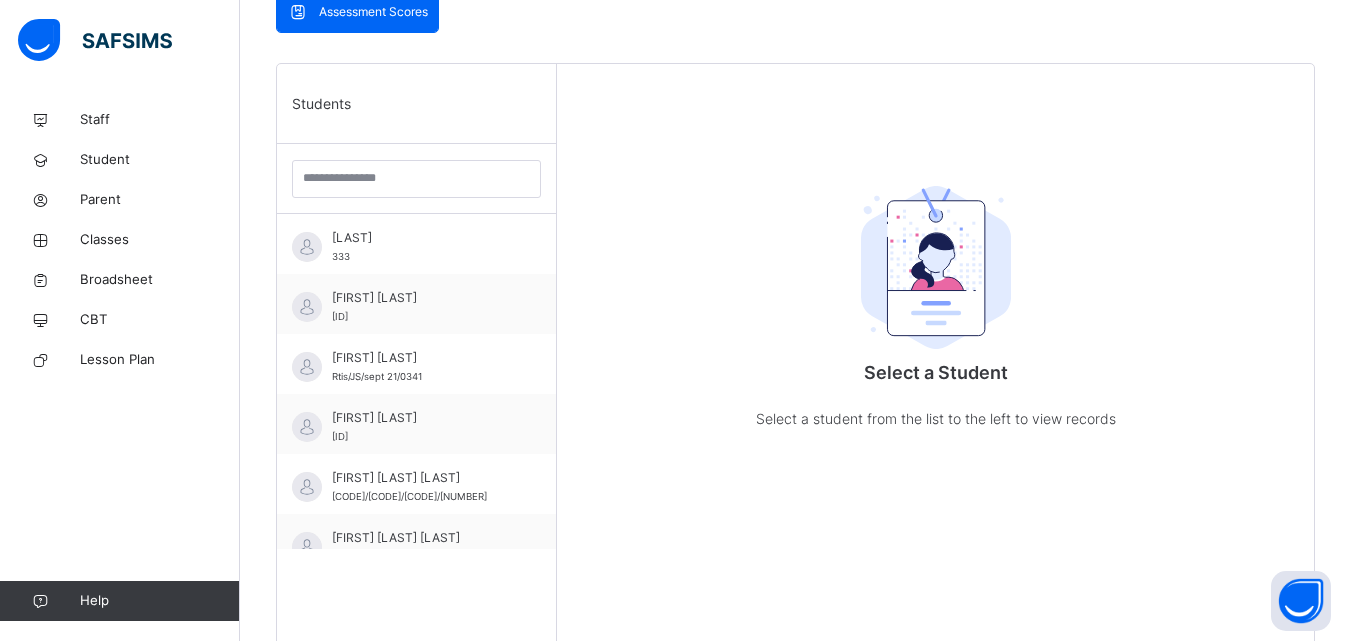 scroll, scrollTop: 466, scrollLeft: 0, axis: vertical 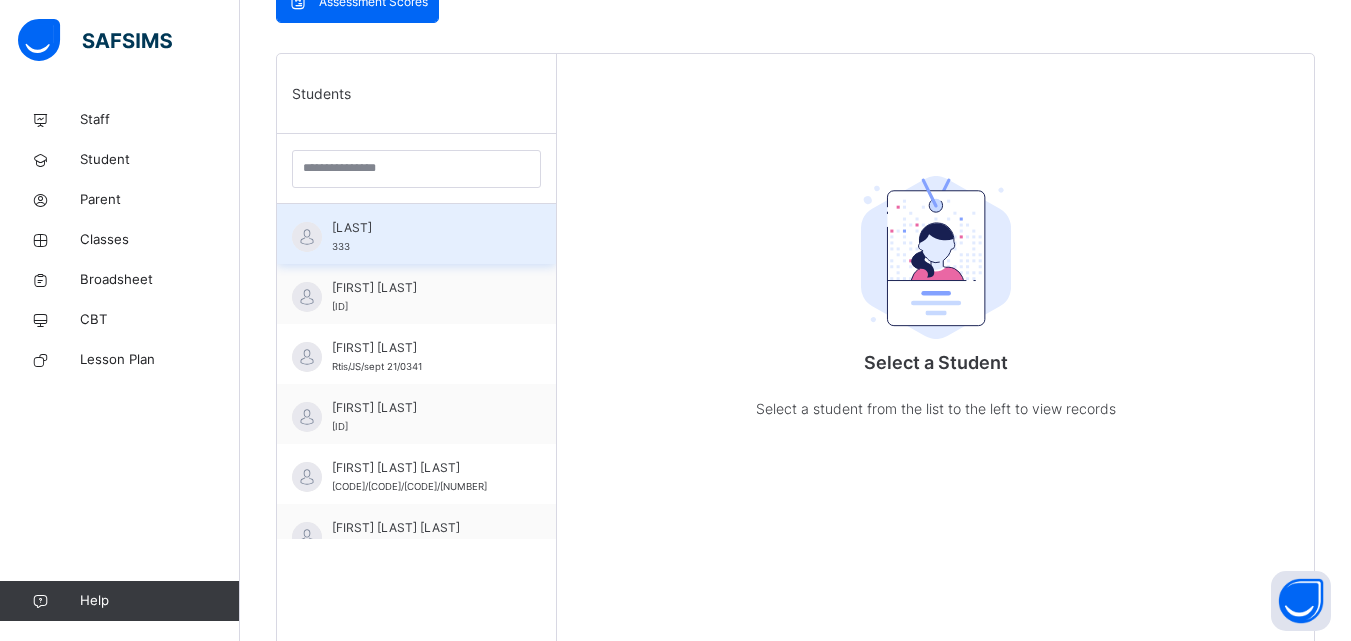 click on "[LAST]" at bounding box center [421, 228] 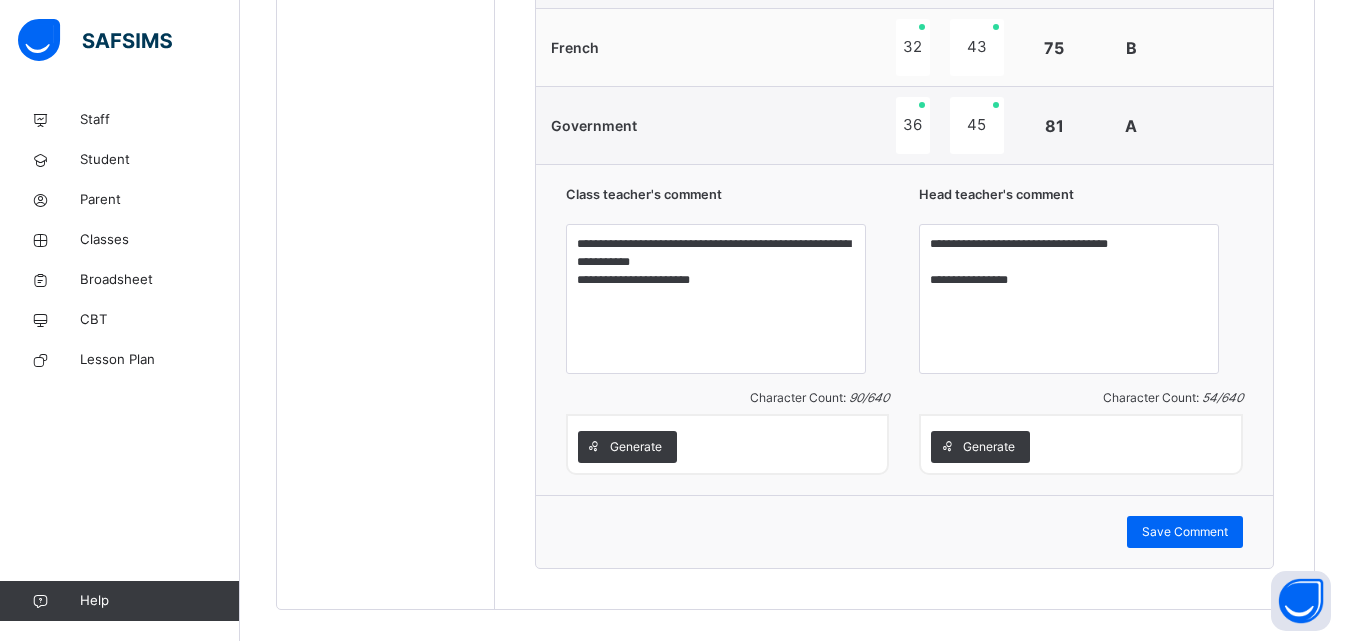 scroll, scrollTop: 1449, scrollLeft: 0, axis: vertical 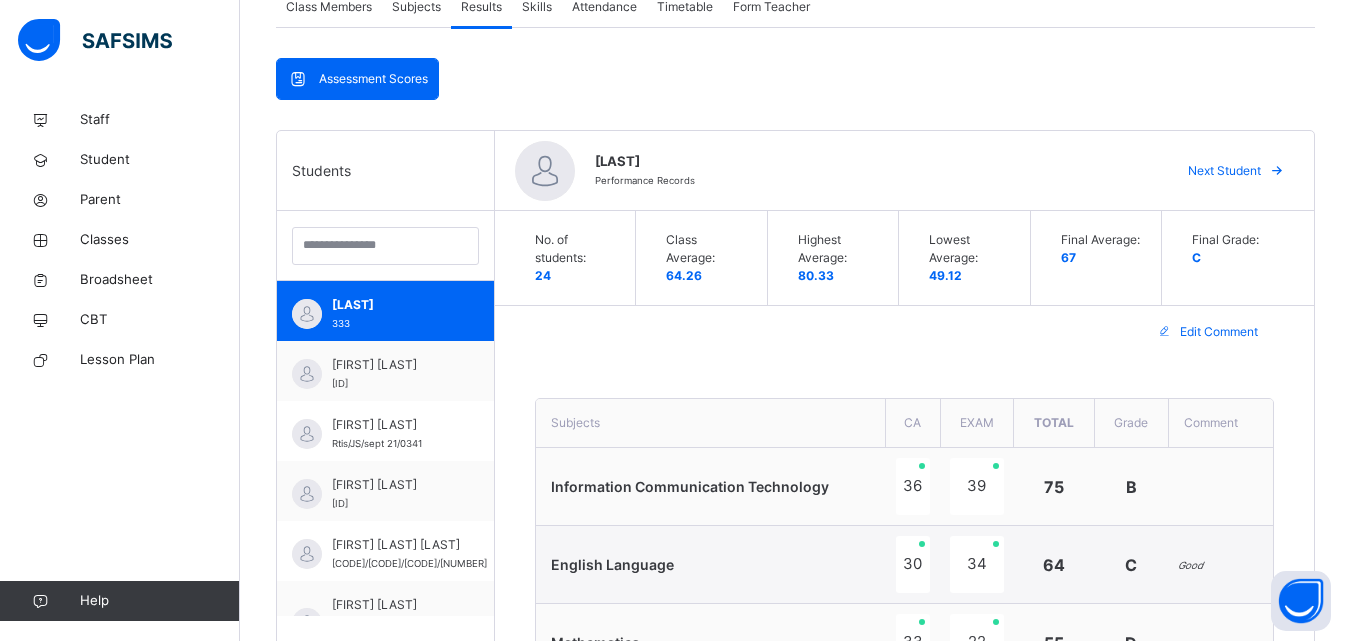 click on "Next Student" at bounding box center [1224, 171] 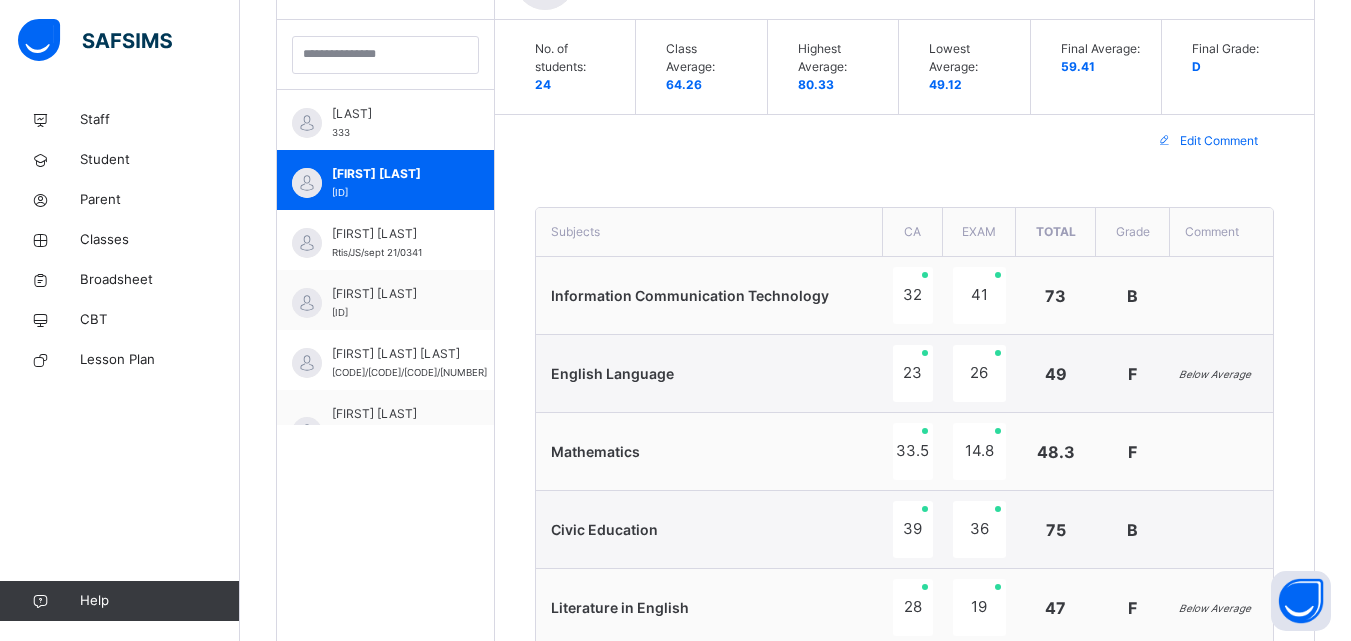 scroll, scrollTop: 584, scrollLeft: 0, axis: vertical 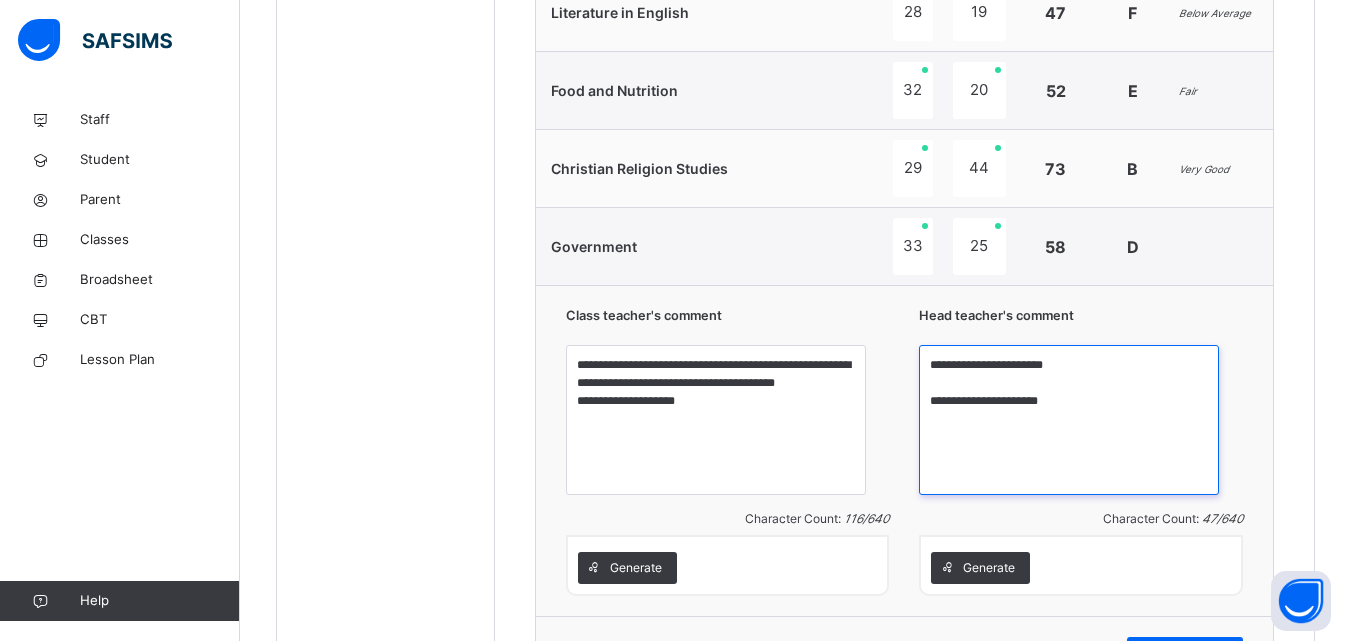click on "**********" at bounding box center [1069, 420] 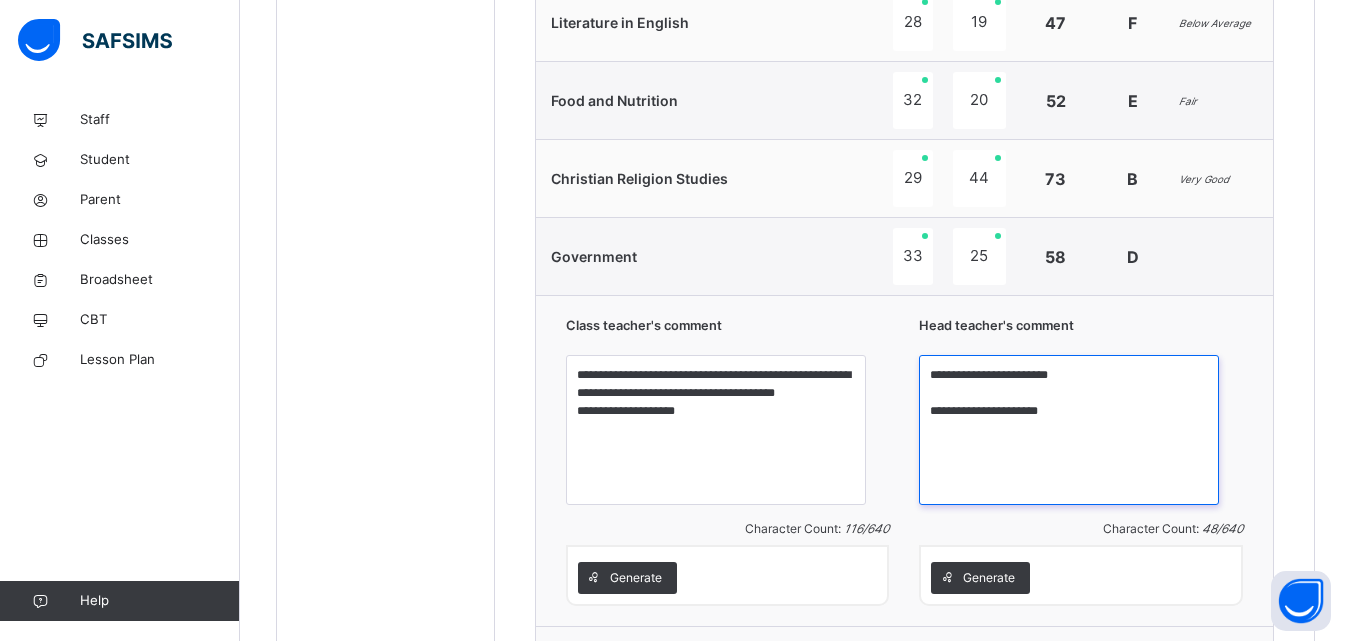 scroll, scrollTop: 1325, scrollLeft: 0, axis: vertical 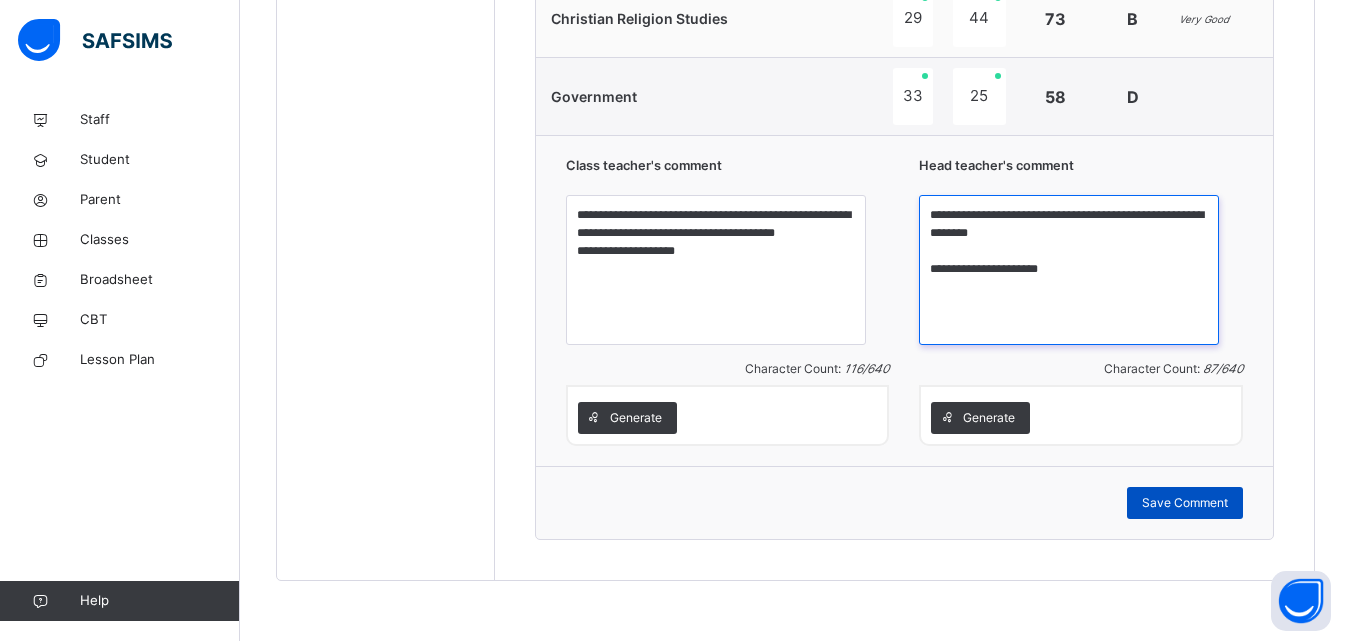 type on "**********" 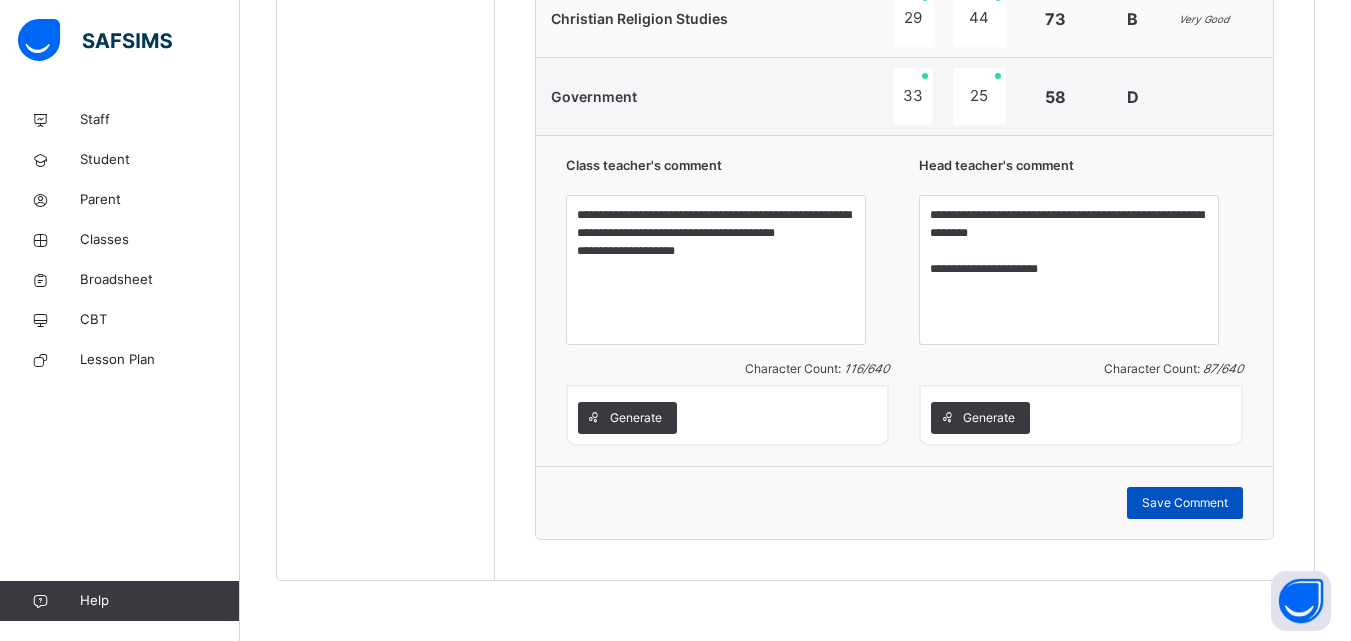 click on "Save Comment" at bounding box center [1185, 503] 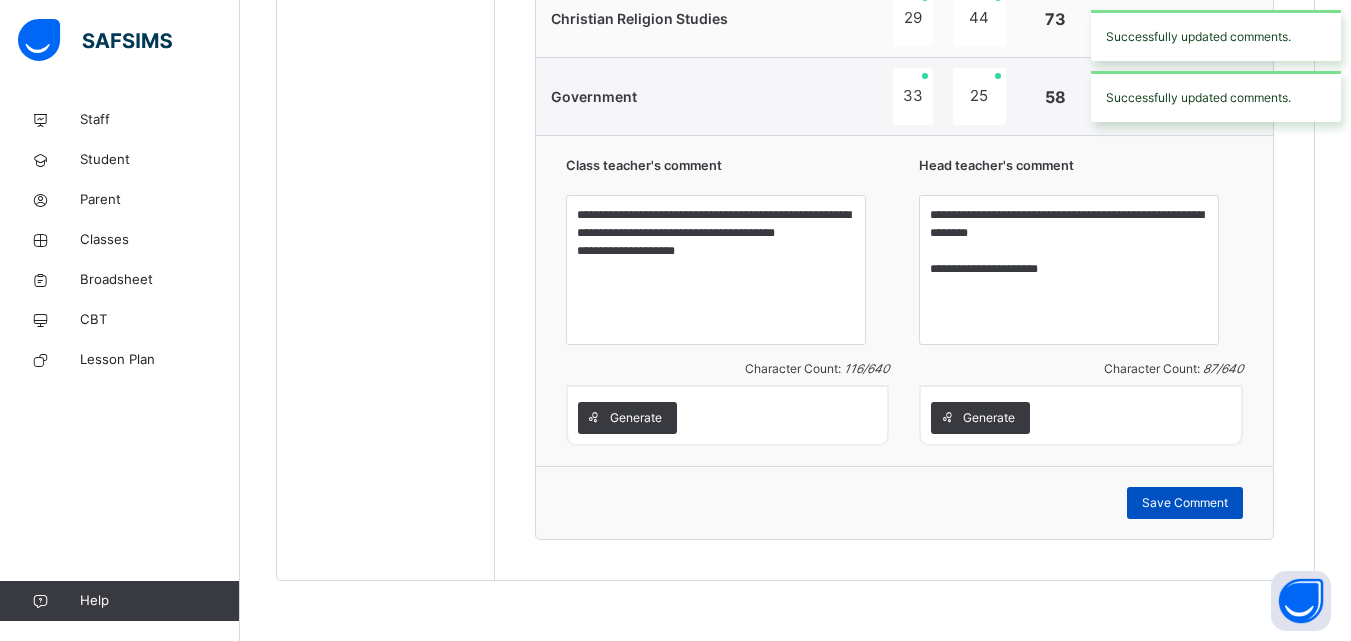 click on "Save Comment" at bounding box center [1185, 503] 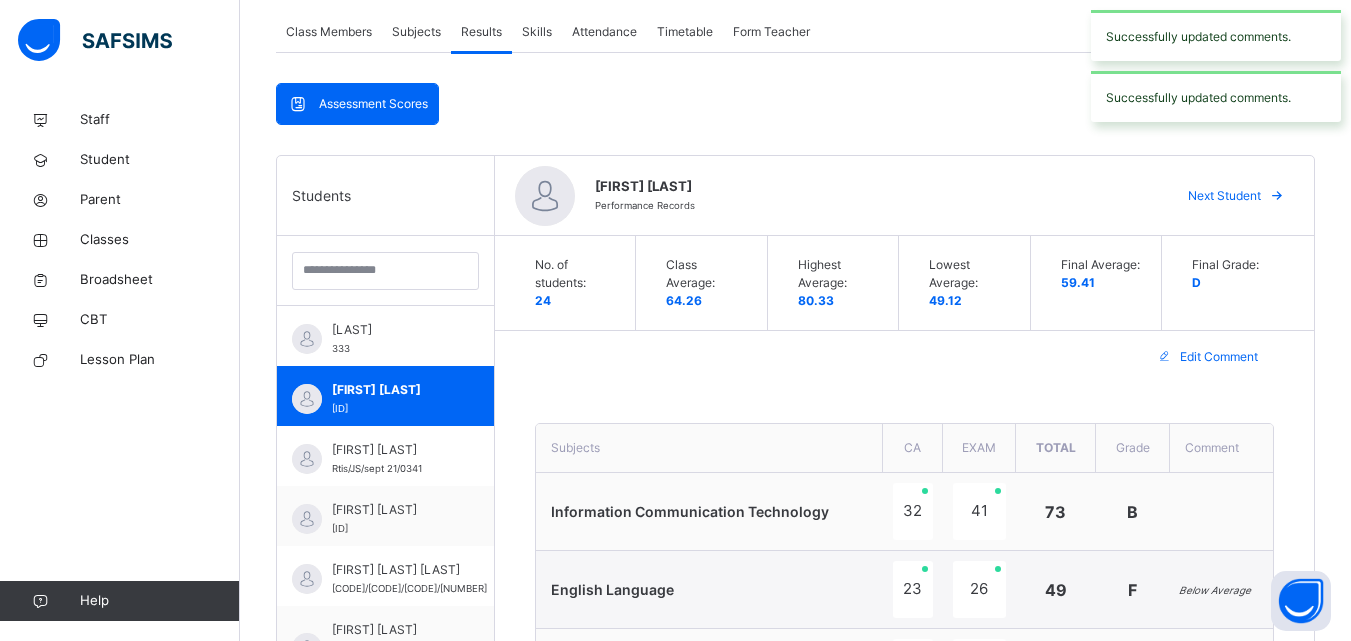 scroll, scrollTop: 360, scrollLeft: 0, axis: vertical 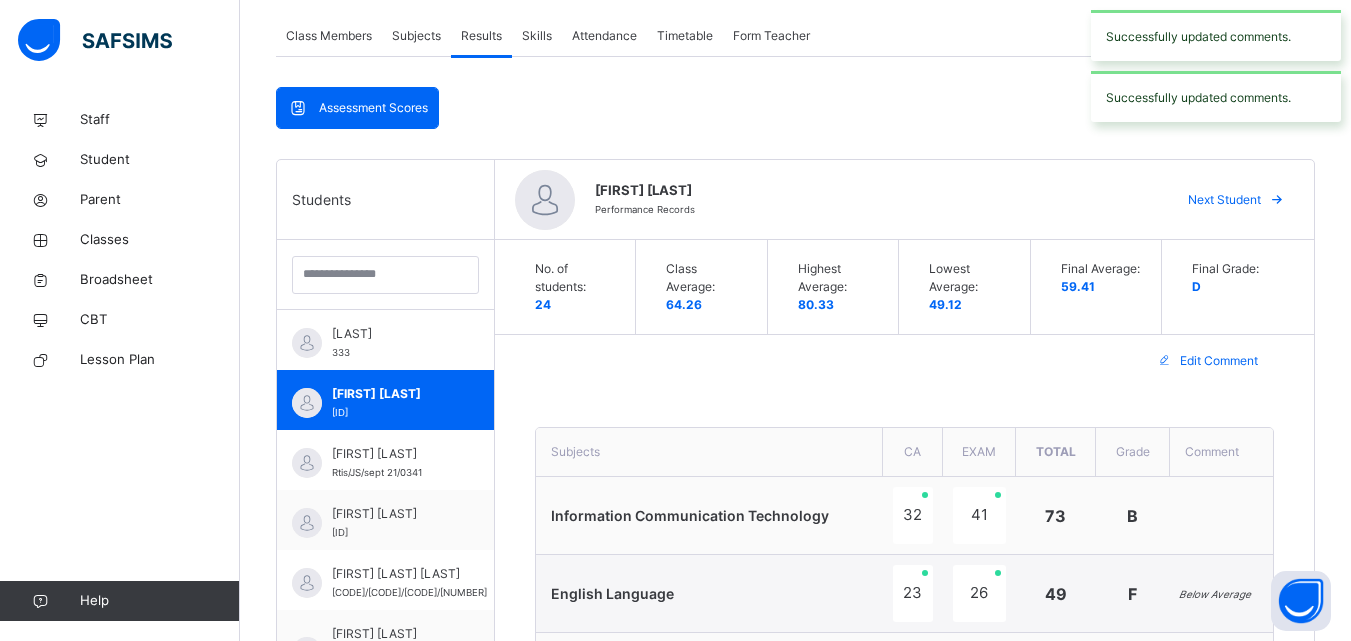 click on "Next Student" at bounding box center (1224, 200) 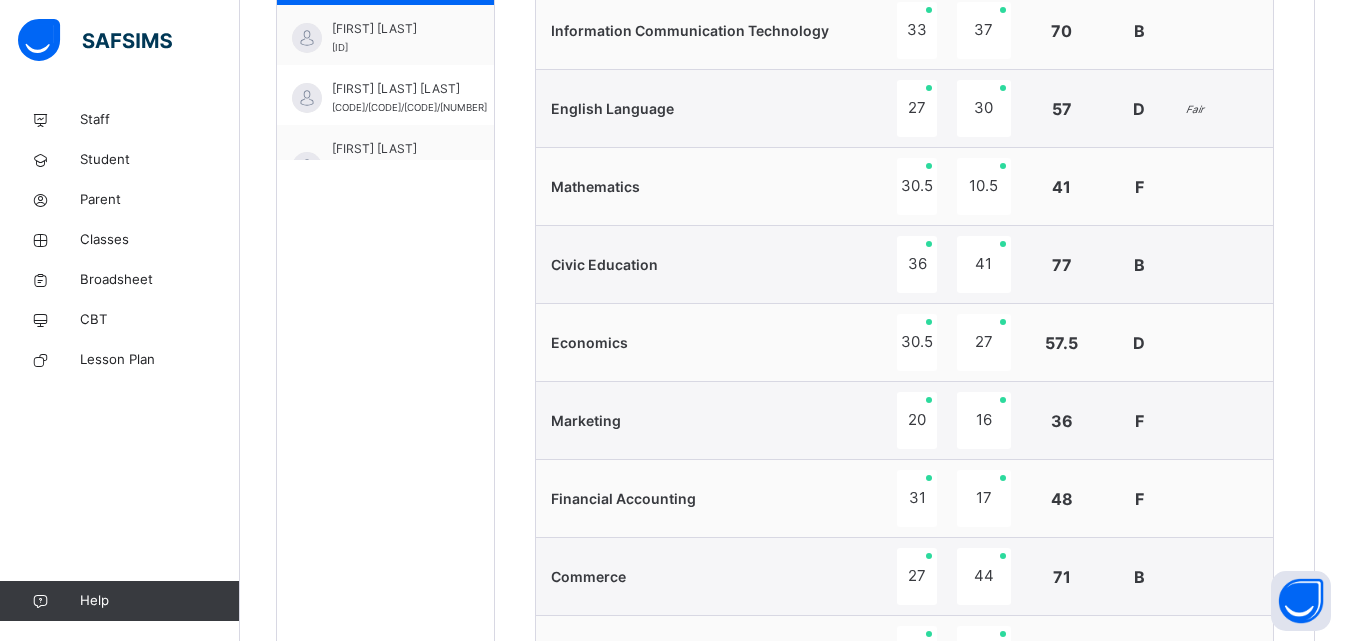 scroll, scrollTop: 848, scrollLeft: 0, axis: vertical 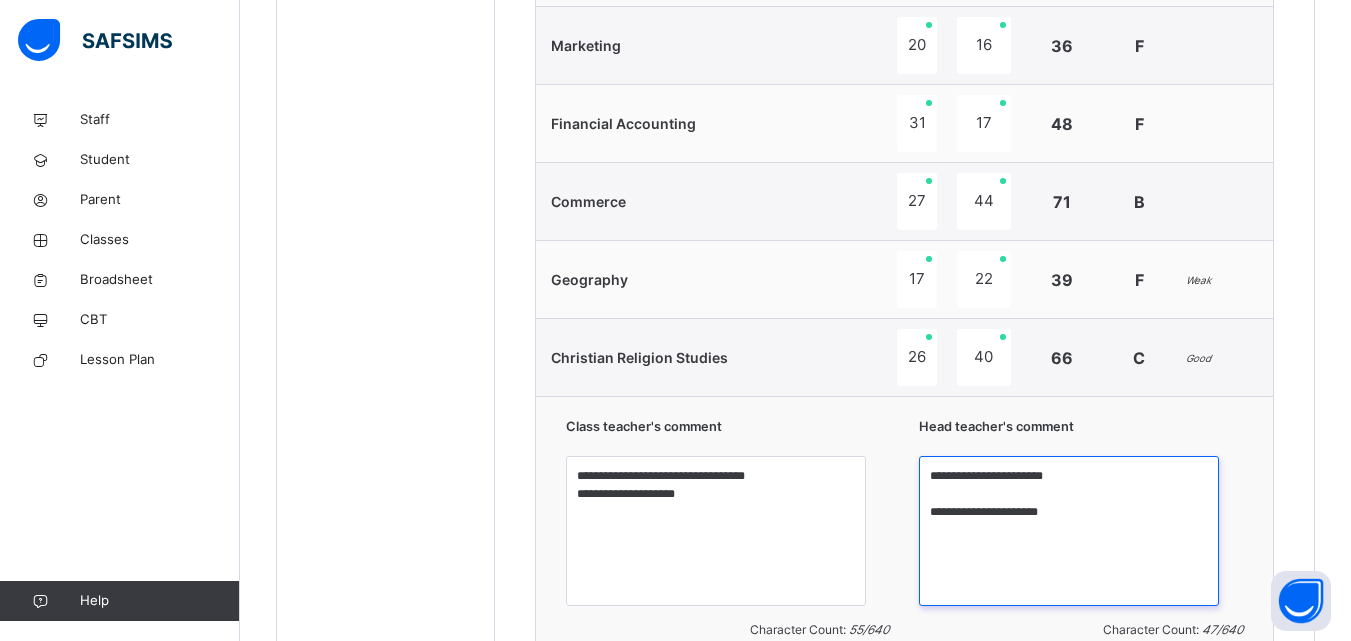 click on "**********" at bounding box center [1069, 531] 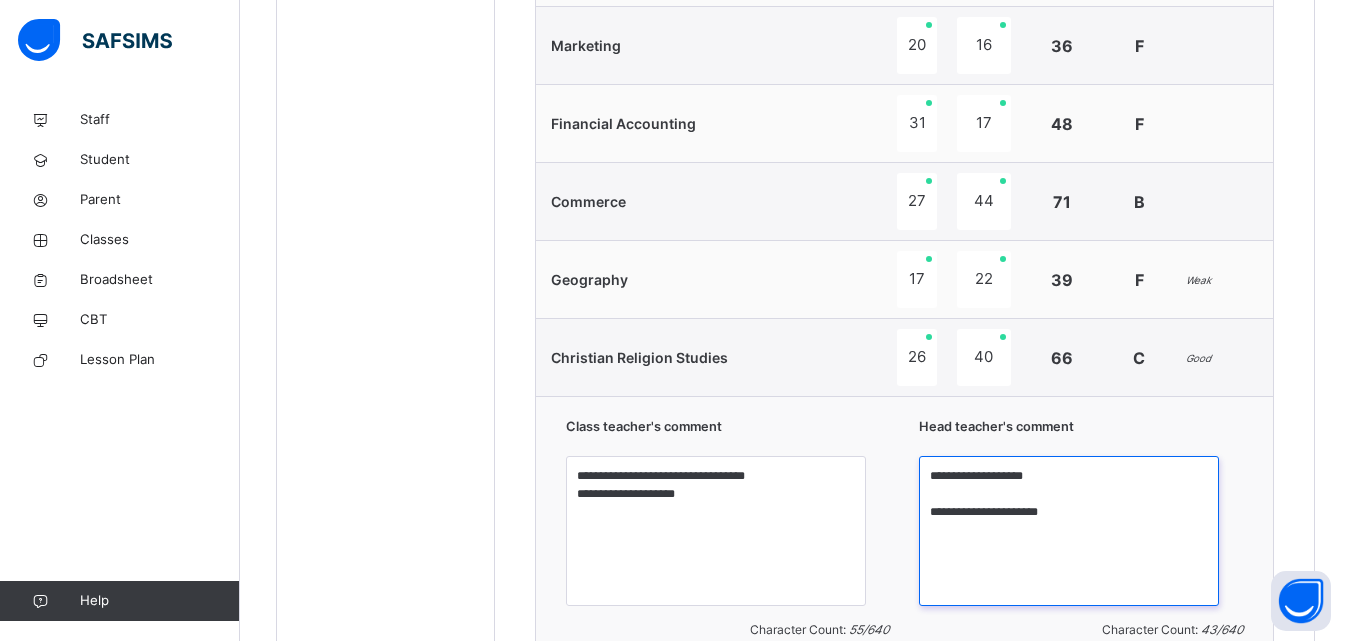 type on "**********" 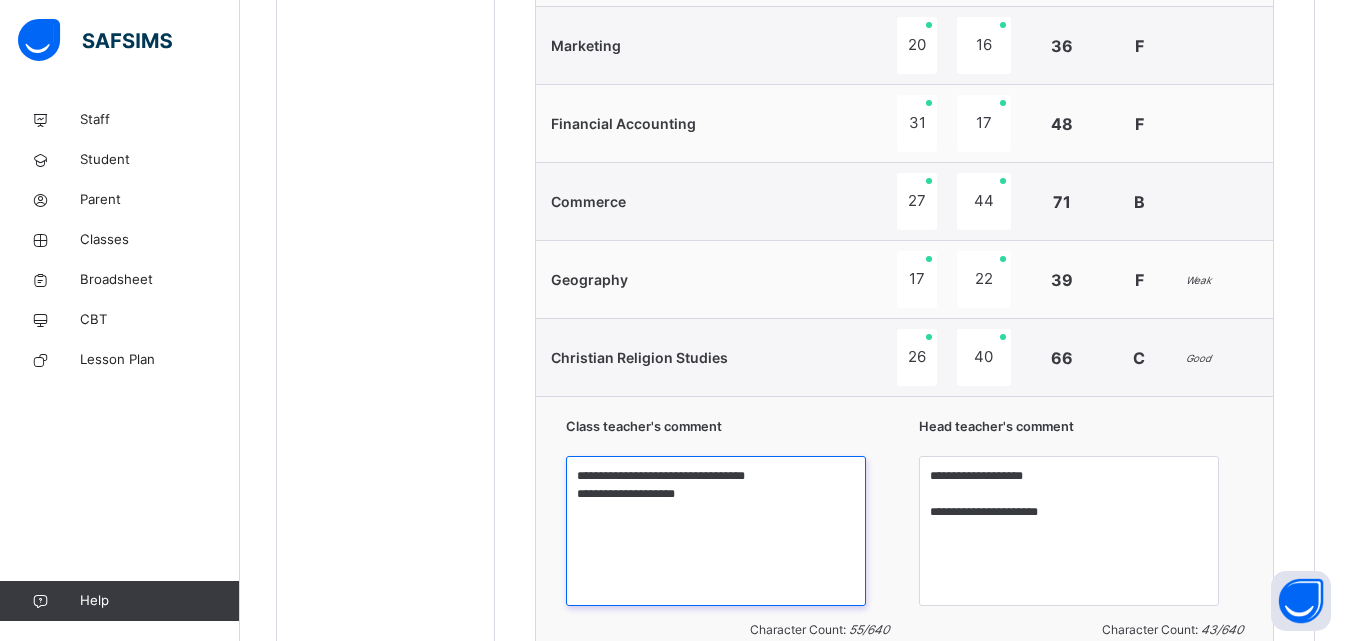 click on "**********" at bounding box center [716, 531] 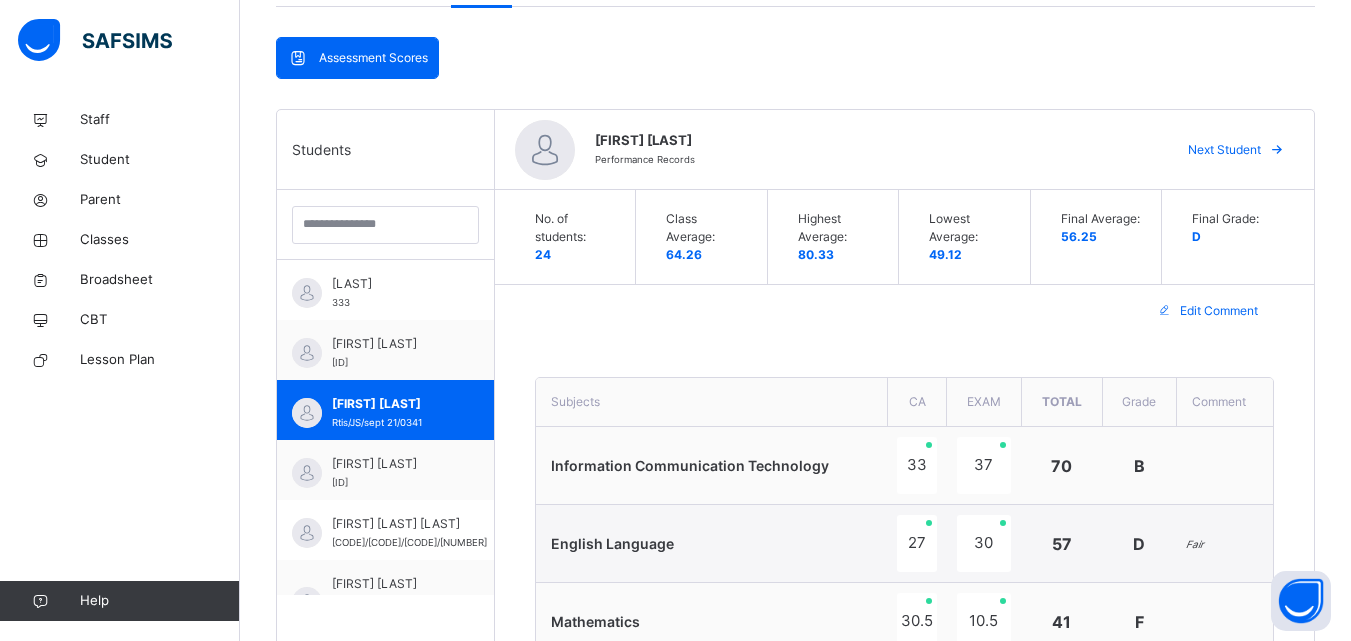 scroll, scrollTop: 403, scrollLeft: 0, axis: vertical 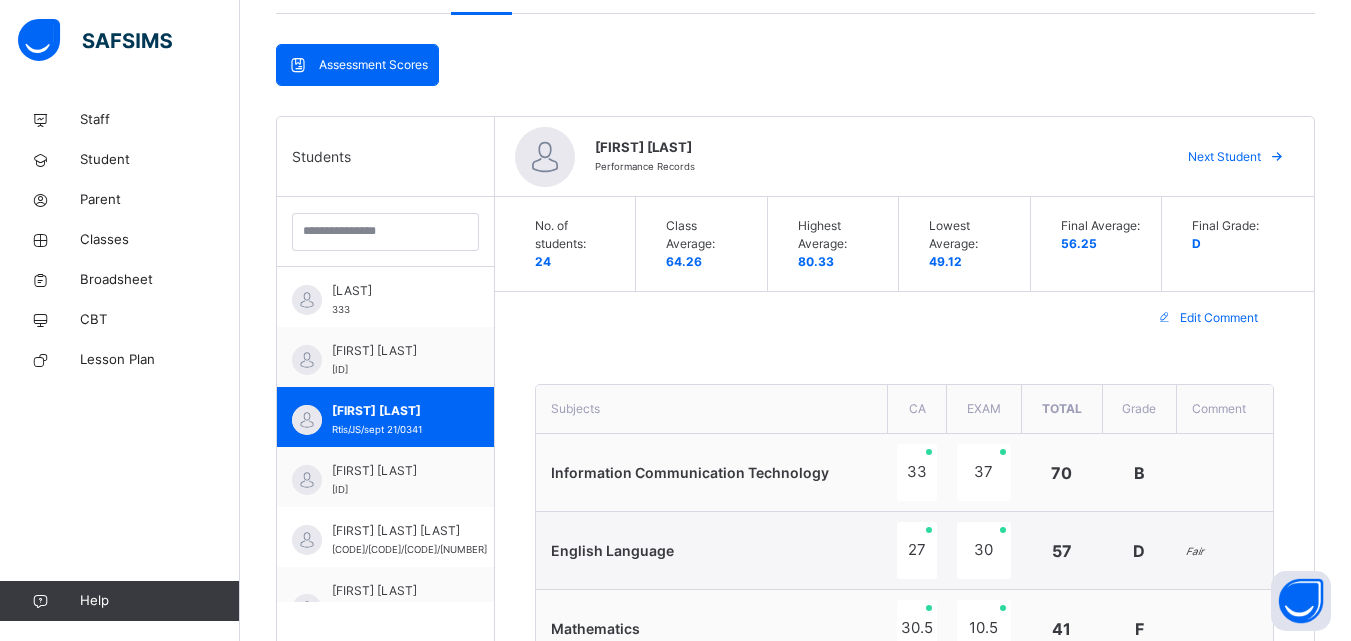 type on "**********" 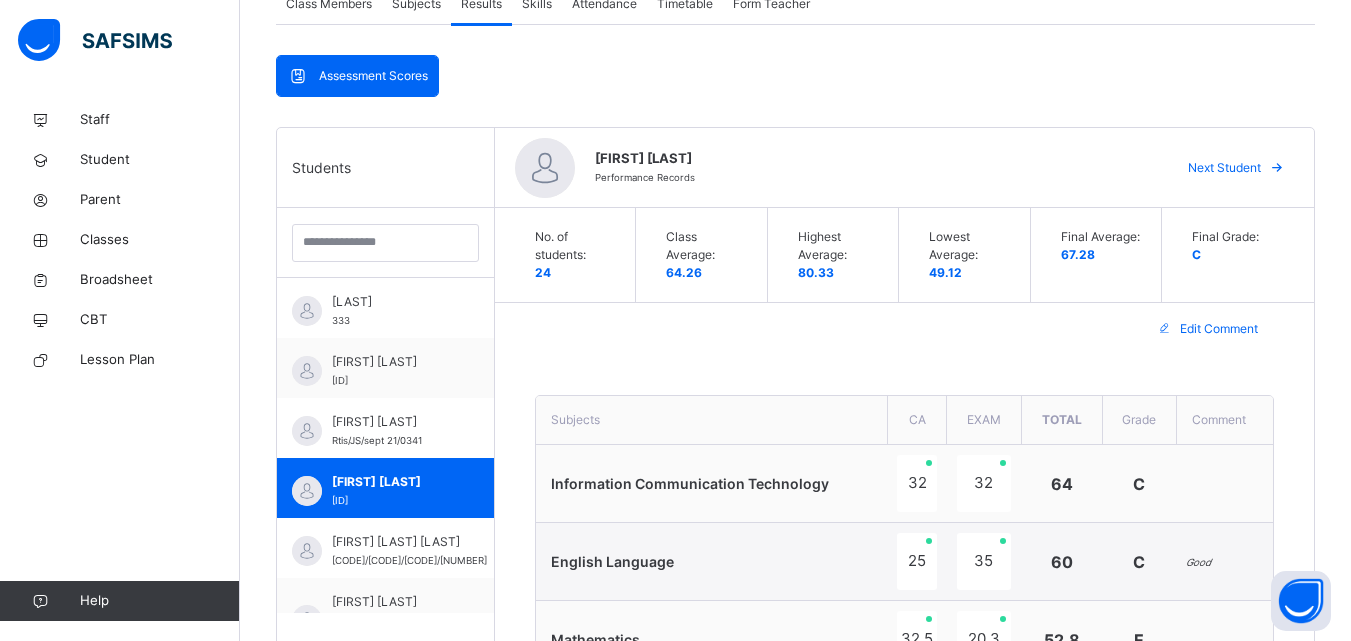 scroll, scrollTop: 420, scrollLeft: 0, axis: vertical 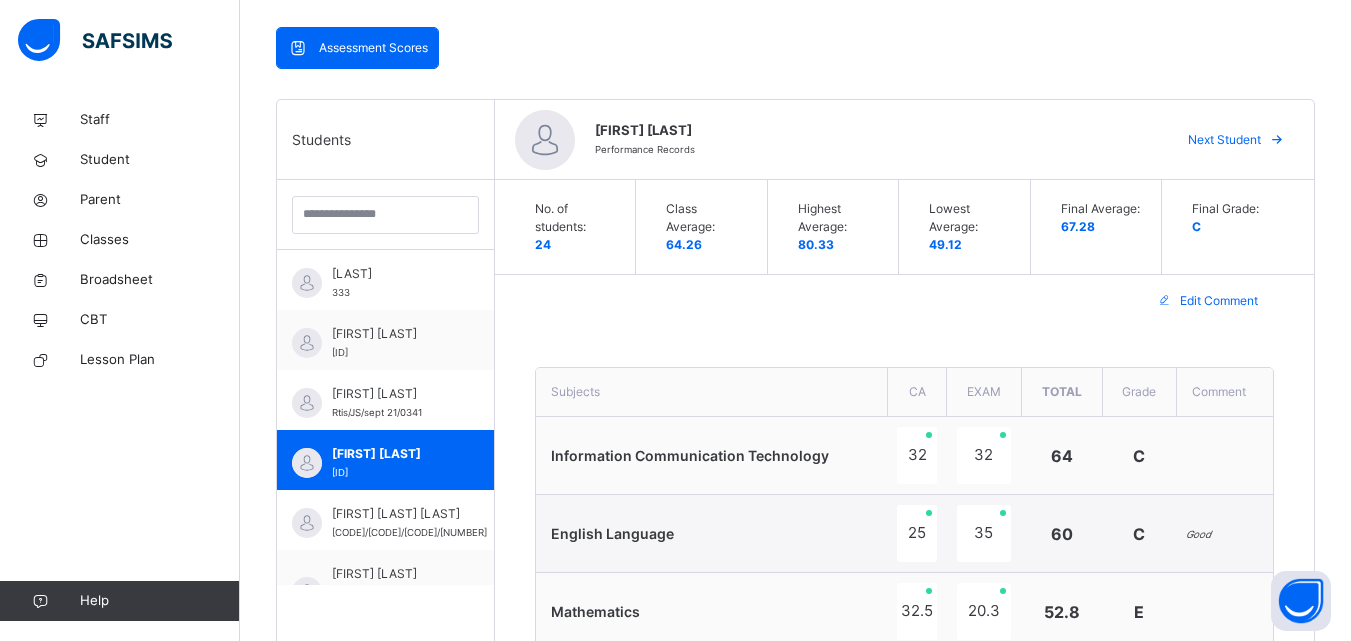 click on "Next Student" at bounding box center (1224, 140) 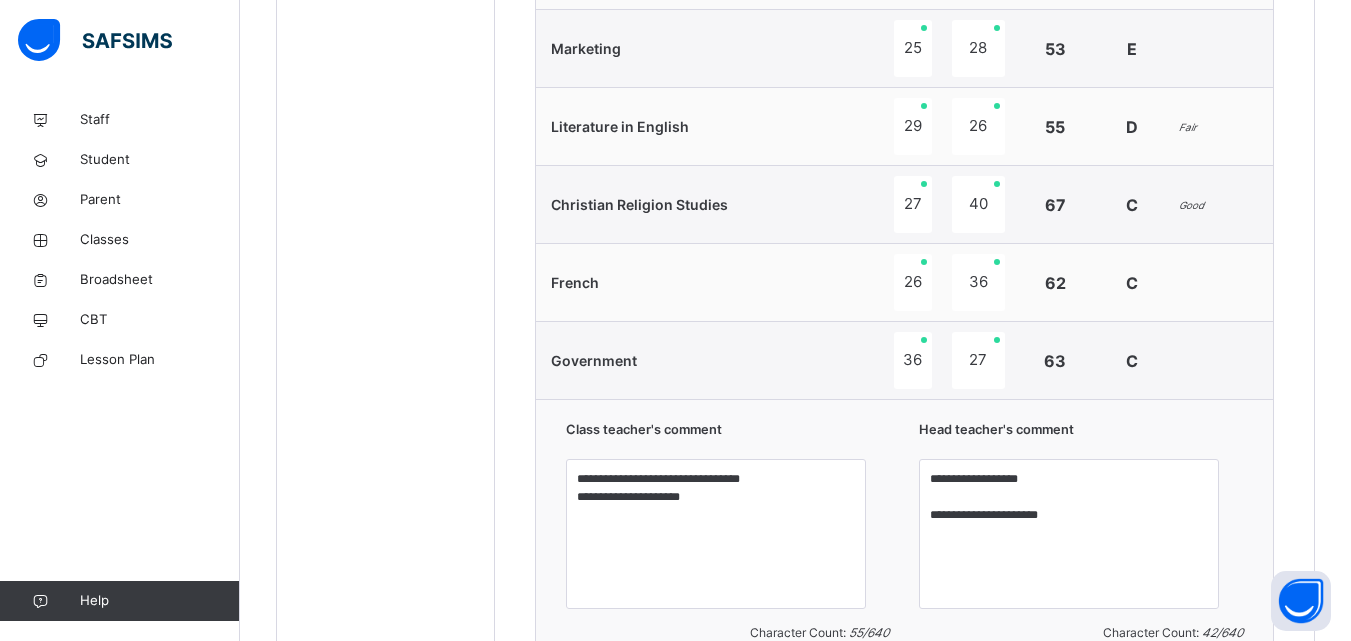 scroll, scrollTop: 1224, scrollLeft: 0, axis: vertical 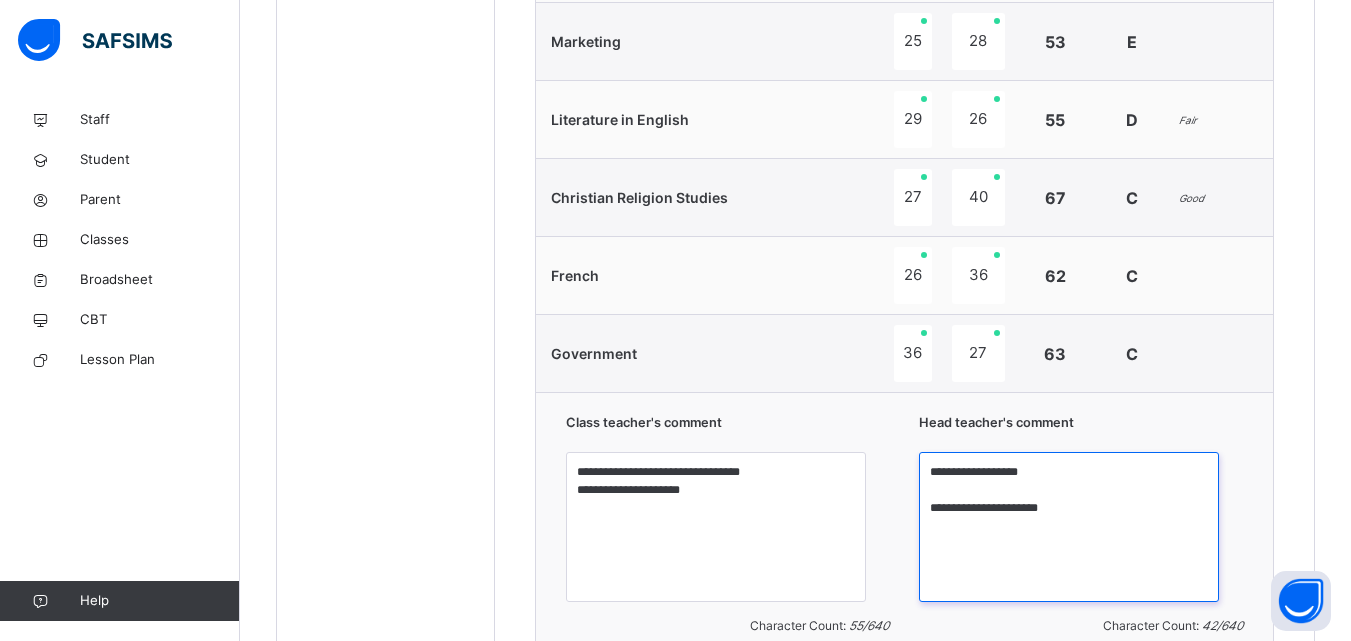 click on "**********" at bounding box center (1069, 527) 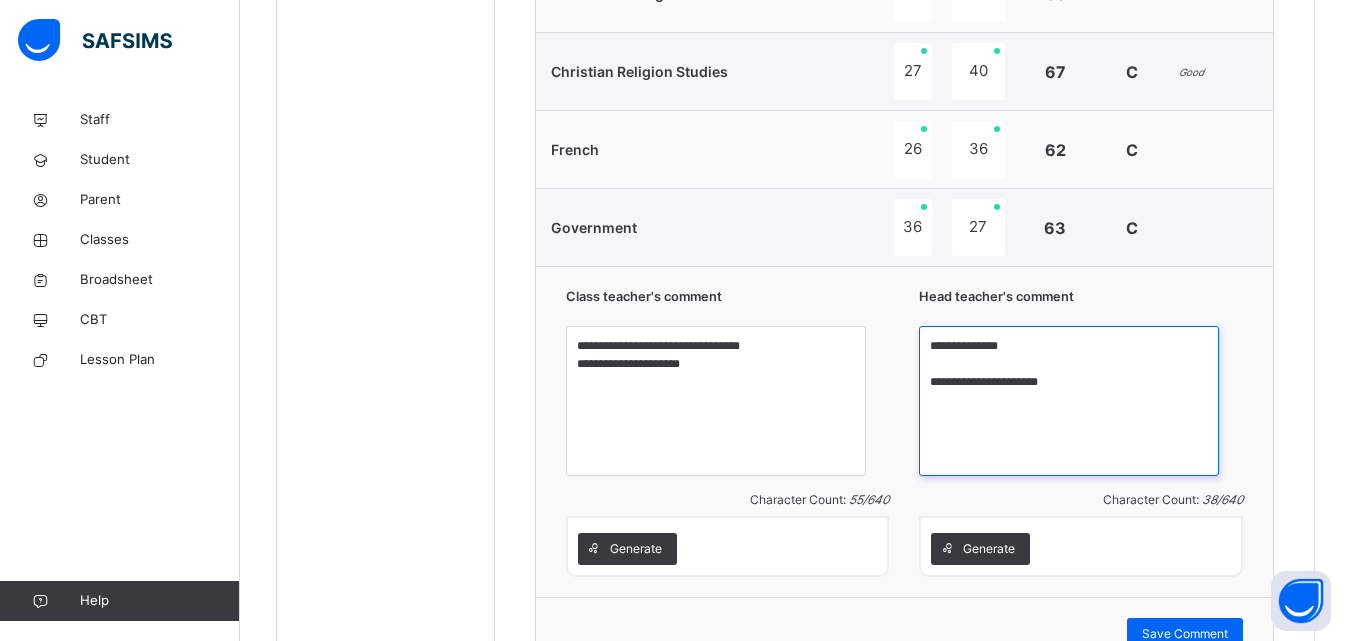scroll, scrollTop: 1368, scrollLeft: 0, axis: vertical 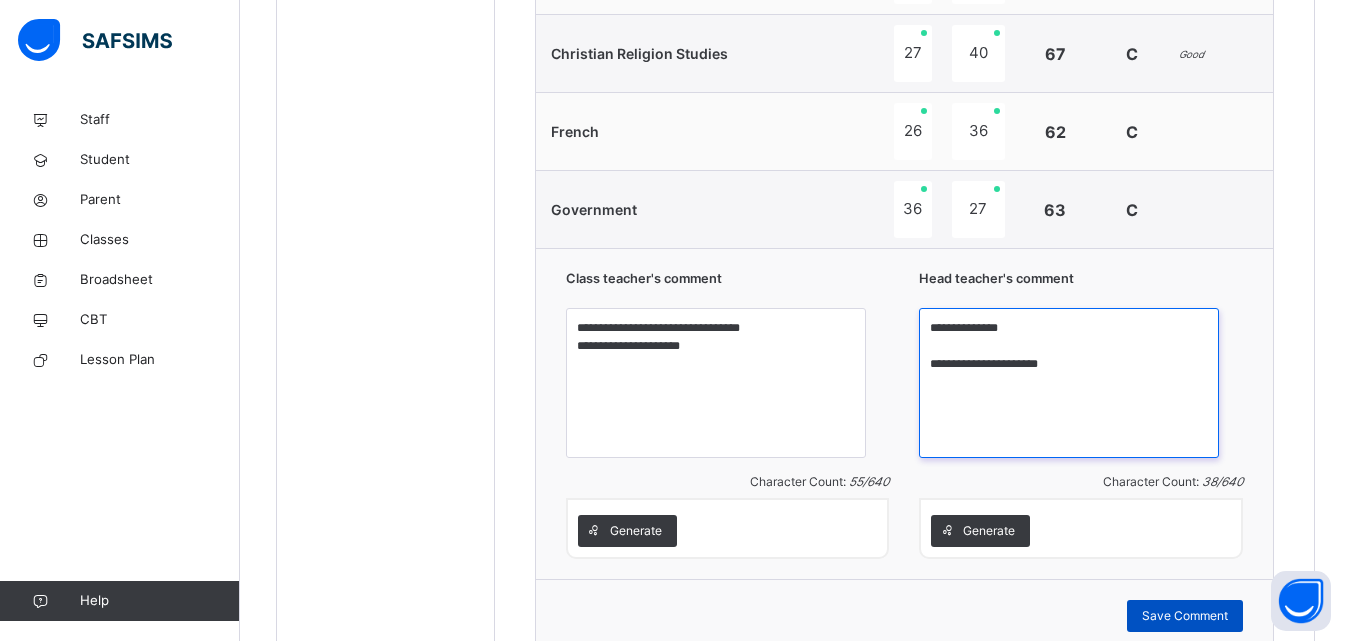 type on "**********" 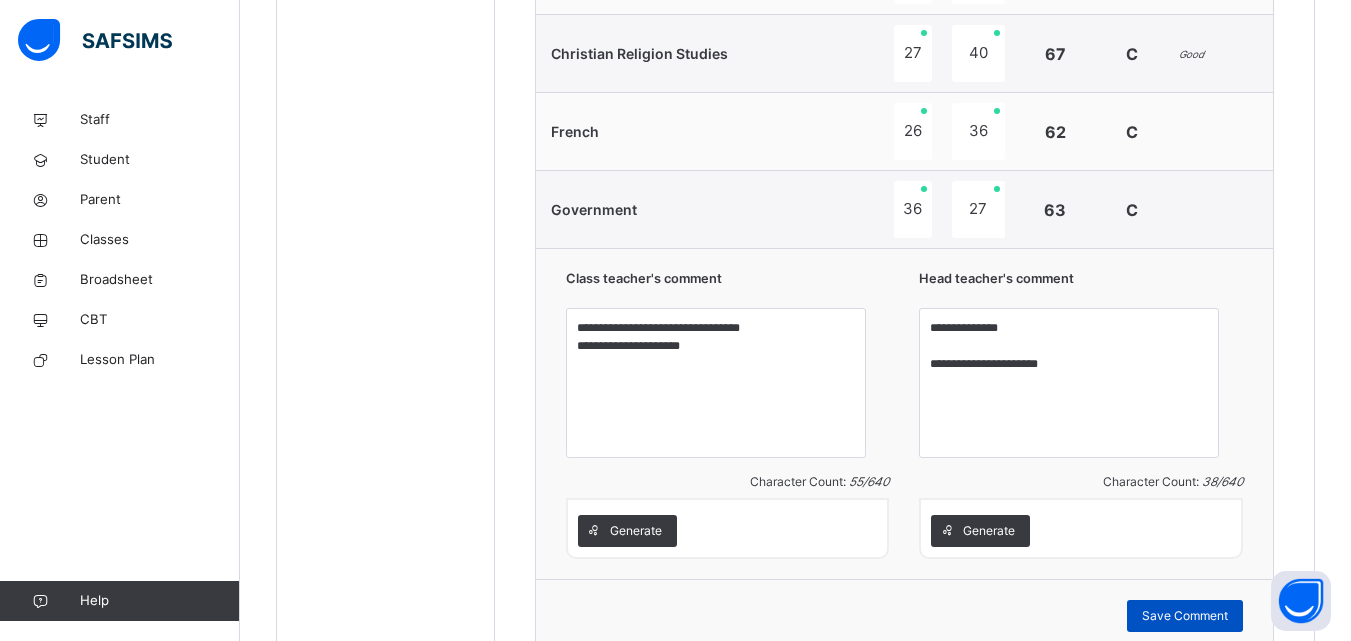 click on "Save Comment" at bounding box center (1185, 616) 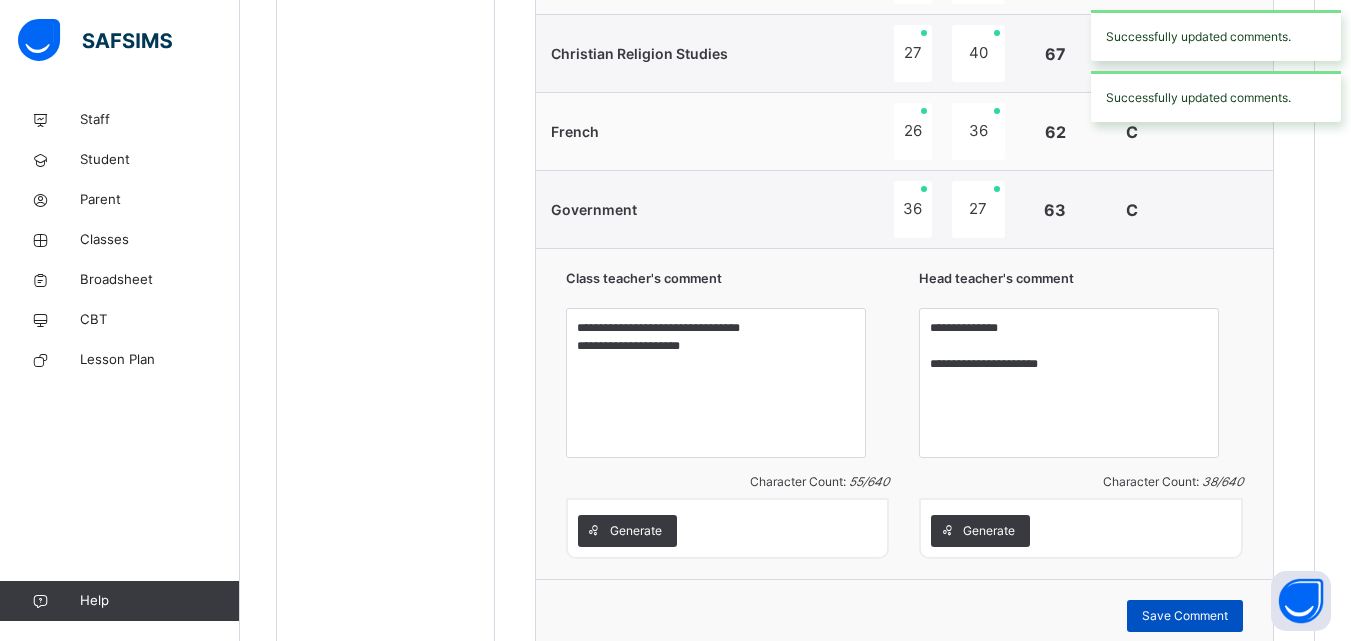 click on "Save Comment" at bounding box center (1185, 616) 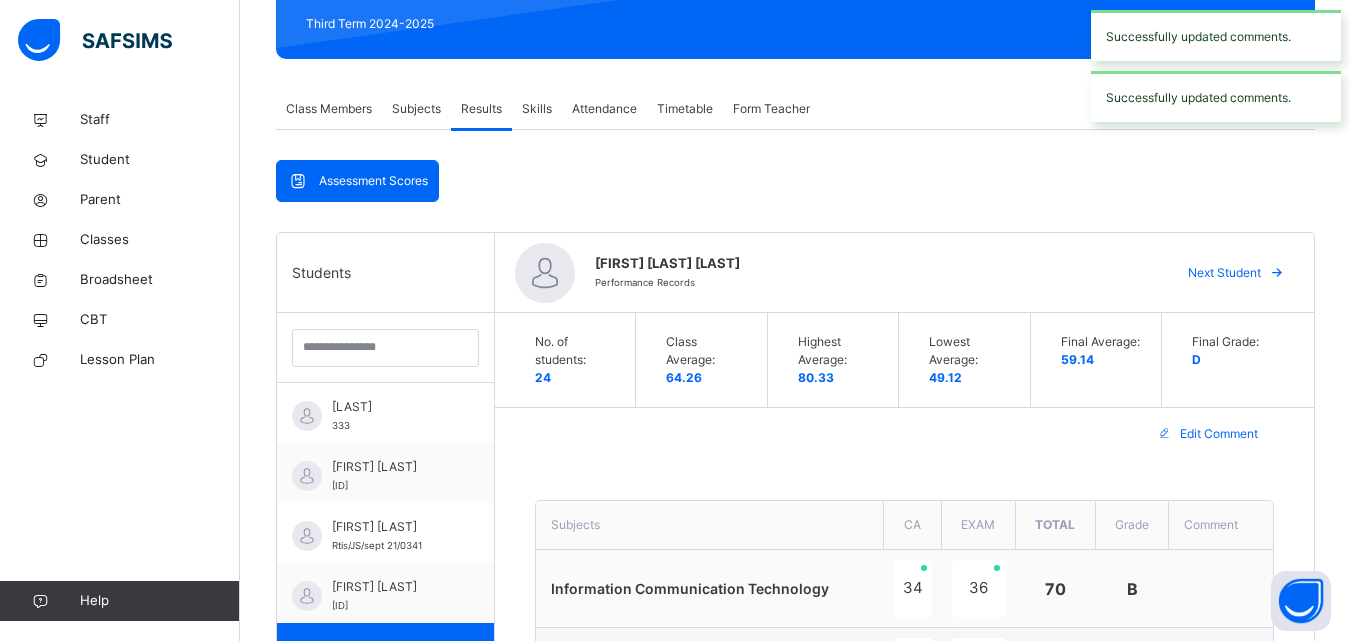 scroll, scrollTop: 273, scrollLeft: 0, axis: vertical 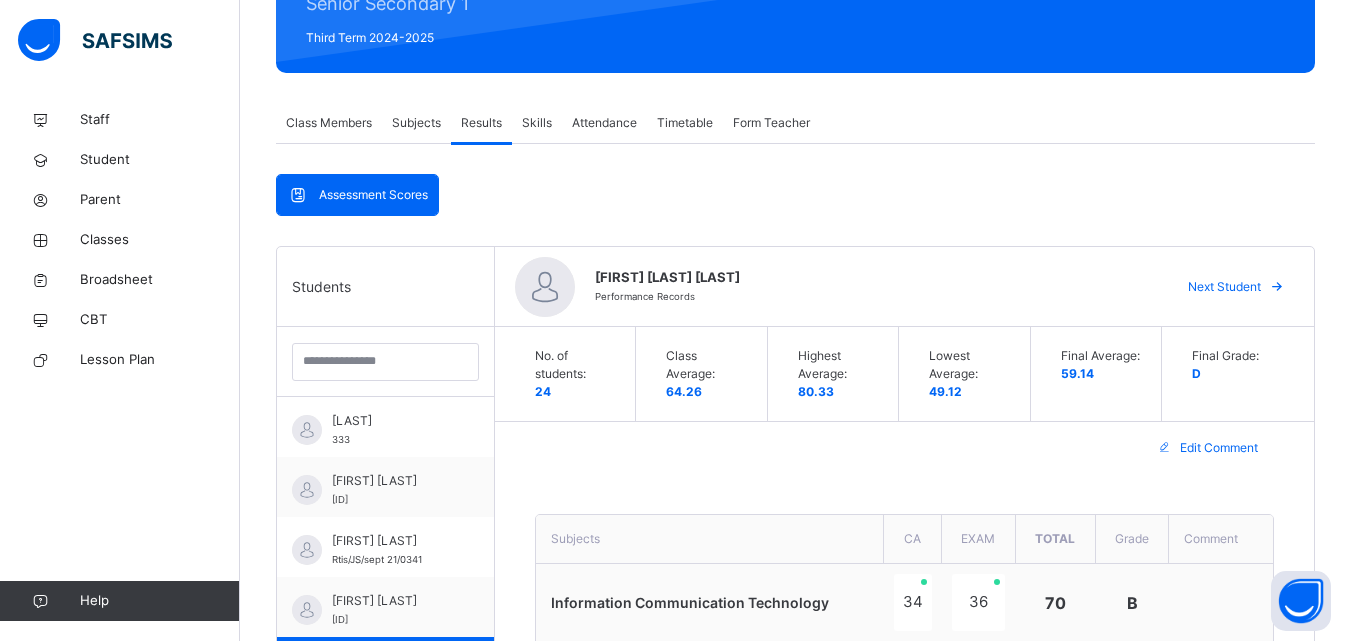 click on "Next Student" at bounding box center (1224, 287) 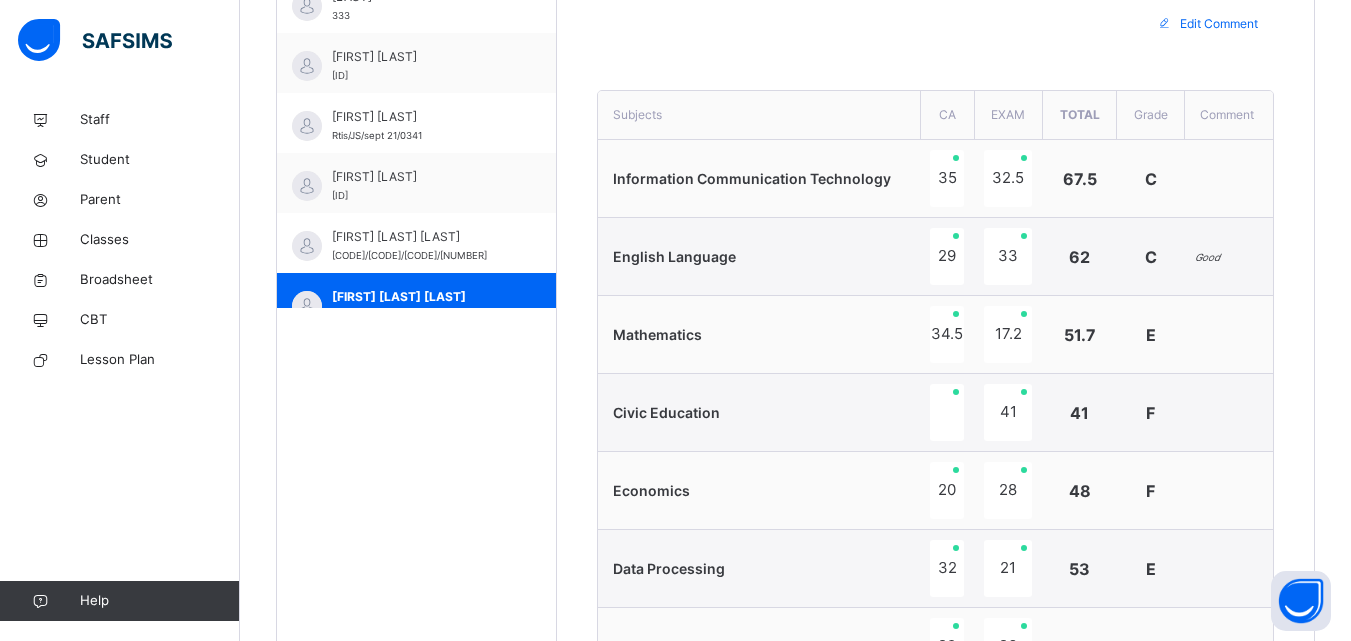 scroll, scrollTop: 669, scrollLeft: 0, axis: vertical 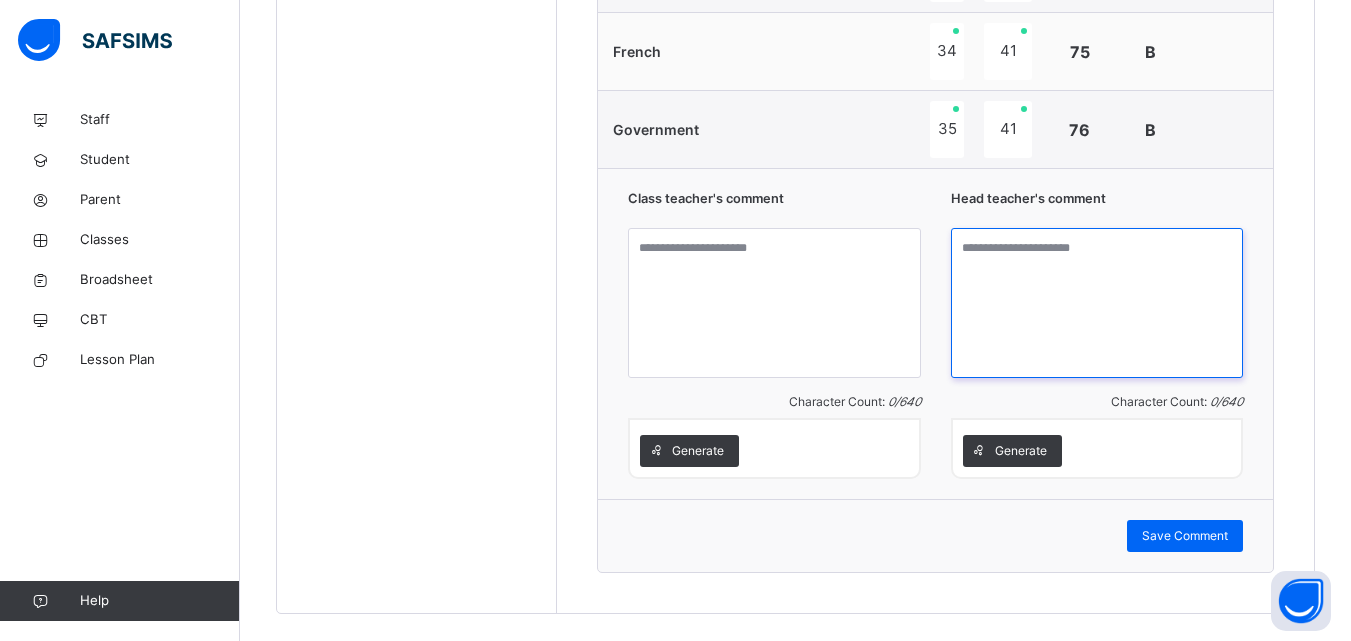click at bounding box center [1097, 303] 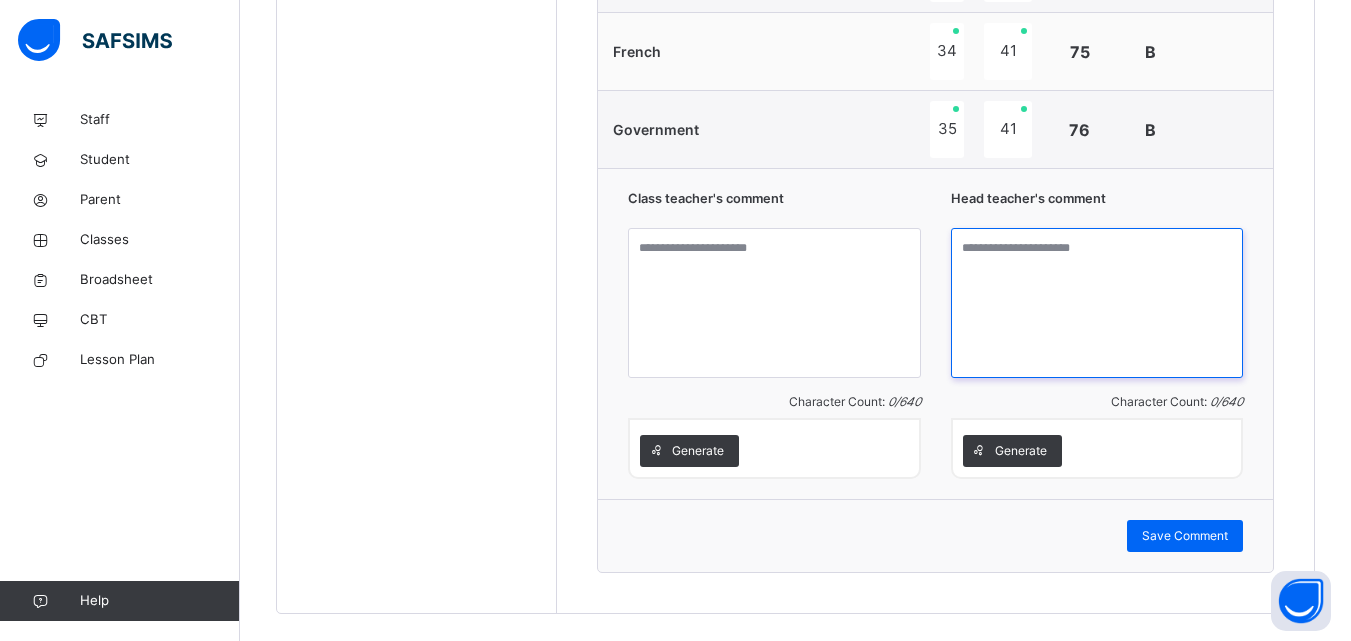 paste on "**********" 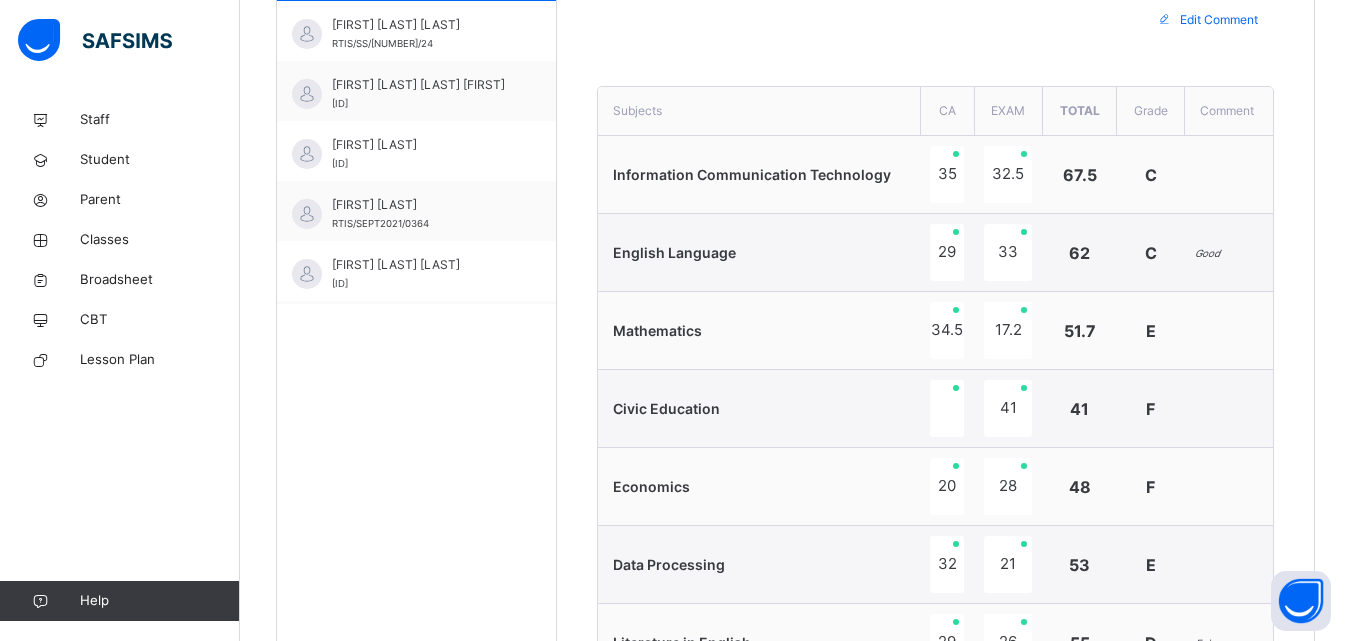 scroll, scrollTop: 704, scrollLeft: 0, axis: vertical 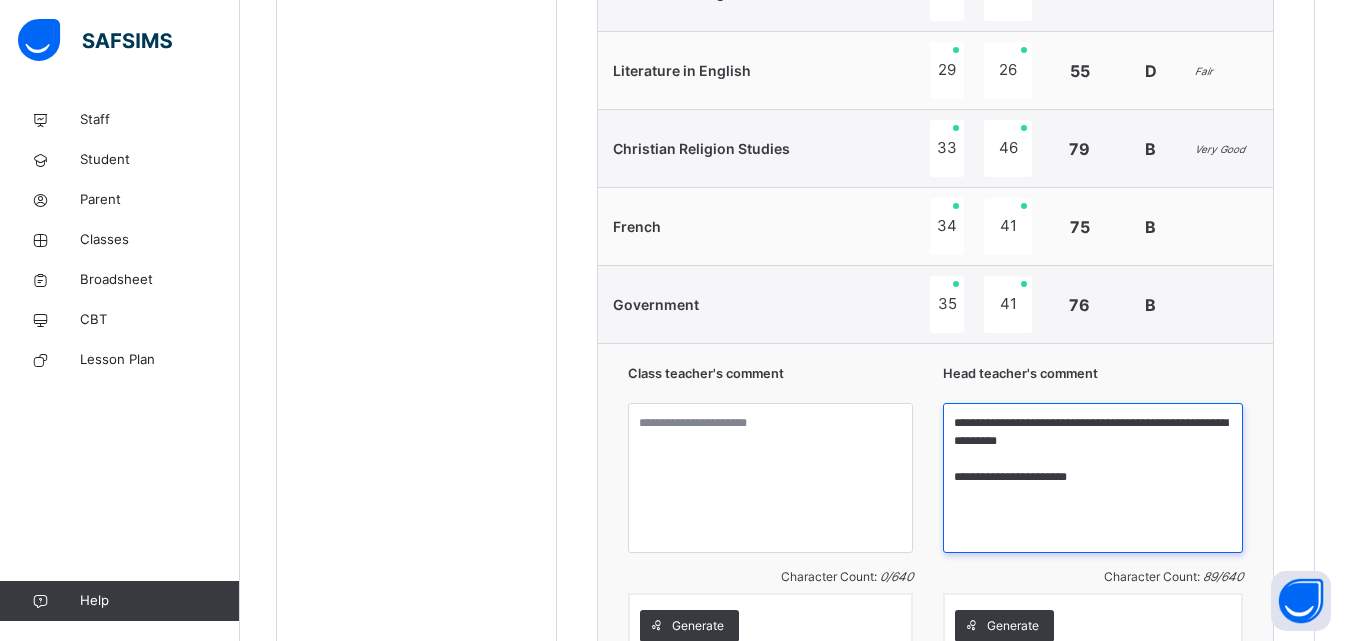 click on "**********" at bounding box center [1093, 478] 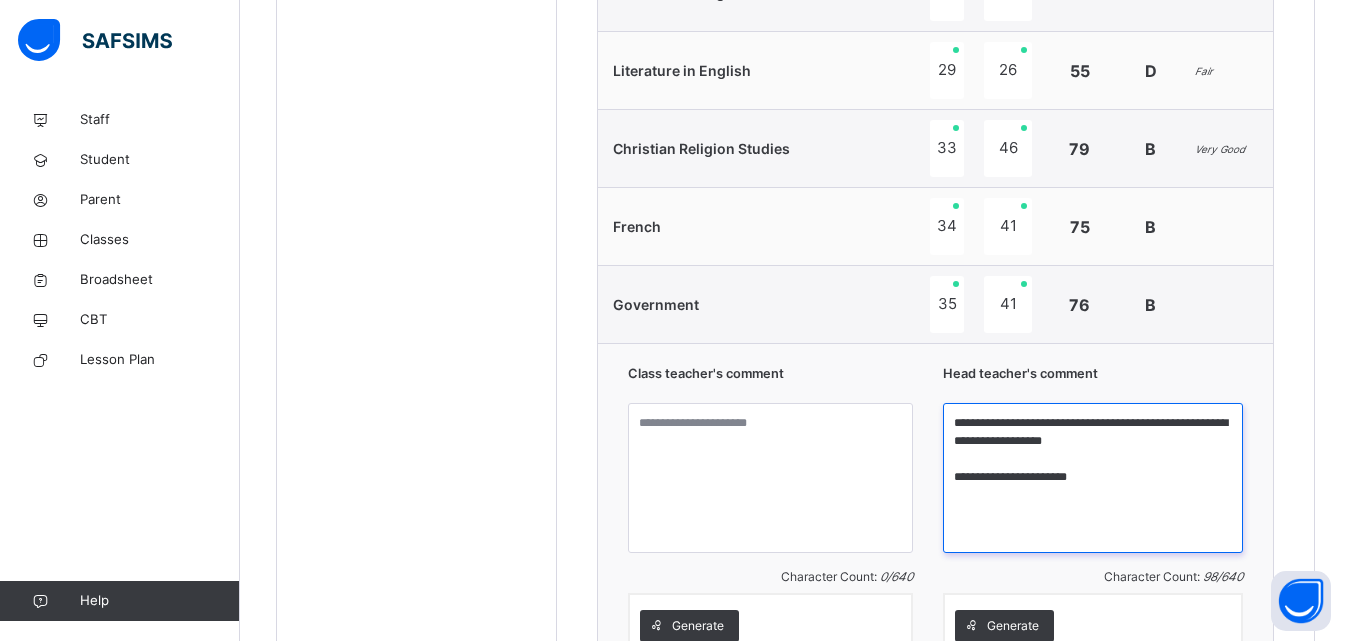click on "**********" at bounding box center (1093, 478) 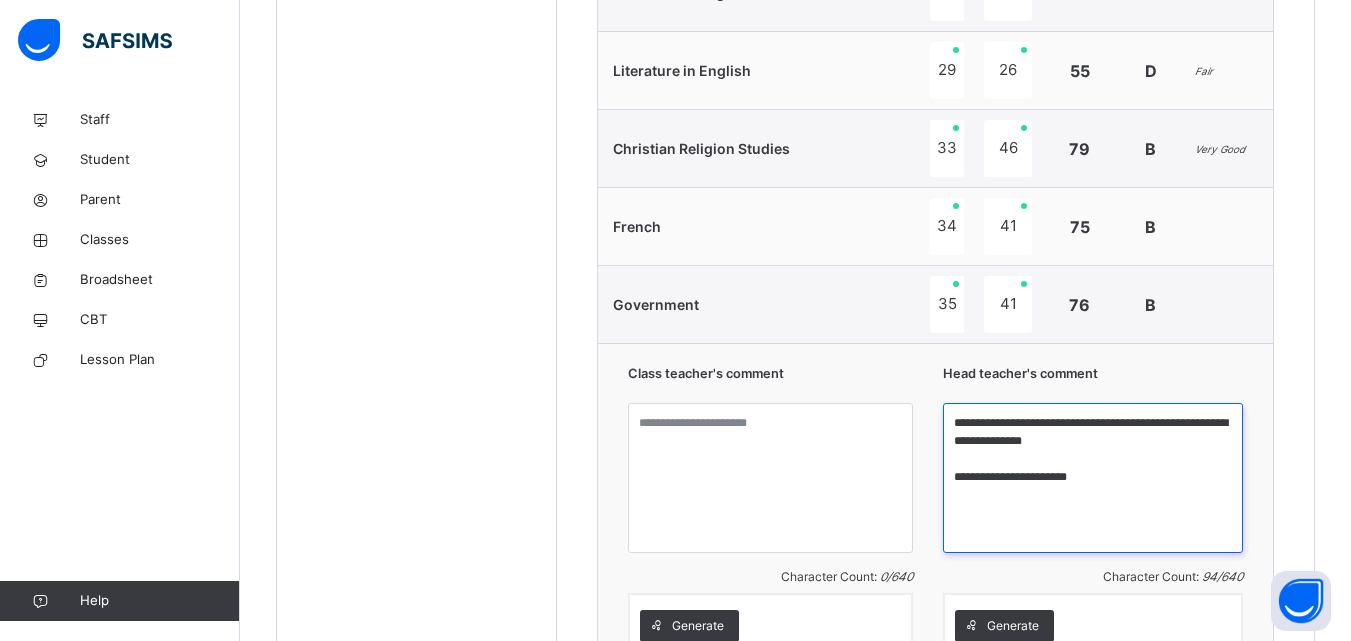 click on "**********" at bounding box center (1093, 478) 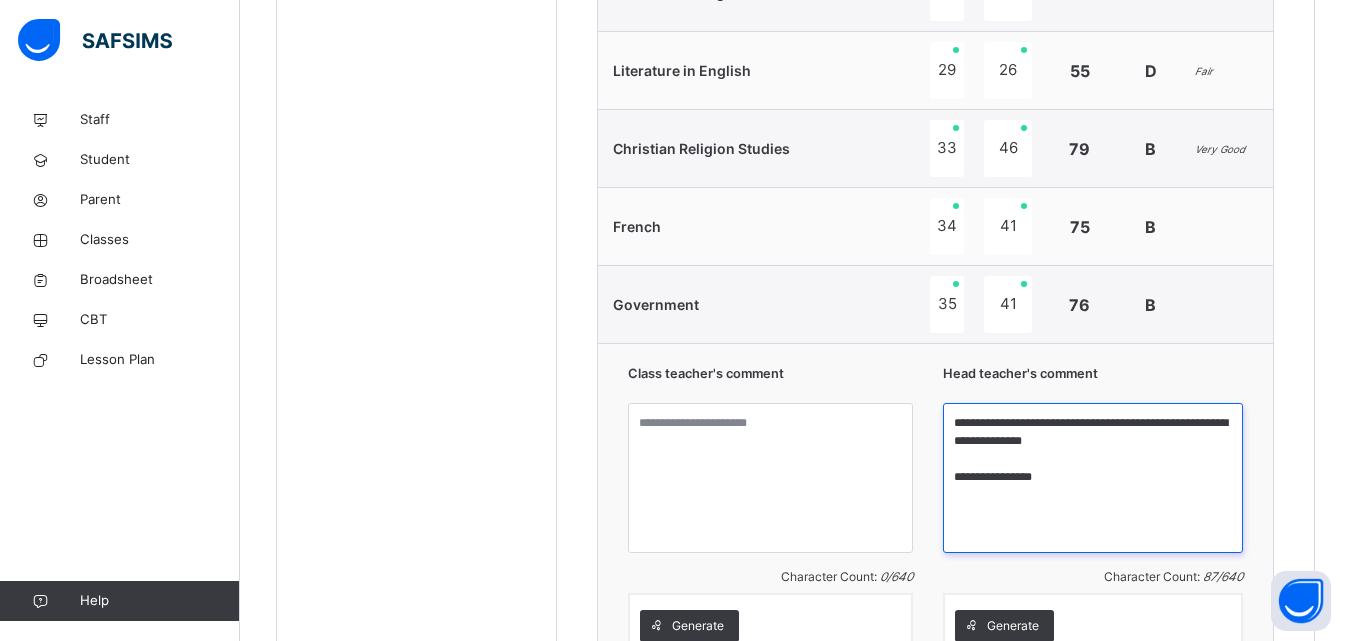 type on "**********" 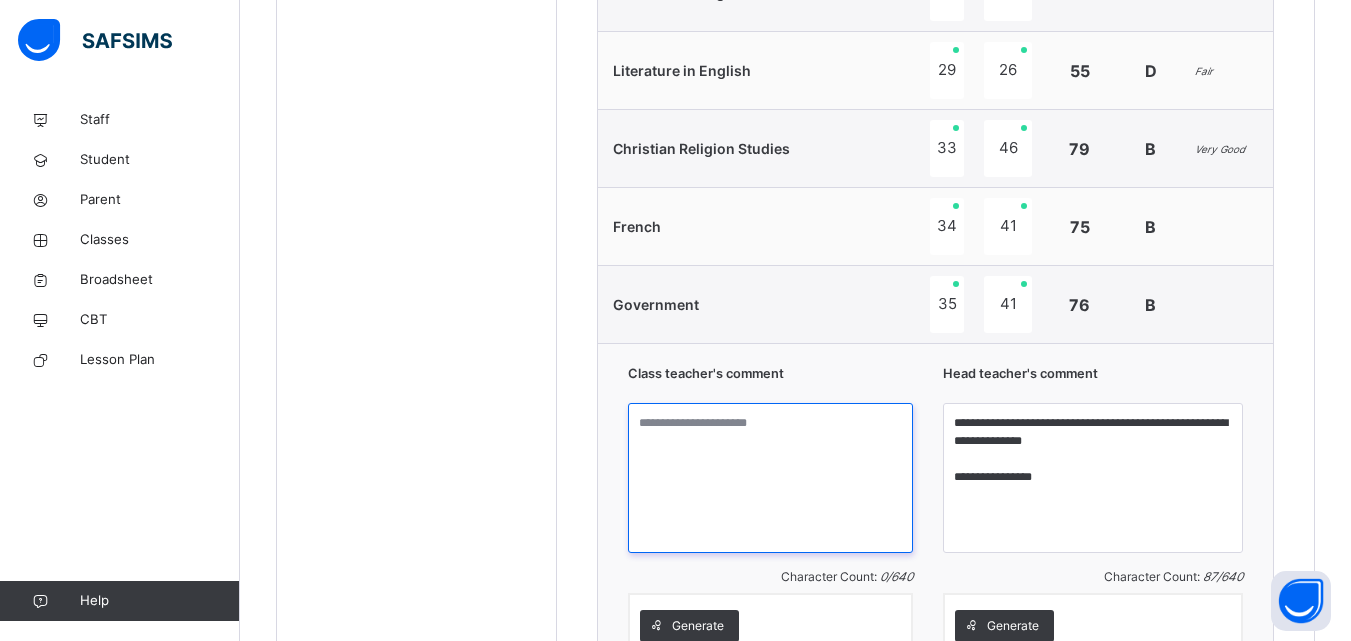 click at bounding box center (770, 478) 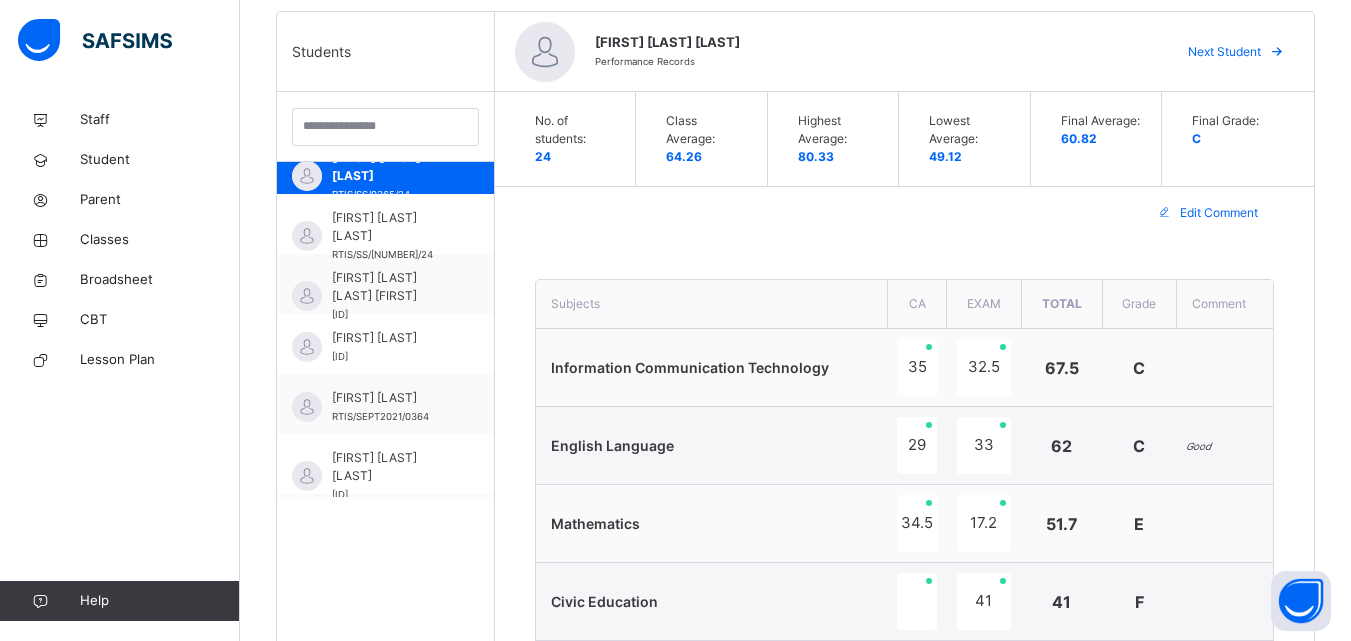 scroll, scrollTop: 518, scrollLeft: 0, axis: vertical 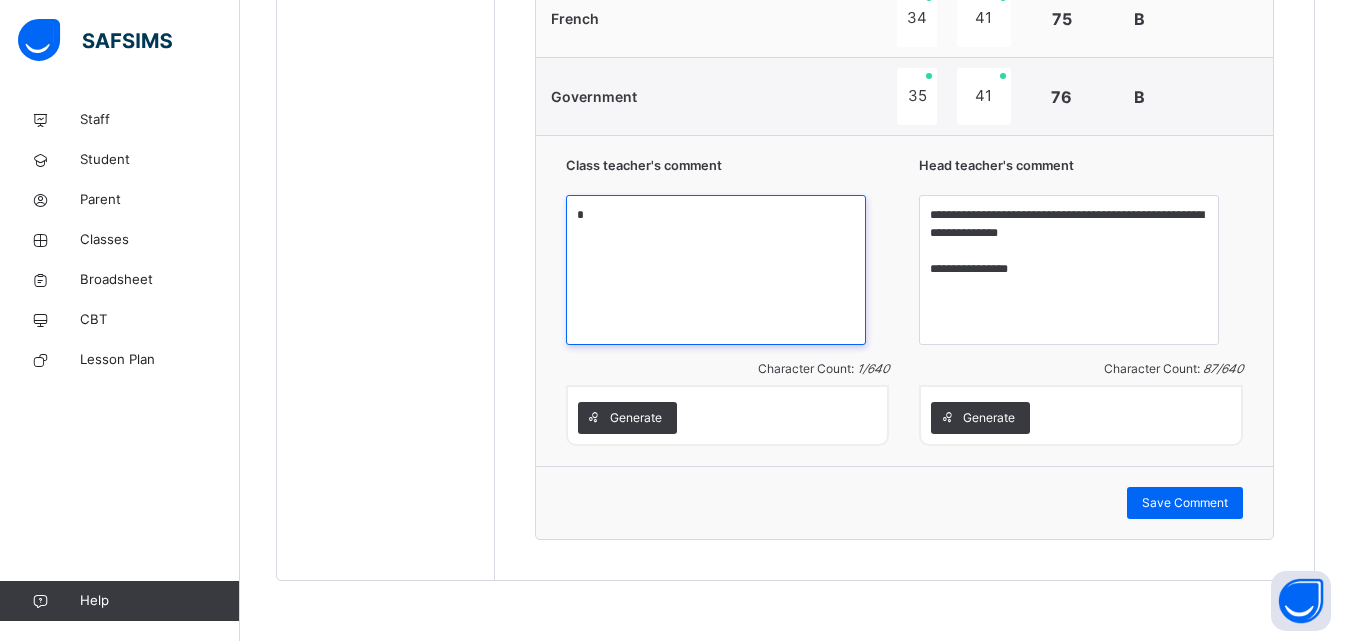 click on "*" at bounding box center (716, 270) 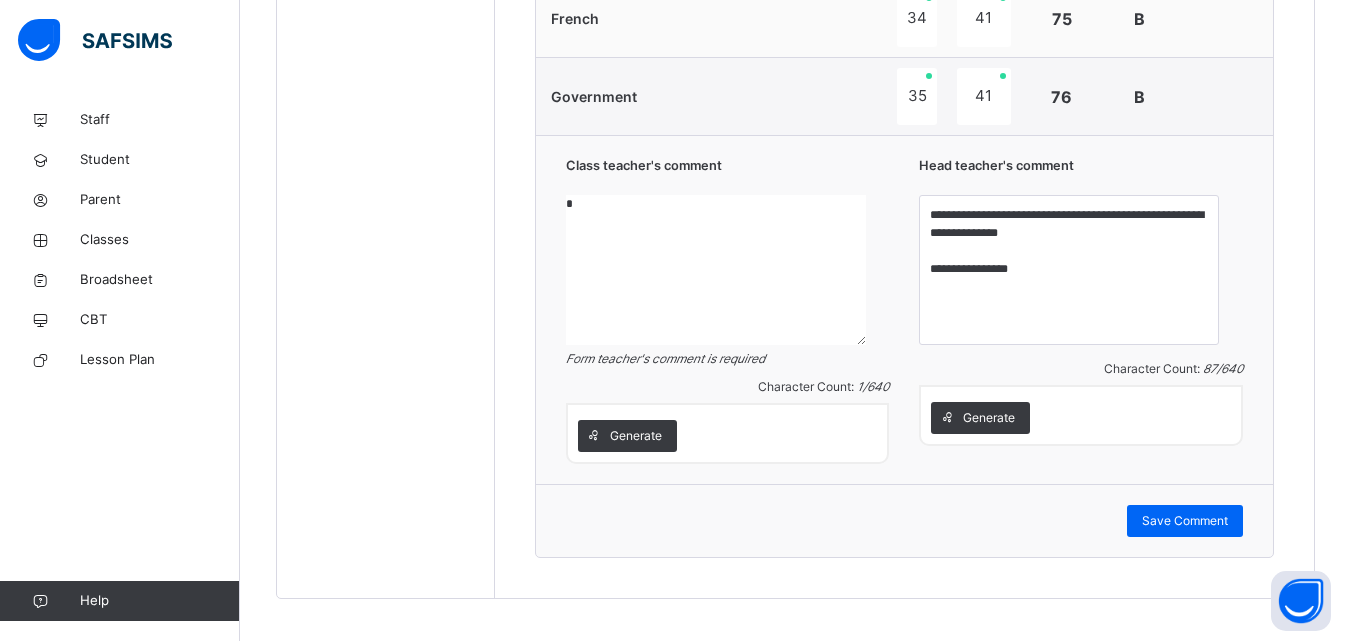click on "*" at bounding box center (716, 270) 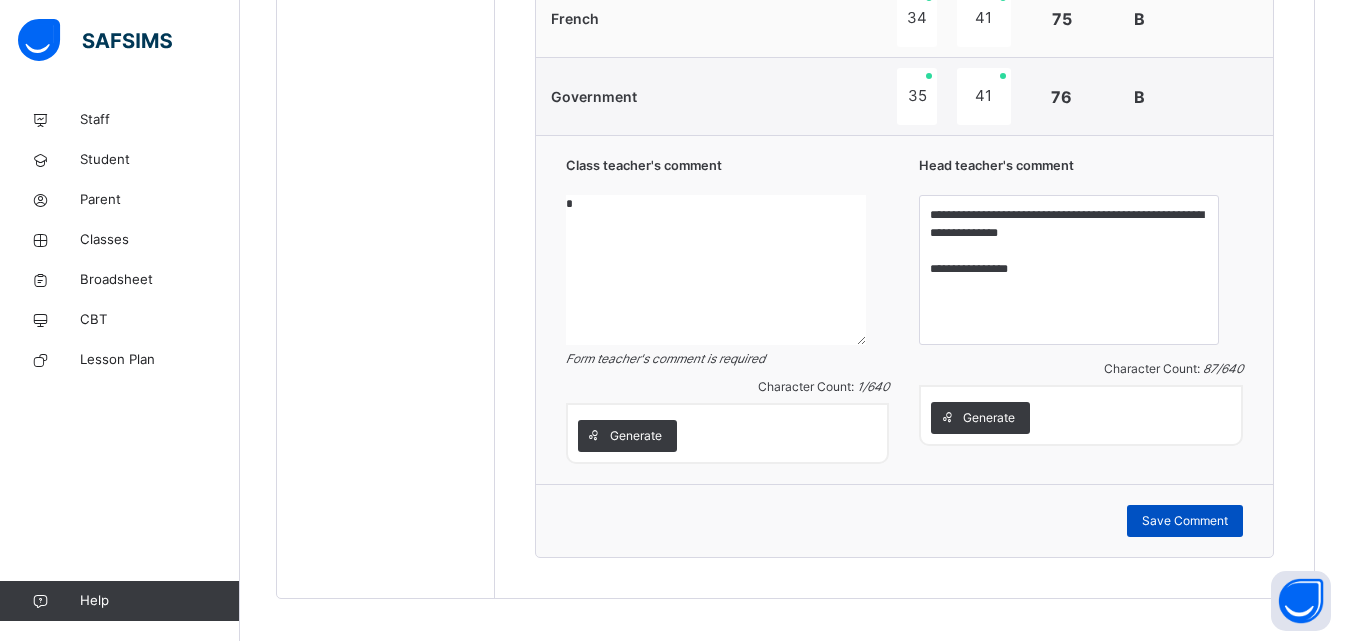 click on "Save Comment" at bounding box center [1185, 521] 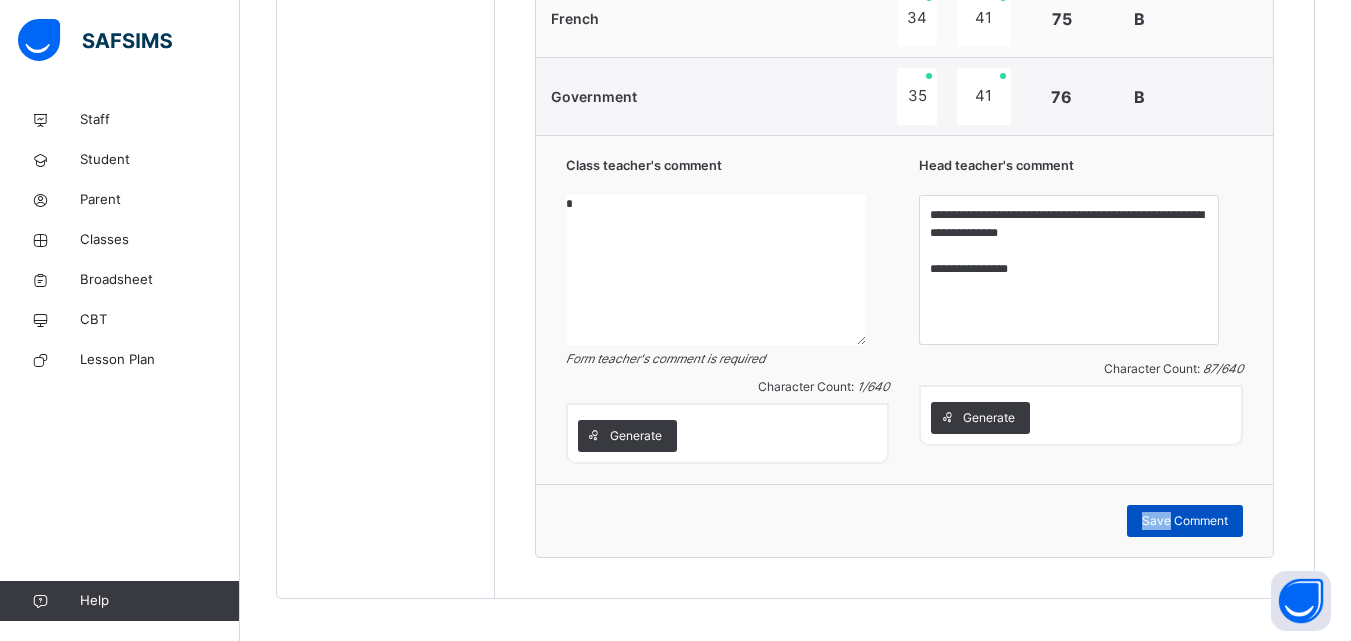 click on "Save Comment" at bounding box center [1185, 521] 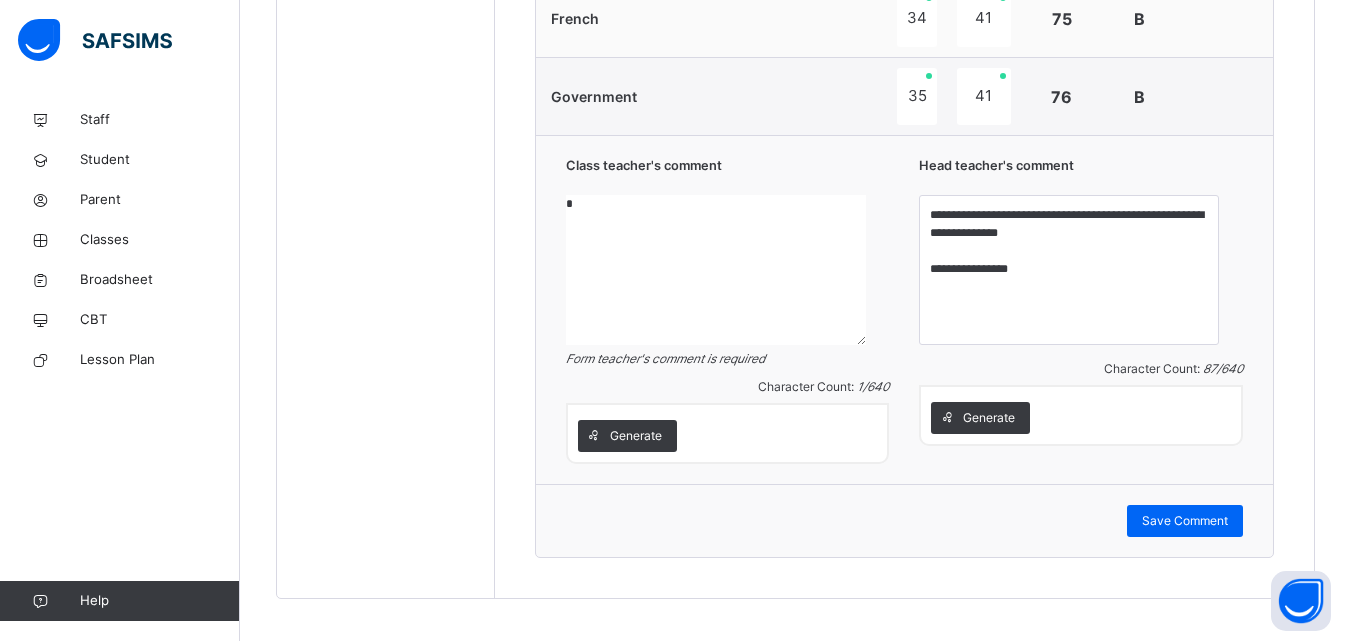 click on "*" at bounding box center [716, 270] 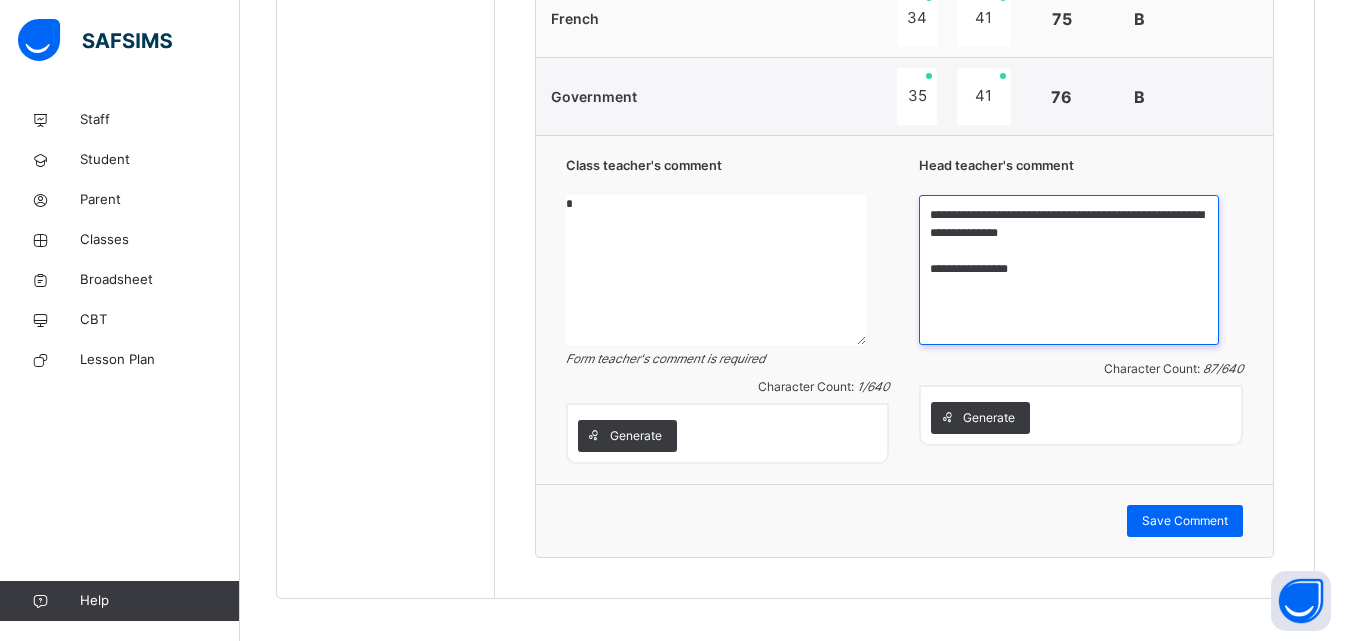 drag, startPoint x: 967, startPoint y: 212, endPoint x: 1111, endPoint y: 287, distance: 162.3607 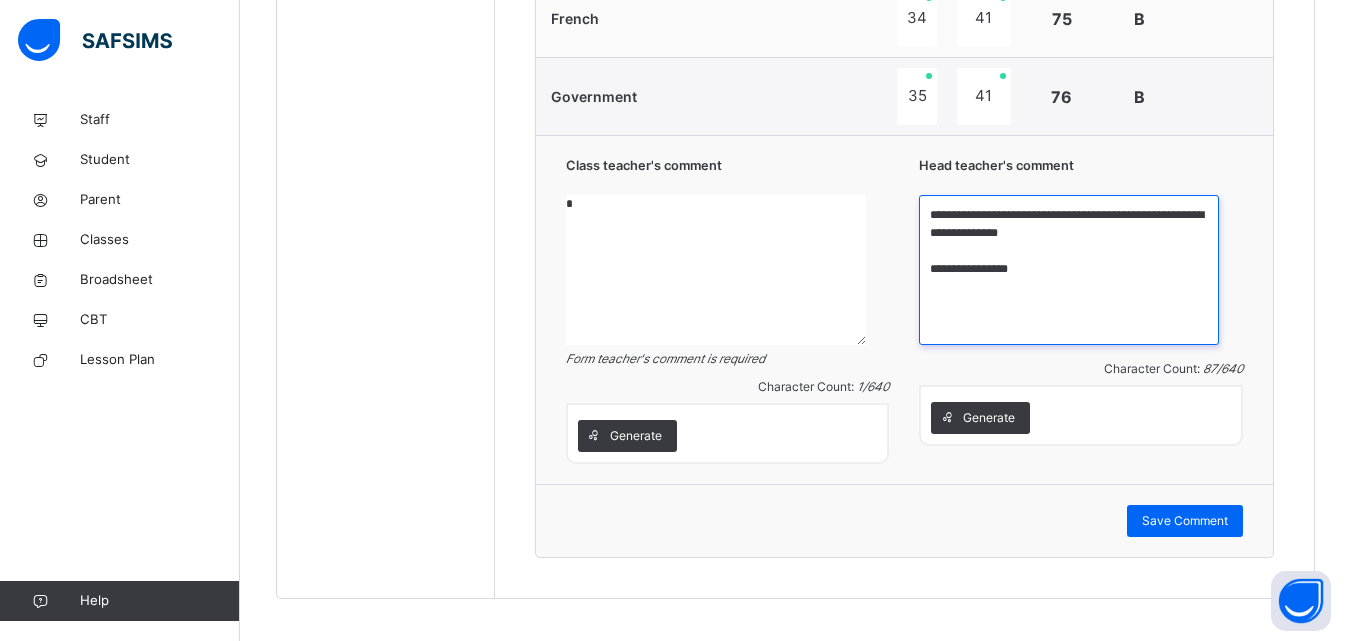 drag, startPoint x: 968, startPoint y: 218, endPoint x: 1096, endPoint y: 289, distance: 146.37282 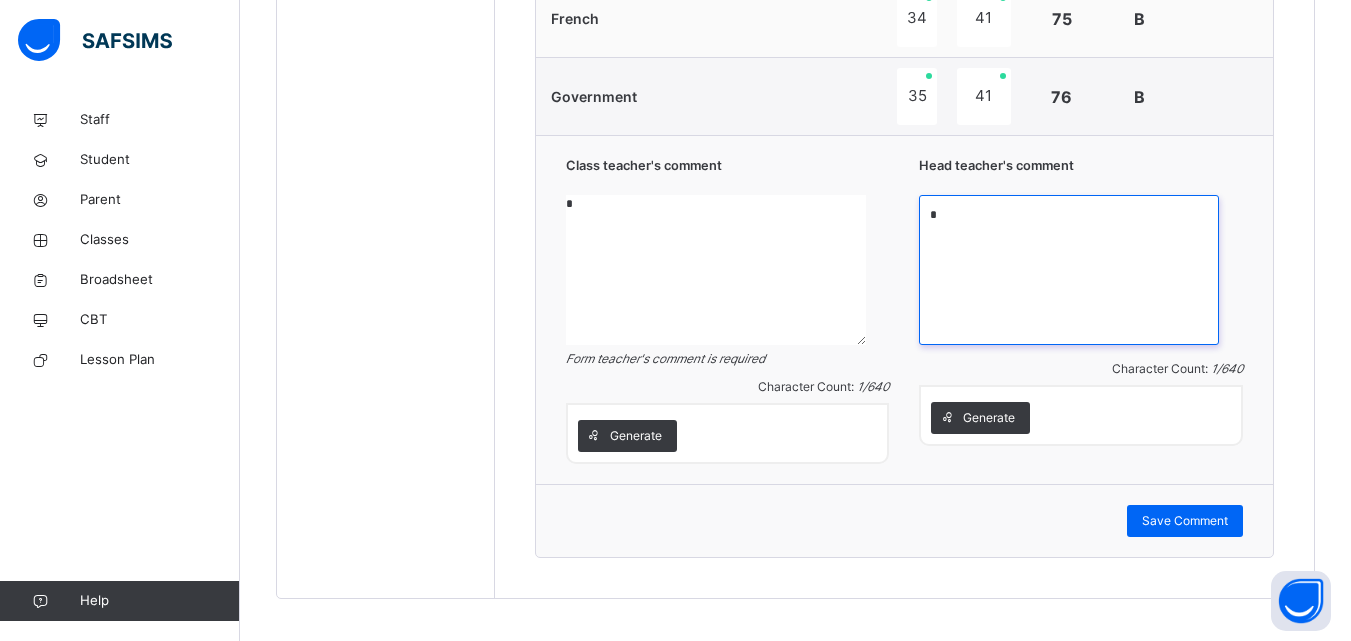 click on "*" at bounding box center (1069, 270) 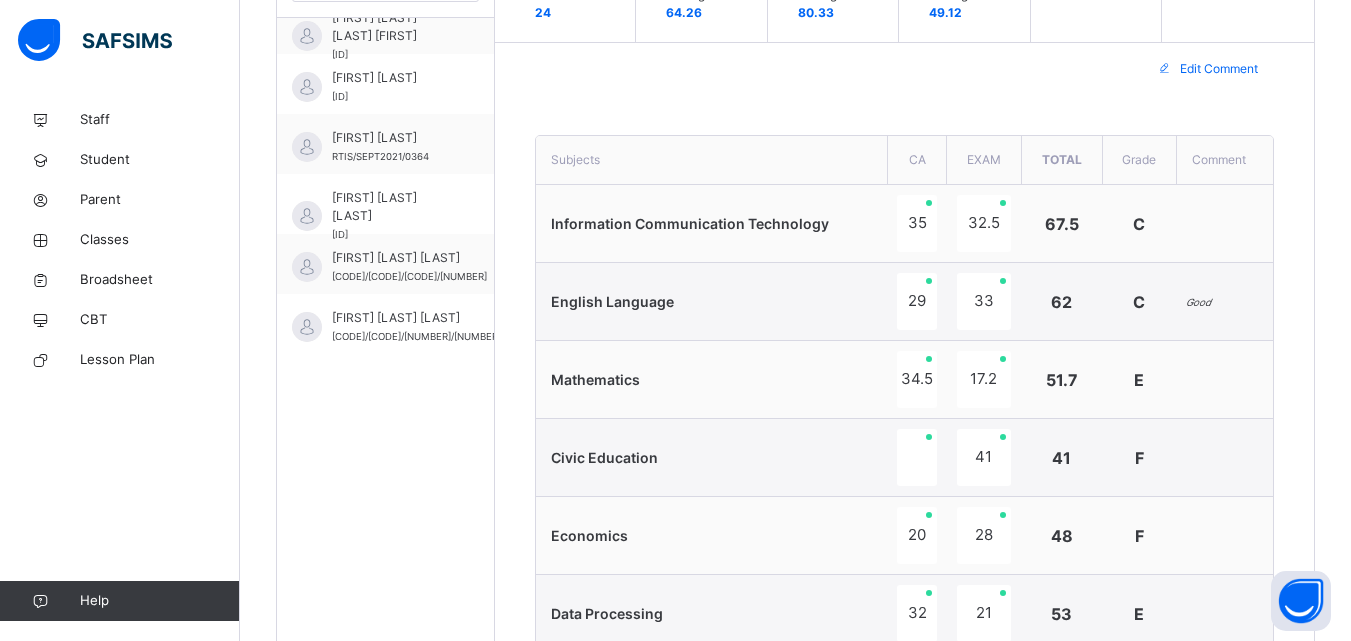 scroll, scrollTop: 591, scrollLeft: 0, axis: vertical 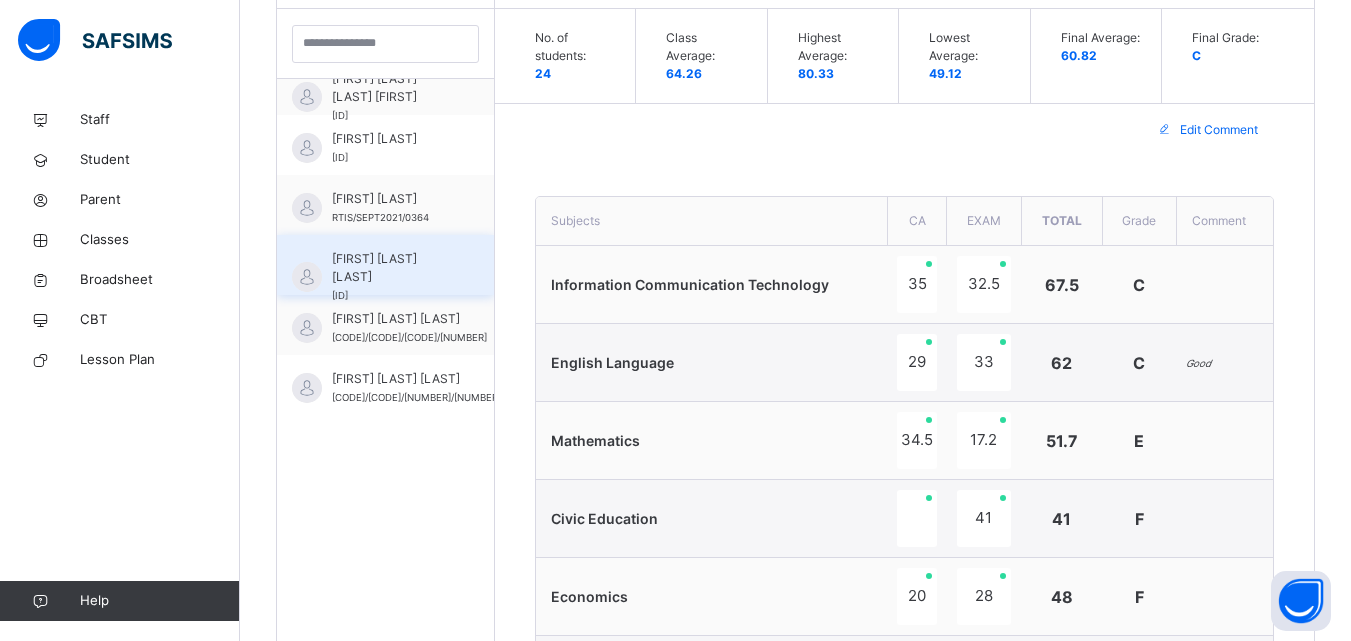 type on "*" 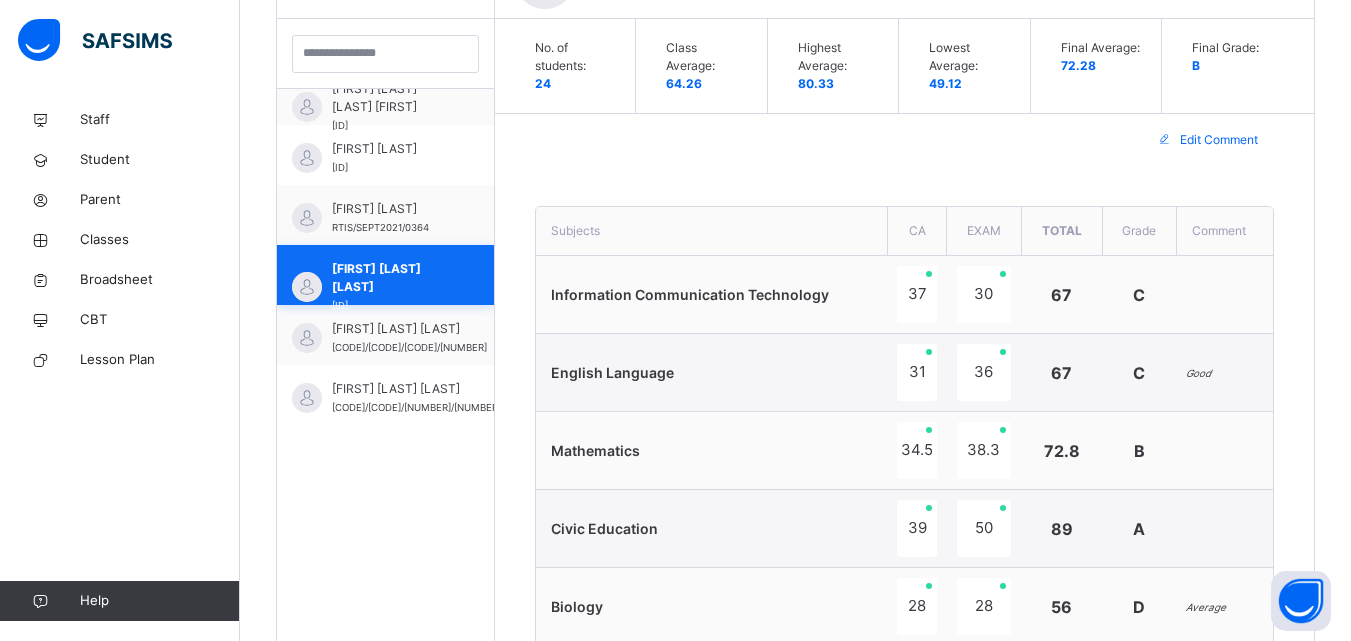 scroll, scrollTop: 591, scrollLeft: 0, axis: vertical 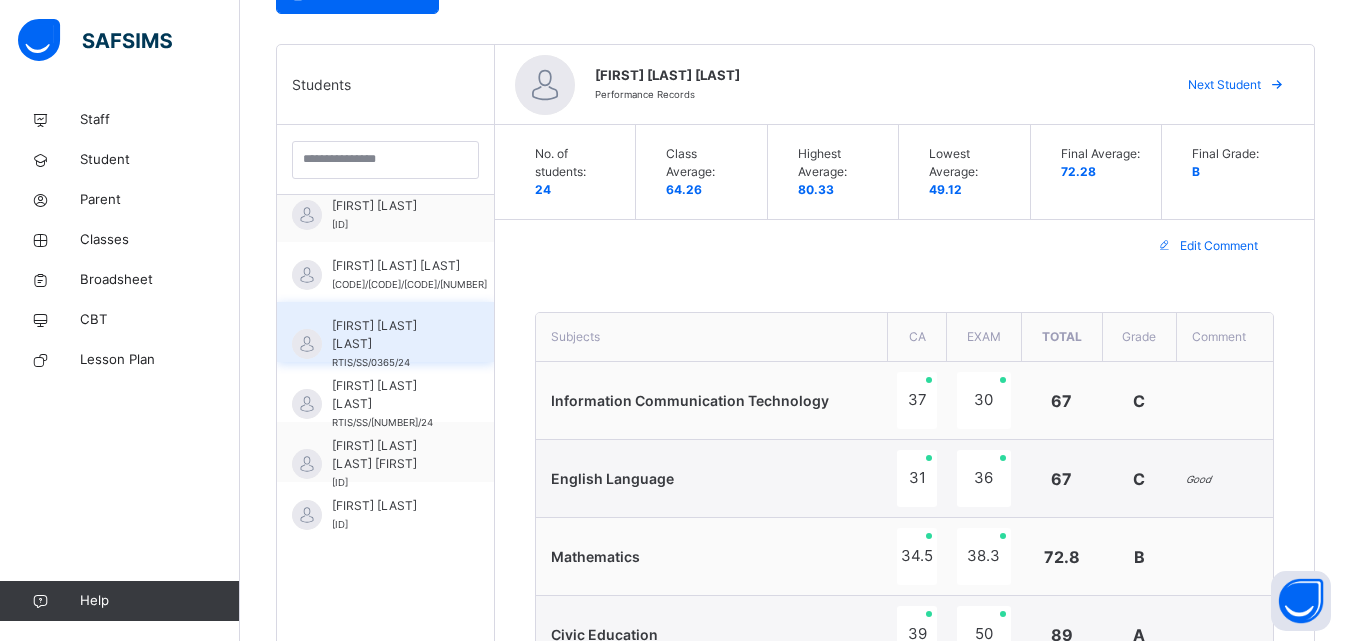 click on "[FIRST] [LAST] [LAST]" at bounding box center (390, 335) 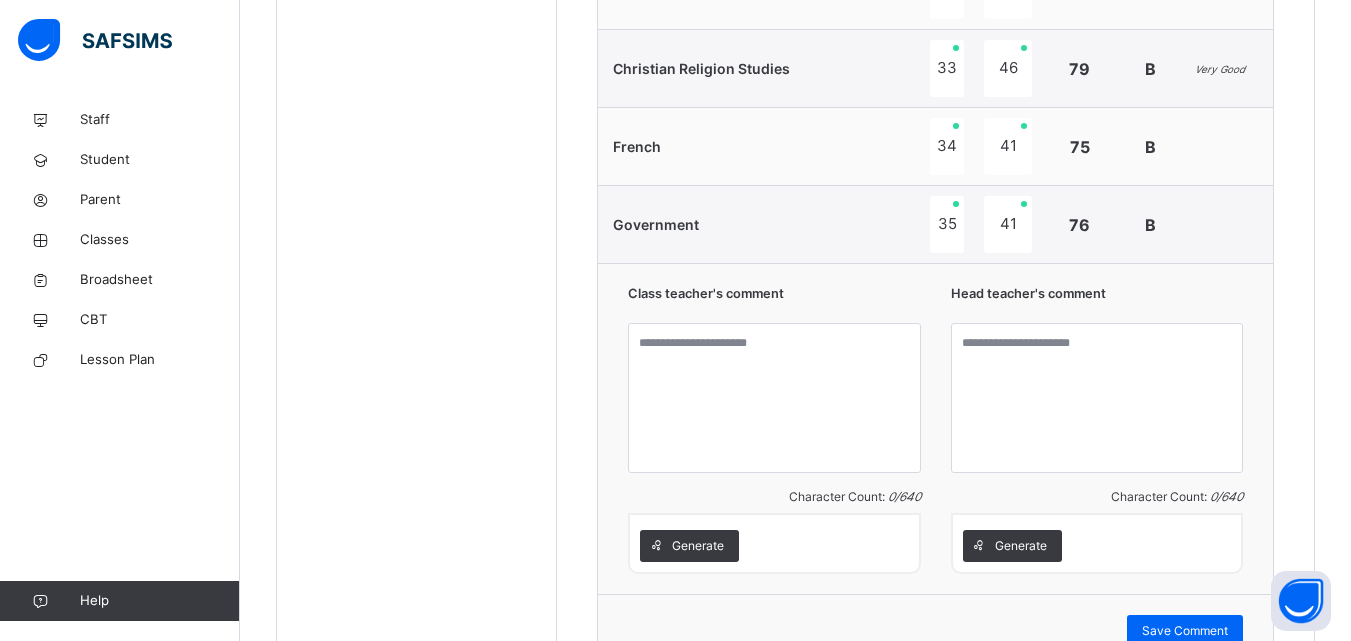 scroll, scrollTop: 1339, scrollLeft: 0, axis: vertical 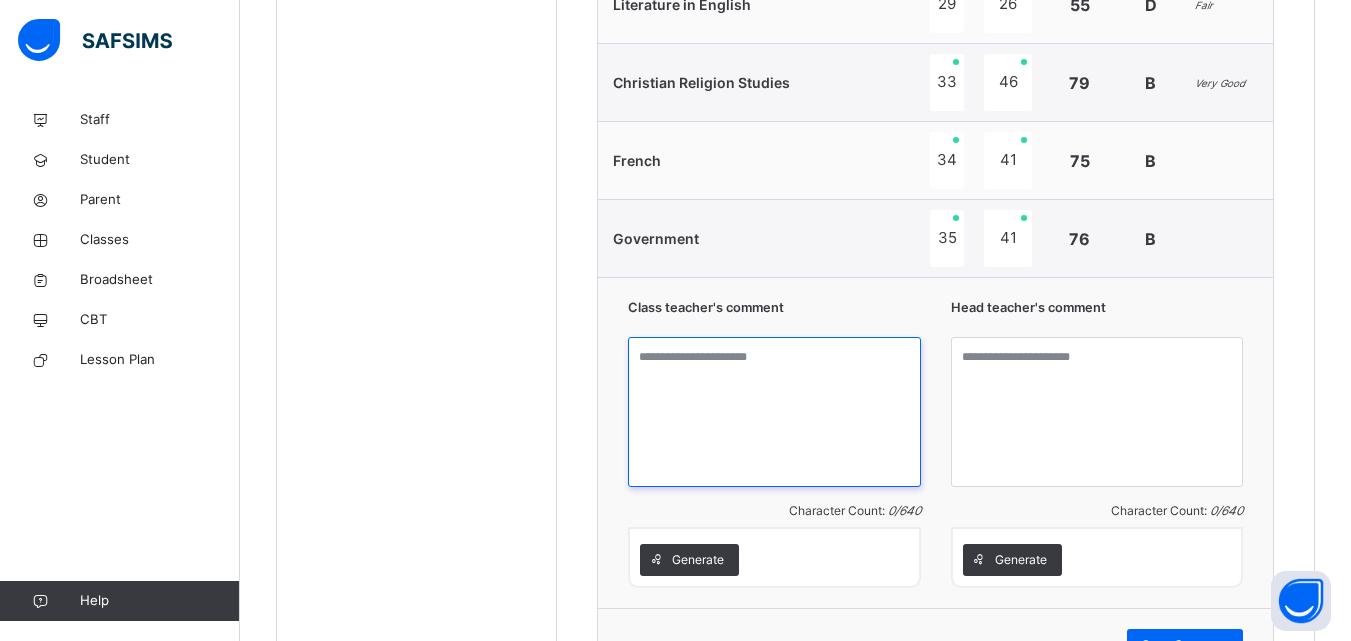 click at bounding box center (774, 412) 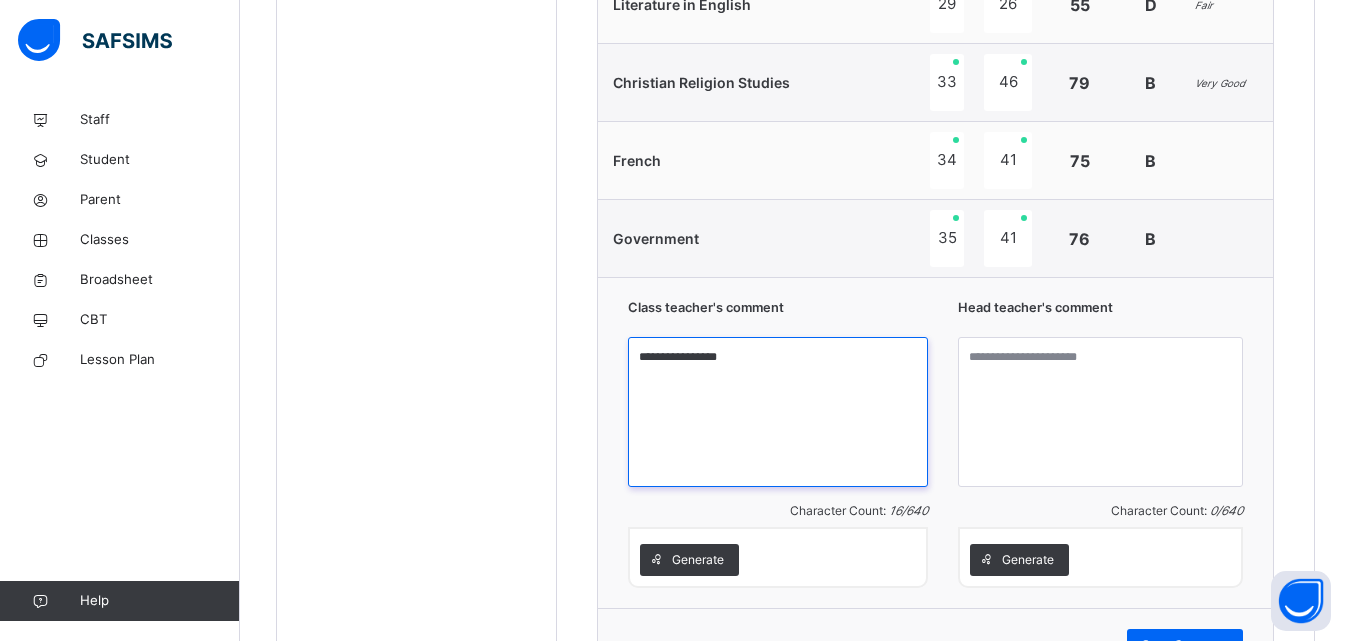 type on "**********" 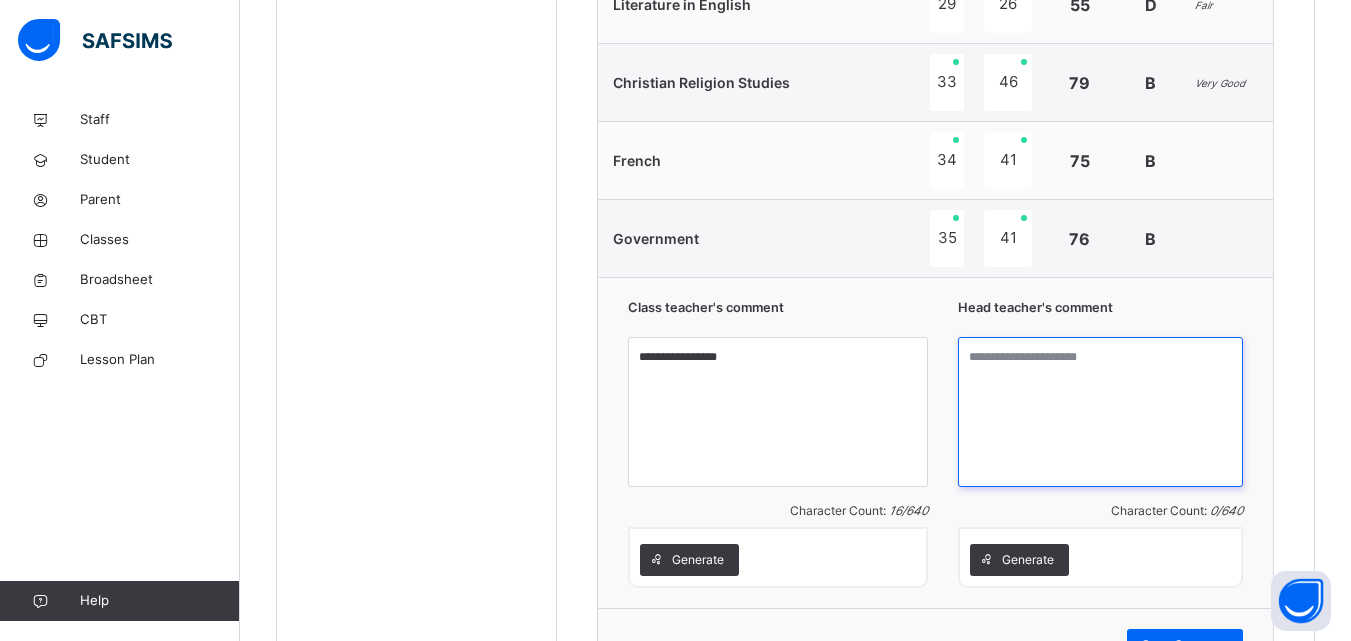 click at bounding box center [1100, 412] 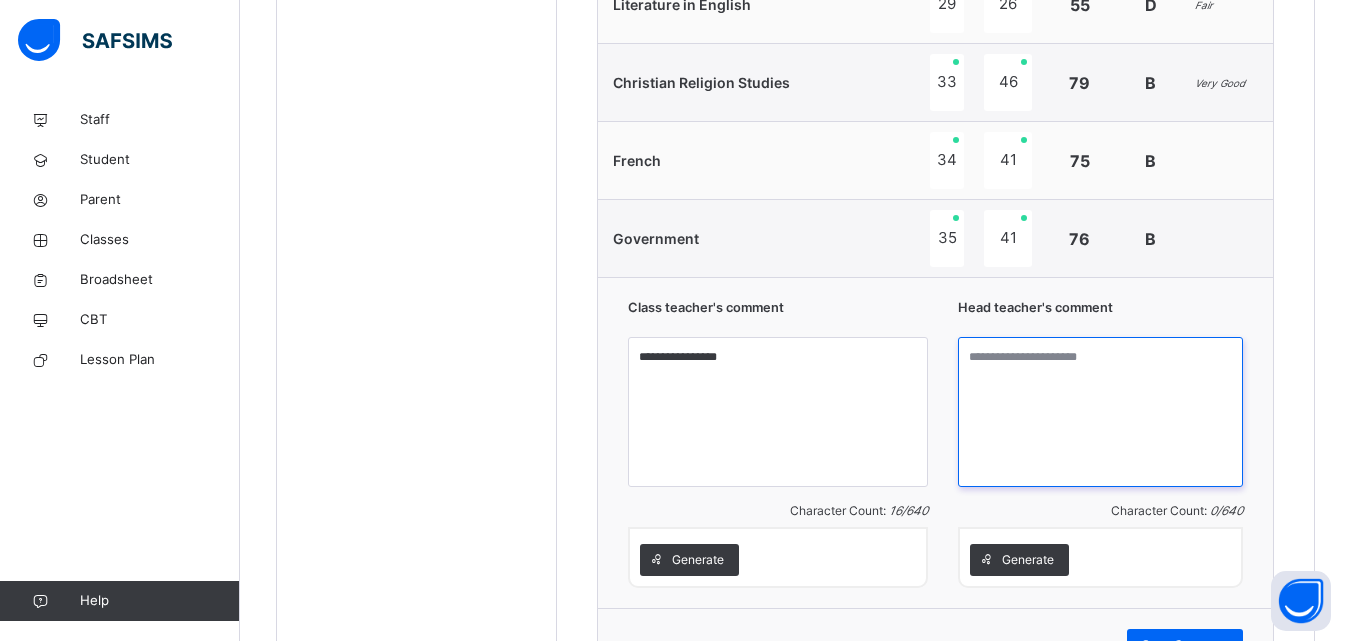 paste on "**********" 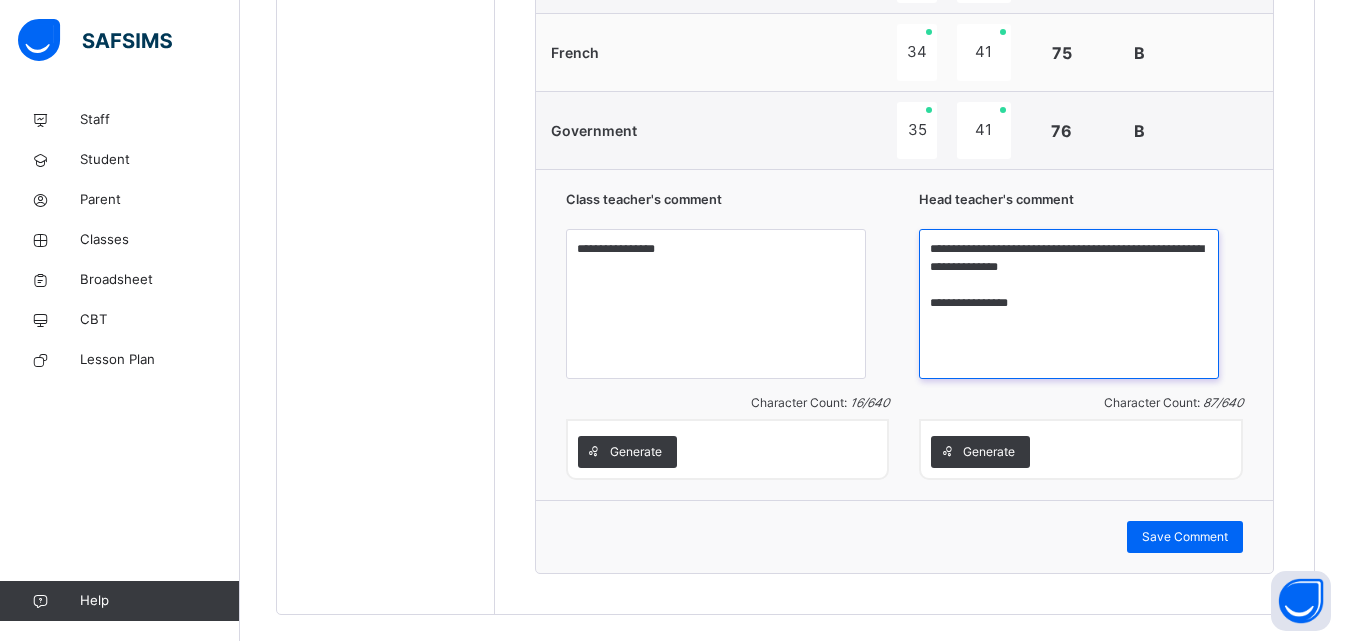 scroll, scrollTop: 1475, scrollLeft: 0, axis: vertical 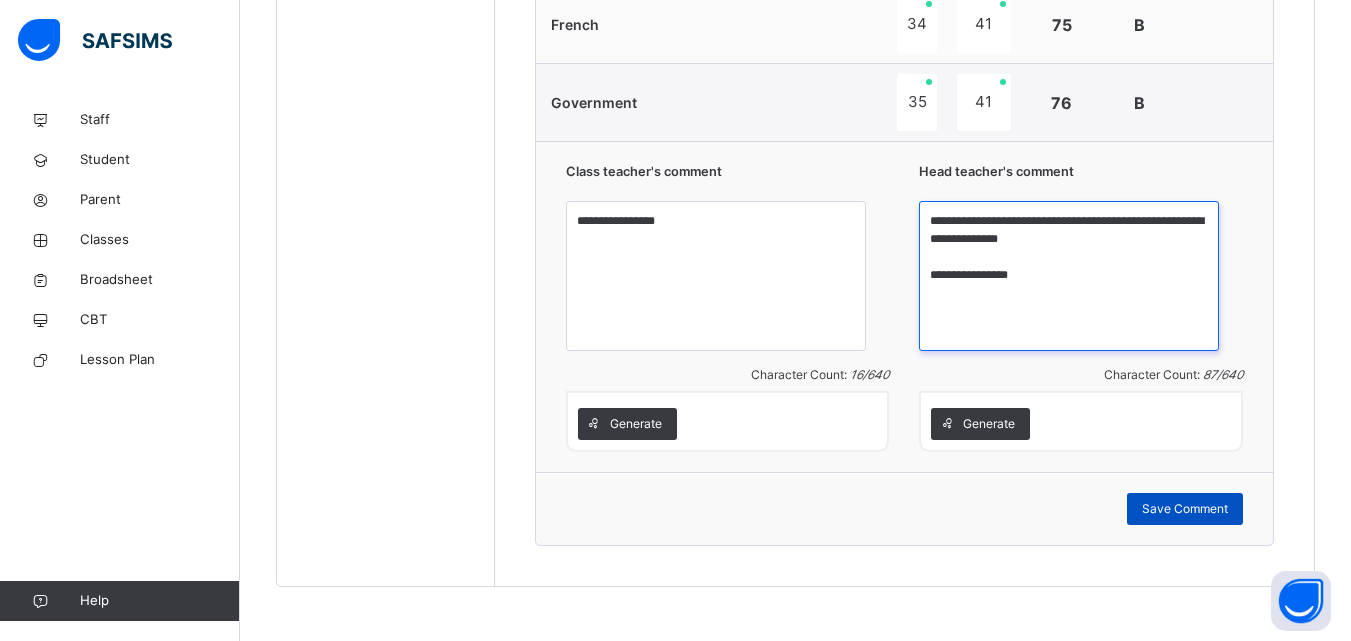 type on "**********" 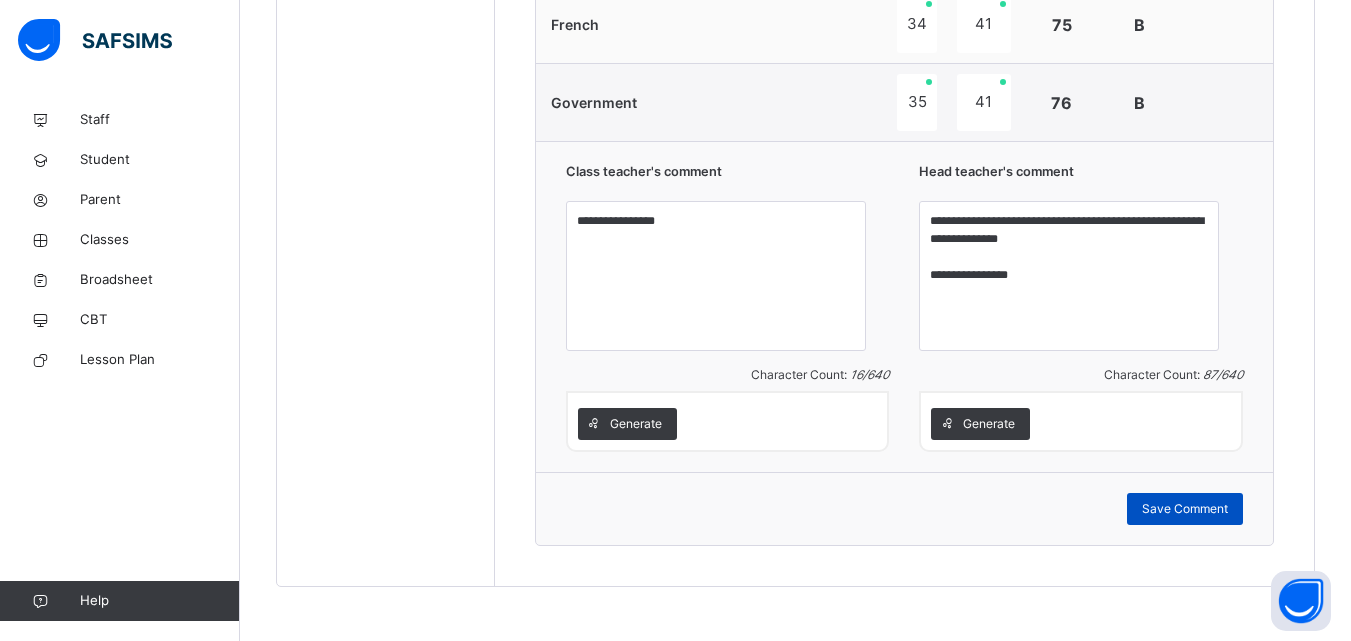 click on "Save Comment" at bounding box center (1185, 509) 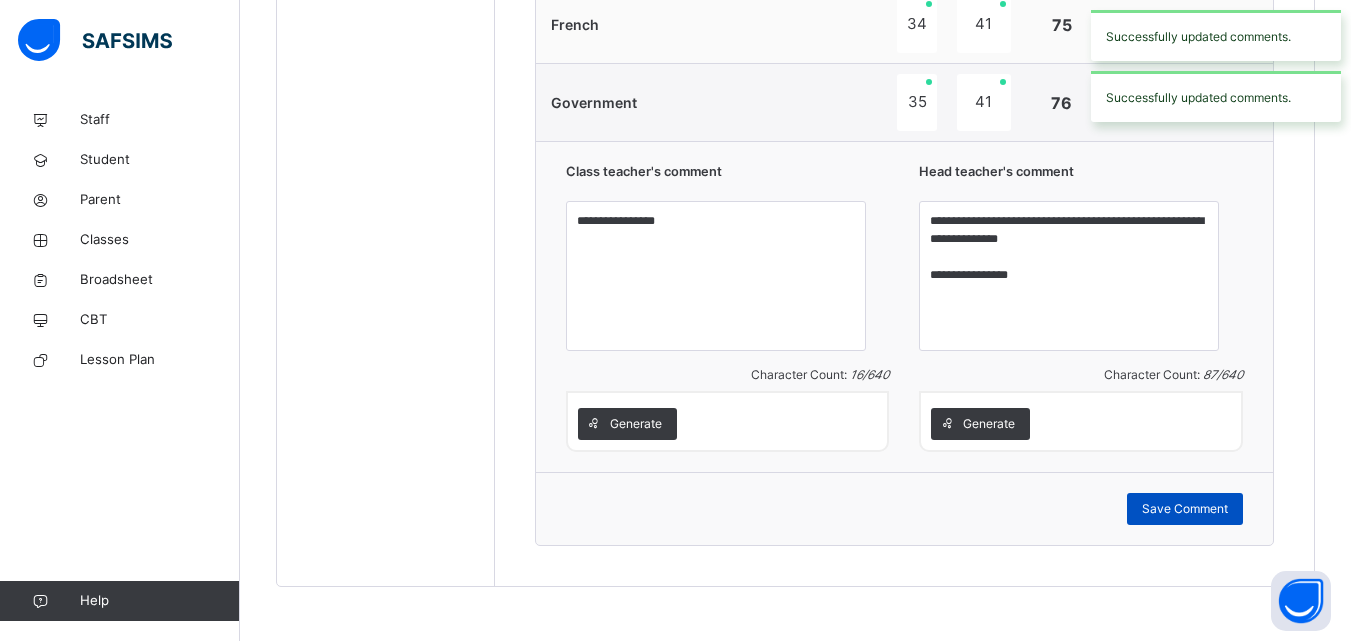 click on "Save Comment" at bounding box center [1185, 509] 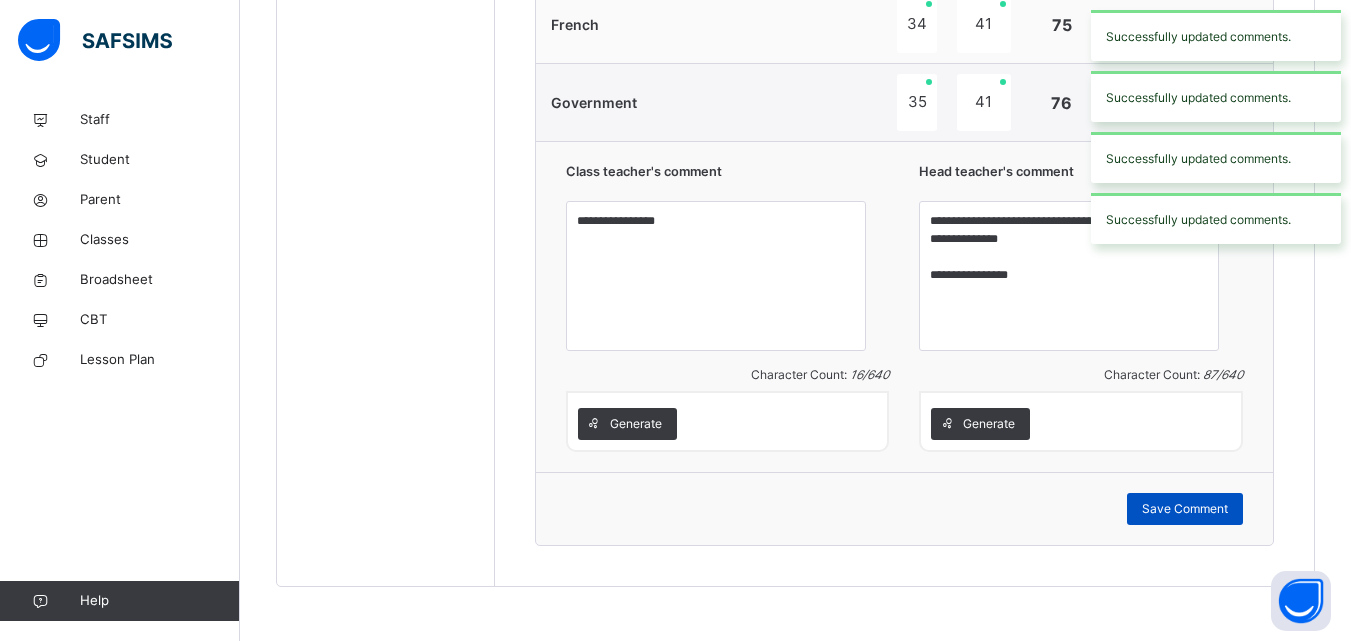 click on "Save Comment" at bounding box center [1185, 509] 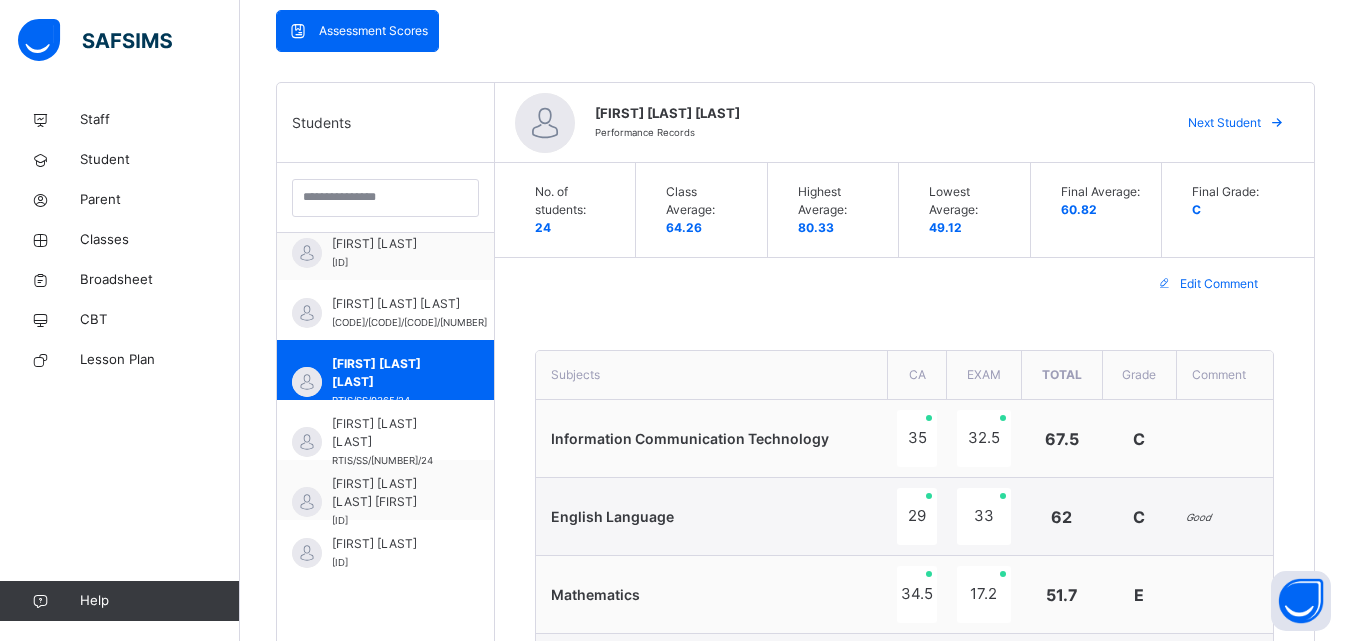 scroll, scrollTop: 440, scrollLeft: 0, axis: vertical 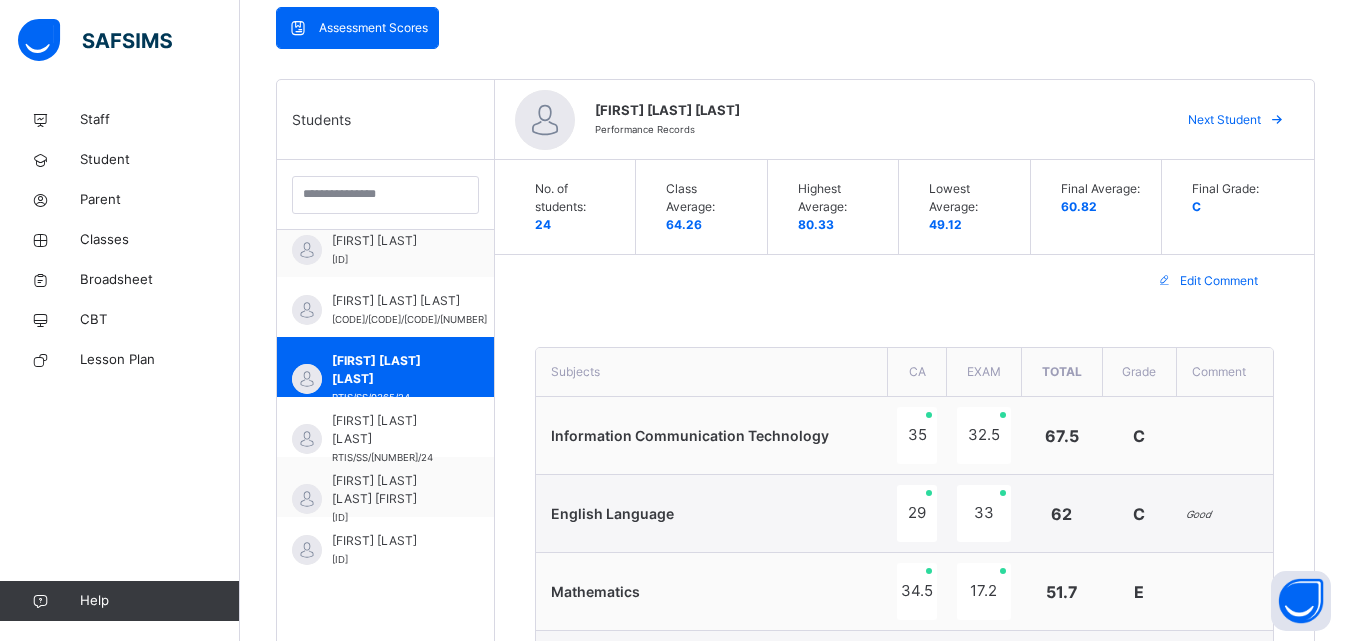 click on "Next Student" at bounding box center (1224, 120) 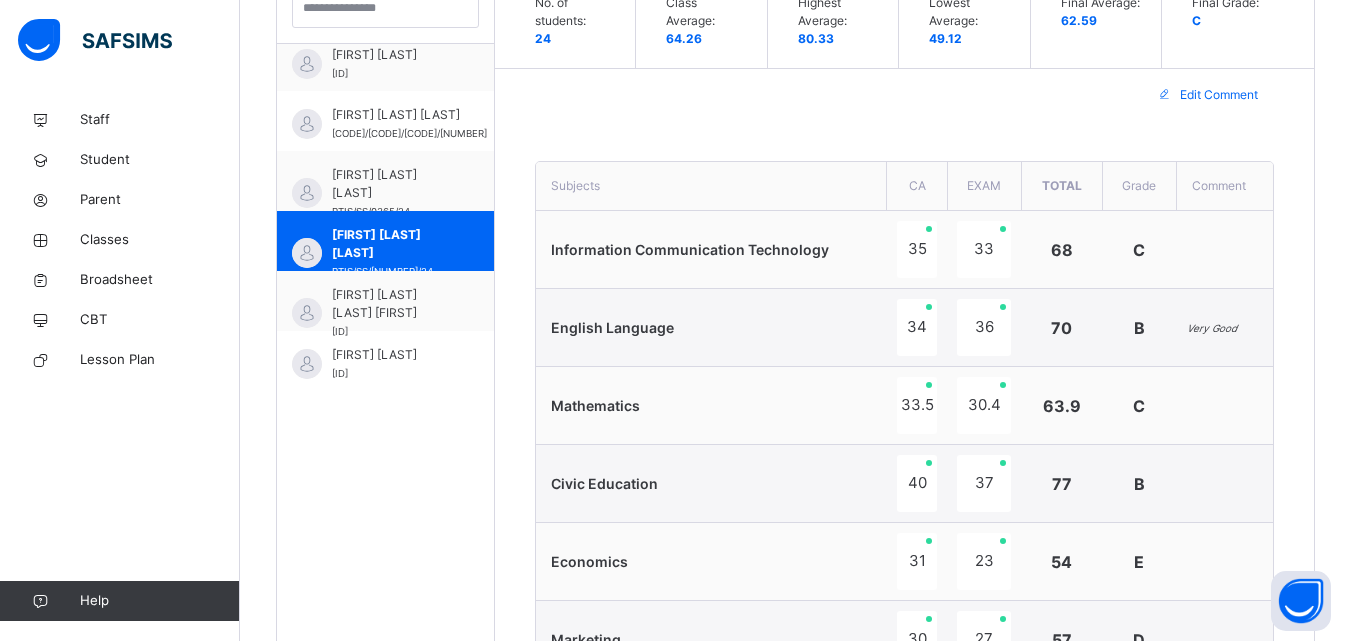 scroll, scrollTop: 619, scrollLeft: 0, axis: vertical 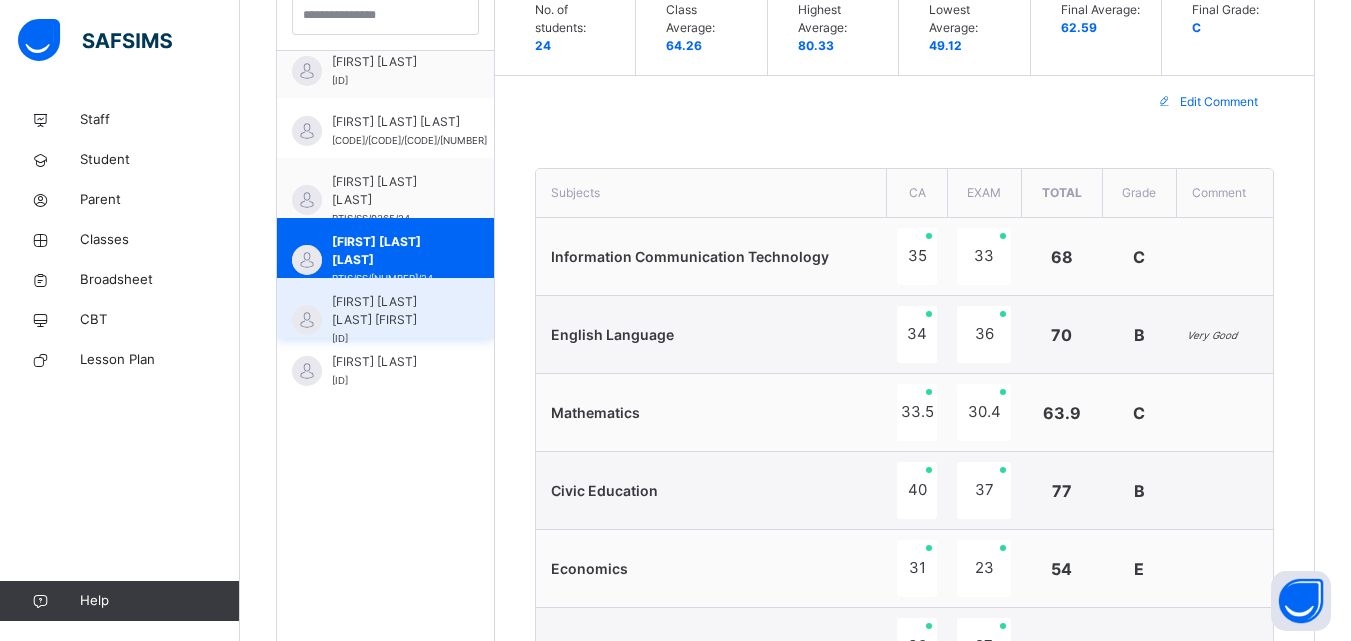 click on "[FIRST] [LAST] [LAST] [FIRST]" at bounding box center (390, 311) 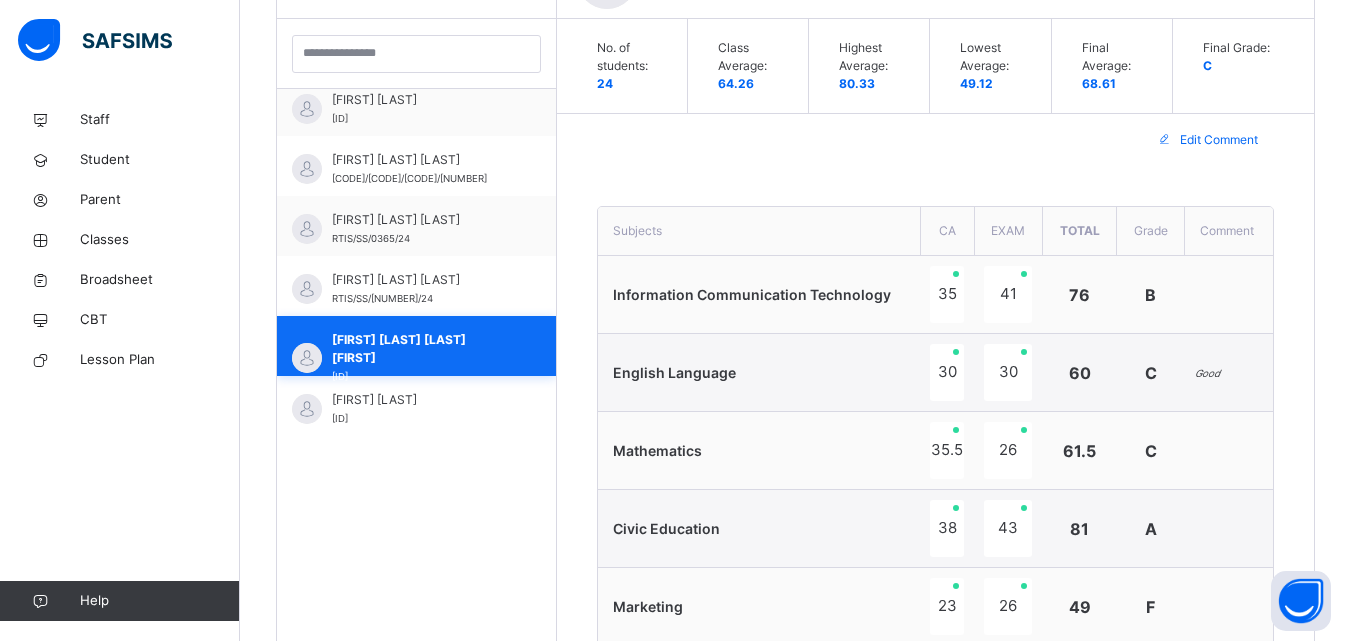 scroll, scrollTop: 619, scrollLeft: 0, axis: vertical 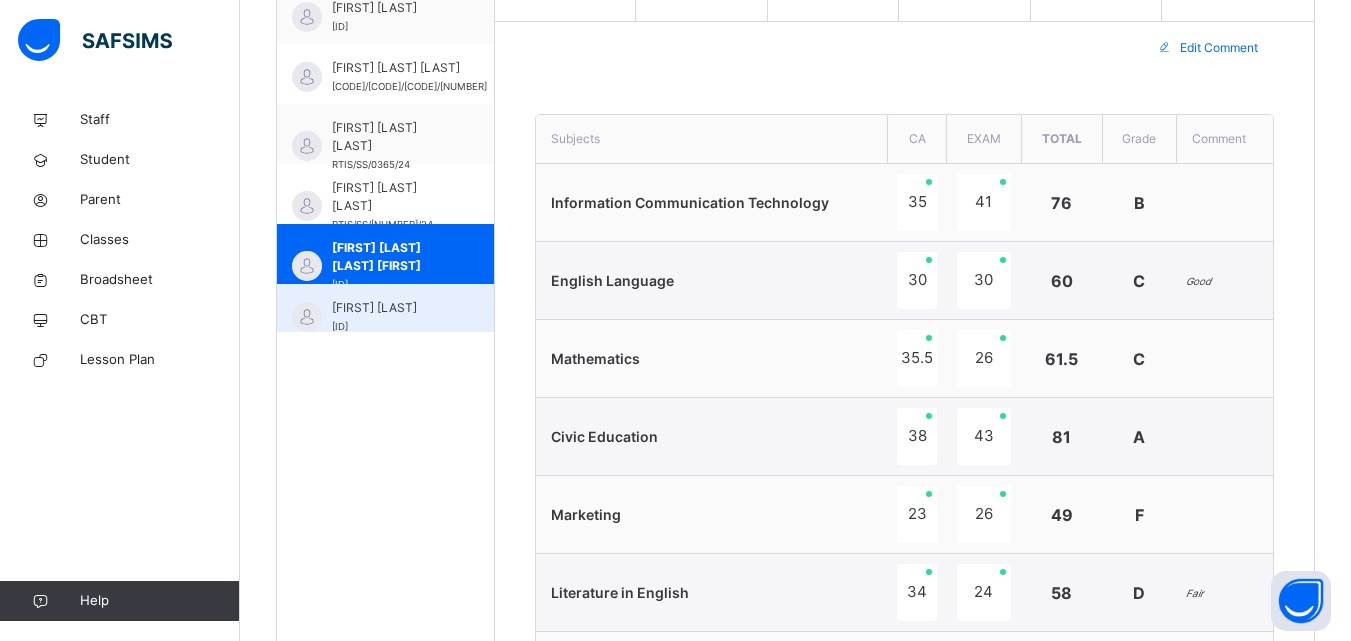 click on "[FIRST] [LAST]" at bounding box center [390, 308] 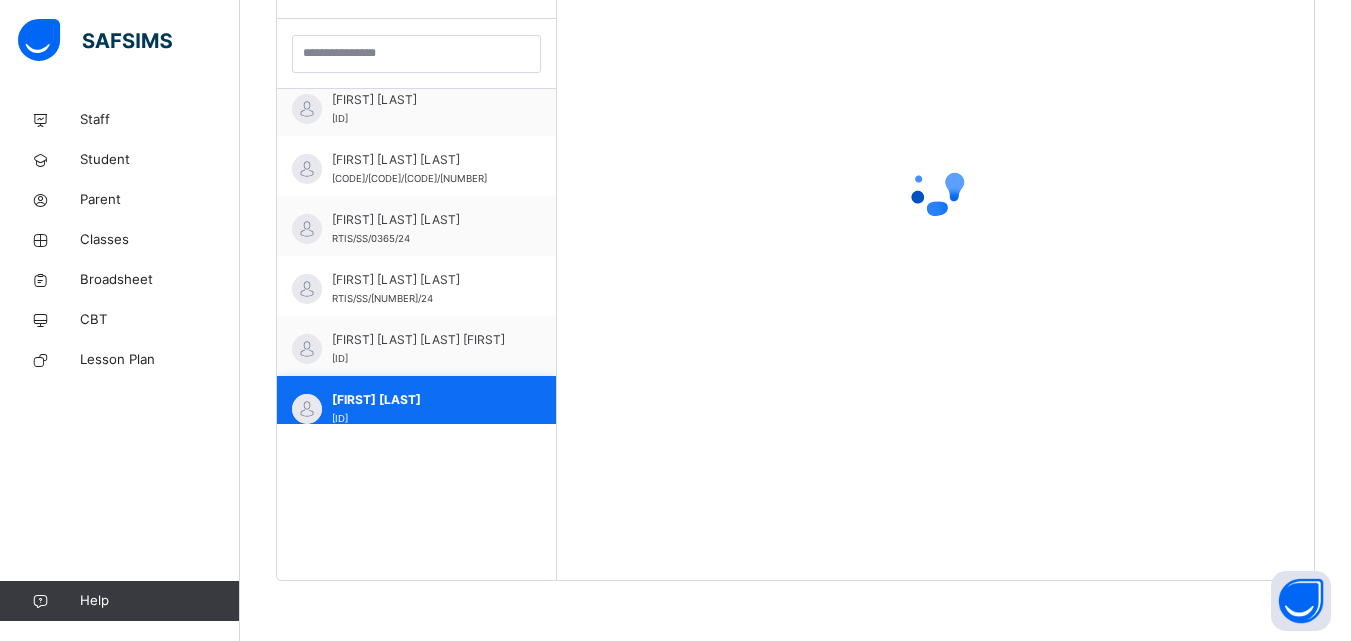 scroll, scrollTop: 581, scrollLeft: 0, axis: vertical 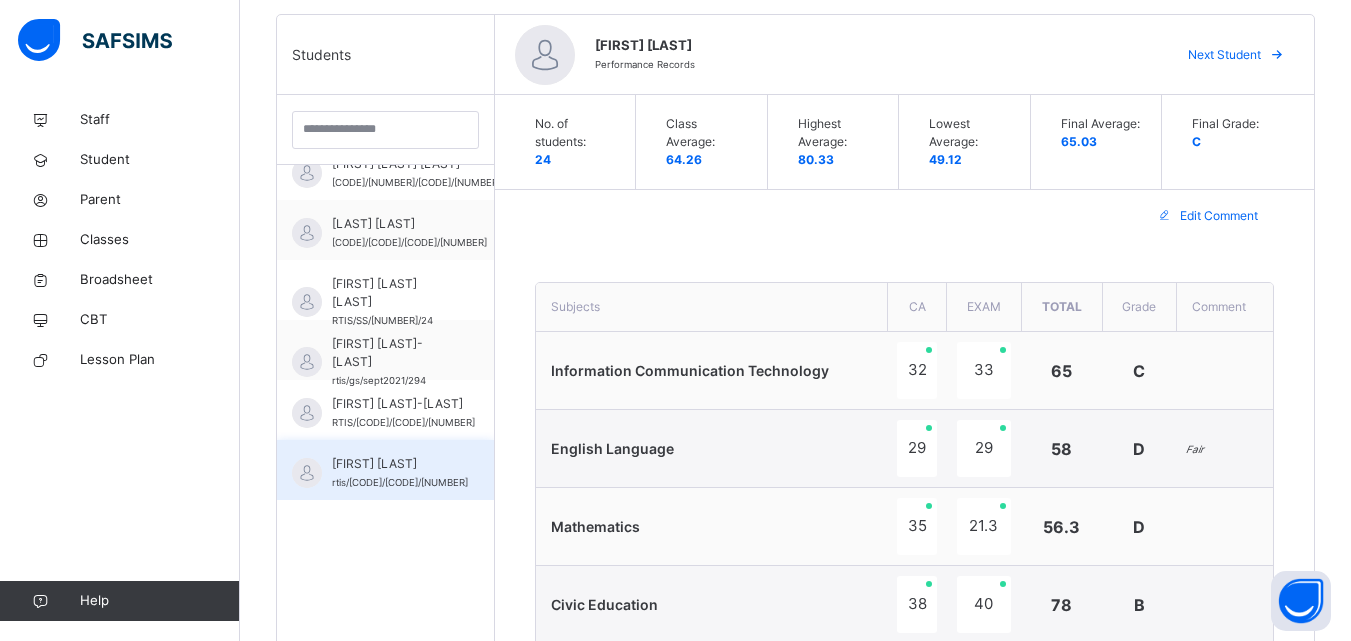 click on "[LAST]  [LAST] [LAST]" at bounding box center (400, 473) 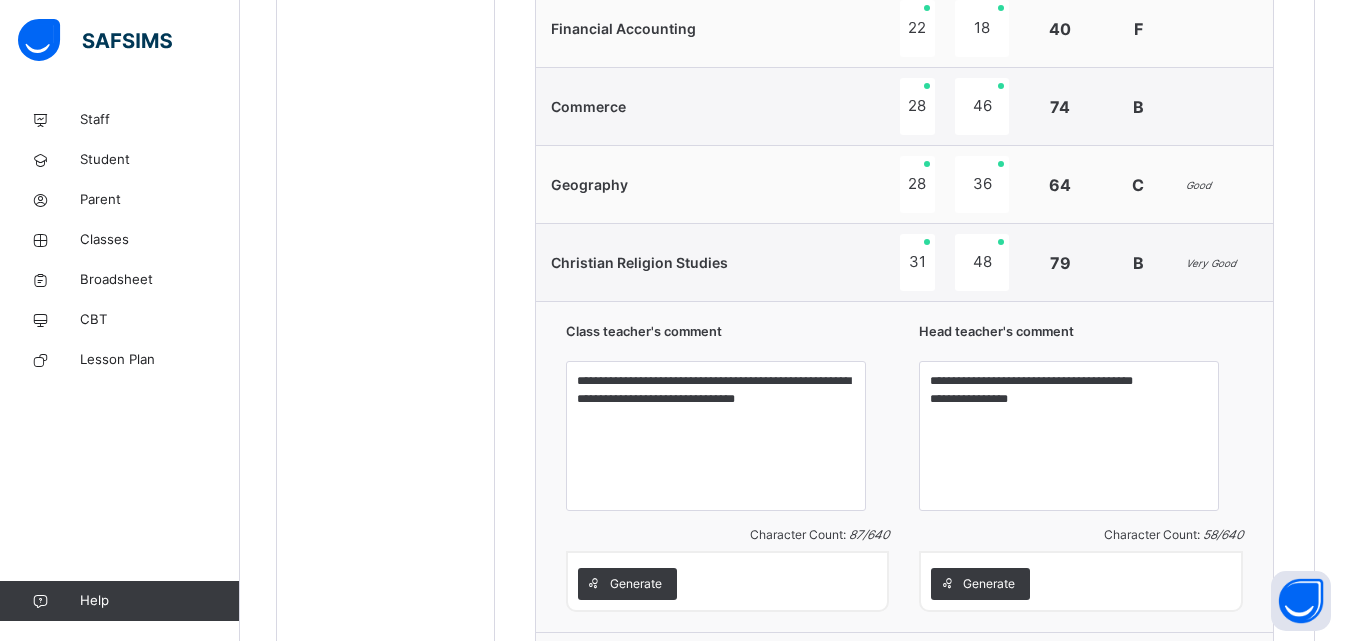 scroll, scrollTop: 1312, scrollLeft: 0, axis: vertical 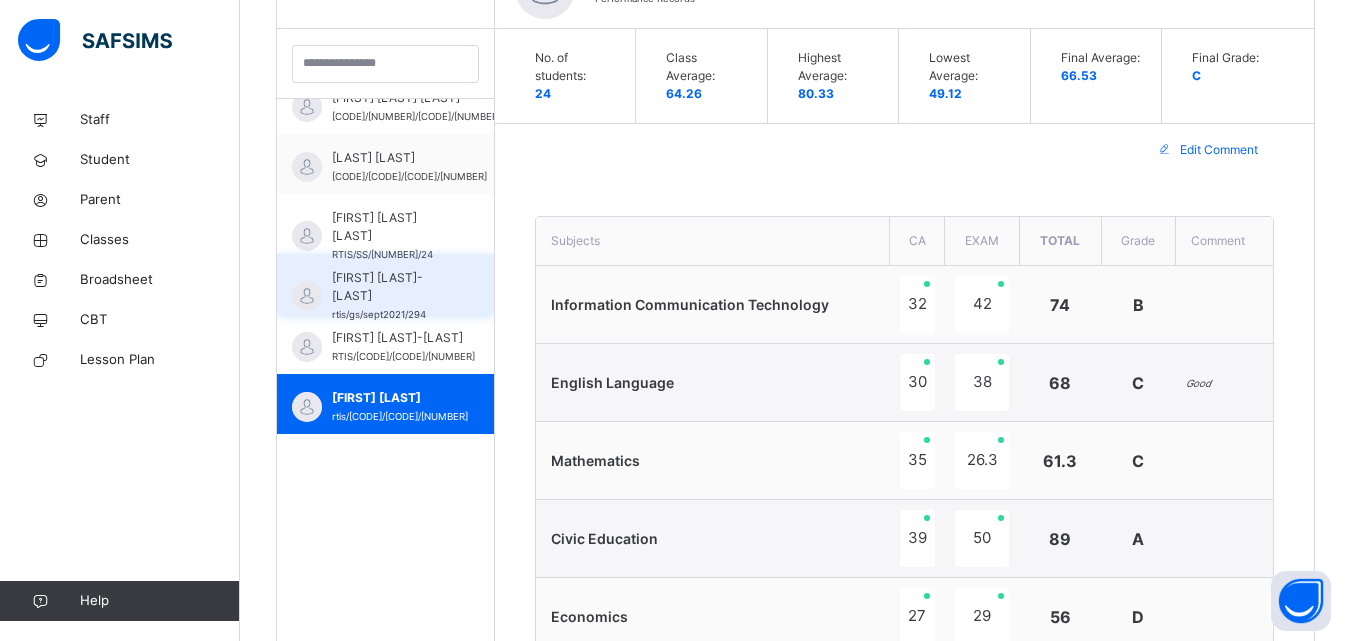 click on "[FIRST] [LAST]-[LAST]" at bounding box center (390, 287) 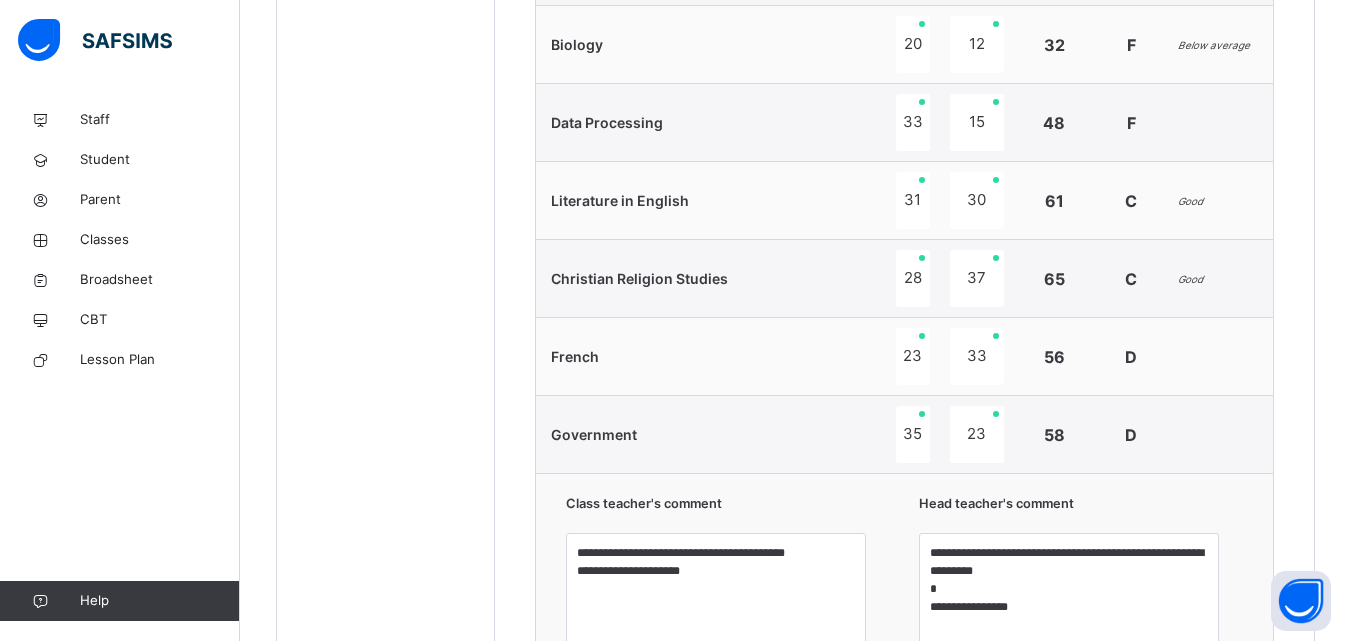 scroll, scrollTop: 1203, scrollLeft: 0, axis: vertical 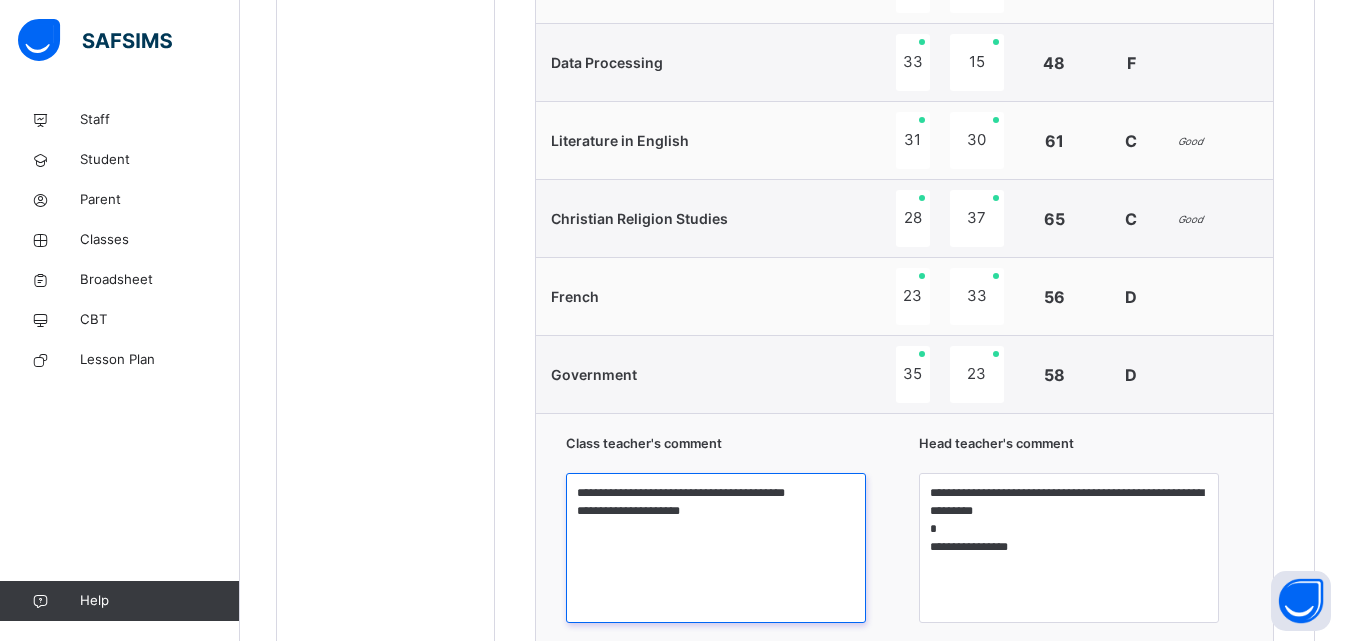 click on "**********" at bounding box center (716, 548) 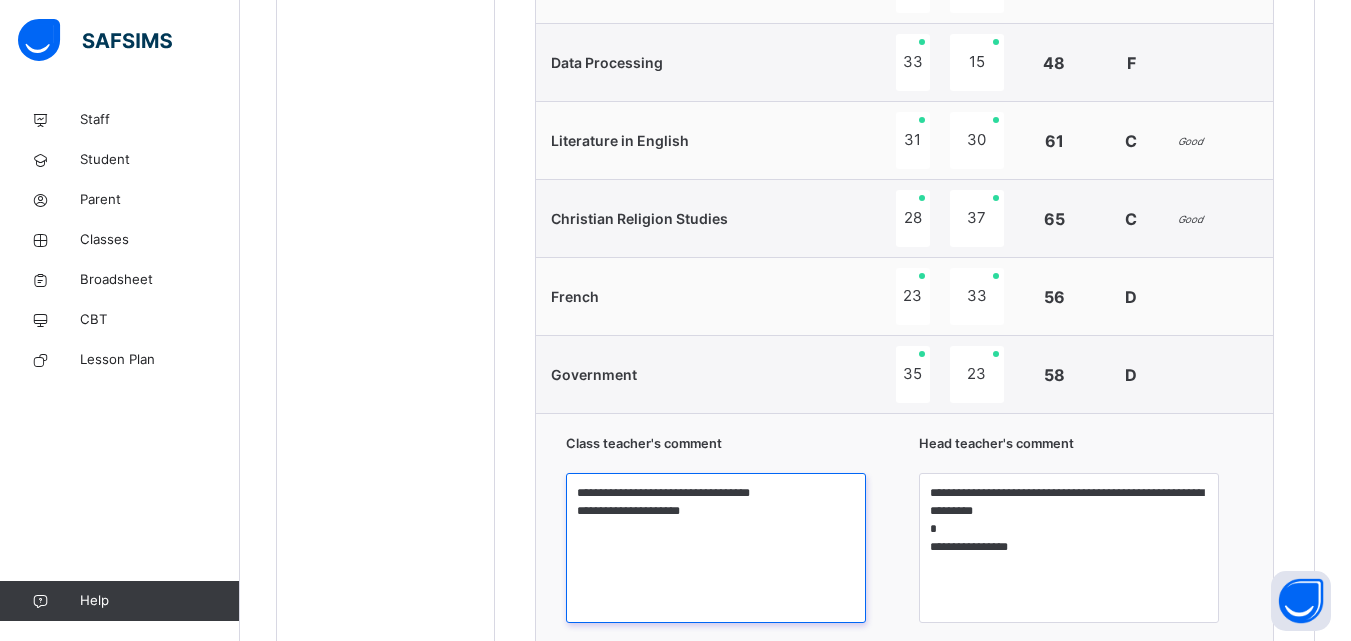 click on "**********" at bounding box center (716, 548) 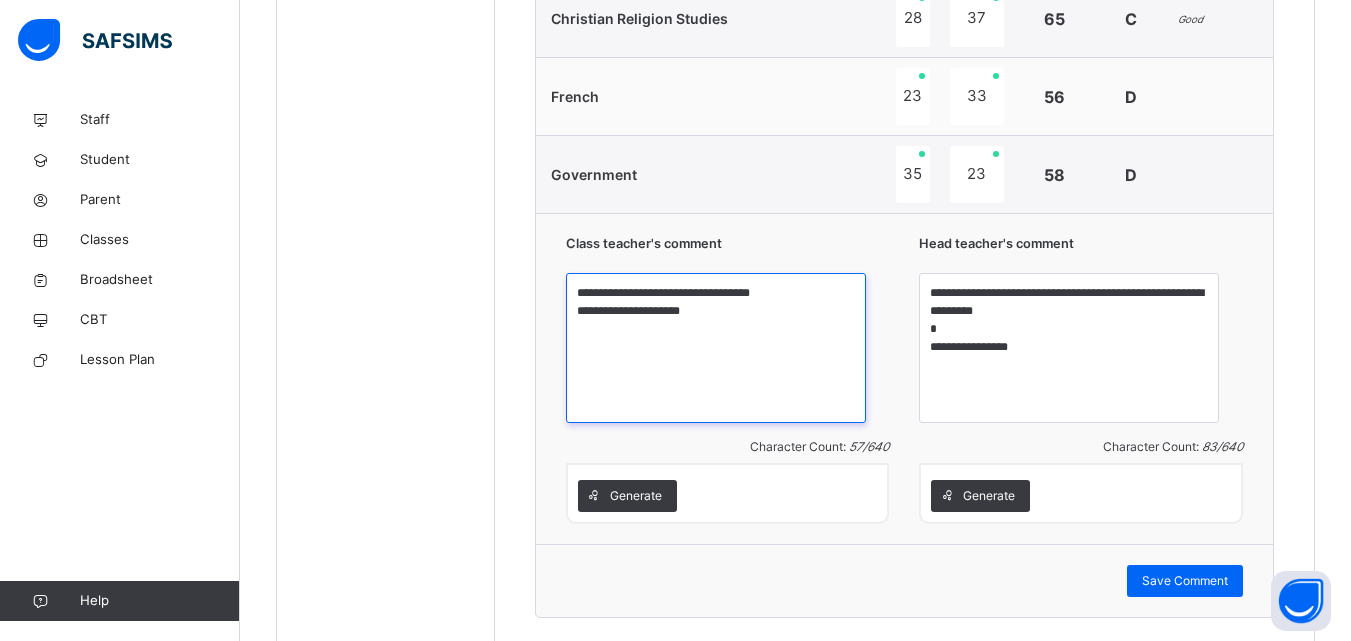 scroll, scrollTop: 1481, scrollLeft: 0, axis: vertical 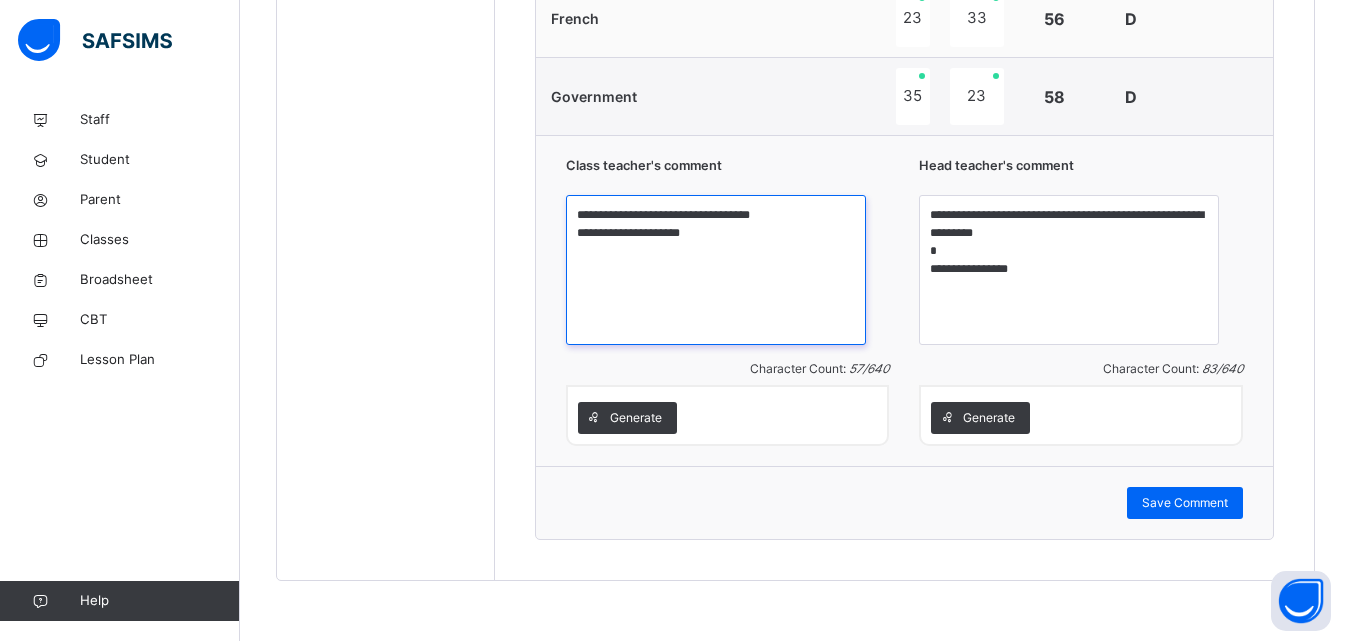 type on "**********" 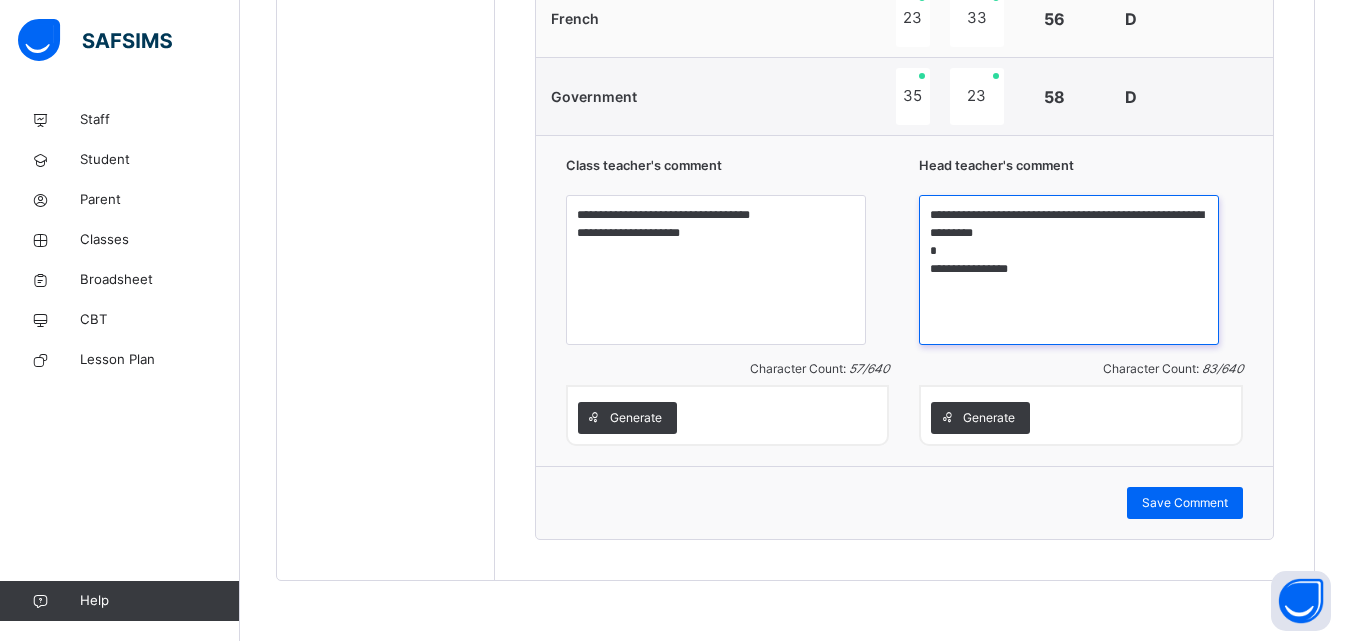 click on "**********" at bounding box center [1069, 270] 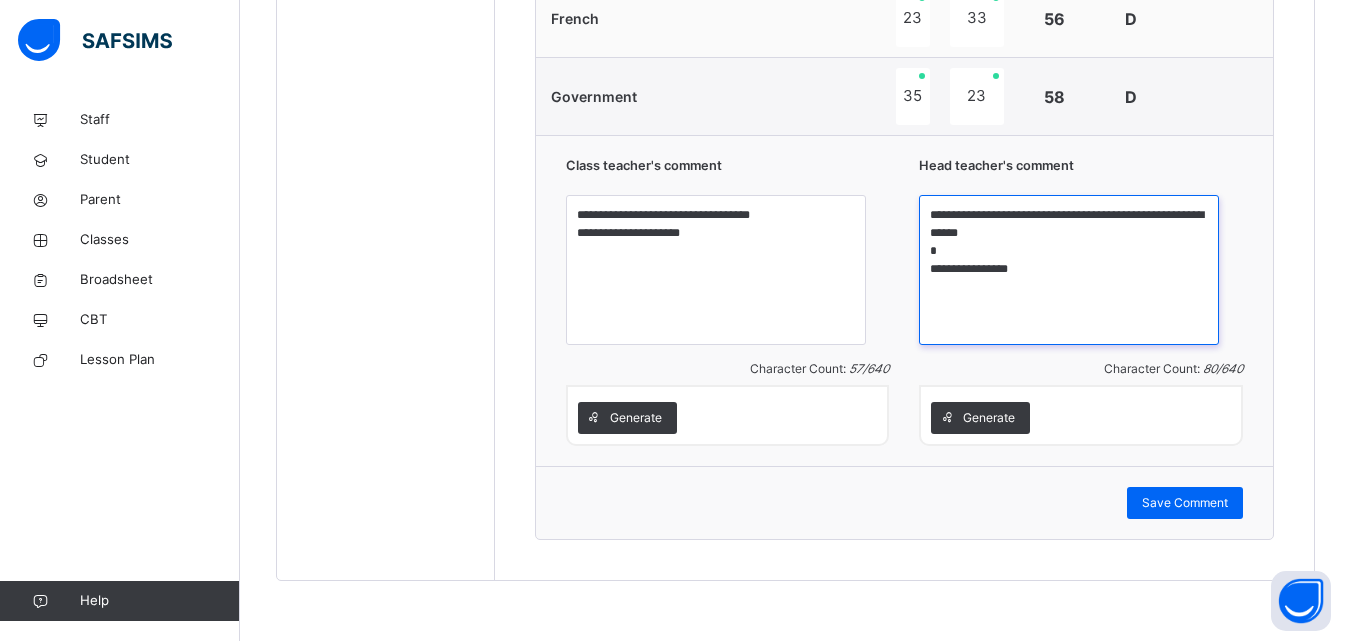 click on "**********" at bounding box center (1069, 270) 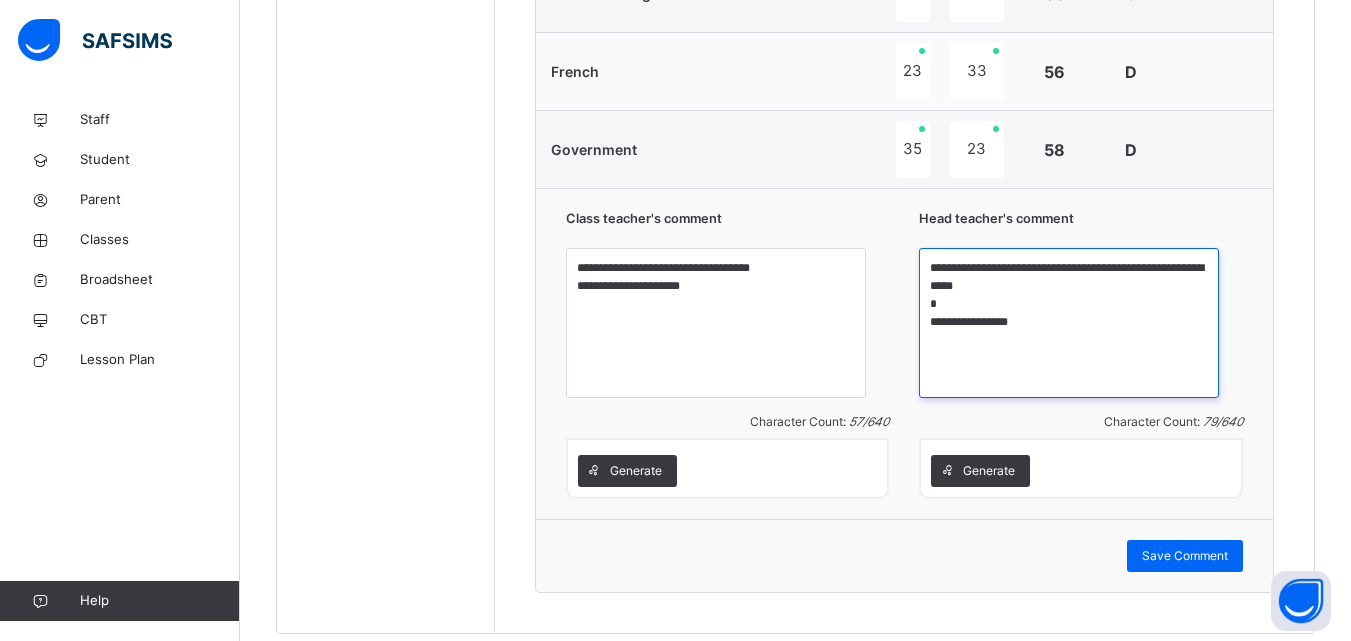 scroll, scrollTop: 1481, scrollLeft: 0, axis: vertical 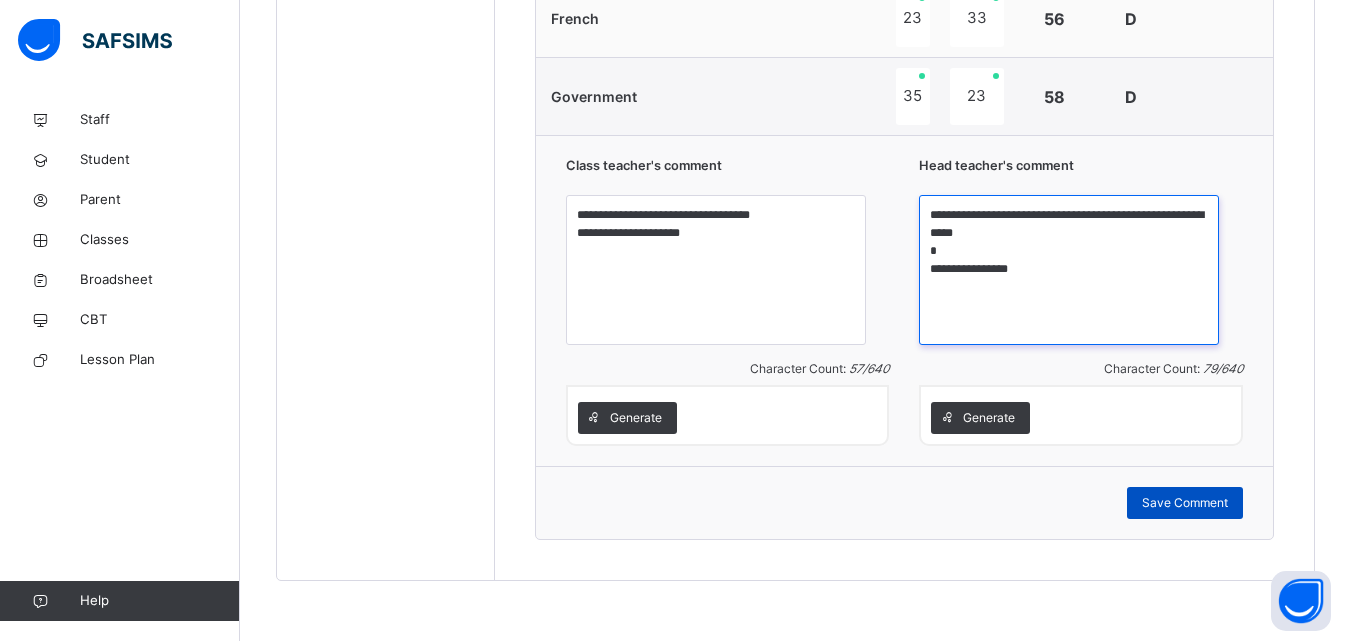 type on "**********" 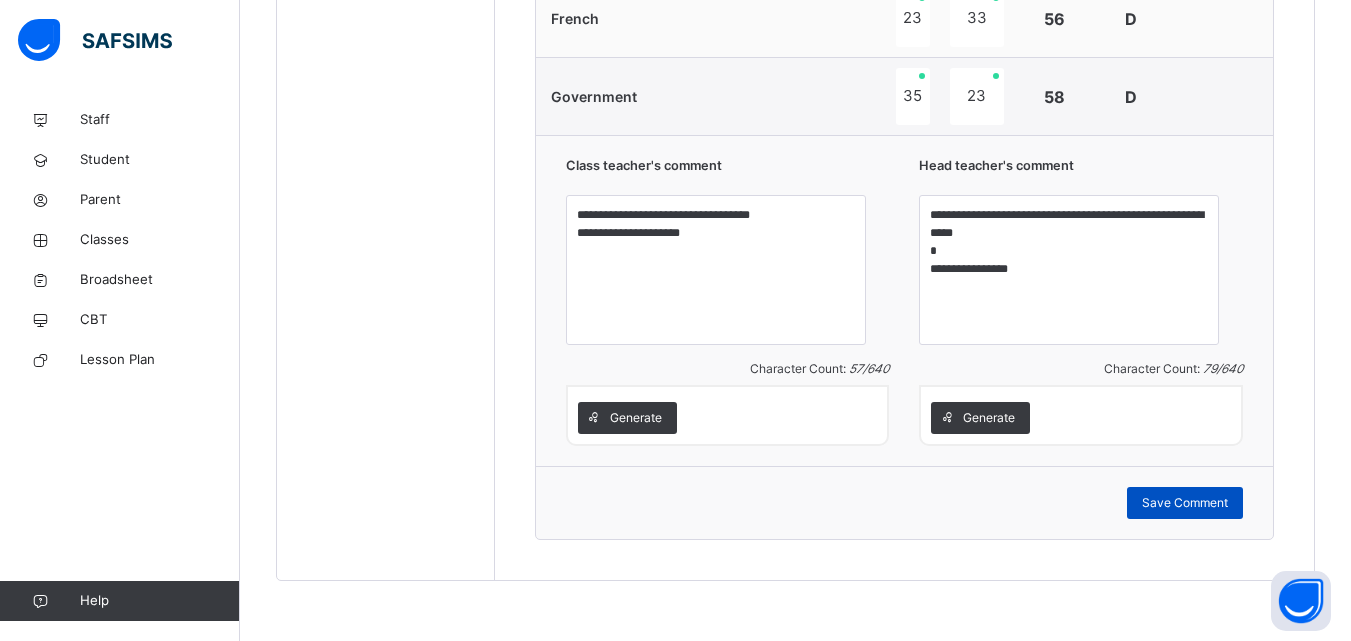 click on "Save Comment" at bounding box center [1185, 503] 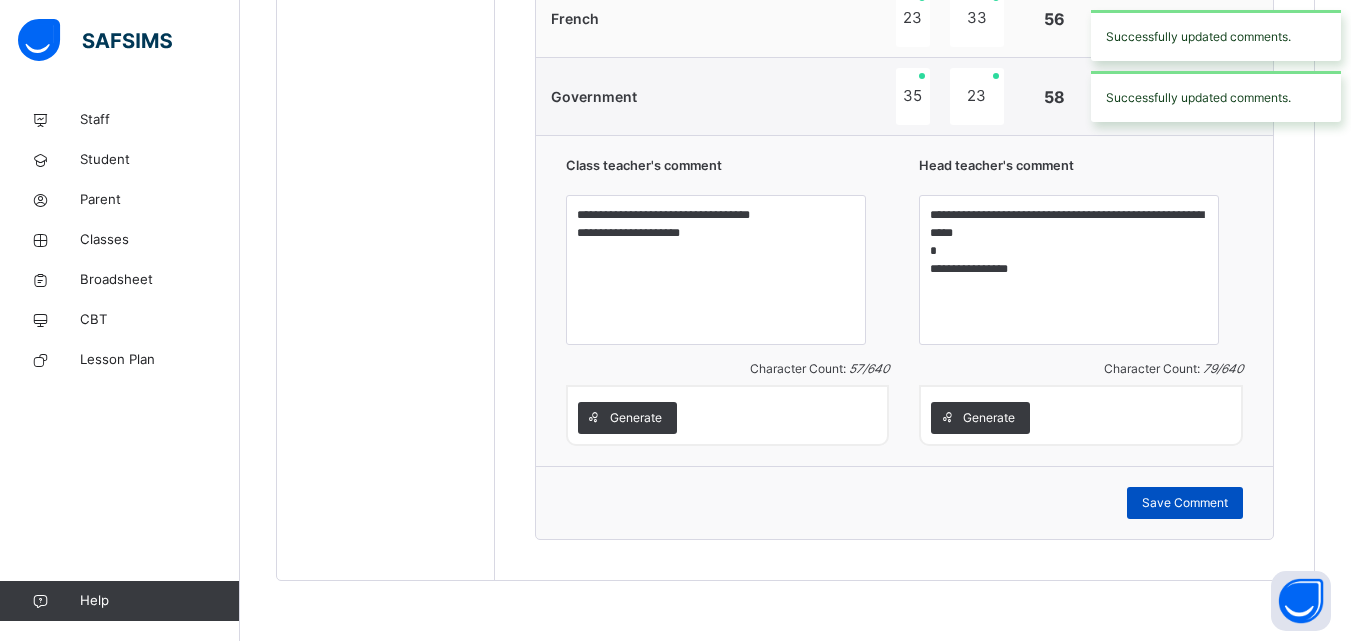 click on "Save Comment" at bounding box center (1185, 503) 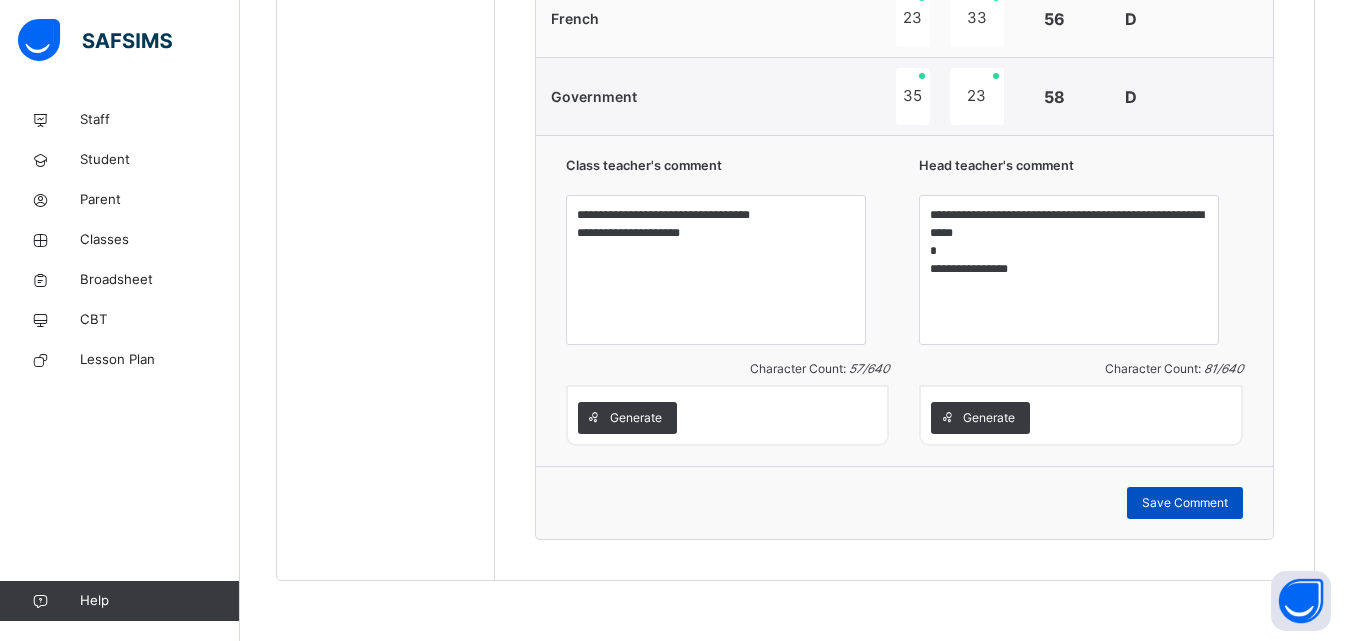click on "Save Comment" at bounding box center (1185, 503) 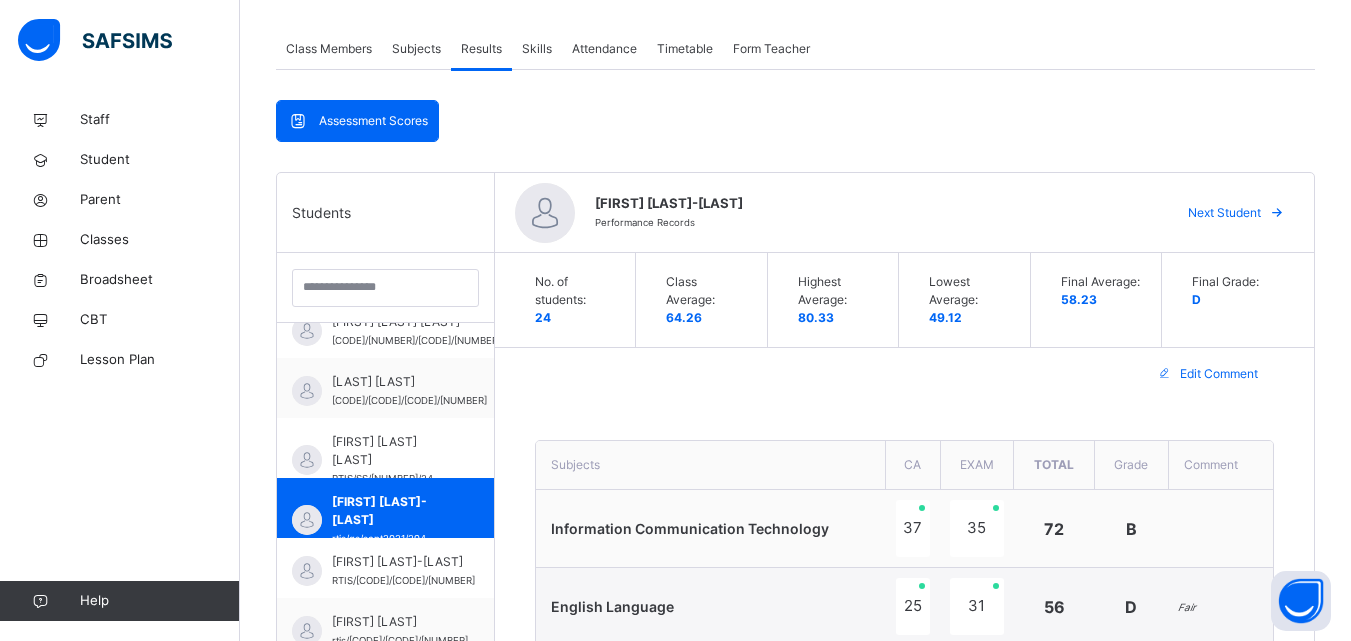 scroll, scrollTop: 354, scrollLeft: 0, axis: vertical 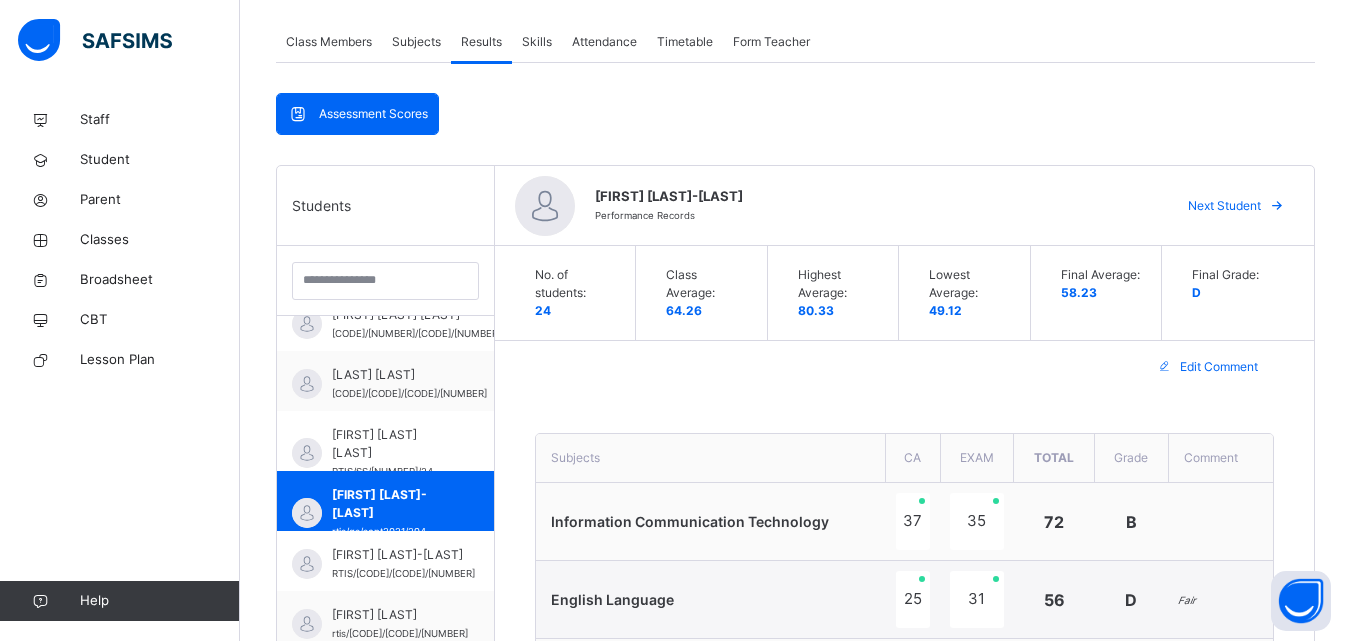 click on "Next Student" at bounding box center (1224, 206) 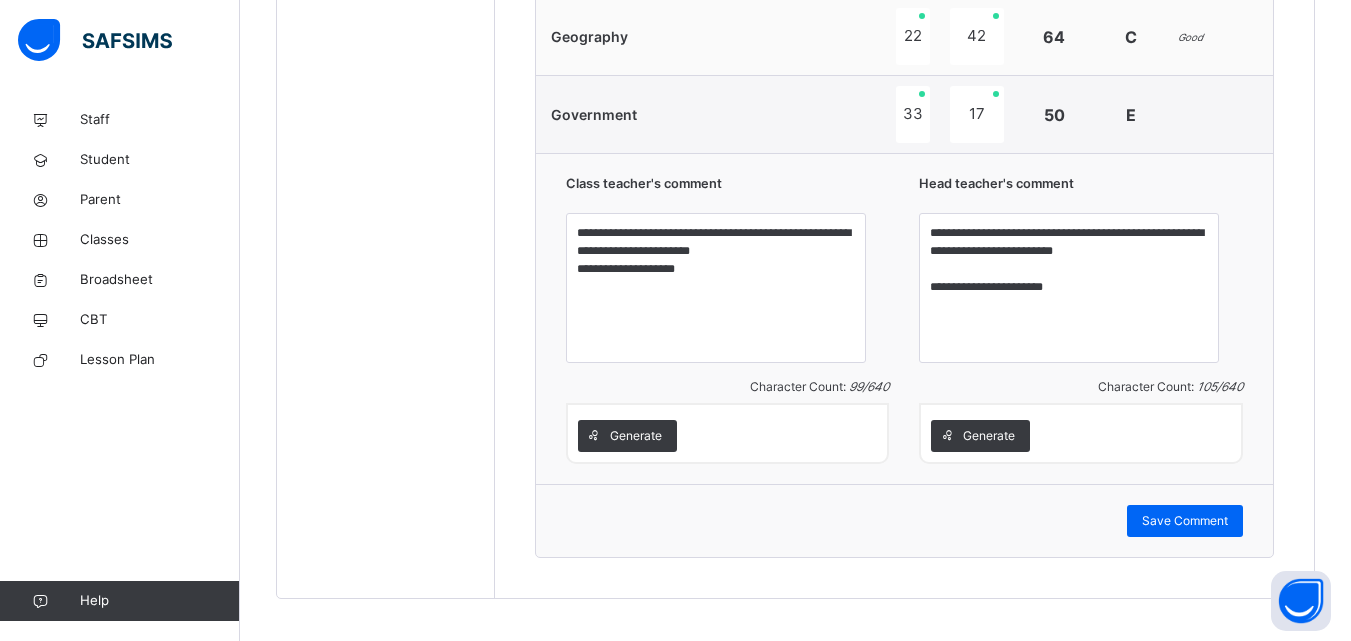 scroll, scrollTop: 1481, scrollLeft: 0, axis: vertical 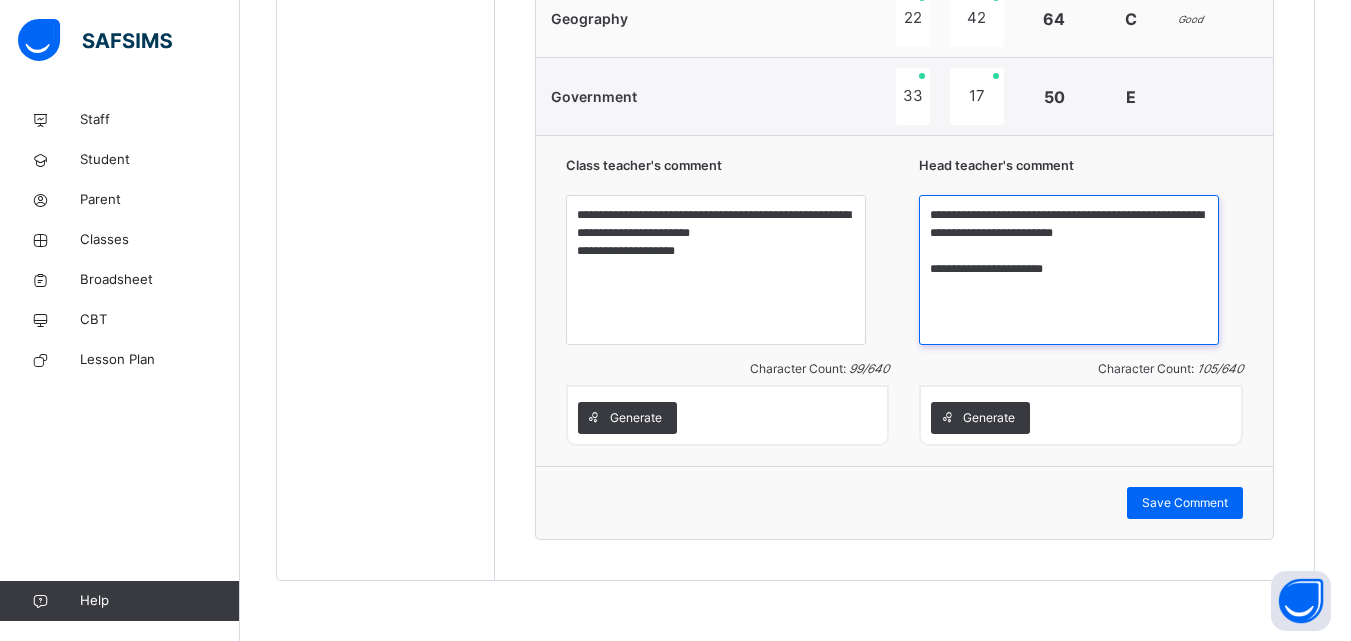 click on "**********" at bounding box center [1069, 270] 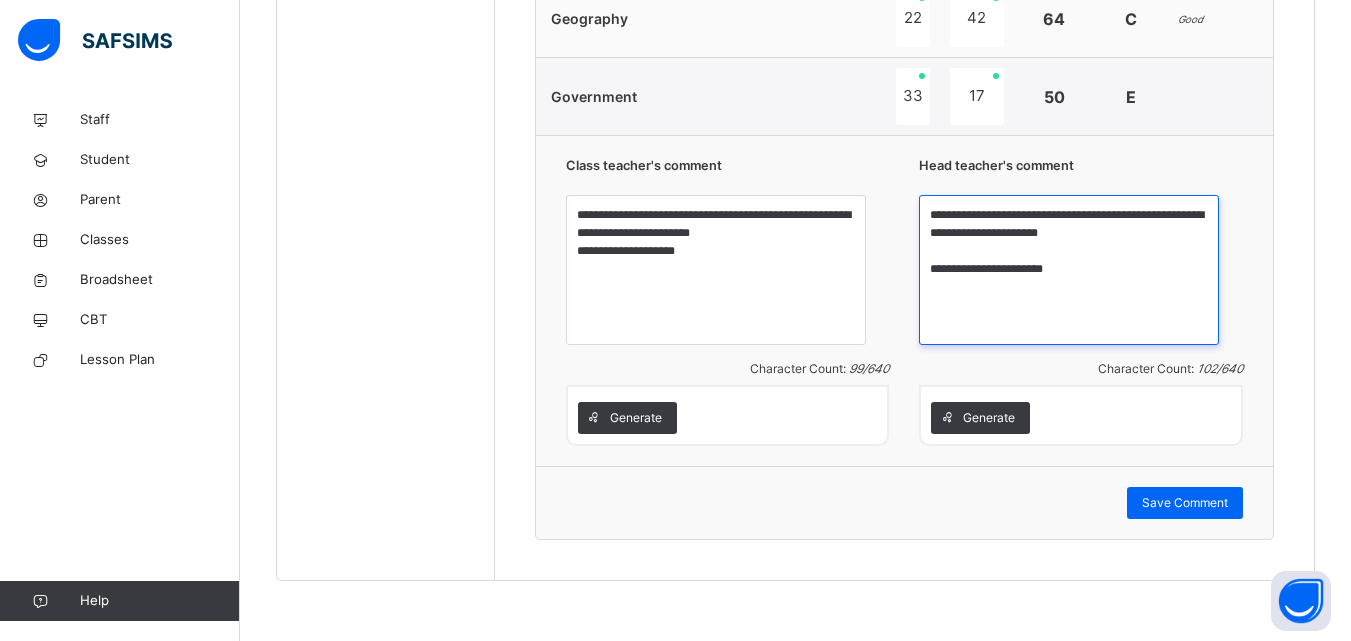 click on "**********" at bounding box center [1069, 270] 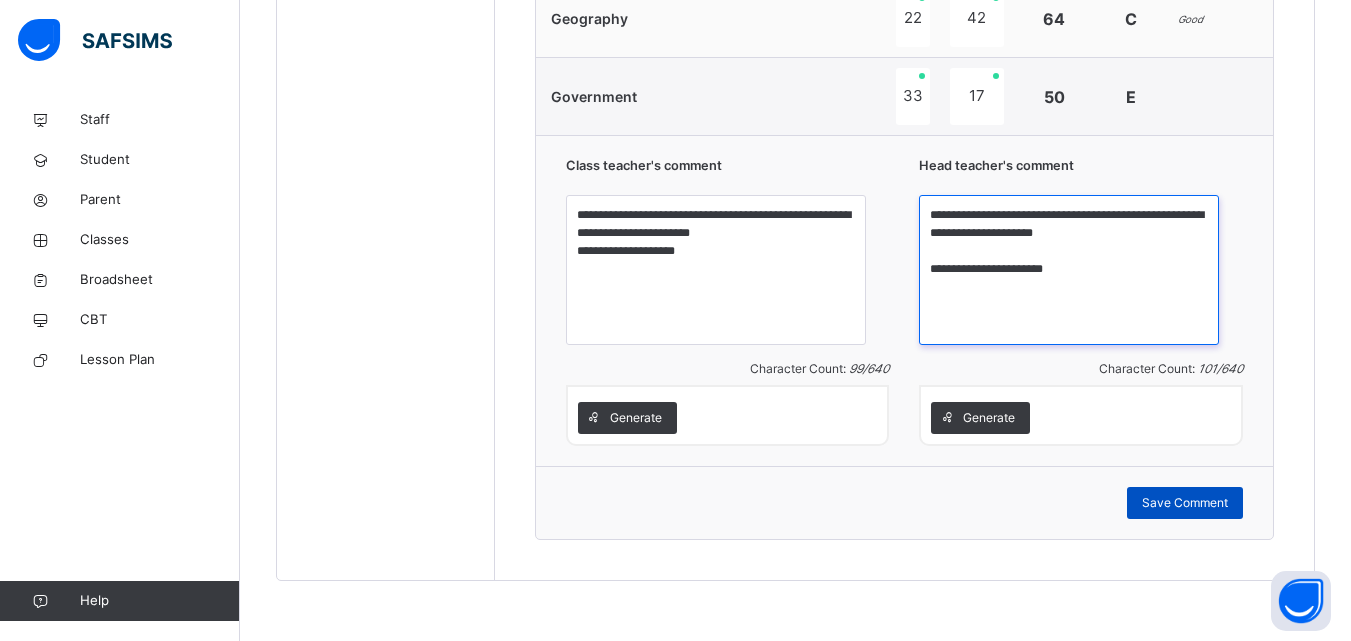 type on "**********" 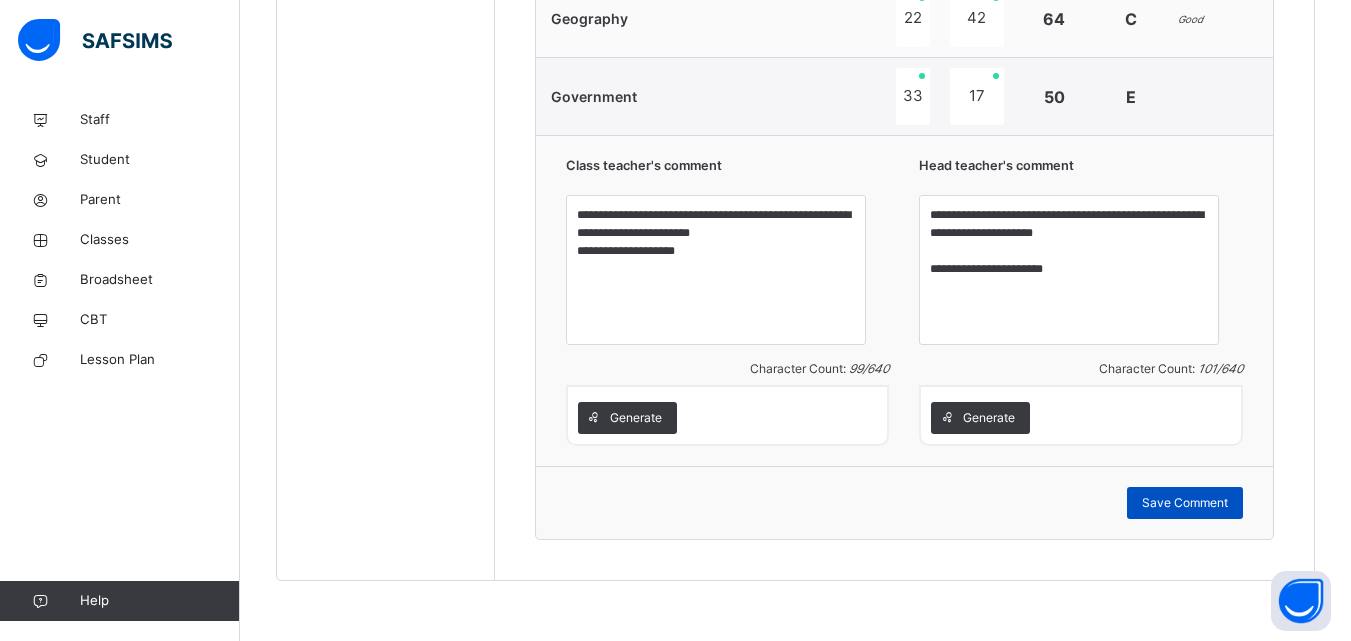 click on "Save Comment" at bounding box center (1185, 503) 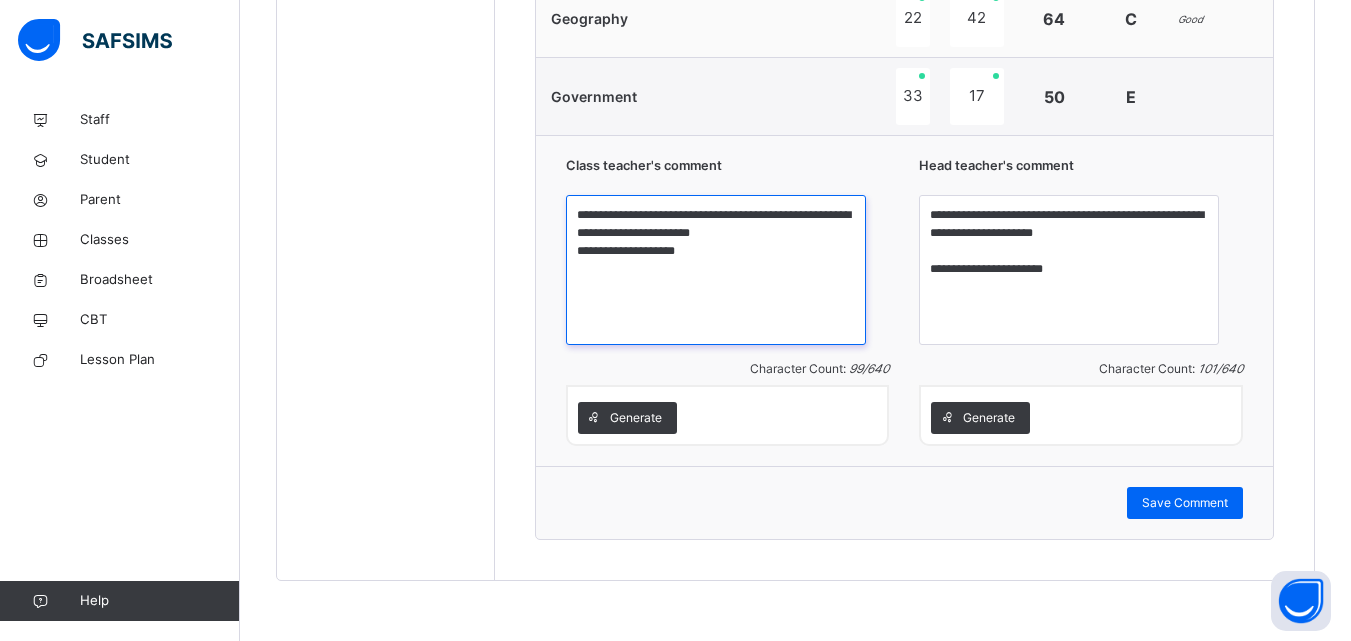 click on "**********" at bounding box center [716, 270] 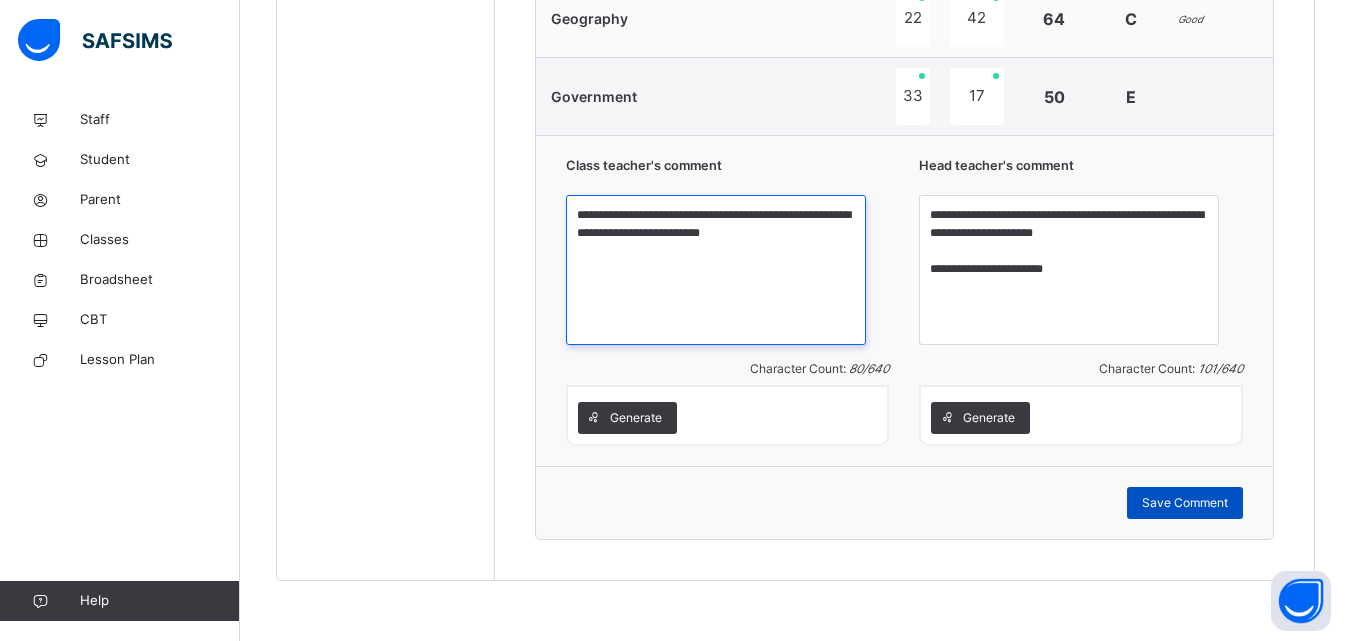 type on "**********" 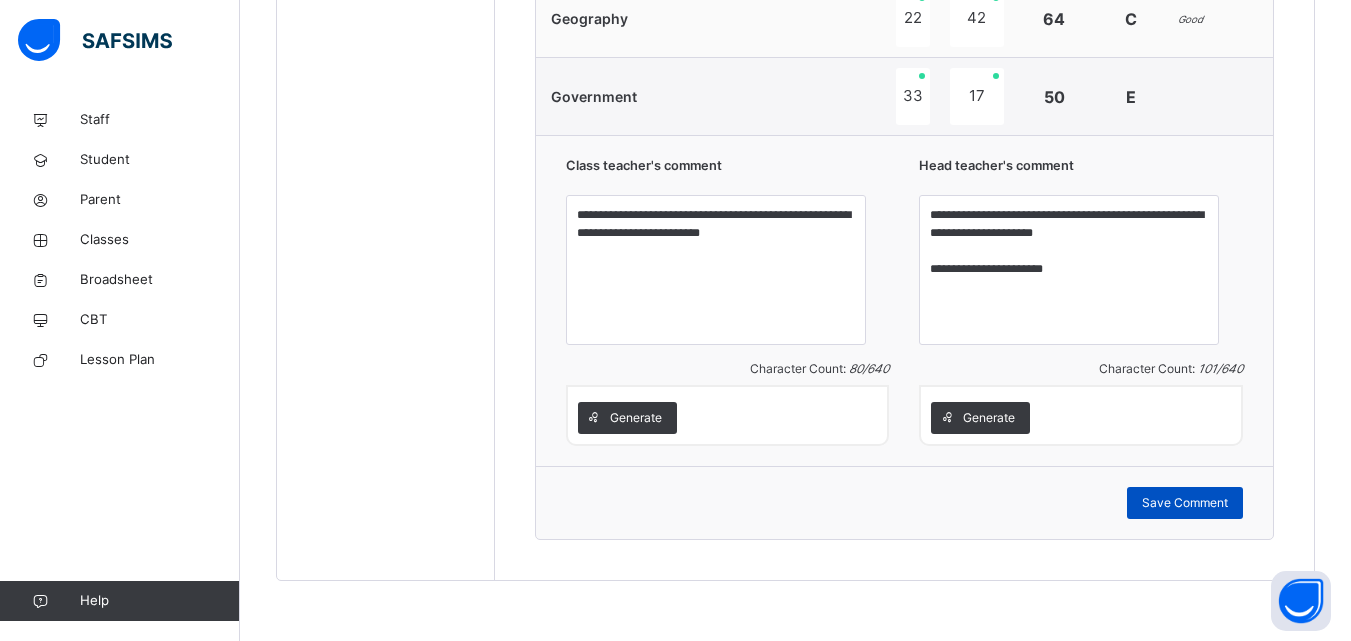 click on "Save Comment" at bounding box center [1185, 503] 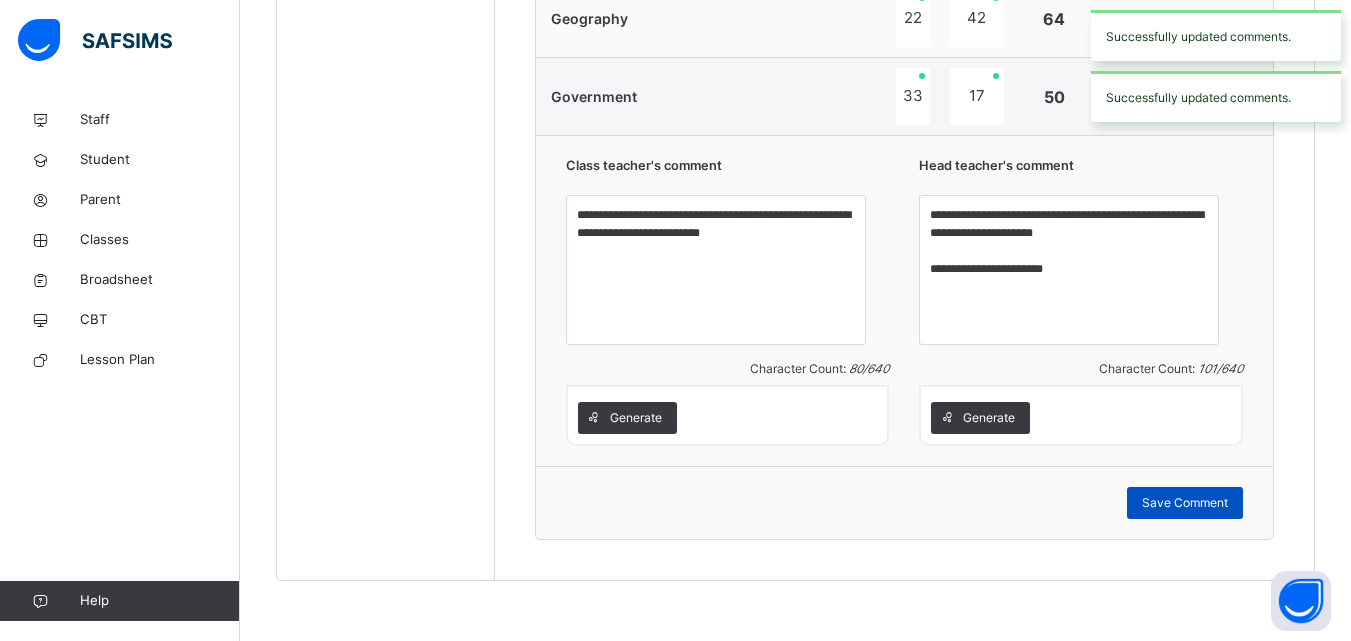 click on "Save Comment" at bounding box center (1185, 503) 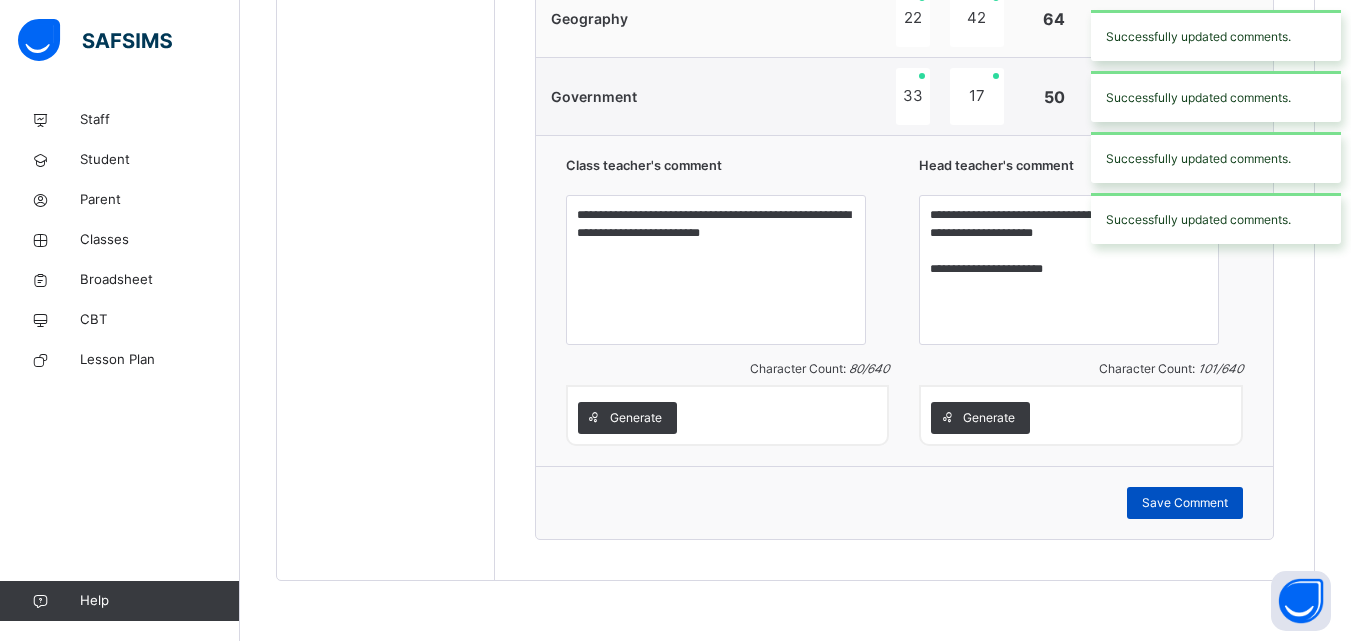 click on "Save Comment" at bounding box center [1185, 503] 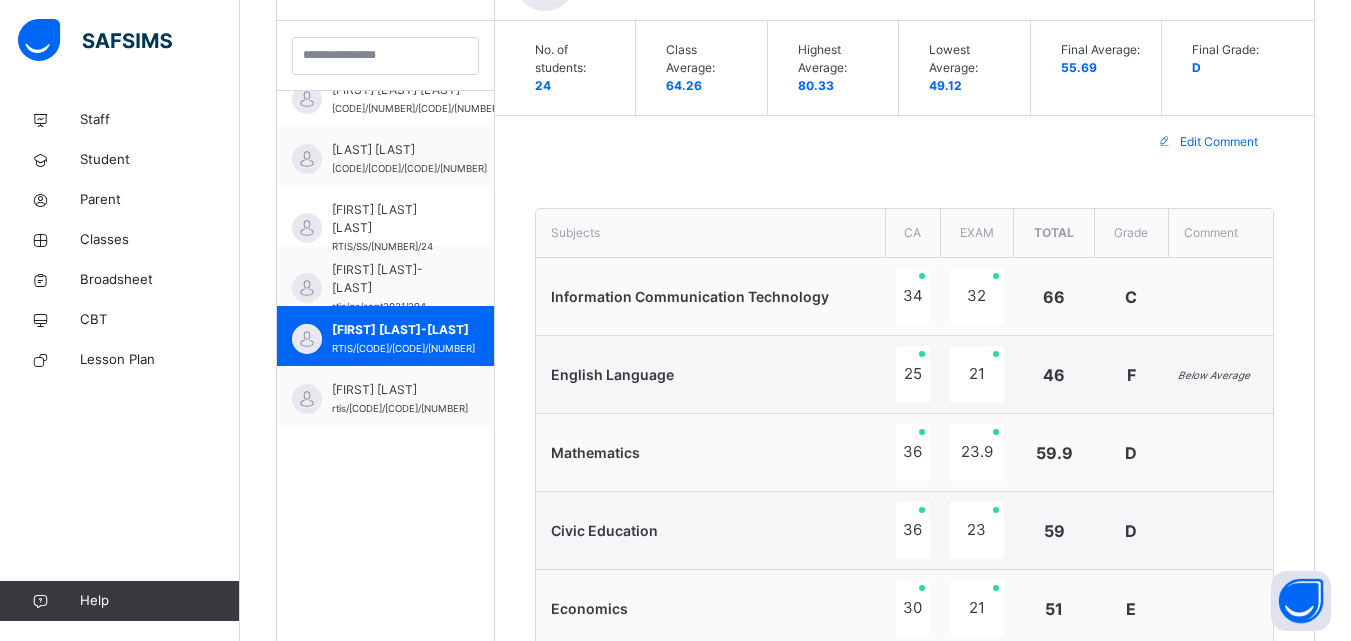 scroll, scrollTop: 600, scrollLeft: 0, axis: vertical 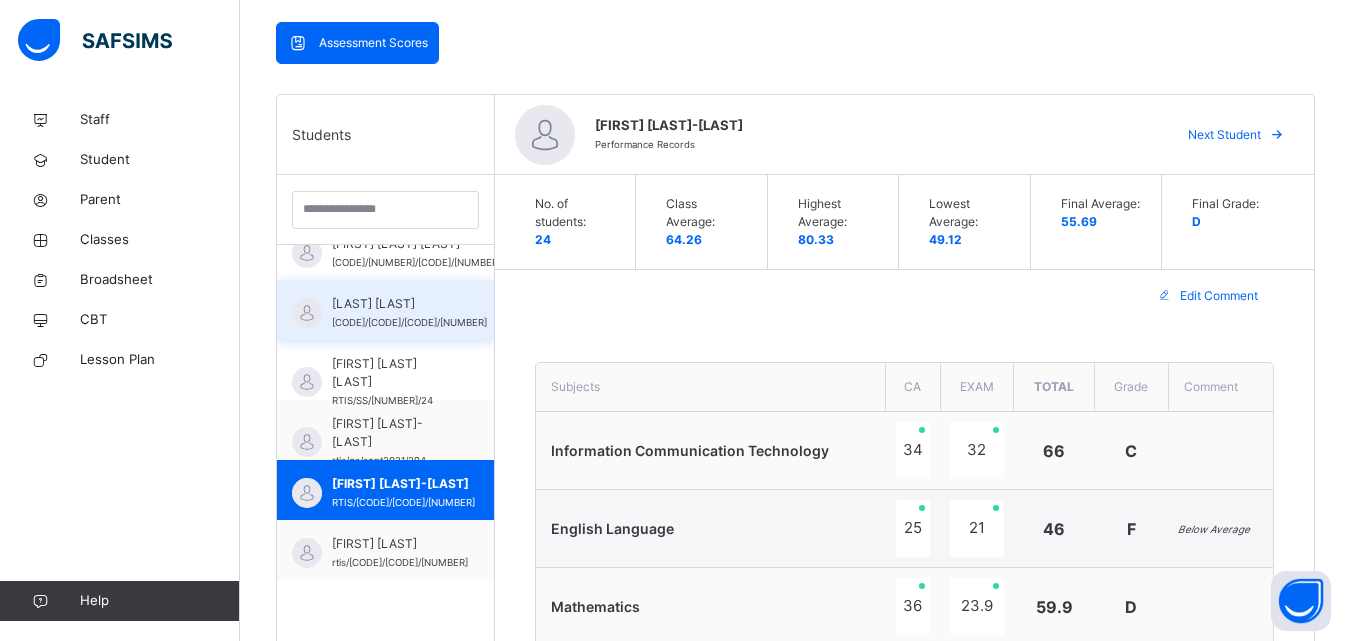 click on "[LAST] [LAST]" at bounding box center (409, 304) 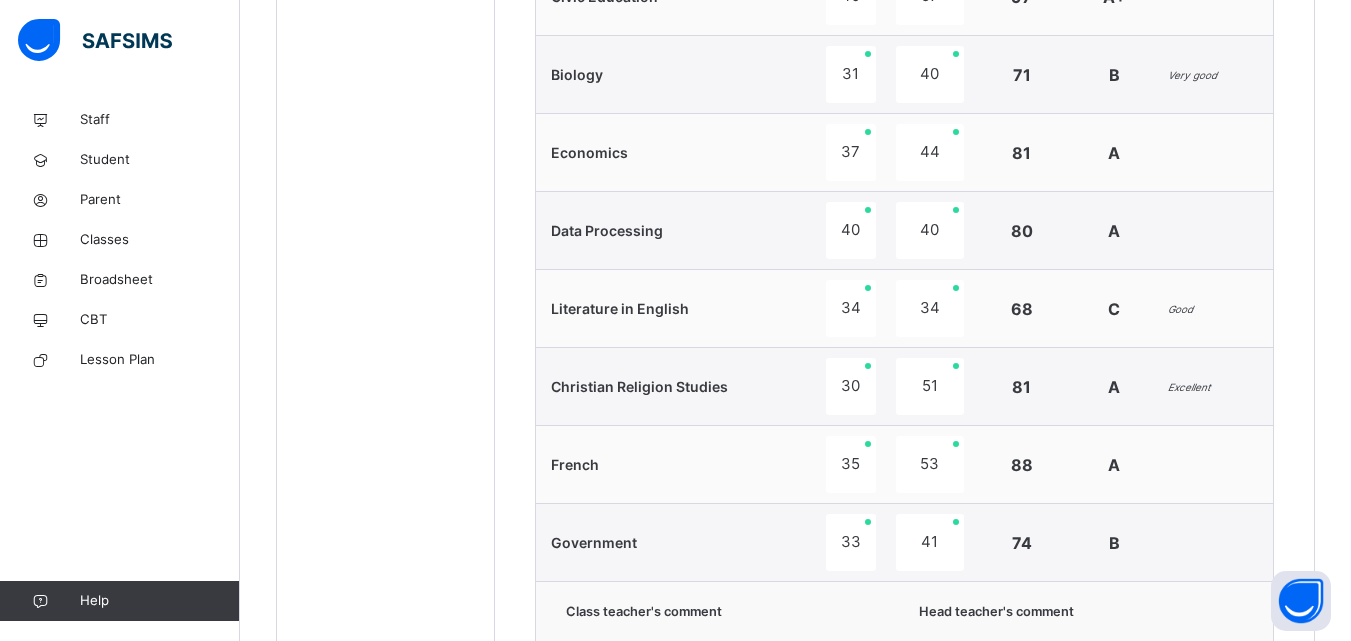 scroll, scrollTop: 758, scrollLeft: 0, axis: vertical 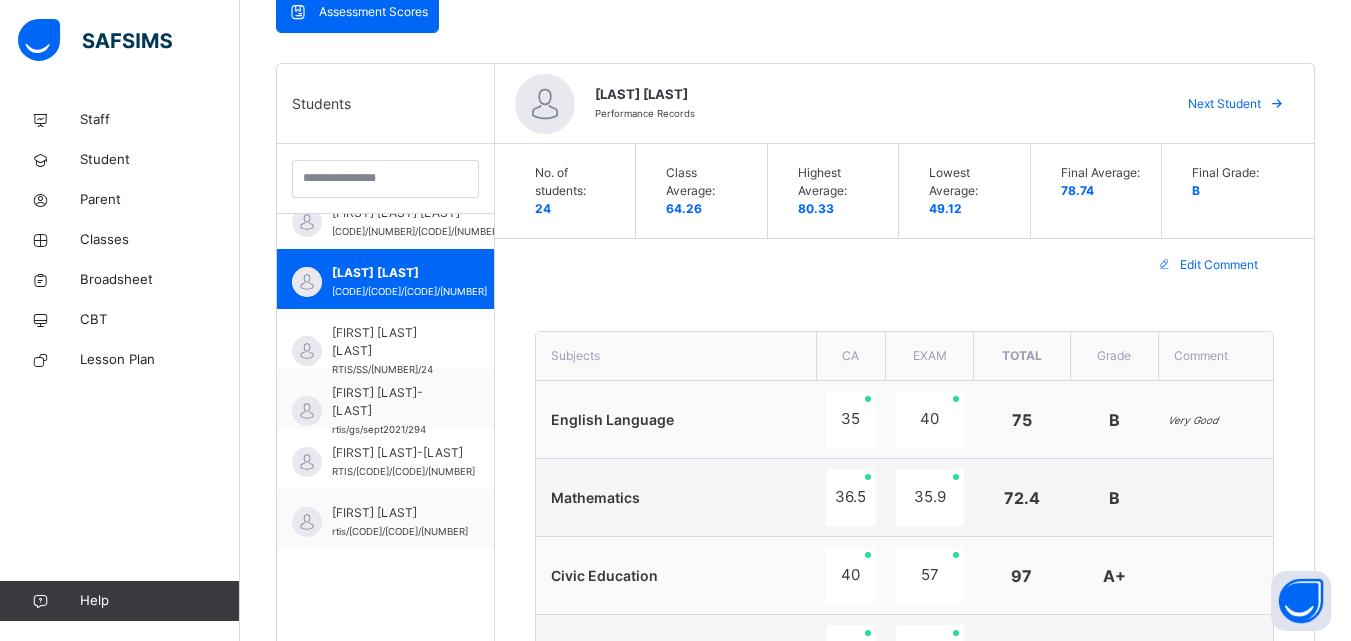 click on "Next Student" at bounding box center [1224, 104] 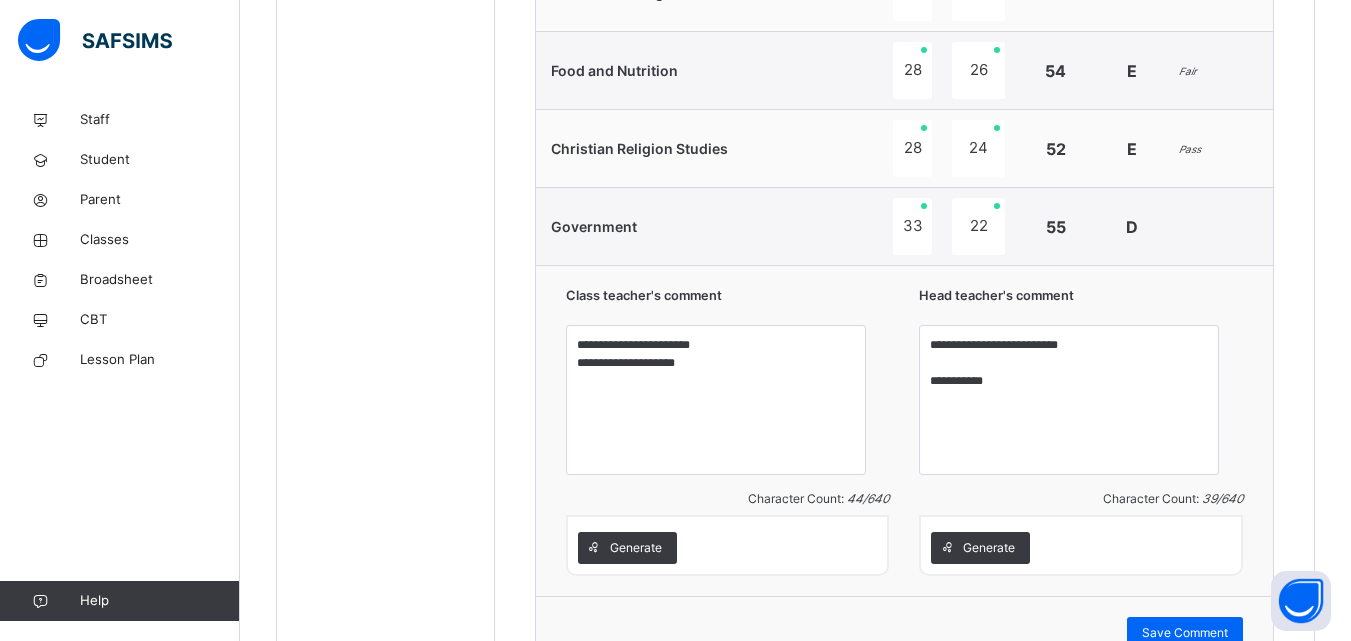 scroll, scrollTop: 1334, scrollLeft: 0, axis: vertical 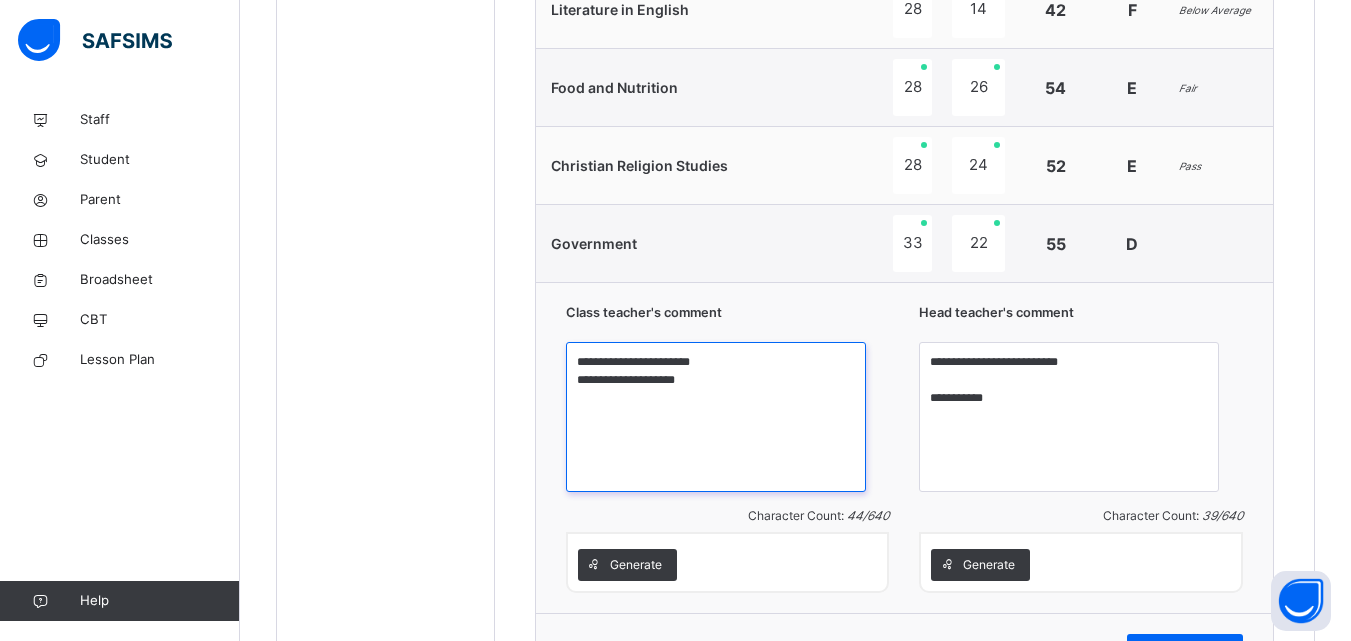 click on "**********" at bounding box center (716, 417) 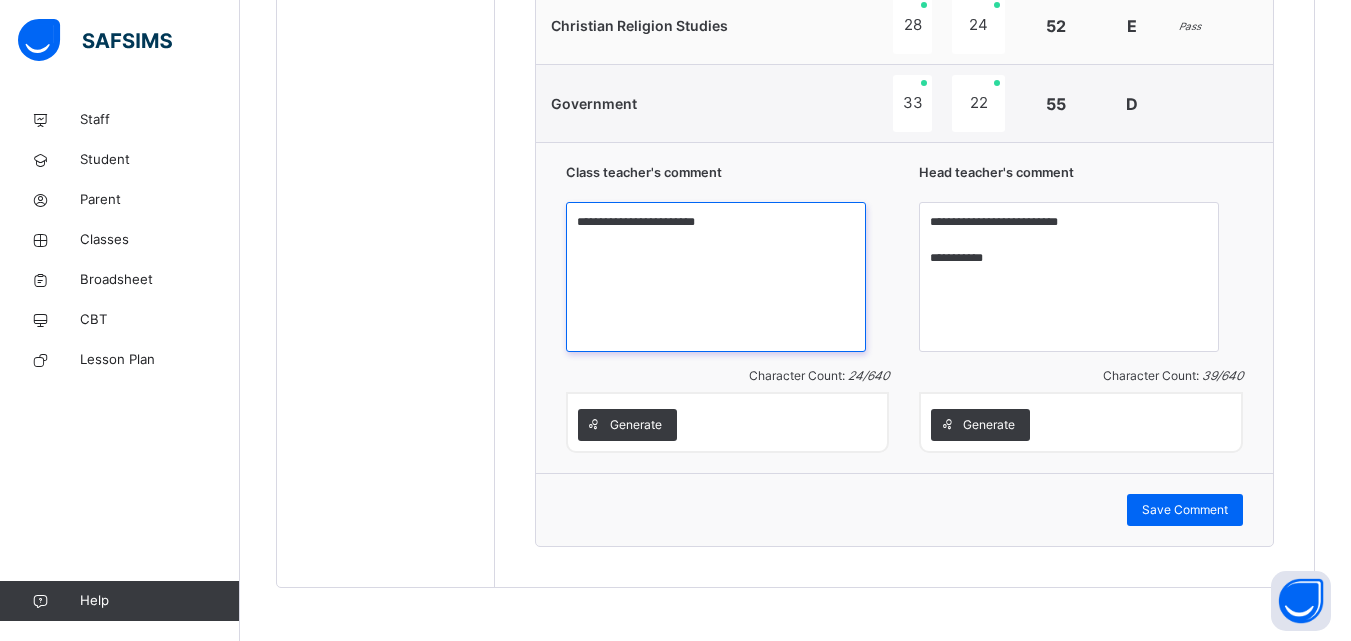 scroll, scrollTop: 1481, scrollLeft: 0, axis: vertical 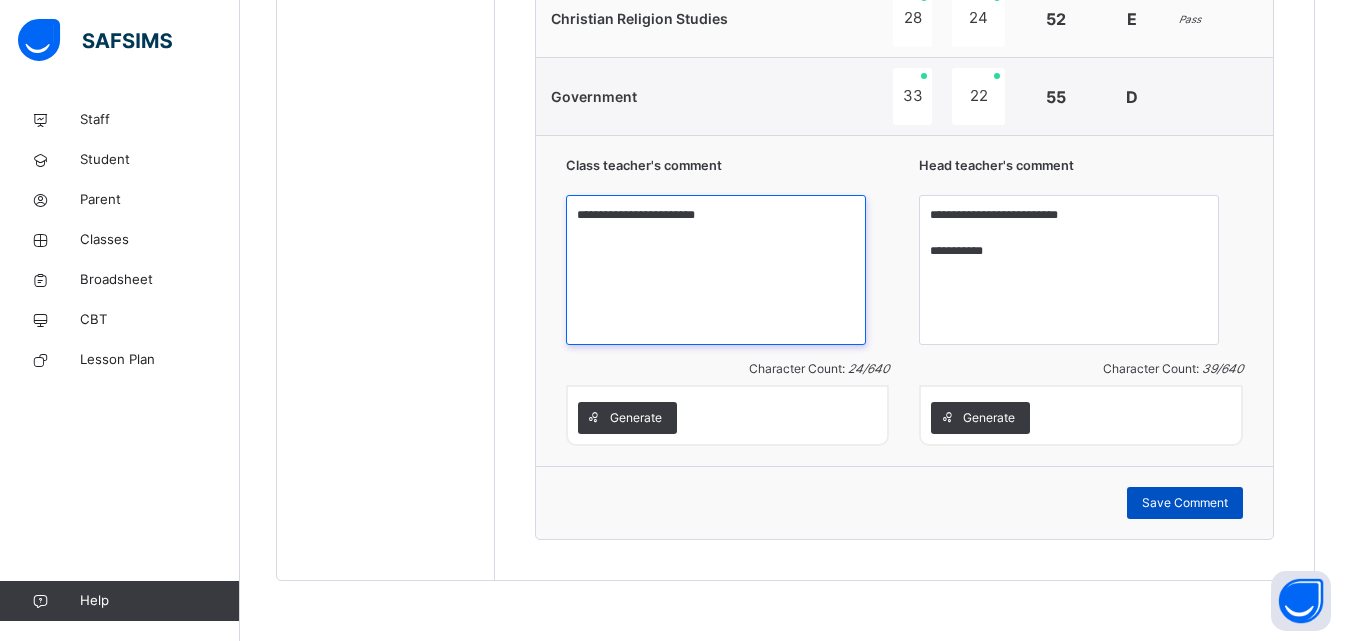 type on "**********" 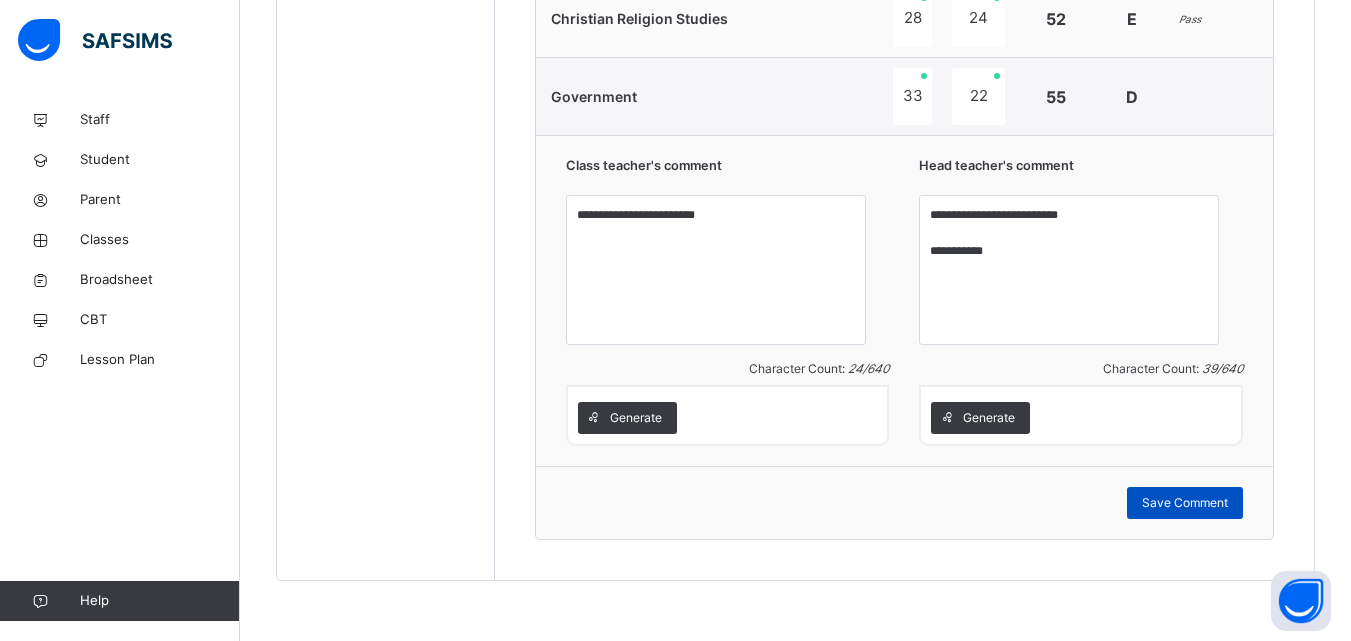 click on "Save Comment" at bounding box center [1185, 503] 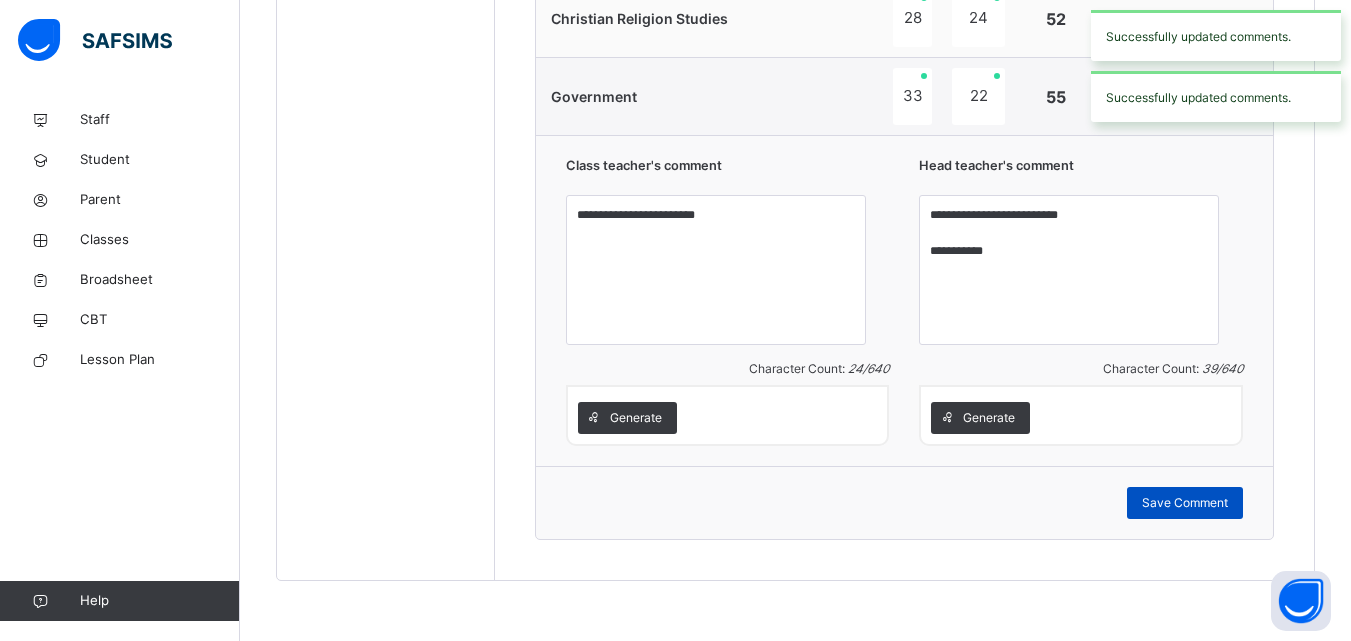 click on "Save Comment" at bounding box center (1185, 503) 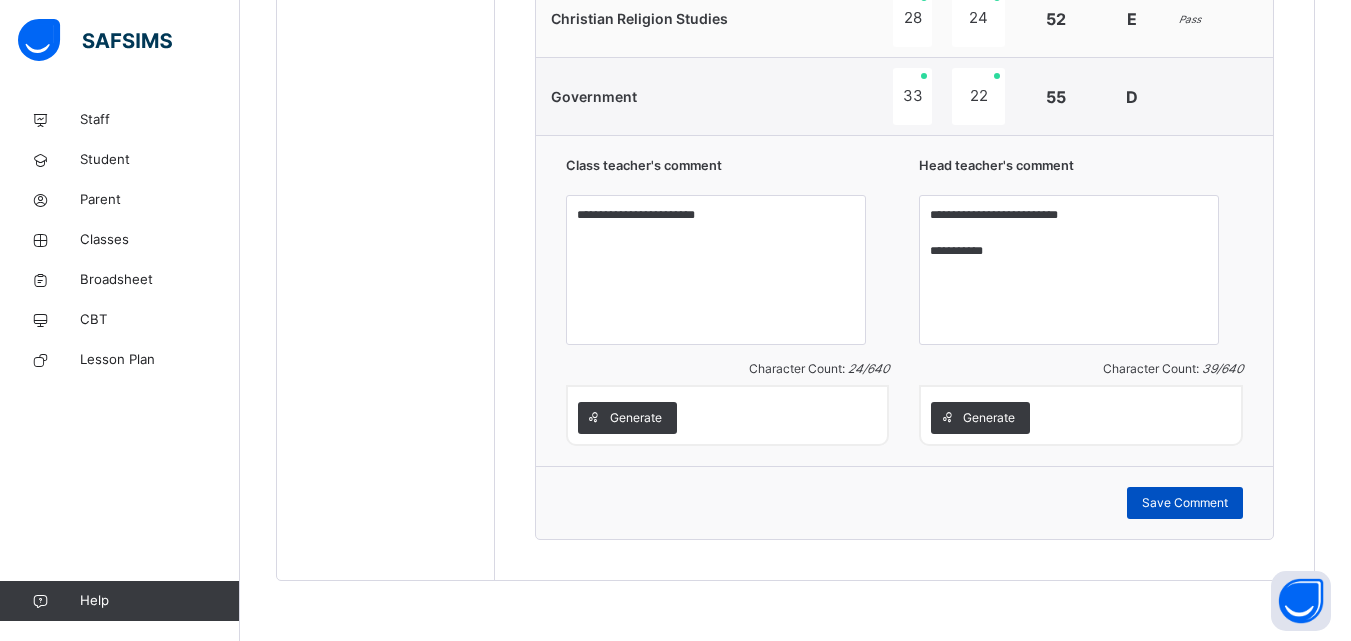 click on "Save Comment" at bounding box center (1185, 503) 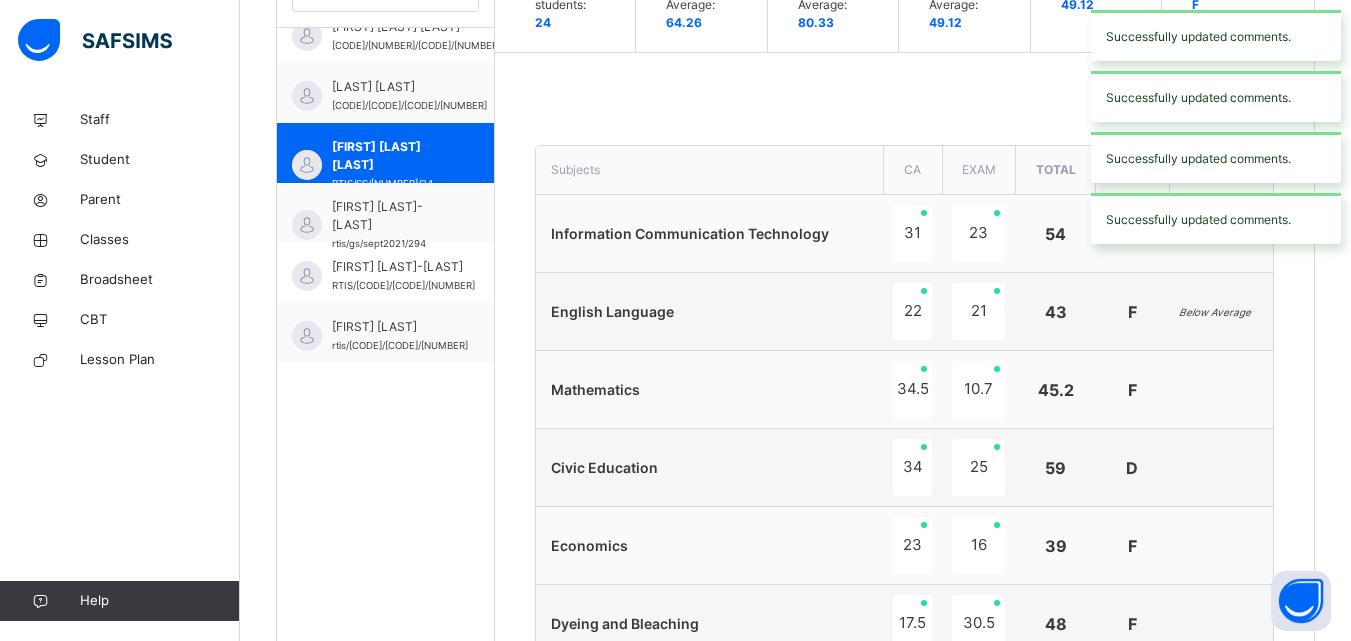 scroll, scrollTop: 632, scrollLeft: 0, axis: vertical 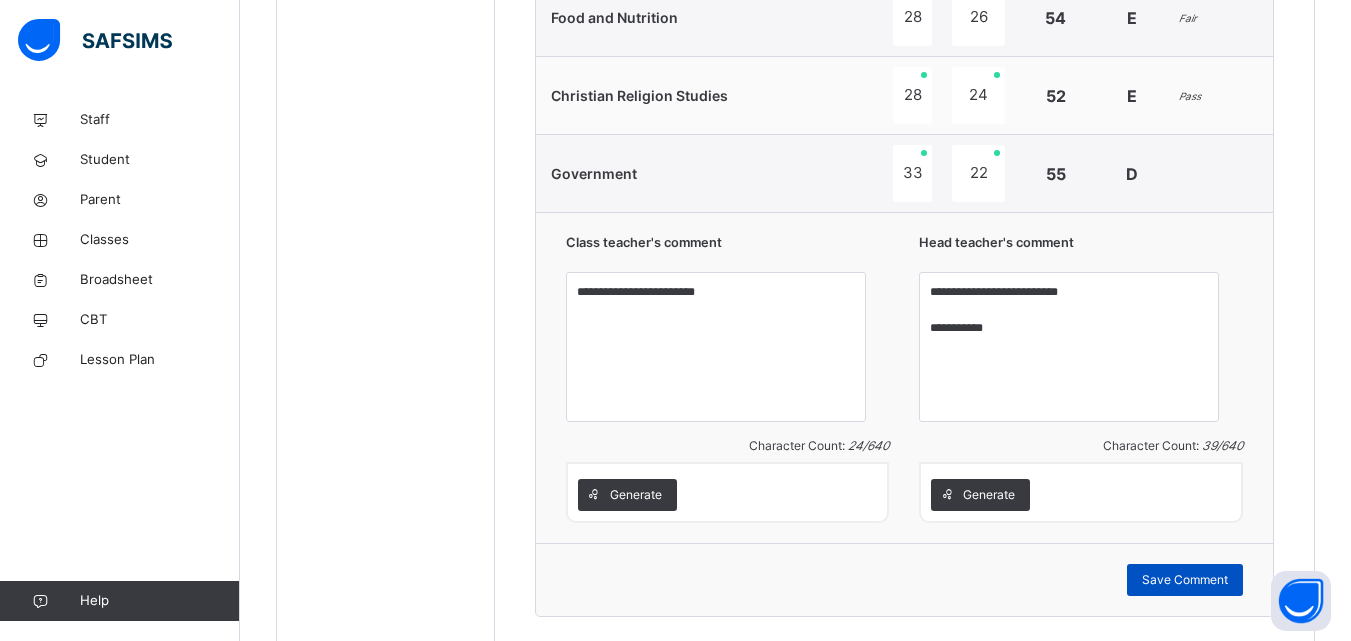 click on "Save Comment" at bounding box center (1185, 580) 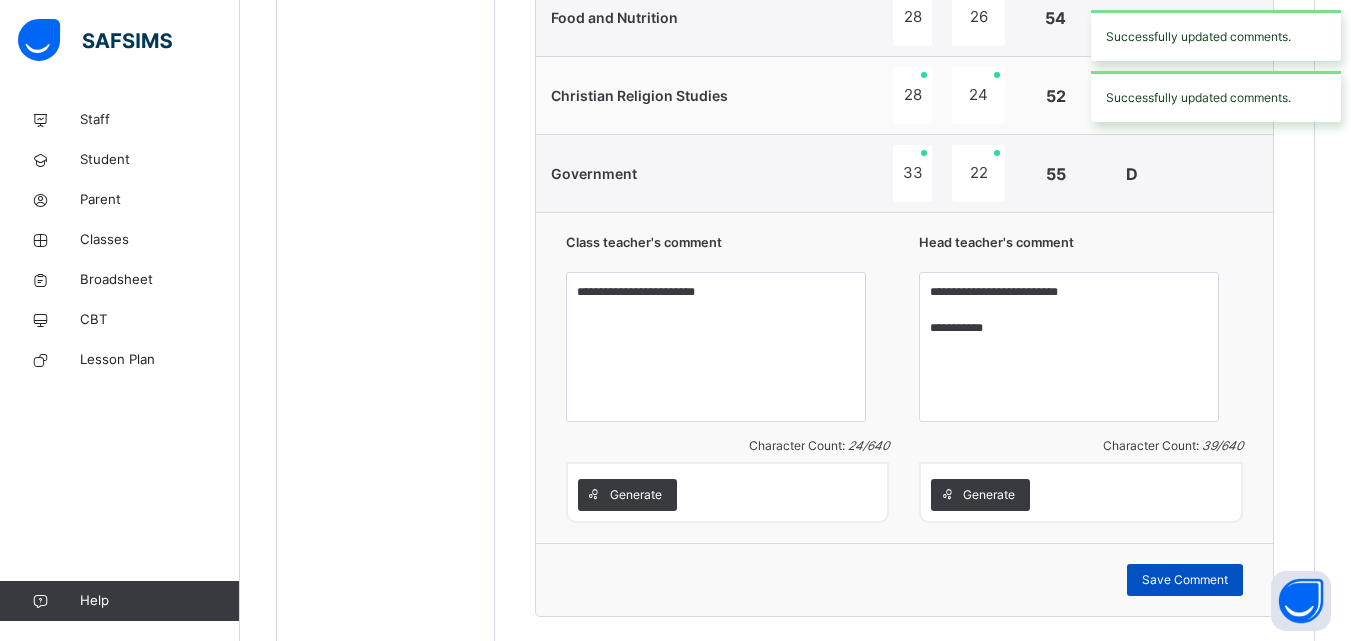 click on "Save Comment" at bounding box center [1185, 580] 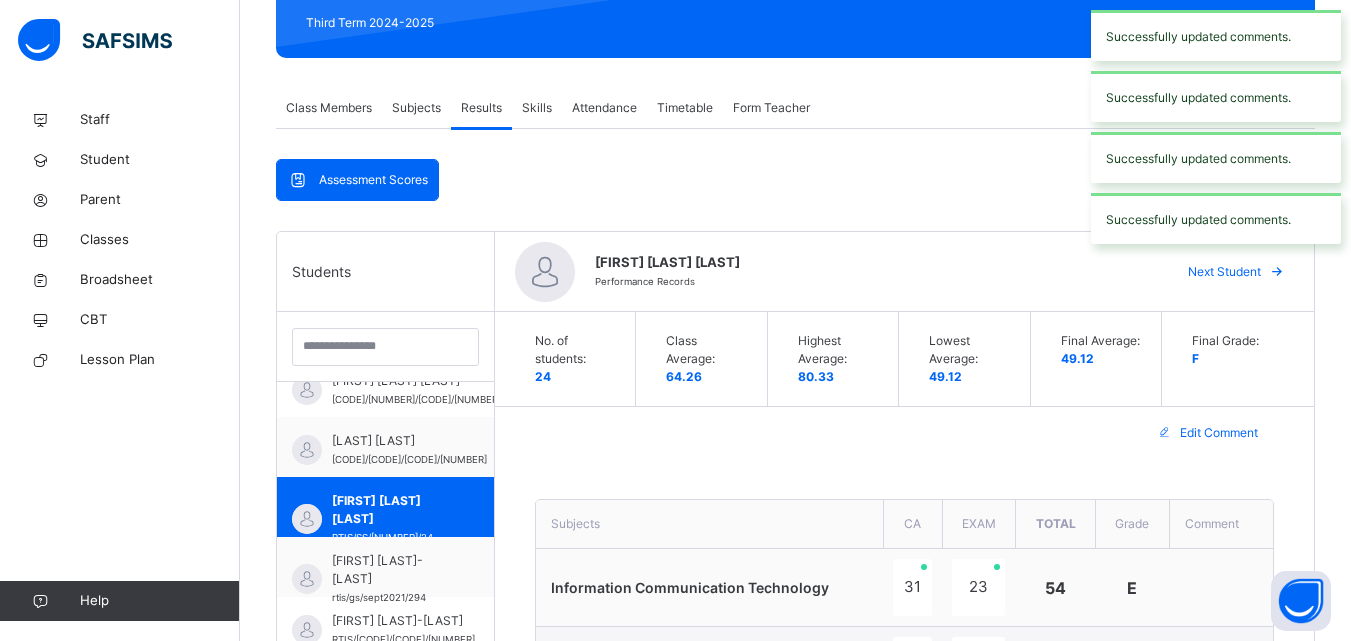 scroll, scrollTop: 235, scrollLeft: 0, axis: vertical 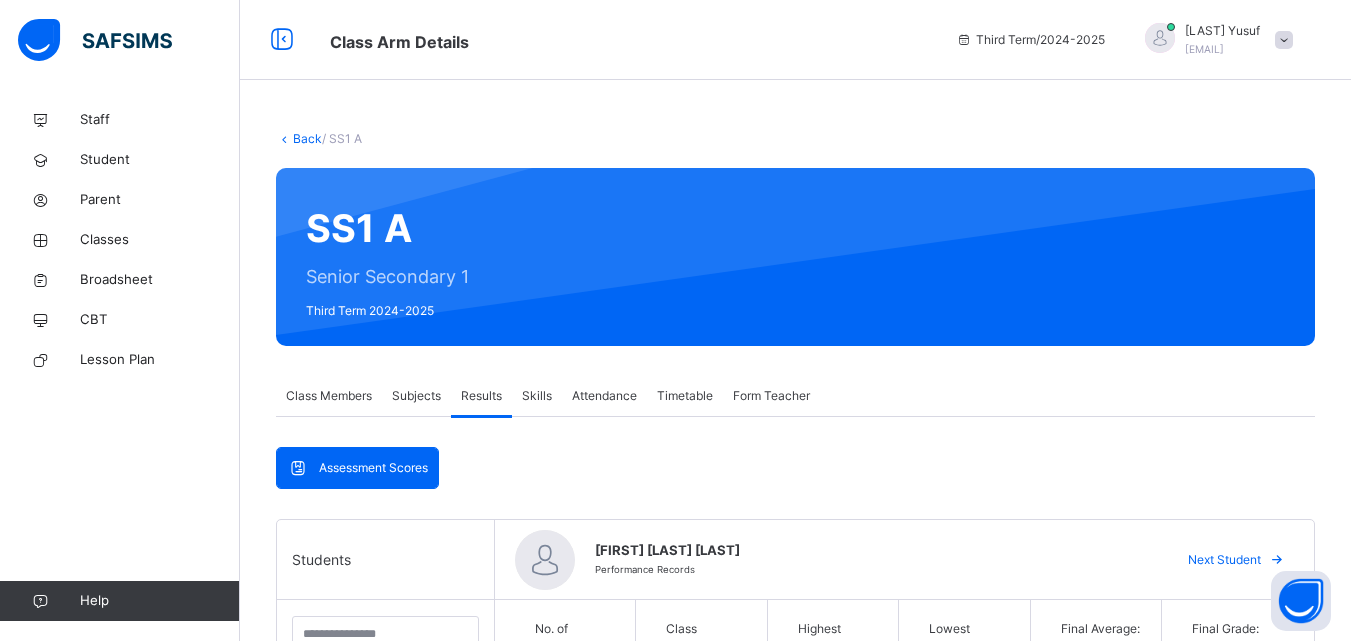 click on "Back" at bounding box center (307, 138) 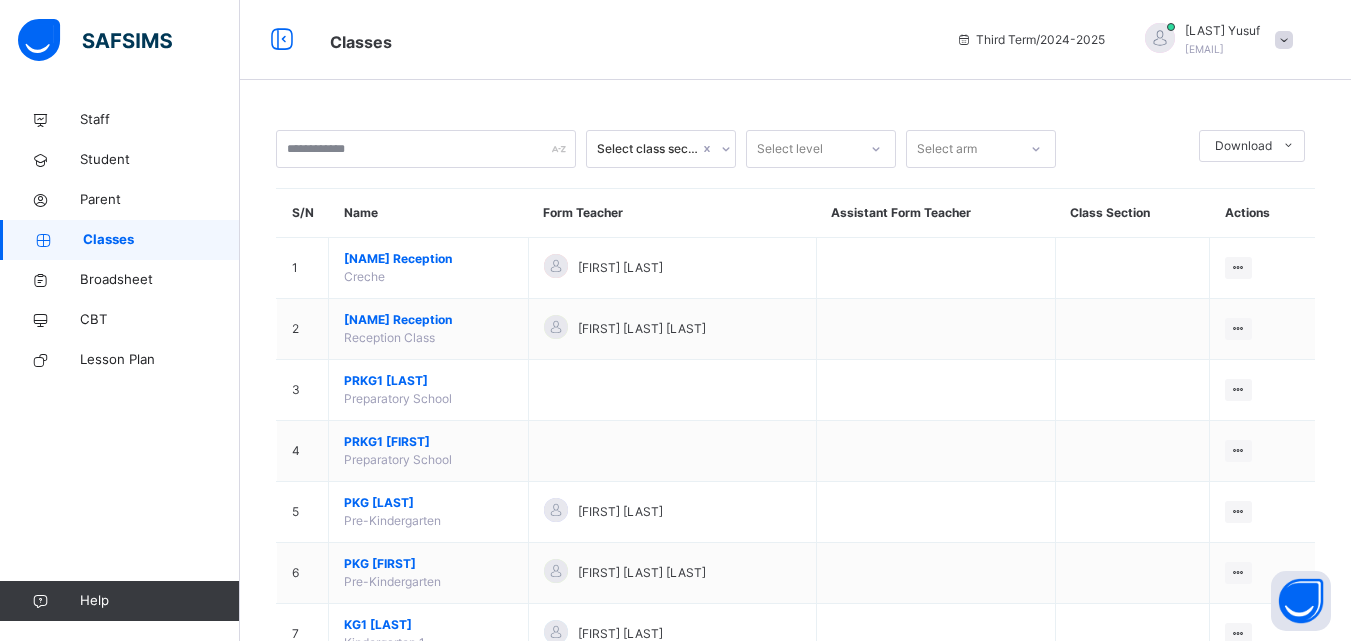 scroll, scrollTop: 363, scrollLeft: 0, axis: vertical 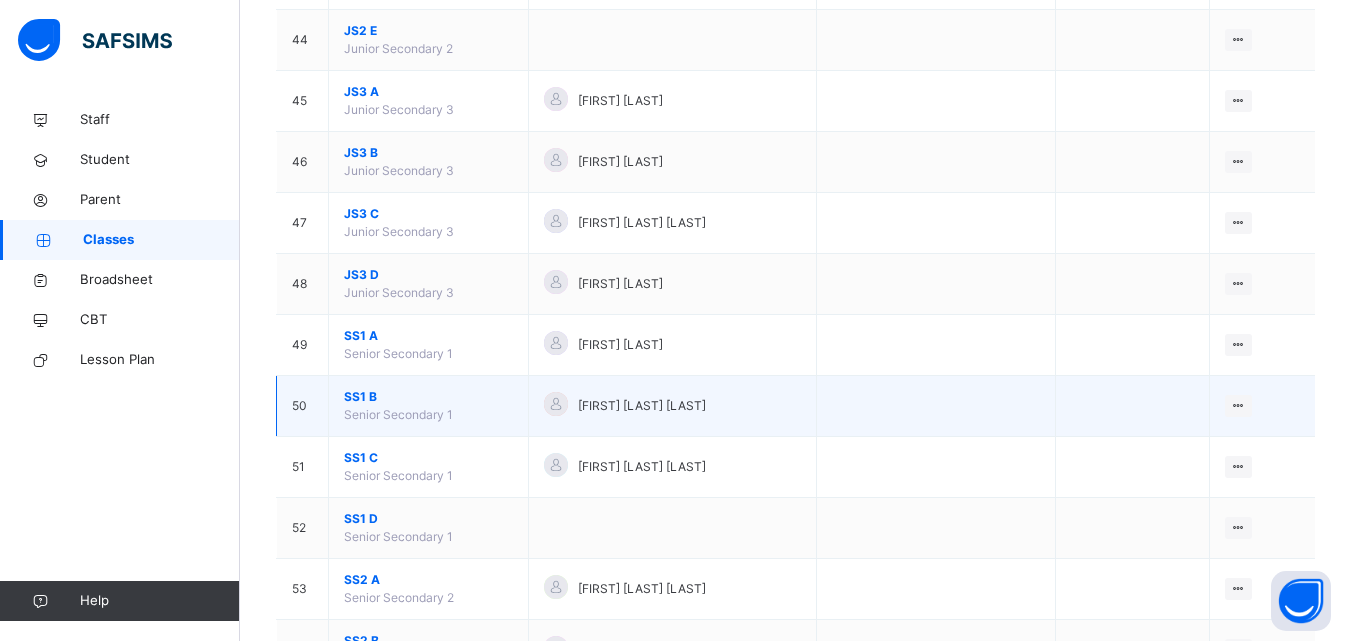 click on "[FIRST] [LAST] [LETTER]" at bounding box center (428, 397) 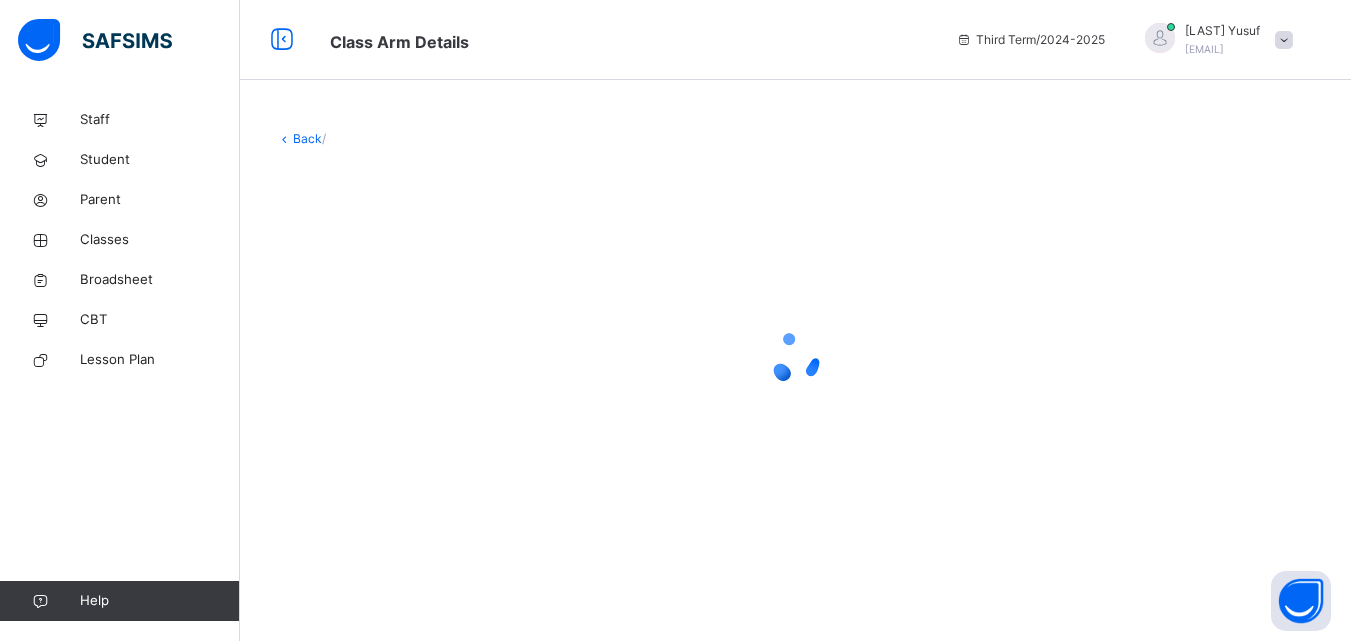 scroll, scrollTop: 0, scrollLeft: 0, axis: both 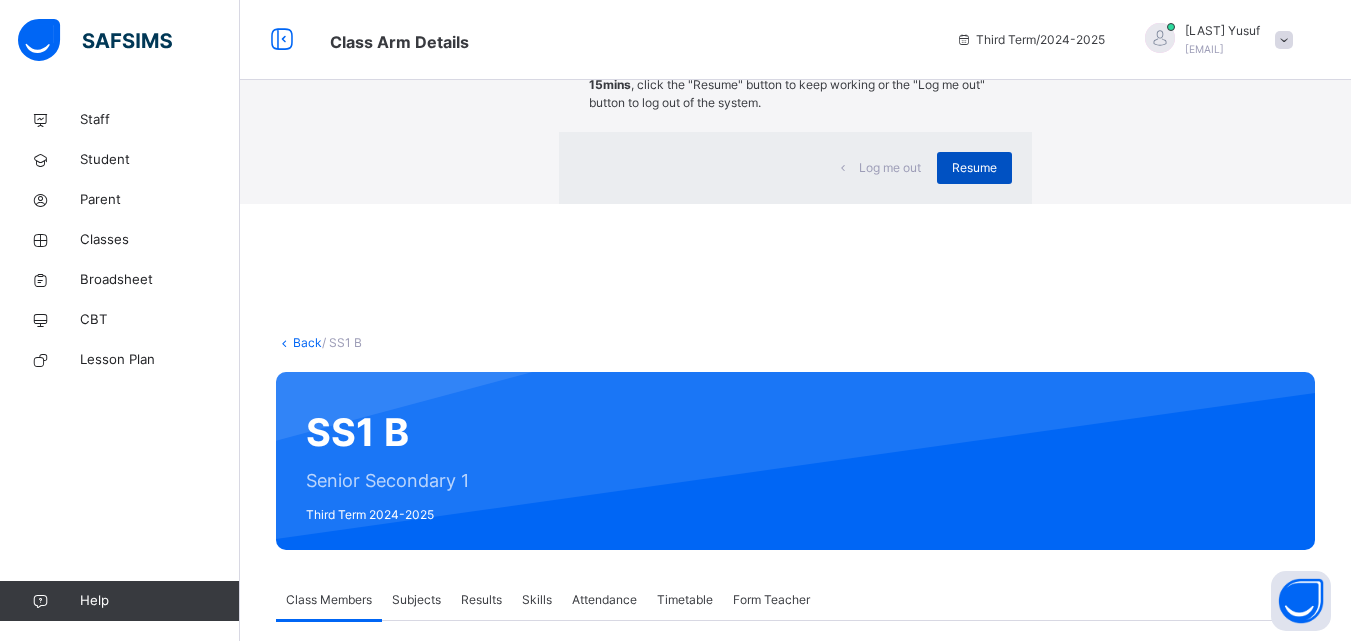 click on "Resume" at bounding box center [974, 168] 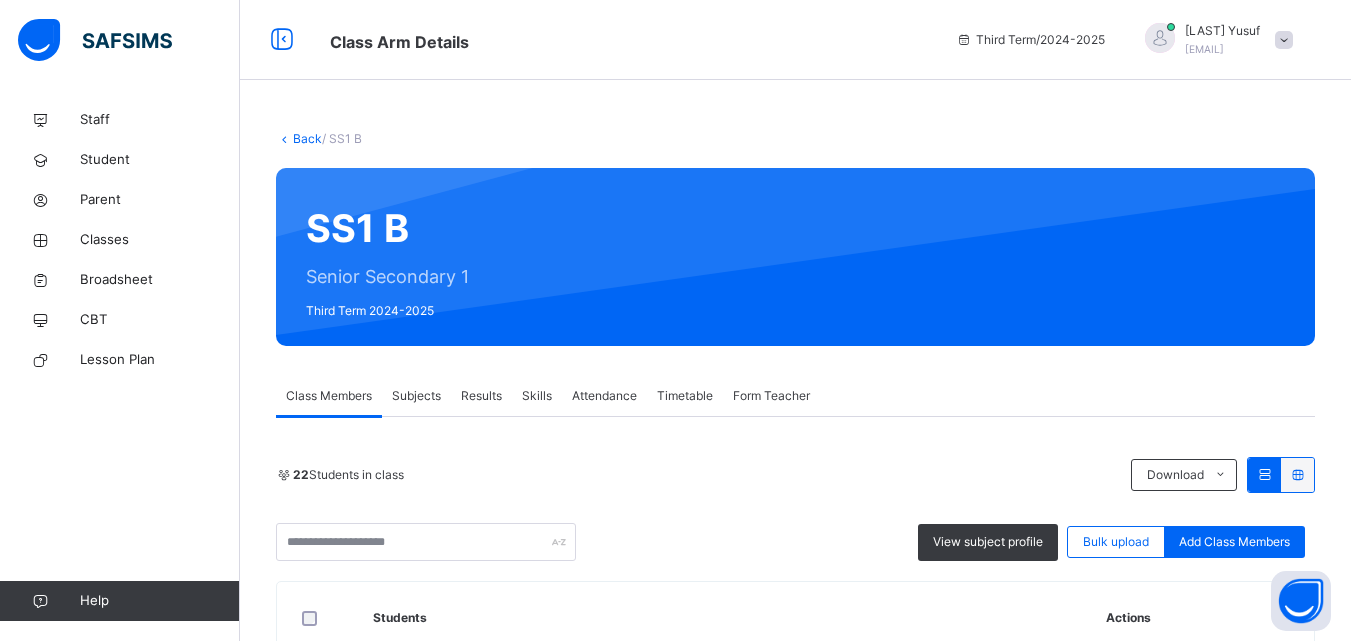 click on "Results" at bounding box center [481, 396] 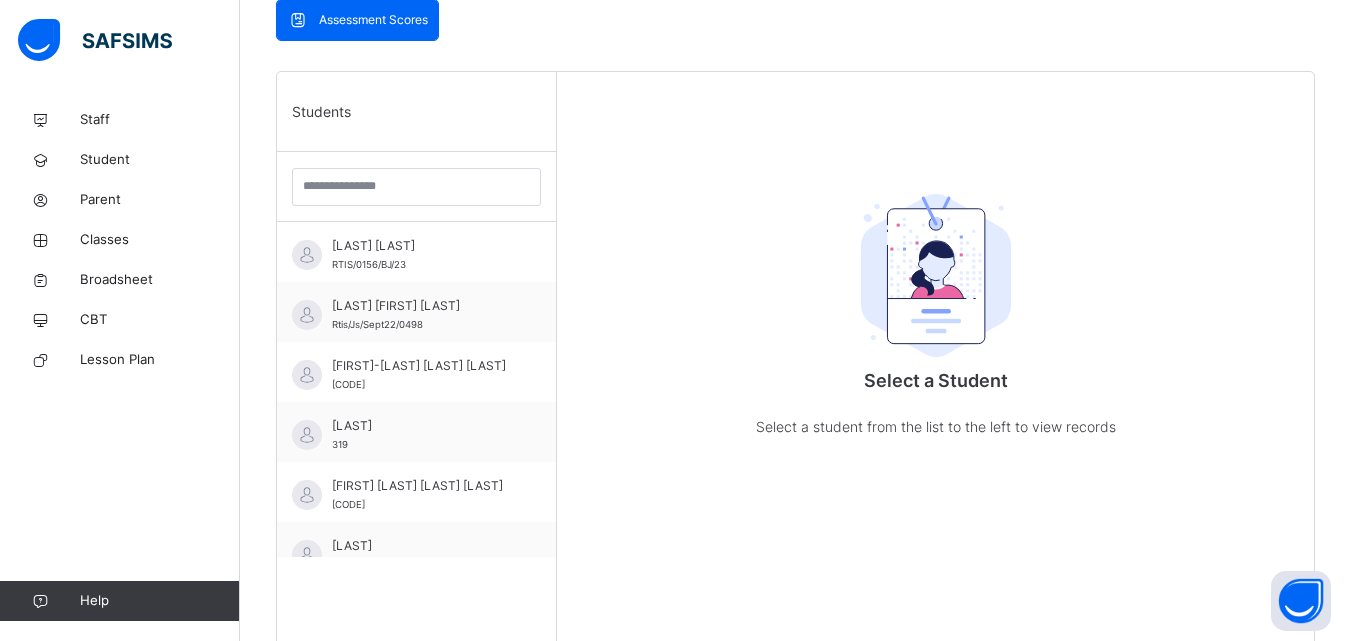 scroll, scrollTop: 456, scrollLeft: 0, axis: vertical 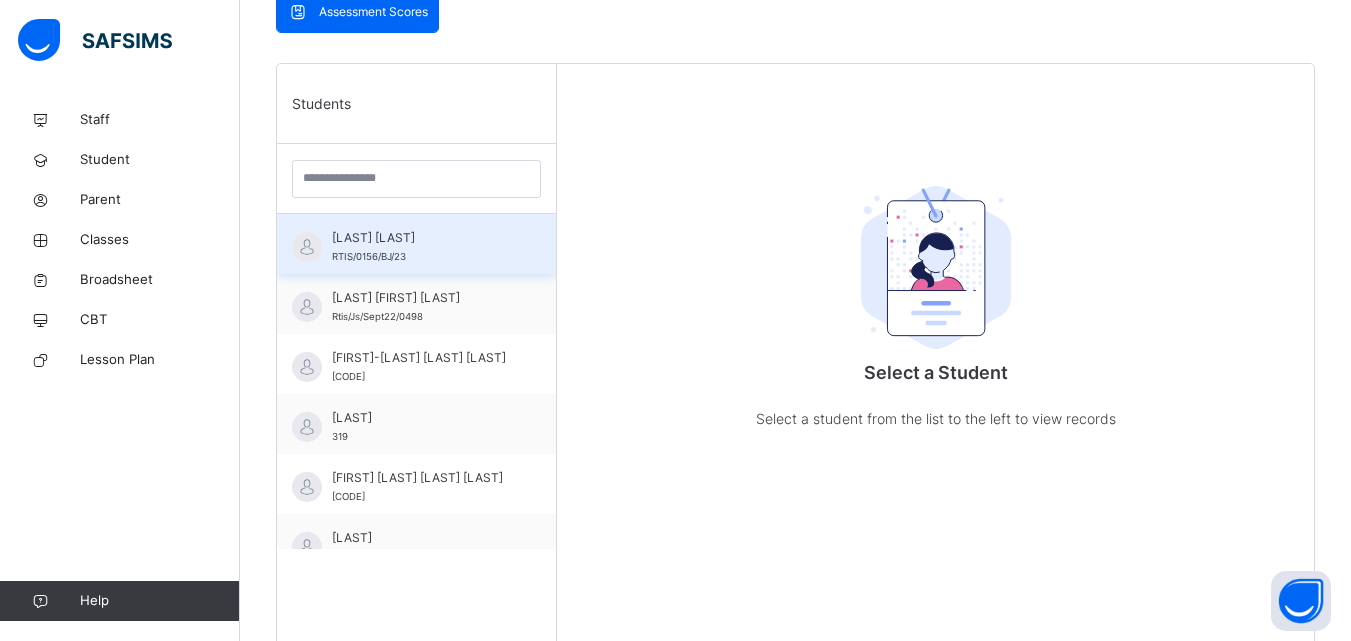 click on "[LAST] [LAST]" at bounding box center (421, 238) 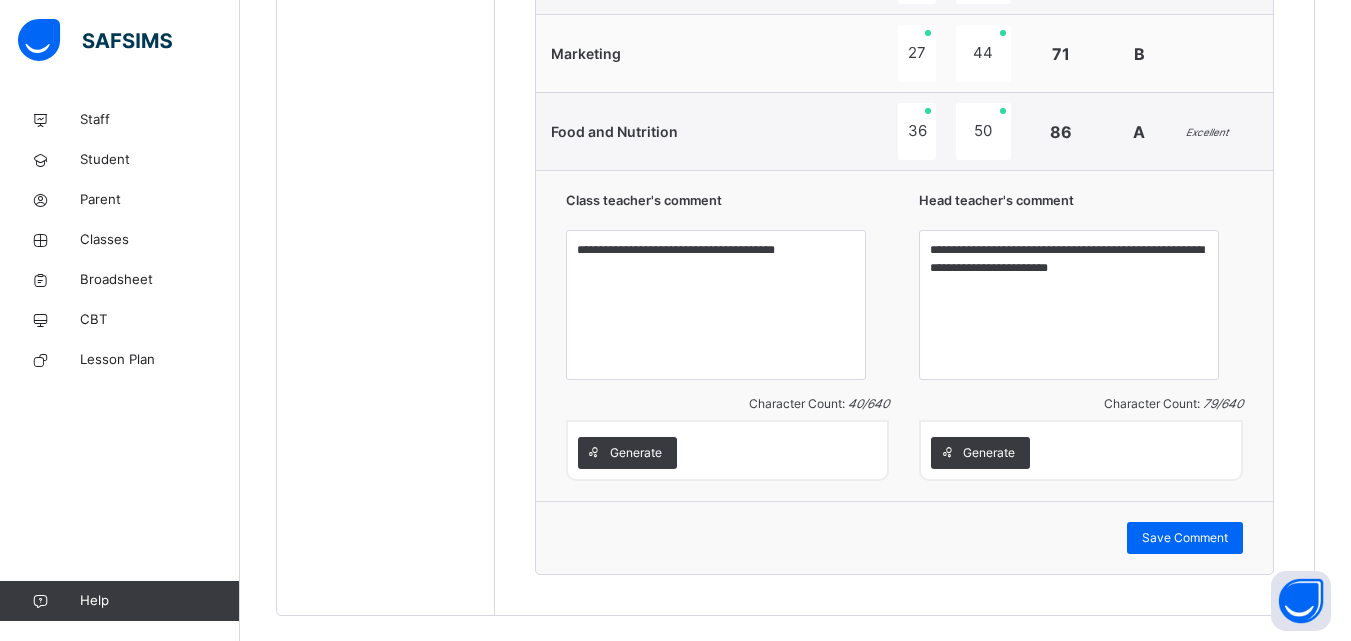 scroll, scrollTop: 1481, scrollLeft: 0, axis: vertical 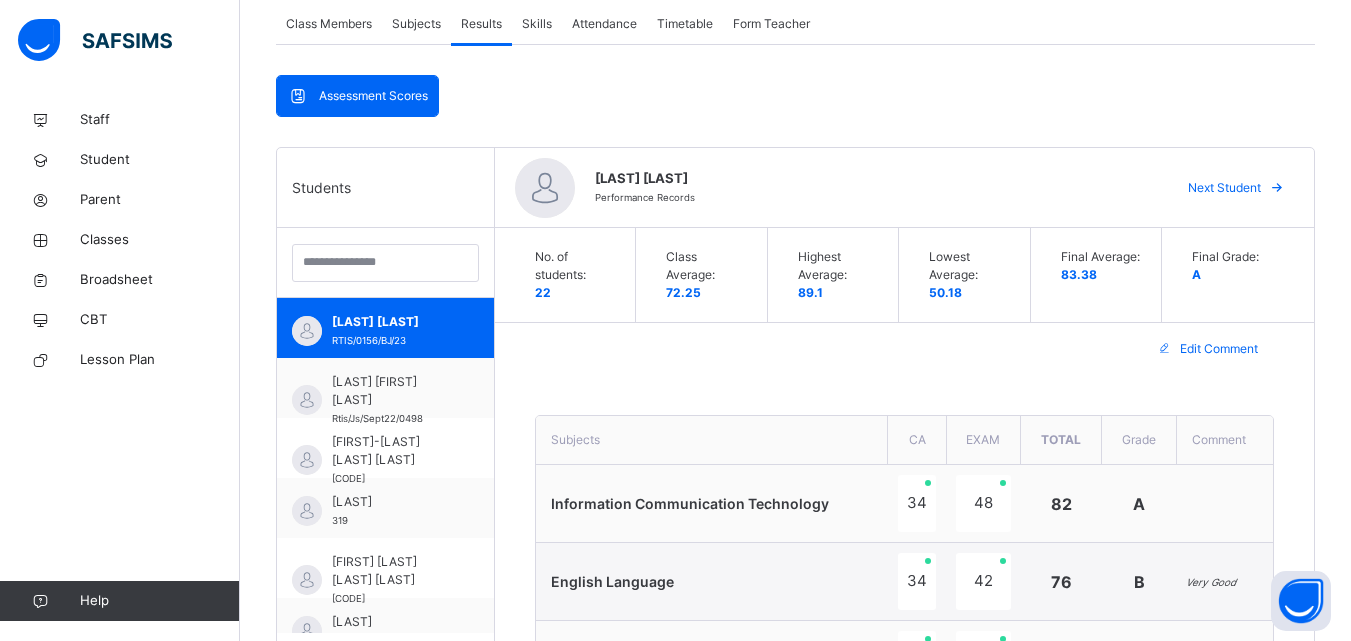 click on "Next Student" at bounding box center (1224, 188) 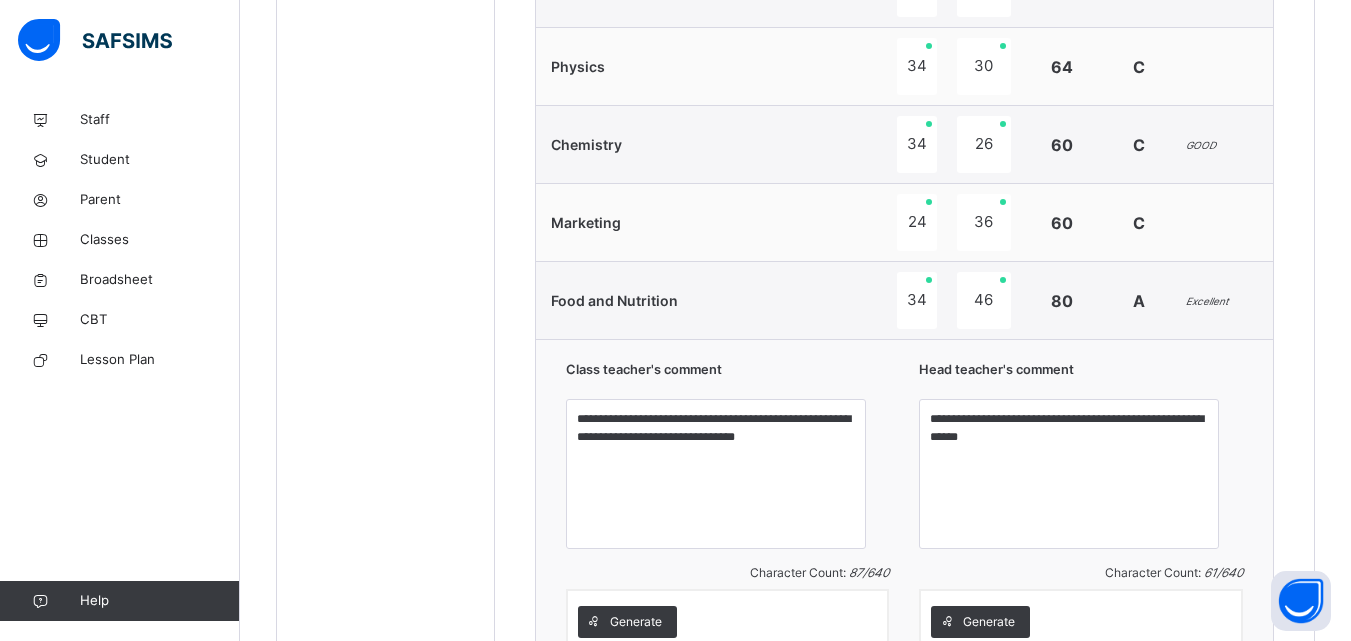 scroll, scrollTop: 1267, scrollLeft: 0, axis: vertical 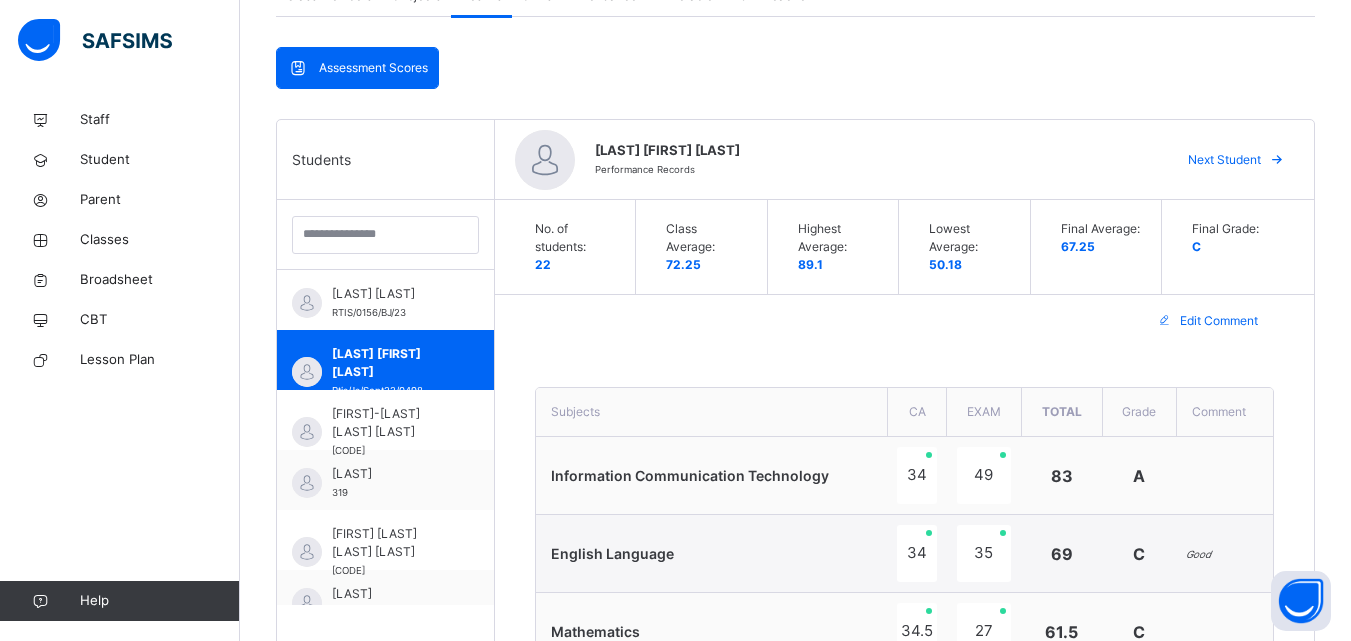 click on "Next Student" at bounding box center [1233, 160] 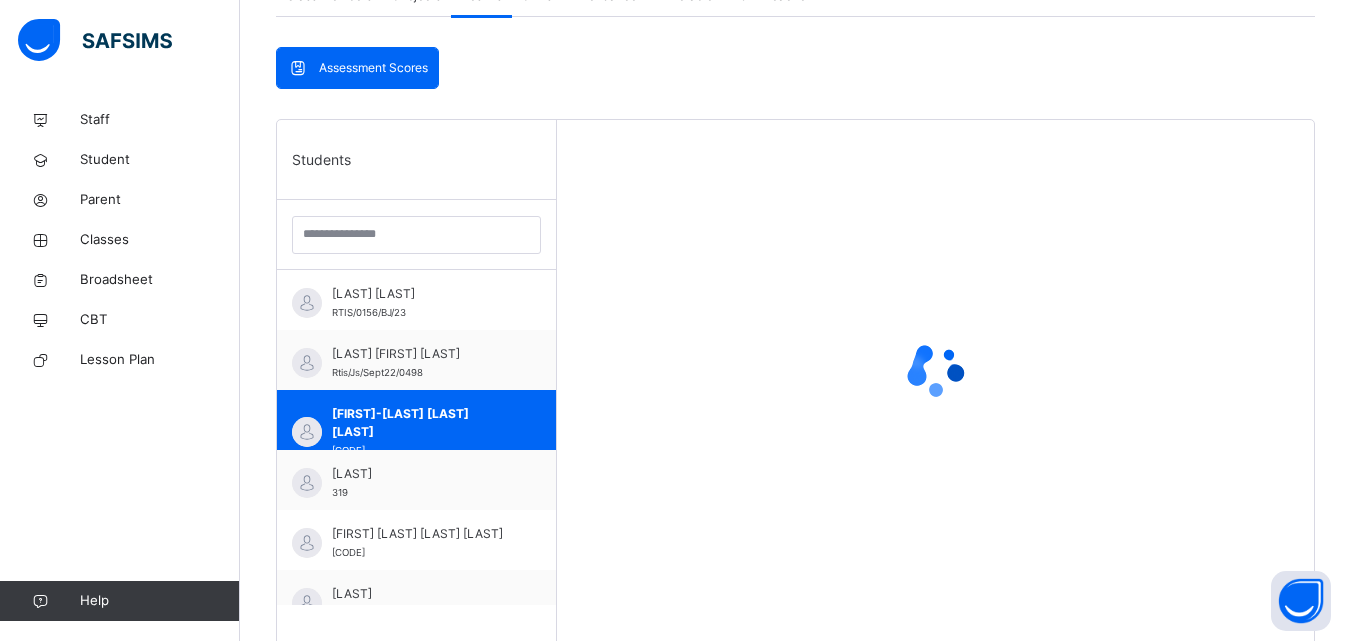 click at bounding box center (935, 370) 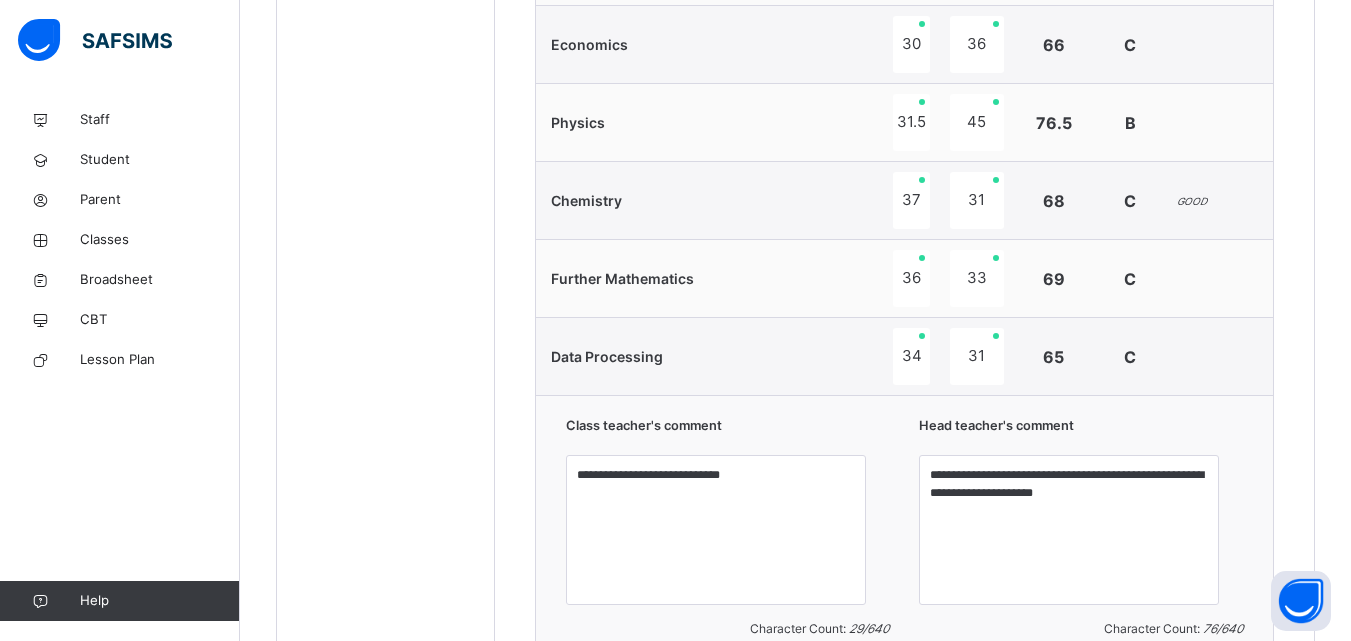 scroll, scrollTop: 1218, scrollLeft: 0, axis: vertical 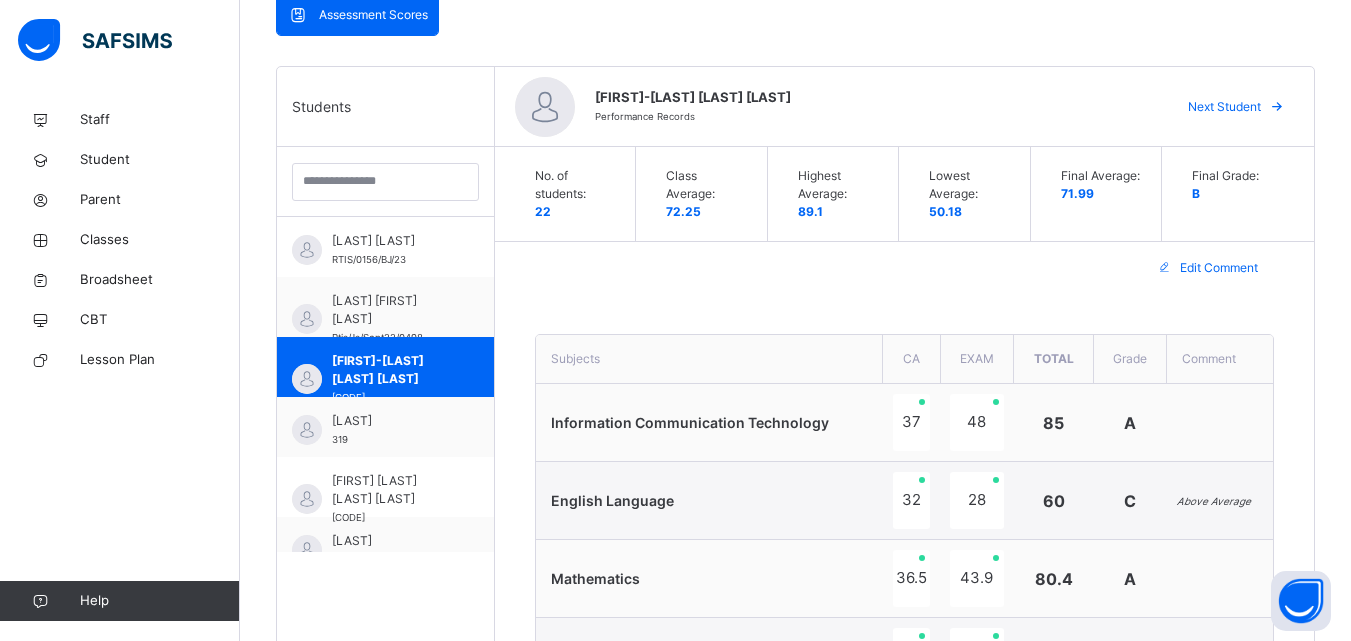 click on "Next Student" at bounding box center [1224, 107] 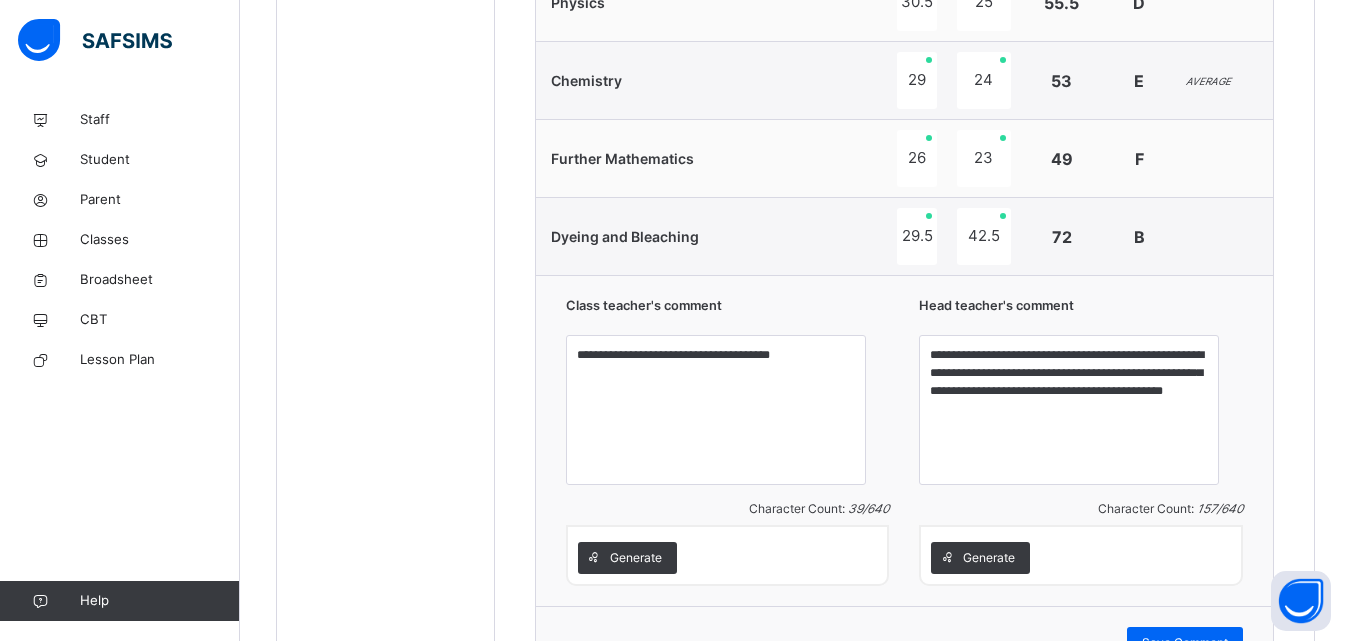 scroll, scrollTop: 1327, scrollLeft: 0, axis: vertical 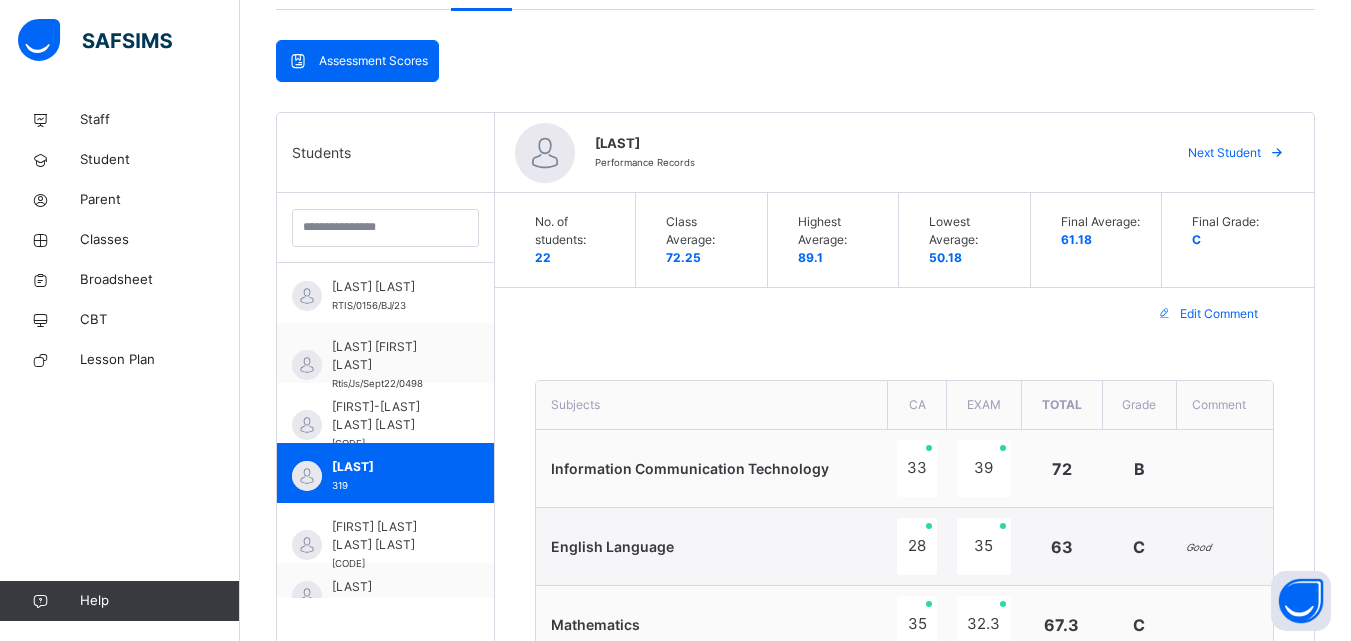 click on "Next Student" at bounding box center [1224, 153] 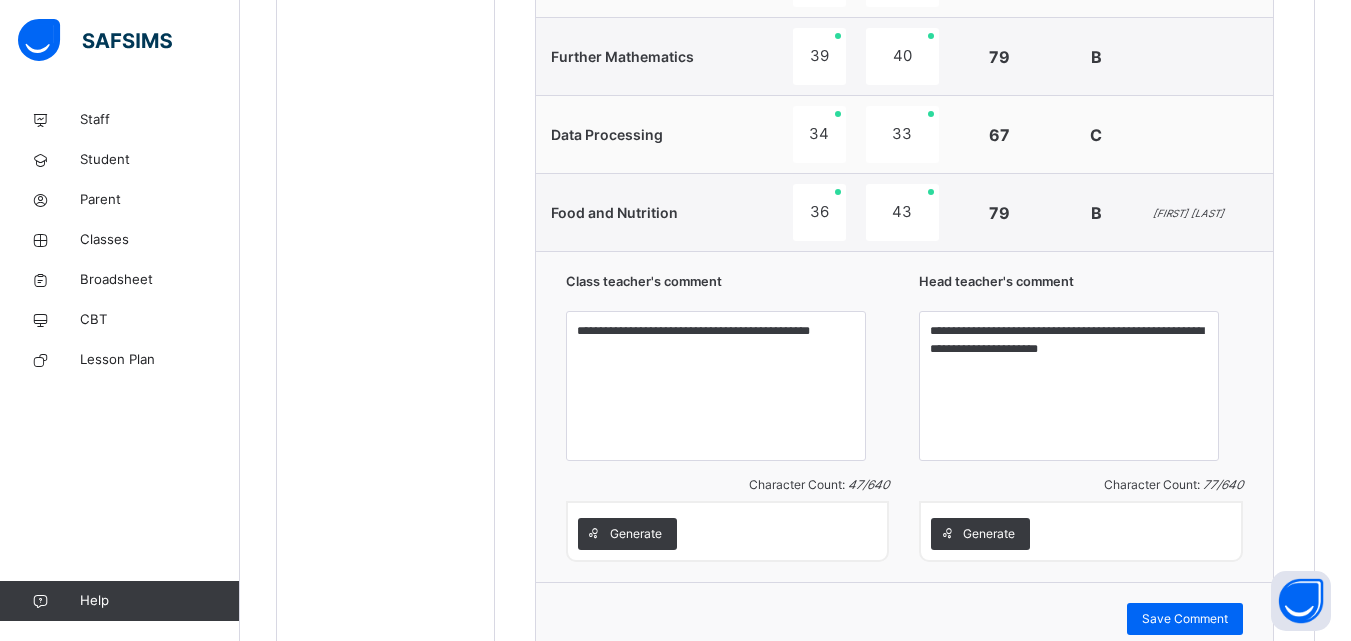 scroll, scrollTop: 1358, scrollLeft: 0, axis: vertical 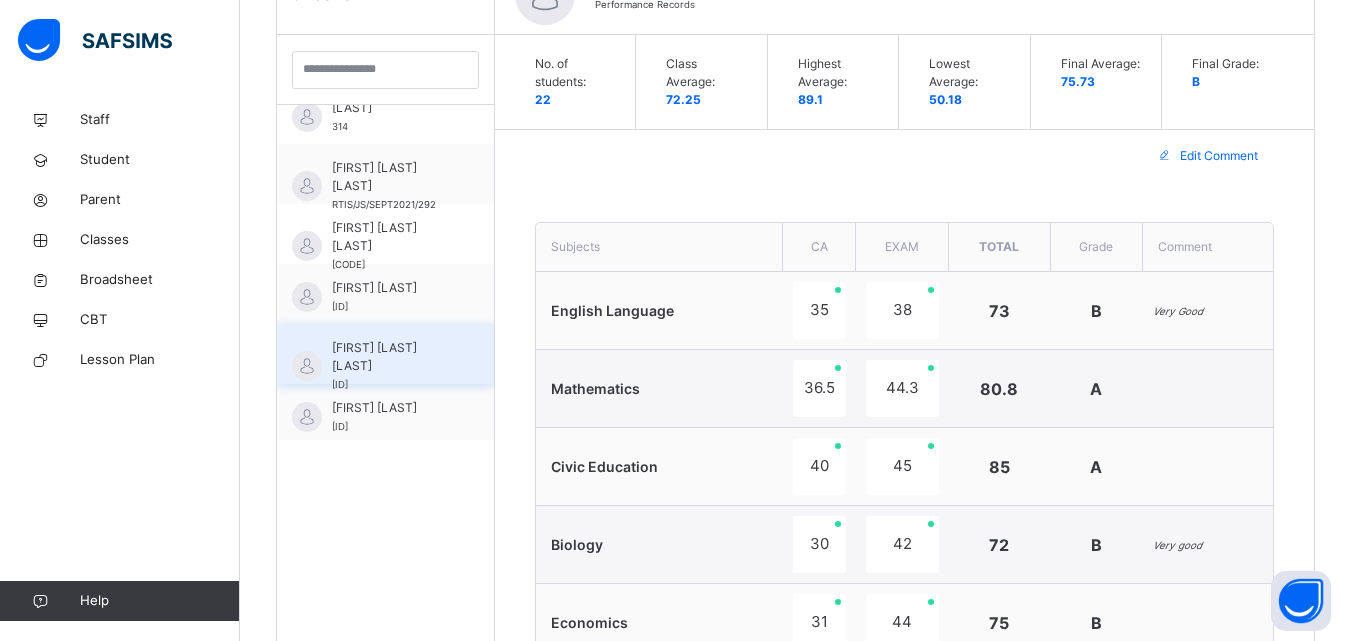 click on "[FIRST] [LAST] [LAST]" at bounding box center (390, 357) 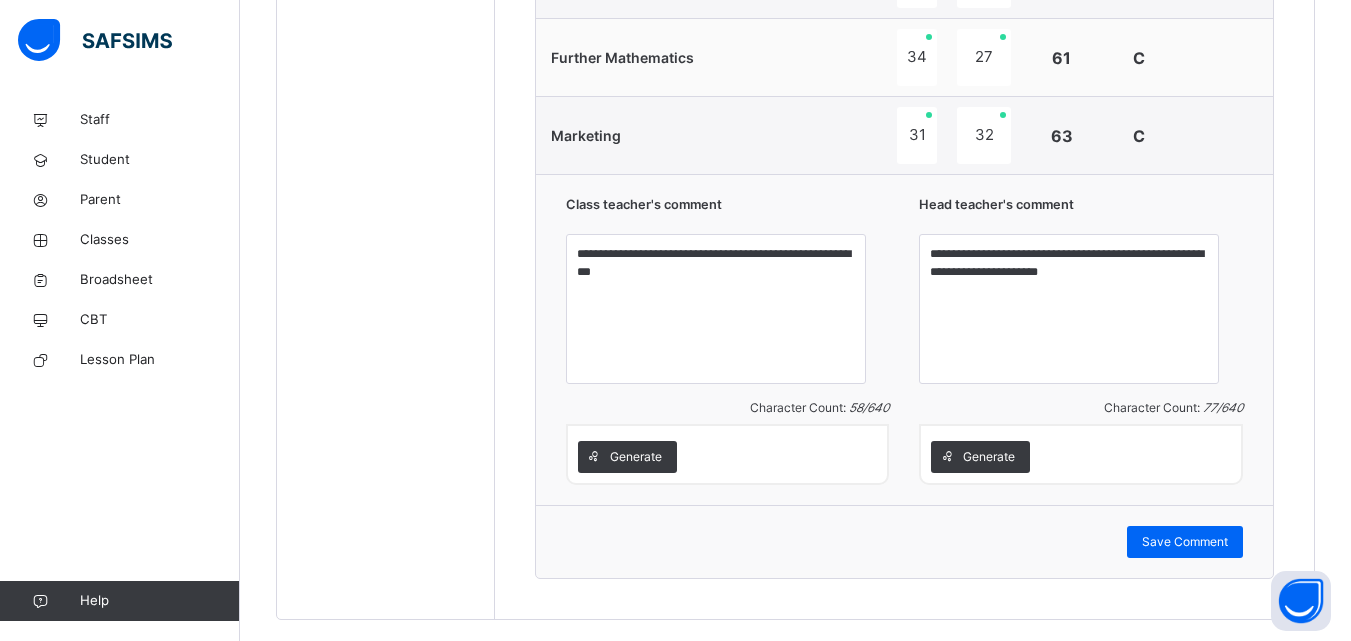 scroll, scrollTop: 1481, scrollLeft: 0, axis: vertical 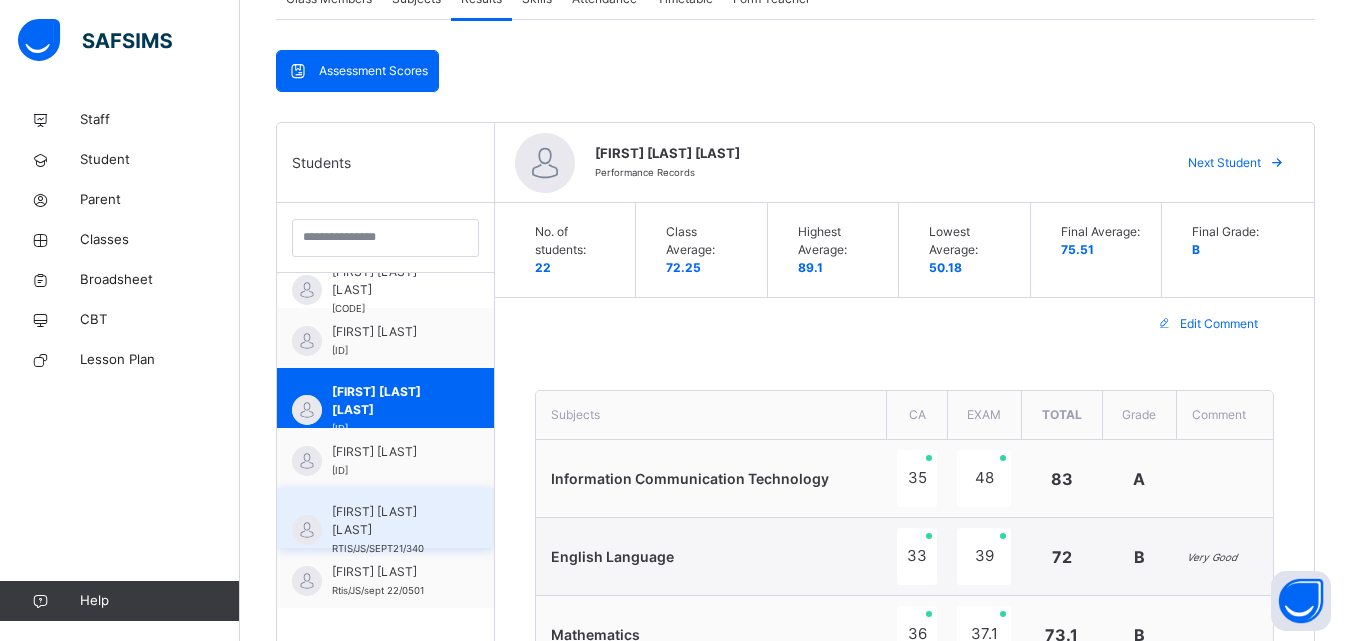 click on "RTIS/JS/SEPT21/340" at bounding box center [378, 548] 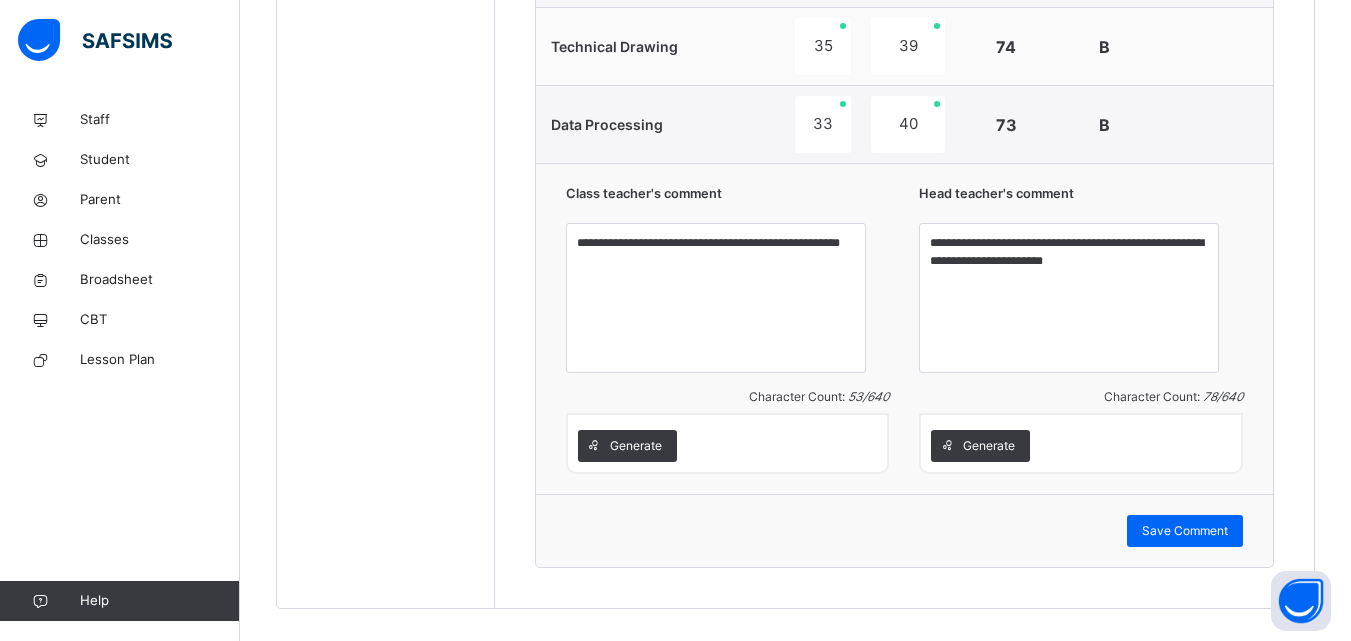 scroll, scrollTop: 1481, scrollLeft: 0, axis: vertical 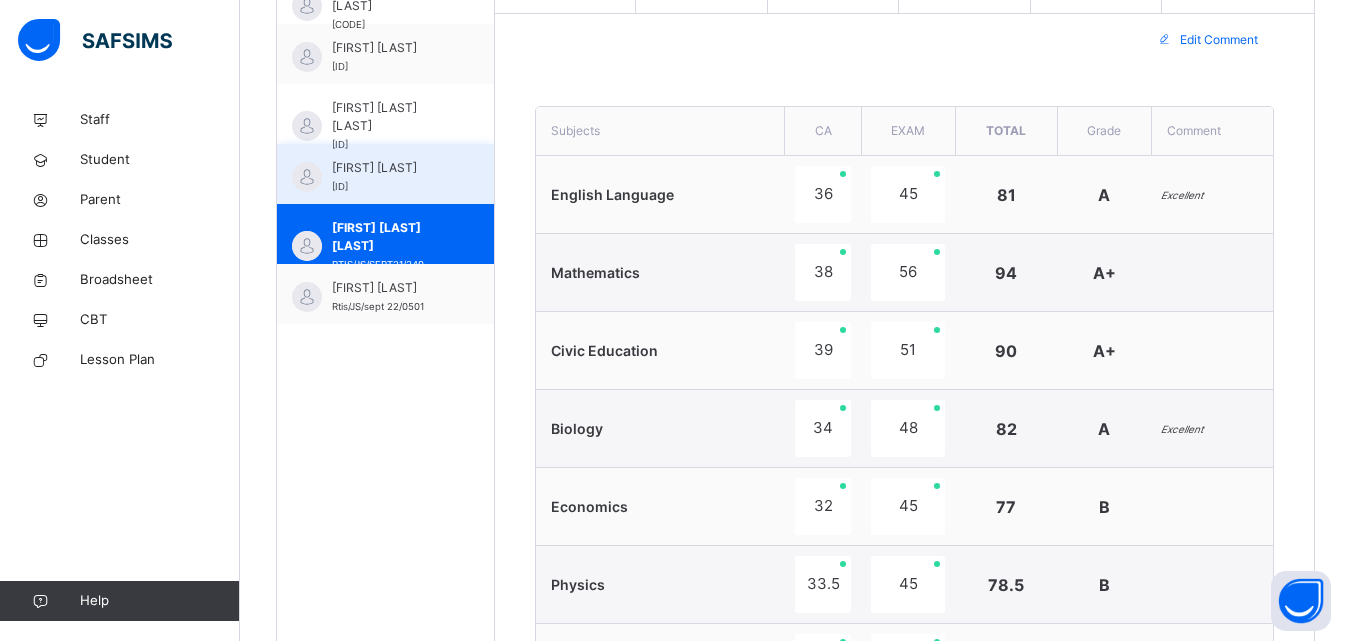 click on "[FIRST] [LAST]" at bounding box center [390, 168] 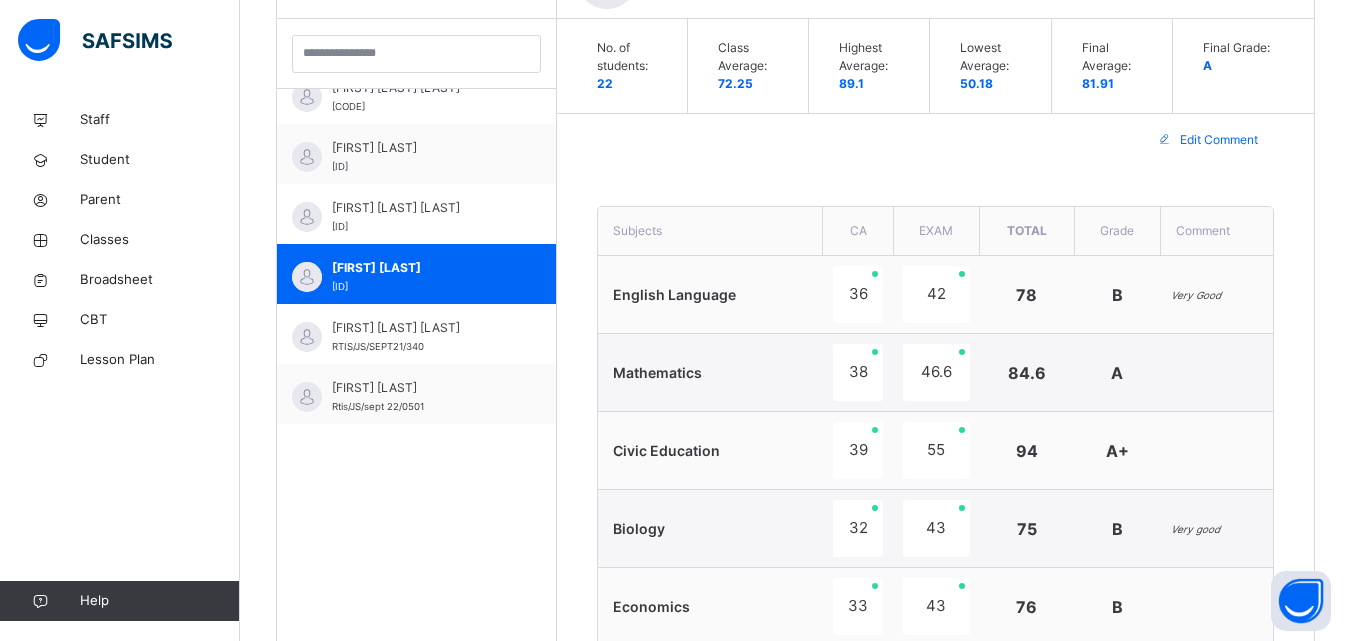 scroll, scrollTop: 681, scrollLeft: 0, axis: vertical 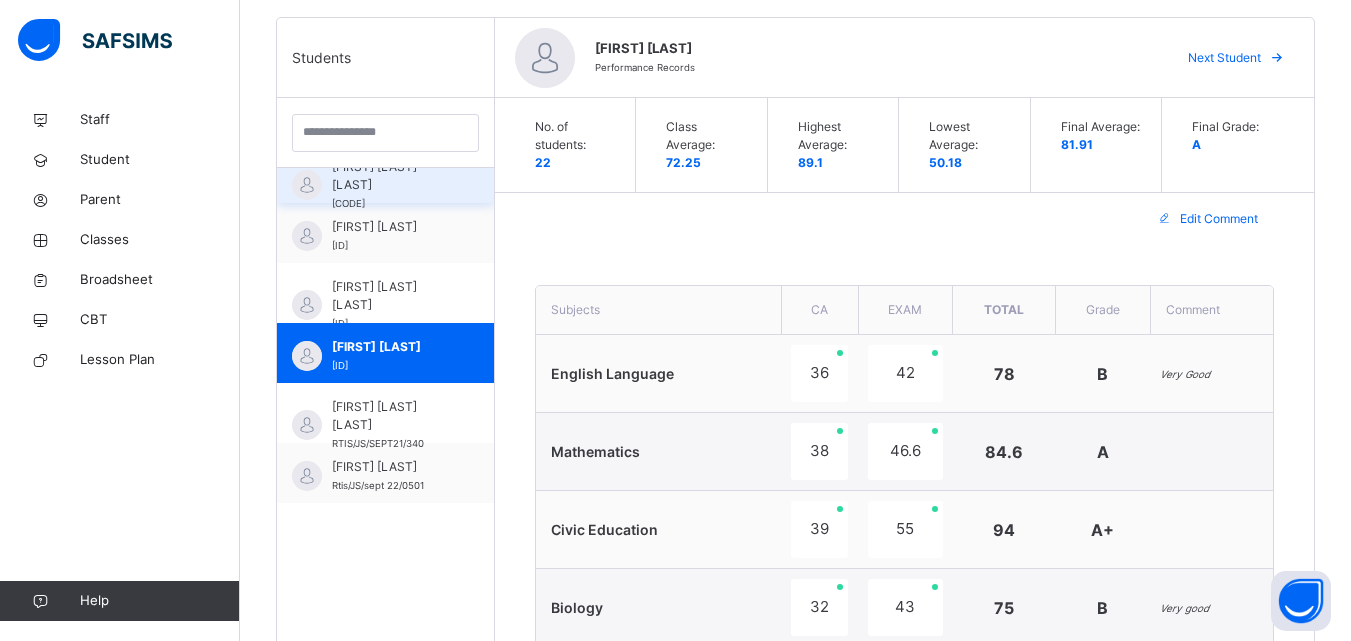 click on "[FIRST] [LAST] [LAST]" at bounding box center (390, 176) 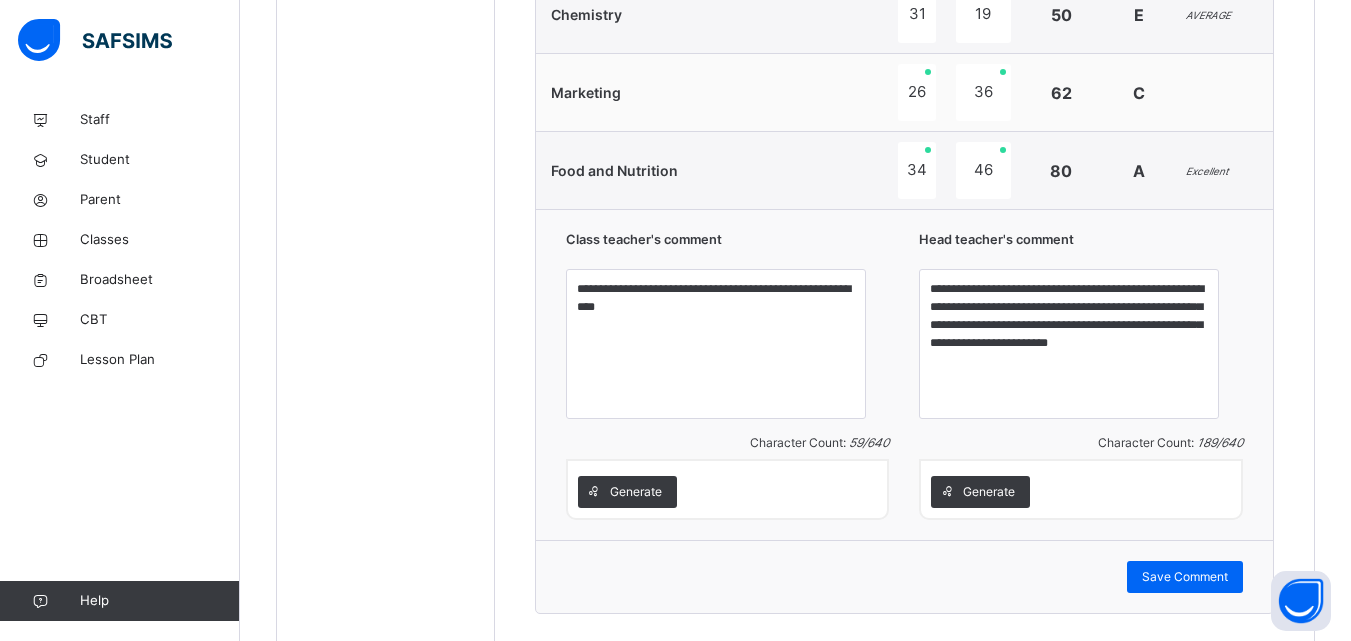 scroll, scrollTop: 1372, scrollLeft: 0, axis: vertical 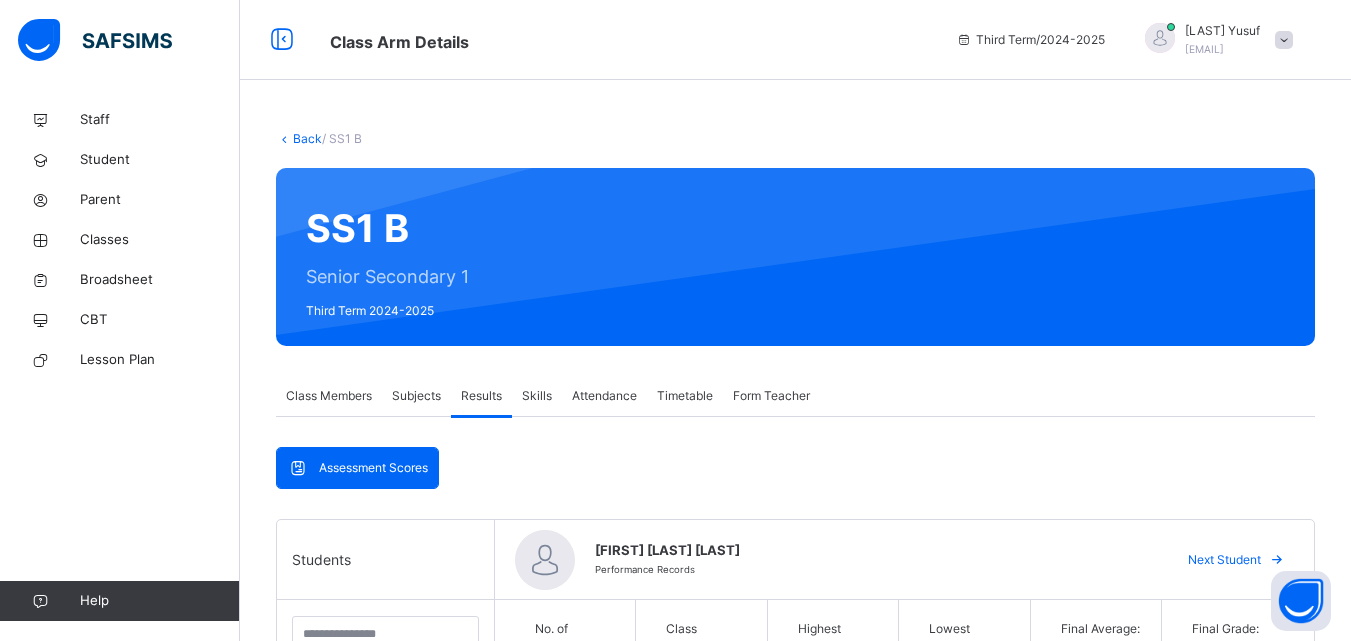 click on "Back" at bounding box center (307, 138) 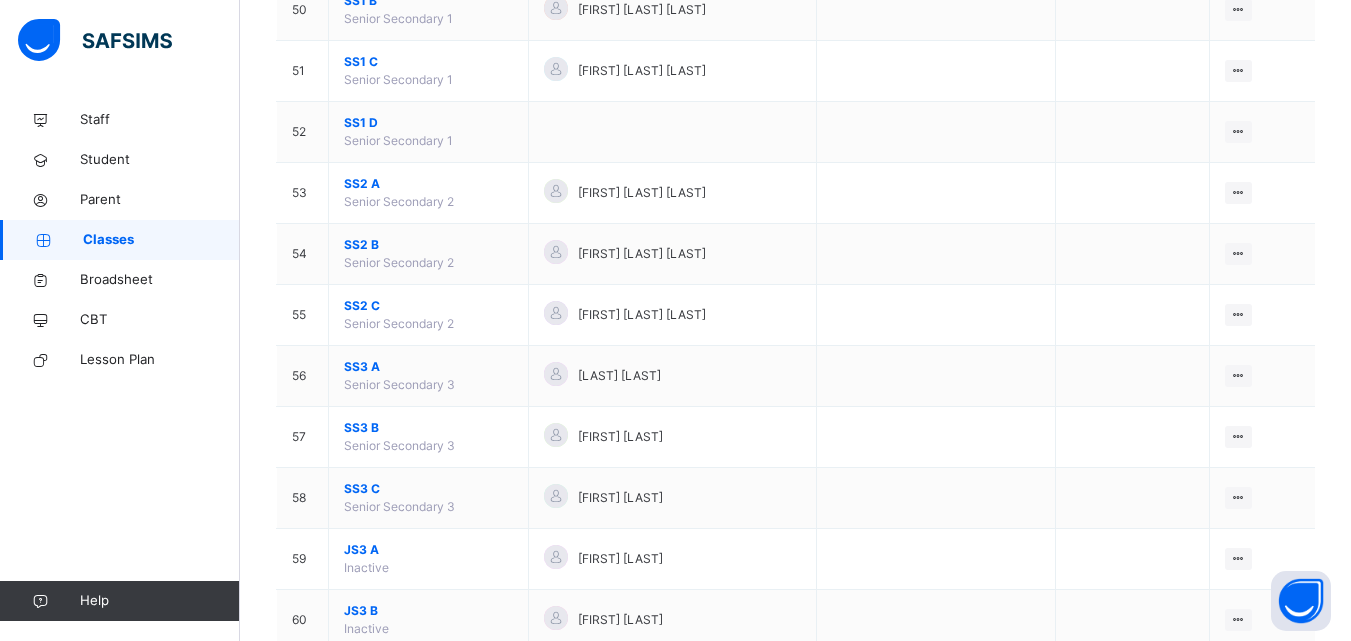 scroll, scrollTop: 3214, scrollLeft: 0, axis: vertical 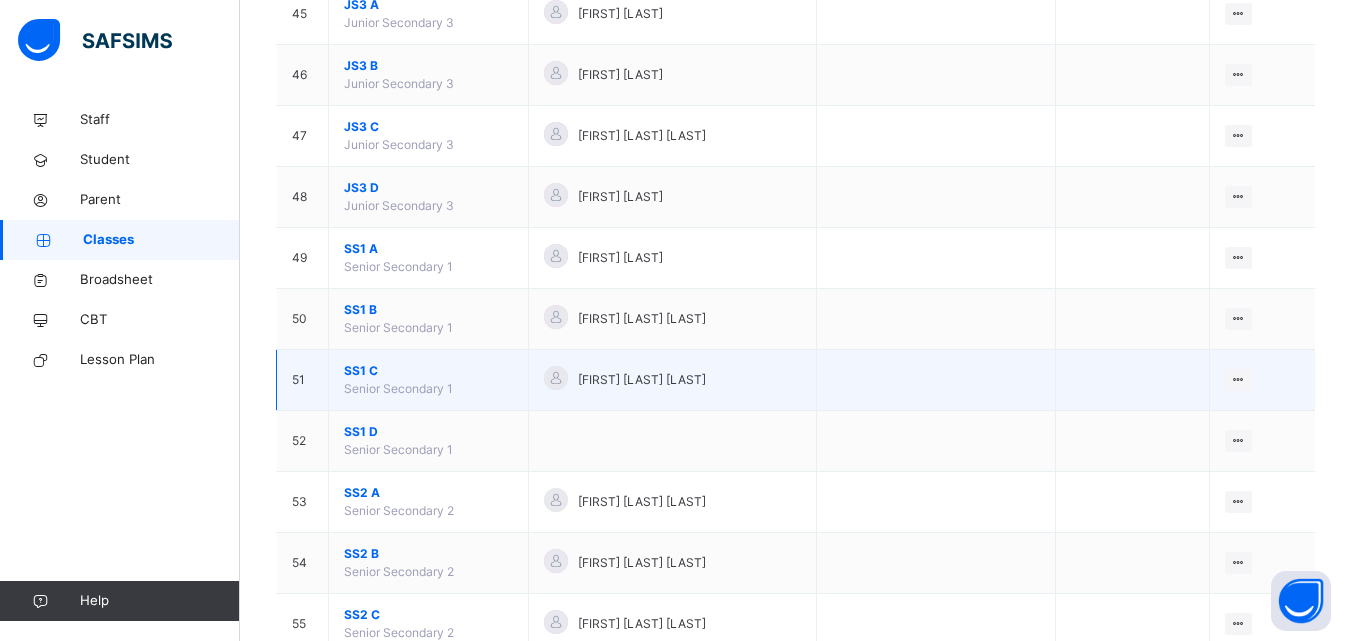 click on "SS1   C" at bounding box center [428, 371] 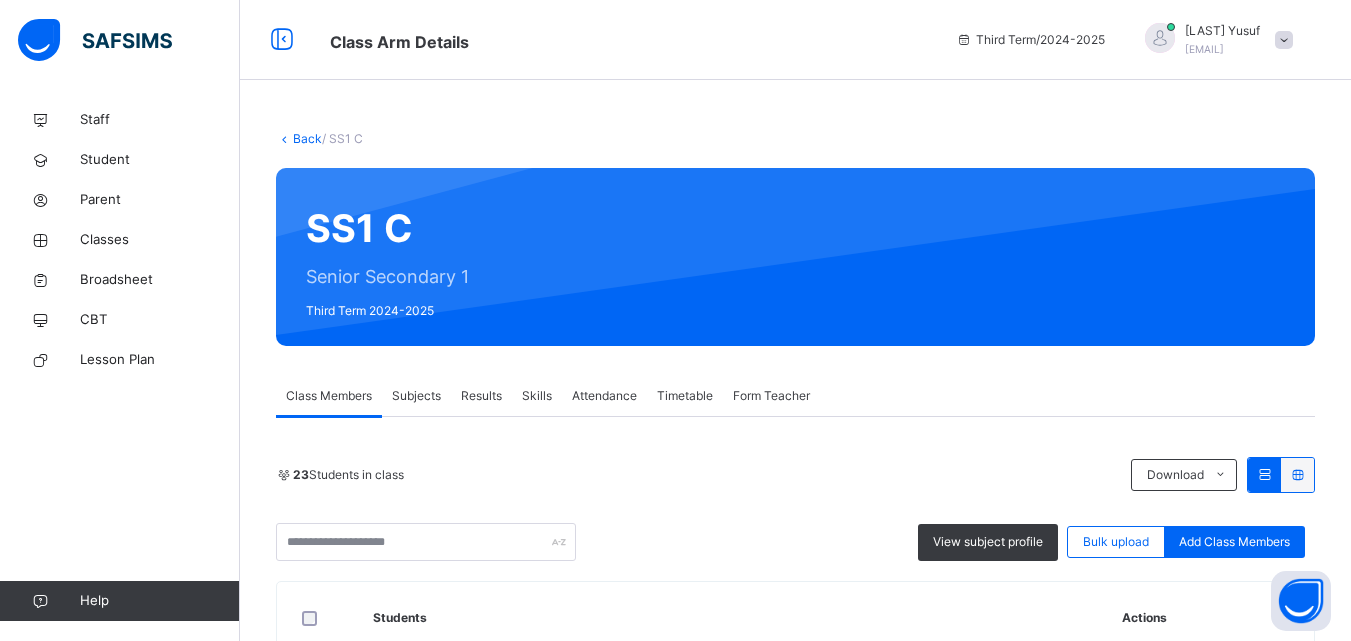 click on "Results" at bounding box center [481, 396] 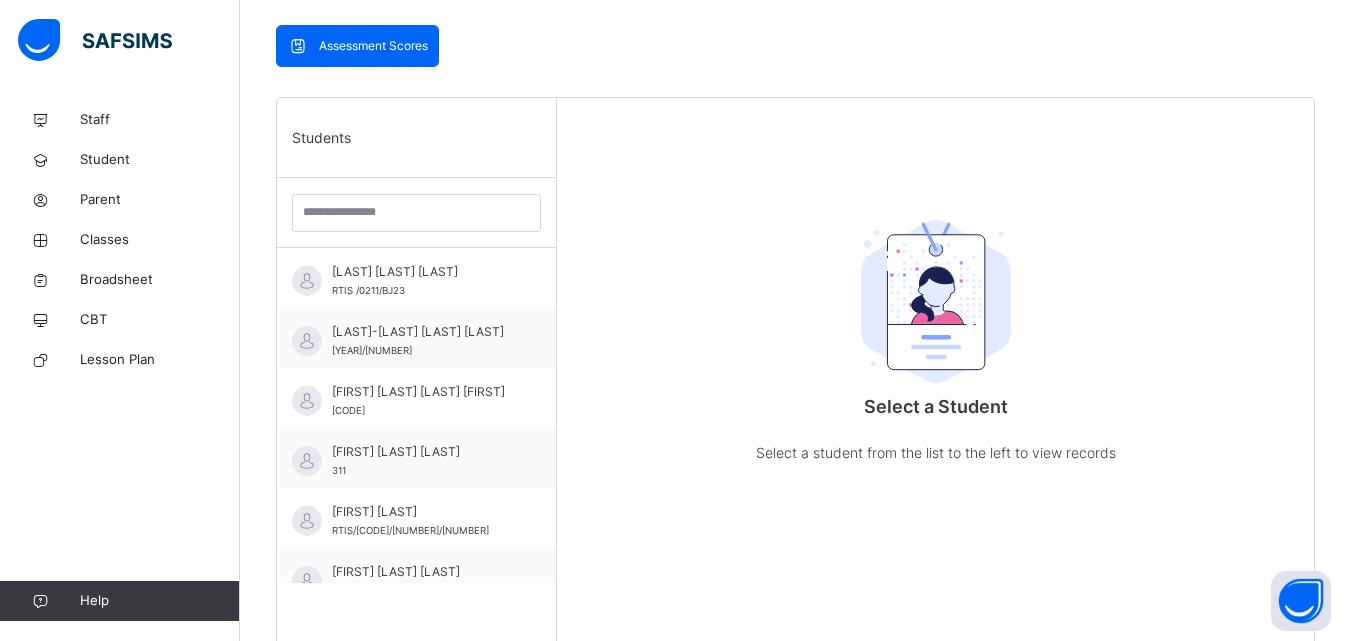 scroll, scrollTop: 442, scrollLeft: 0, axis: vertical 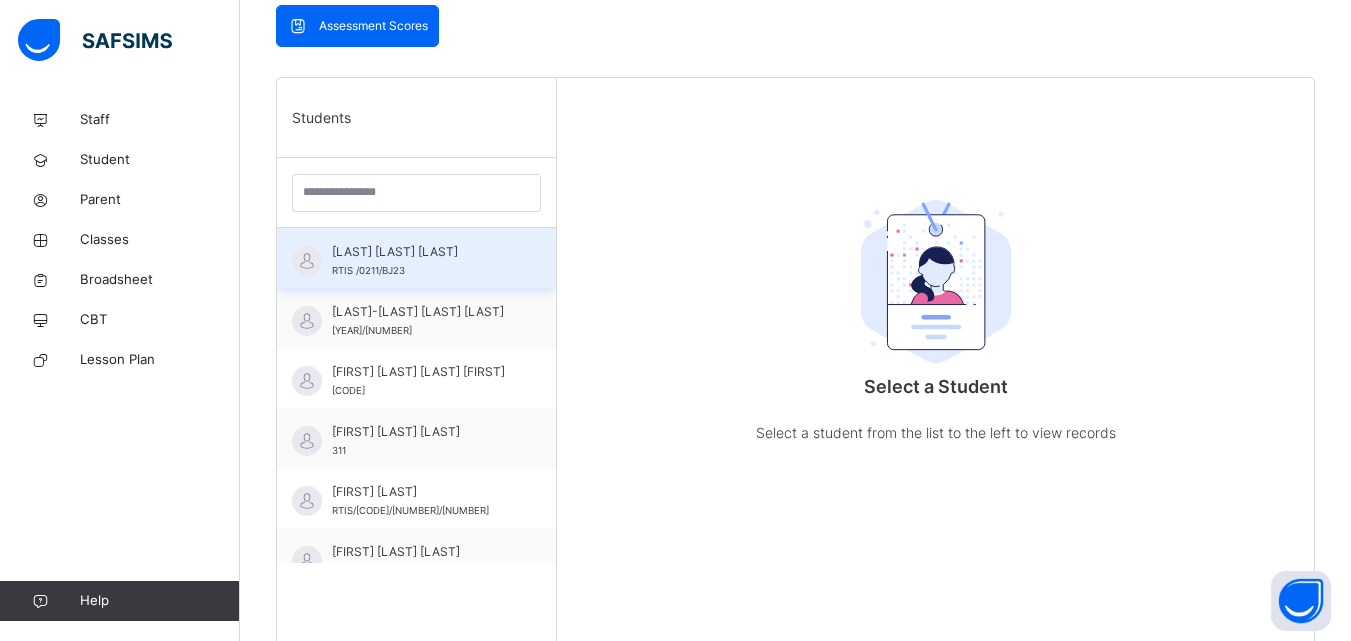 click on "[LAST] [LAST] [LAST]" at bounding box center (421, 252) 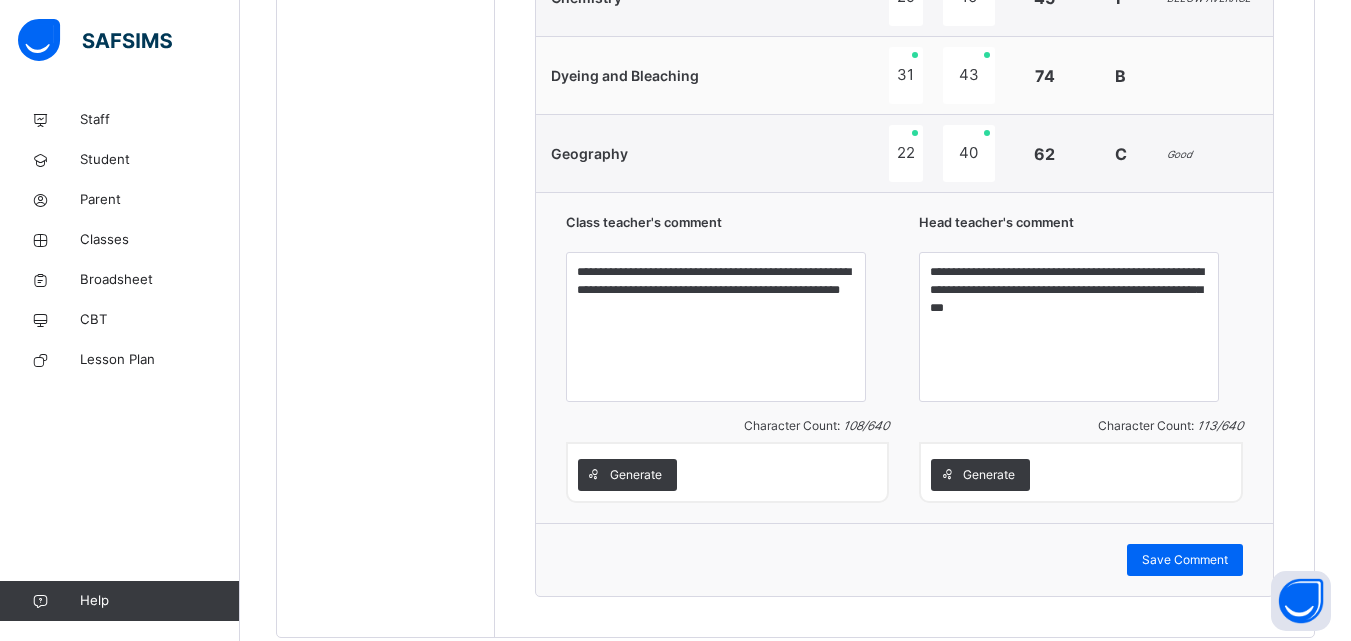 scroll, scrollTop: 1481, scrollLeft: 0, axis: vertical 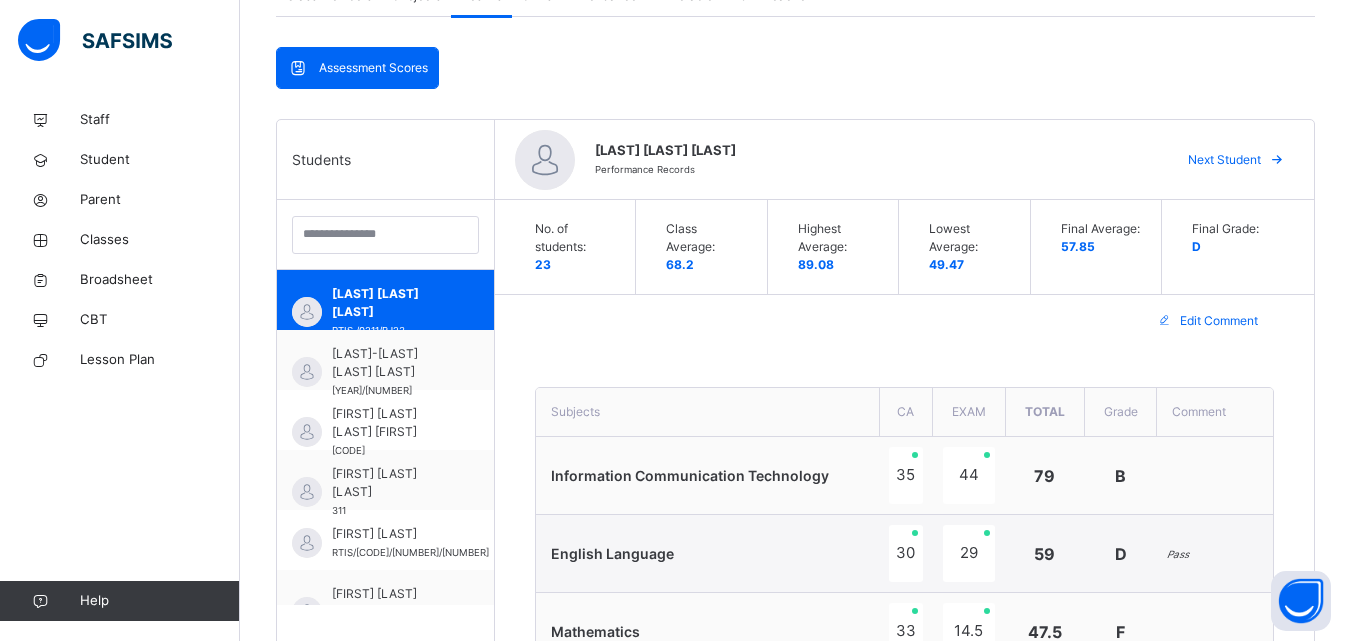 click on "Next Student" at bounding box center (1224, 160) 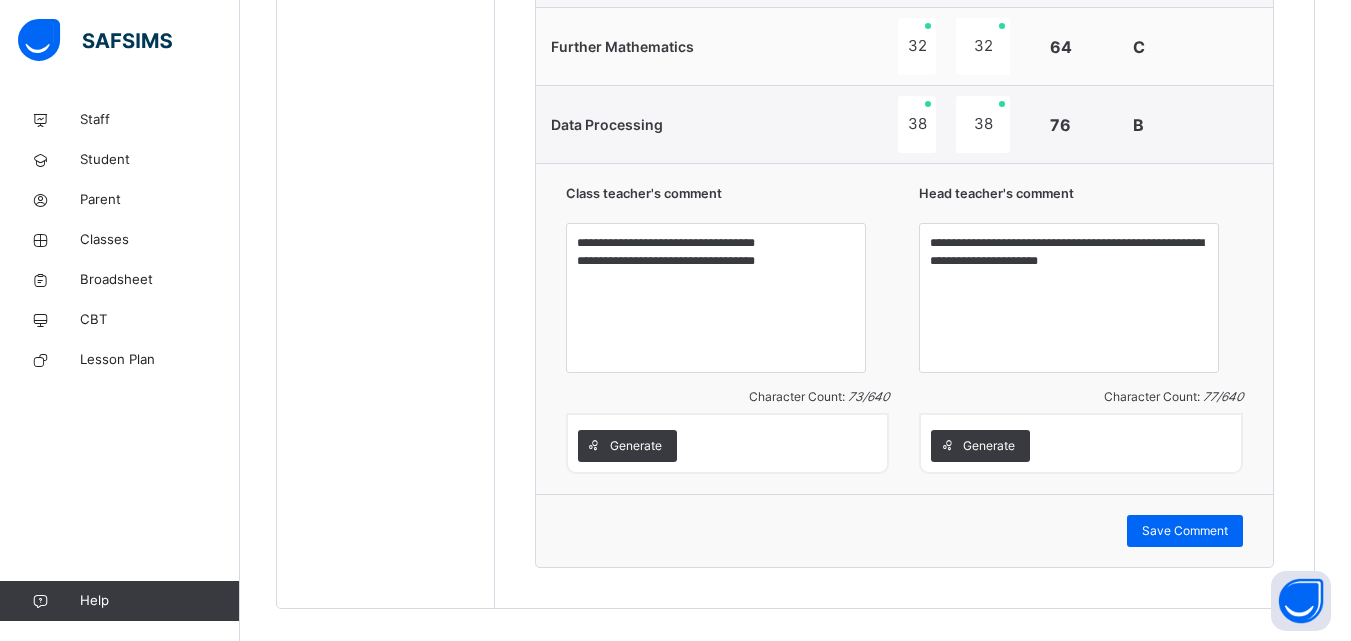 scroll, scrollTop: 1481, scrollLeft: 0, axis: vertical 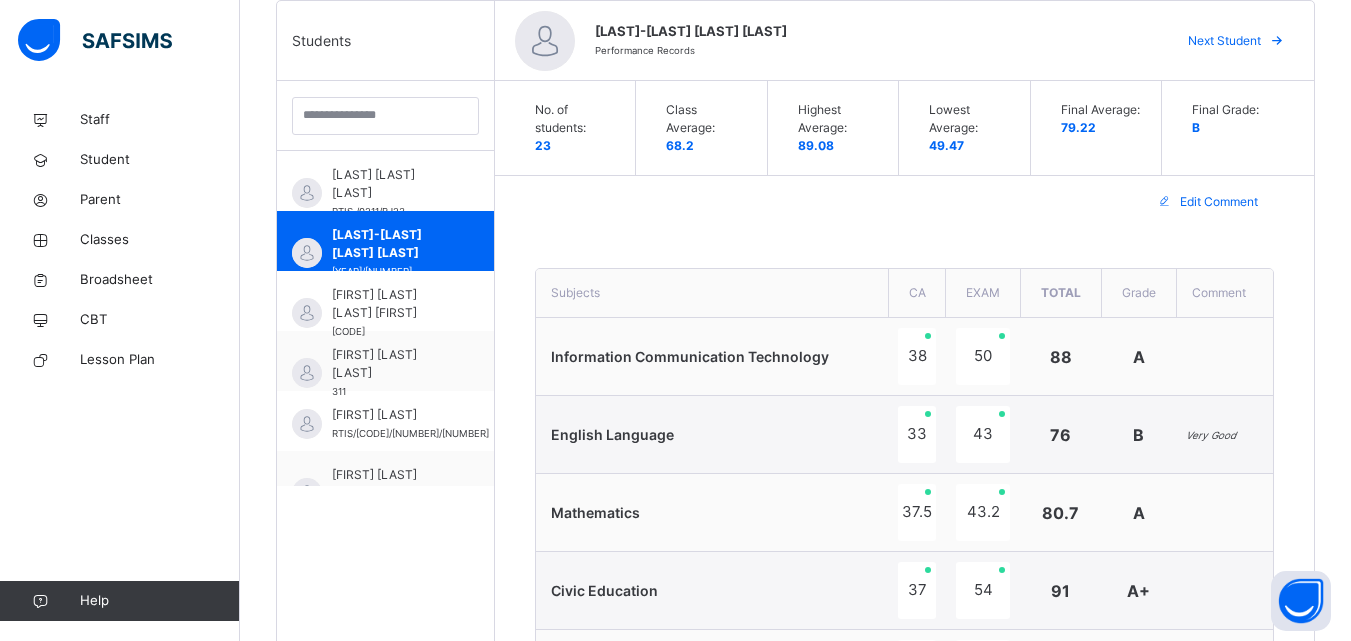 click on "Next Student" at bounding box center [1224, 41] 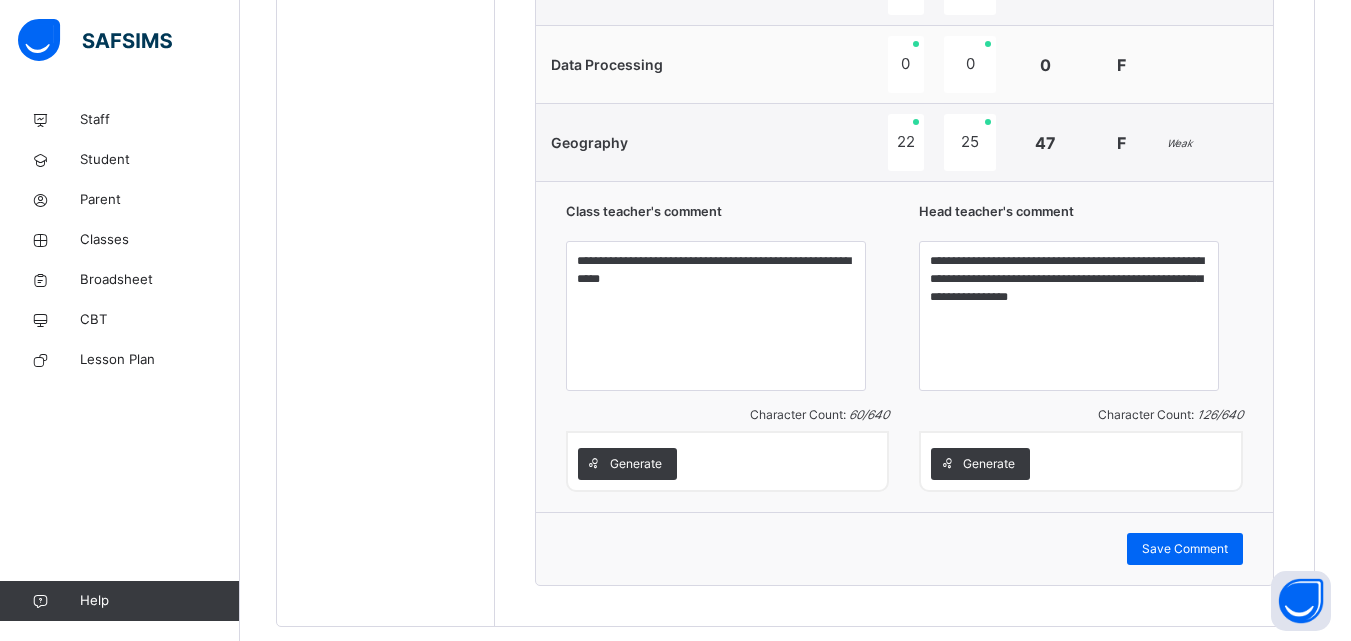 scroll, scrollTop: 1407, scrollLeft: 0, axis: vertical 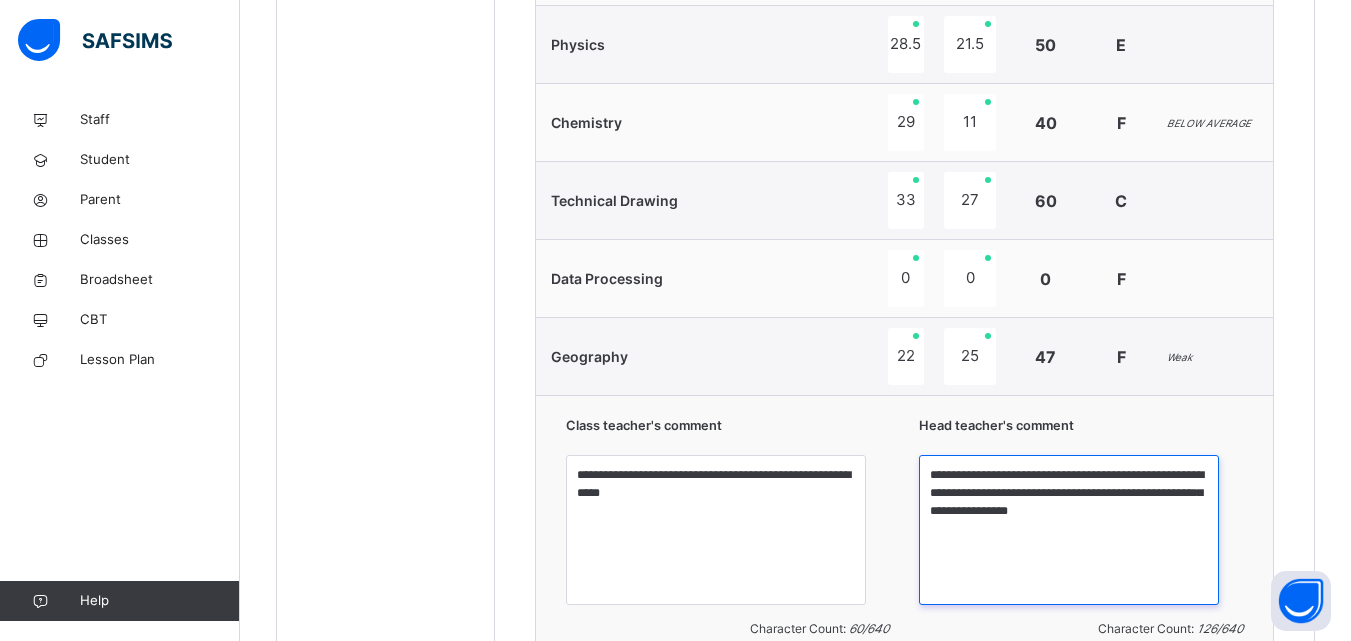 click on "**********" at bounding box center [1069, 530] 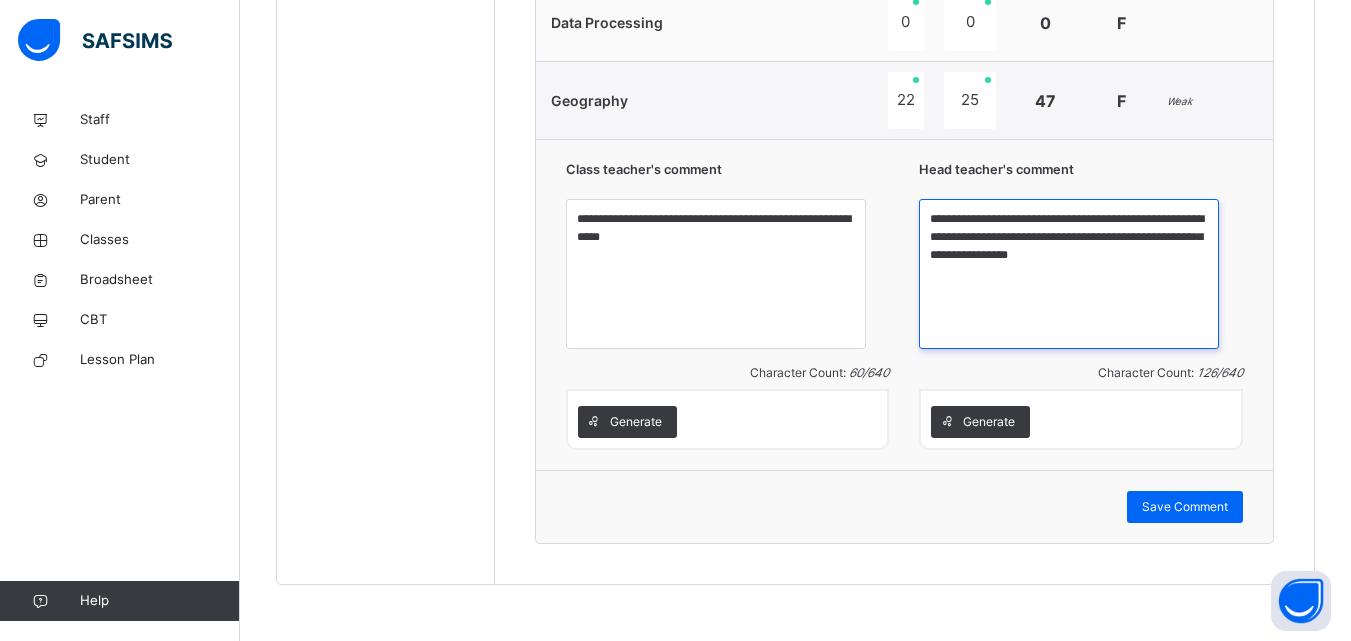scroll, scrollTop: 1463, scrollLeft: 0, axis: vertical 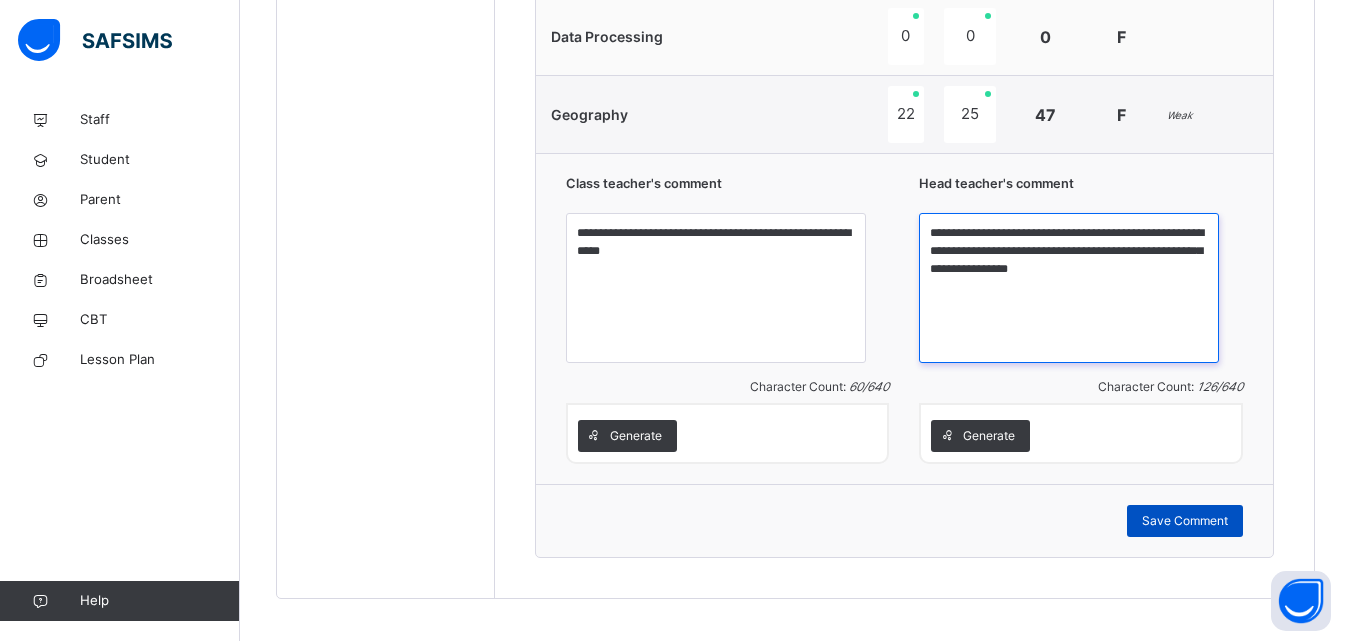 type on "**********" 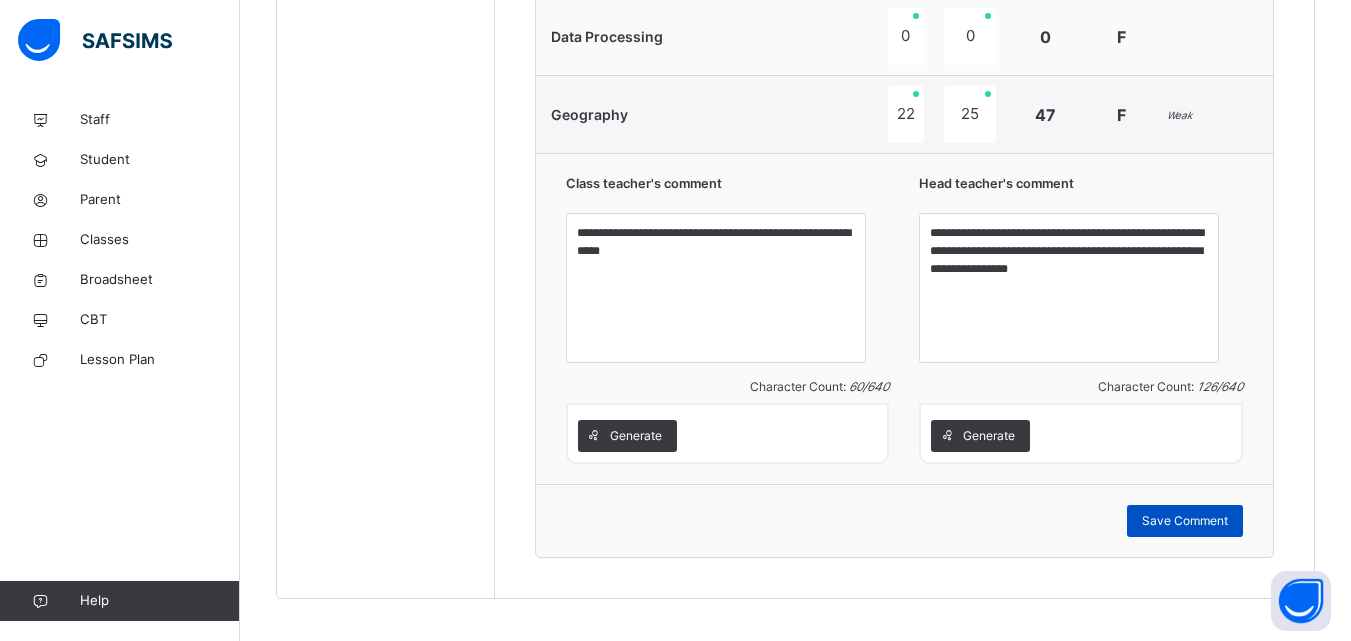 click on "Save Comment" at bounding box center [1185, 521] 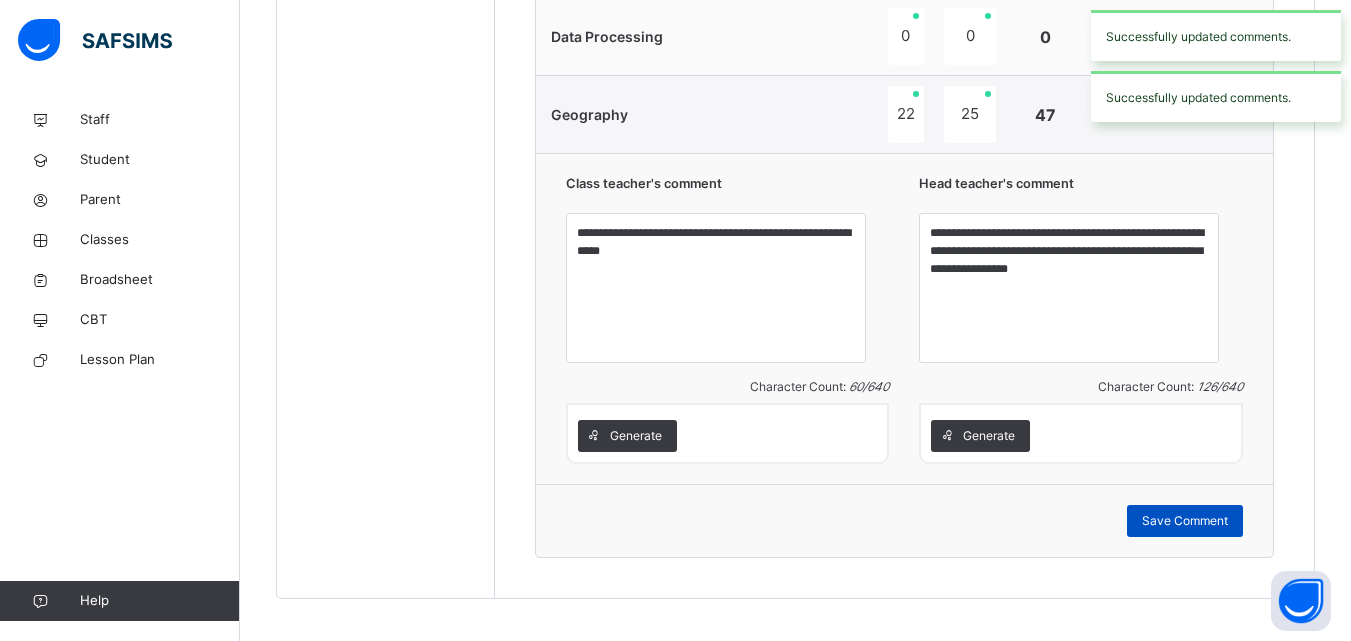 click on "Save Comment" at bounding box center (1185, 521) 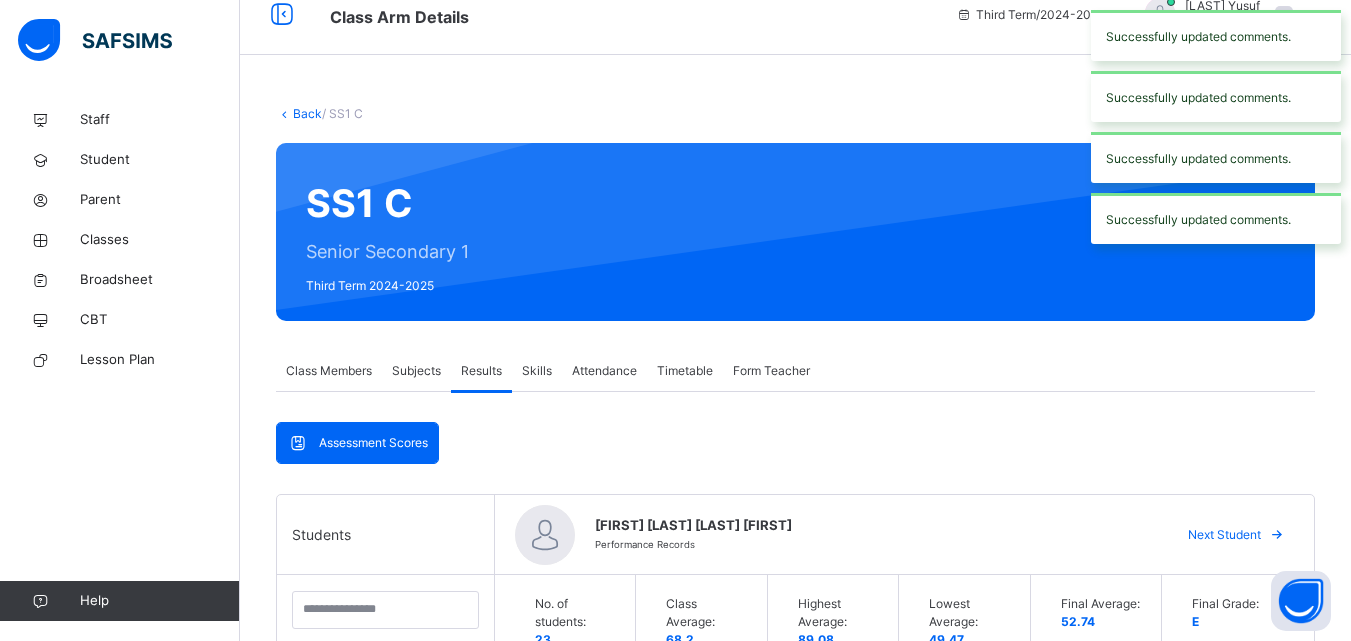 scroll, scrollTop: 0, scrollLeft: 0, axis: both 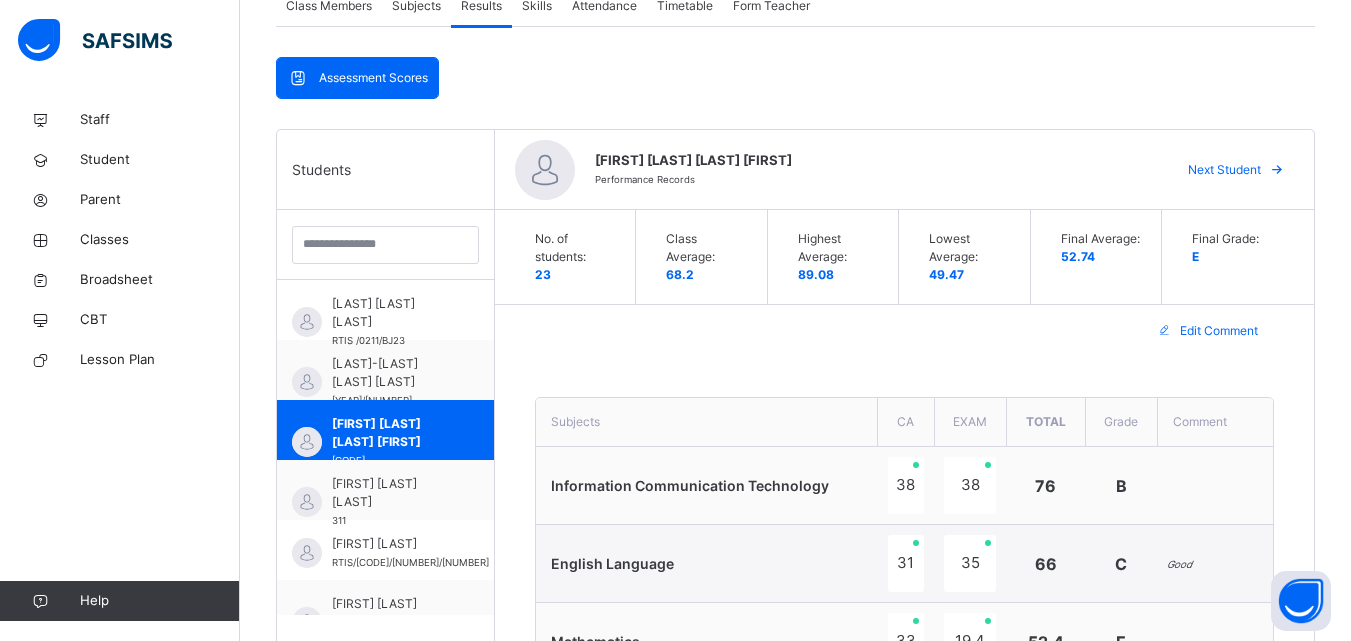 click on "Next Student" at bounding box center (1224, 170) 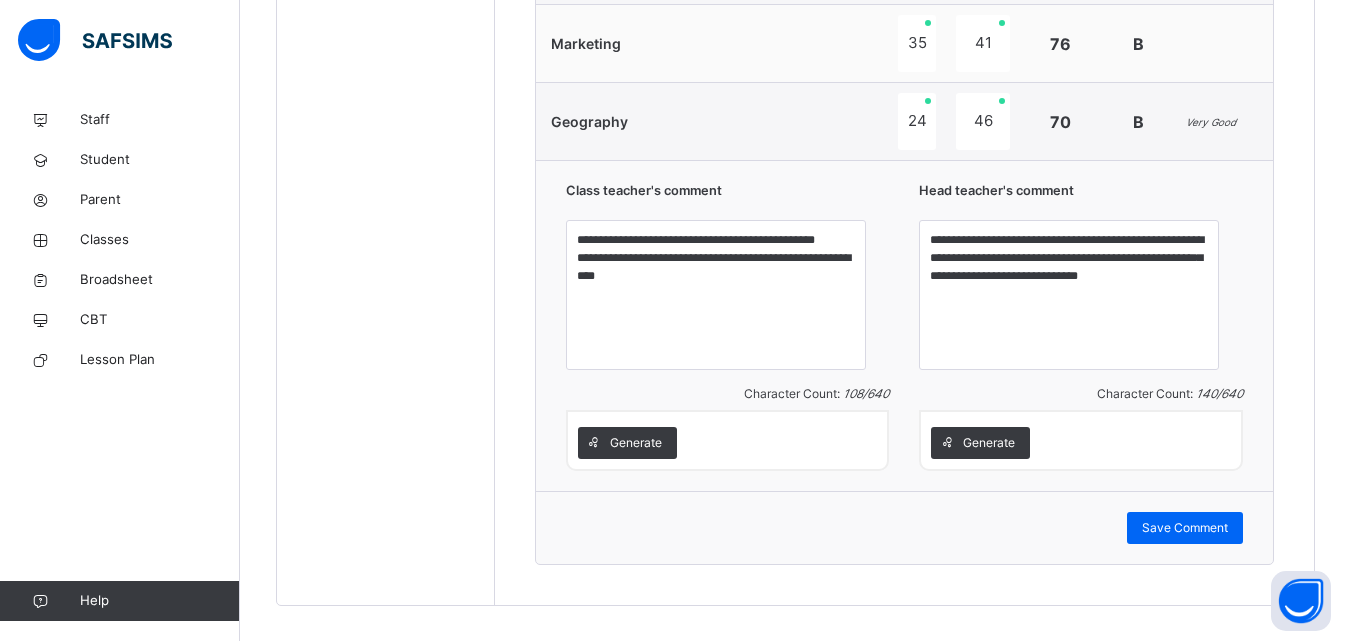scroll, scrollTop: 1481, scrollLeft: 0, axis: vertical 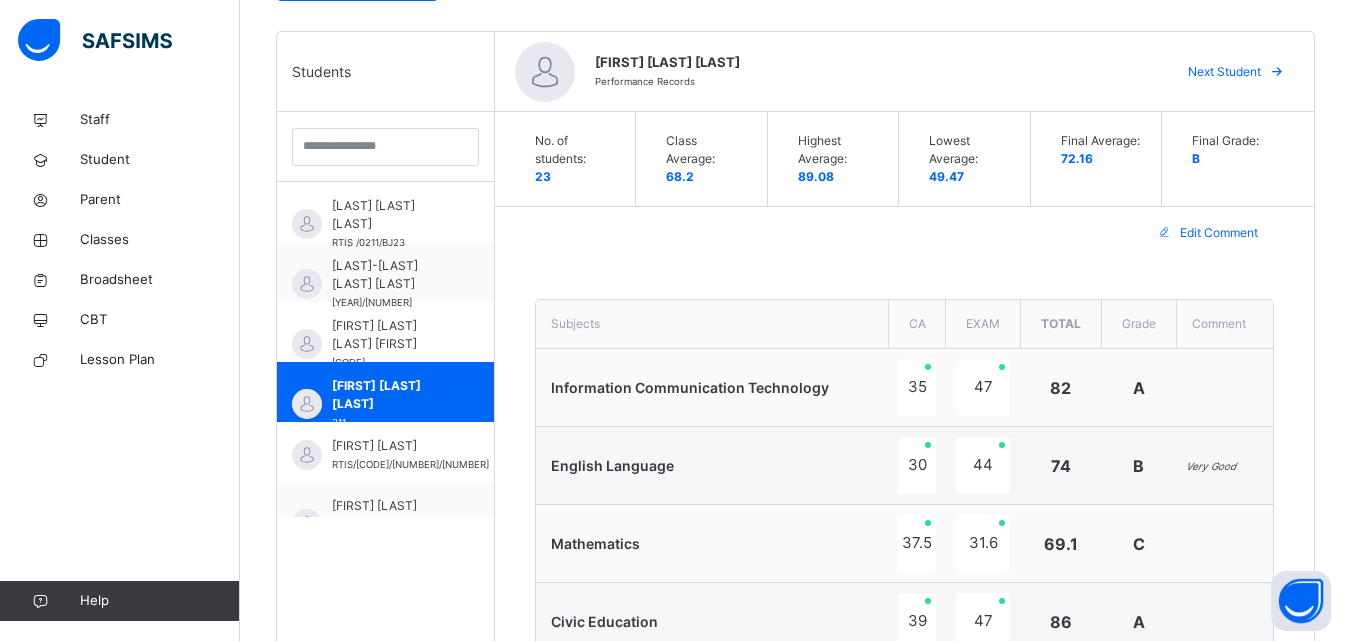 click on "Next Student" at bounding box center [1224, 72] 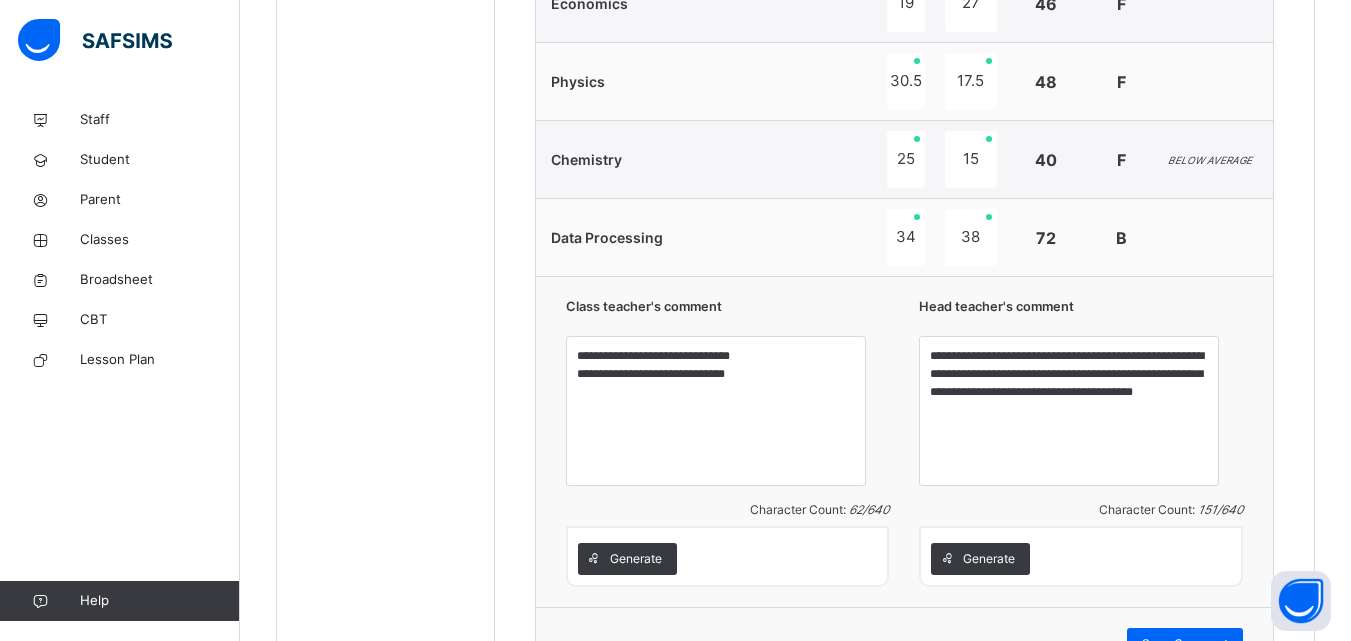 scroll, scrollTop: 1403, scrollLeft: 0, axis: vertical 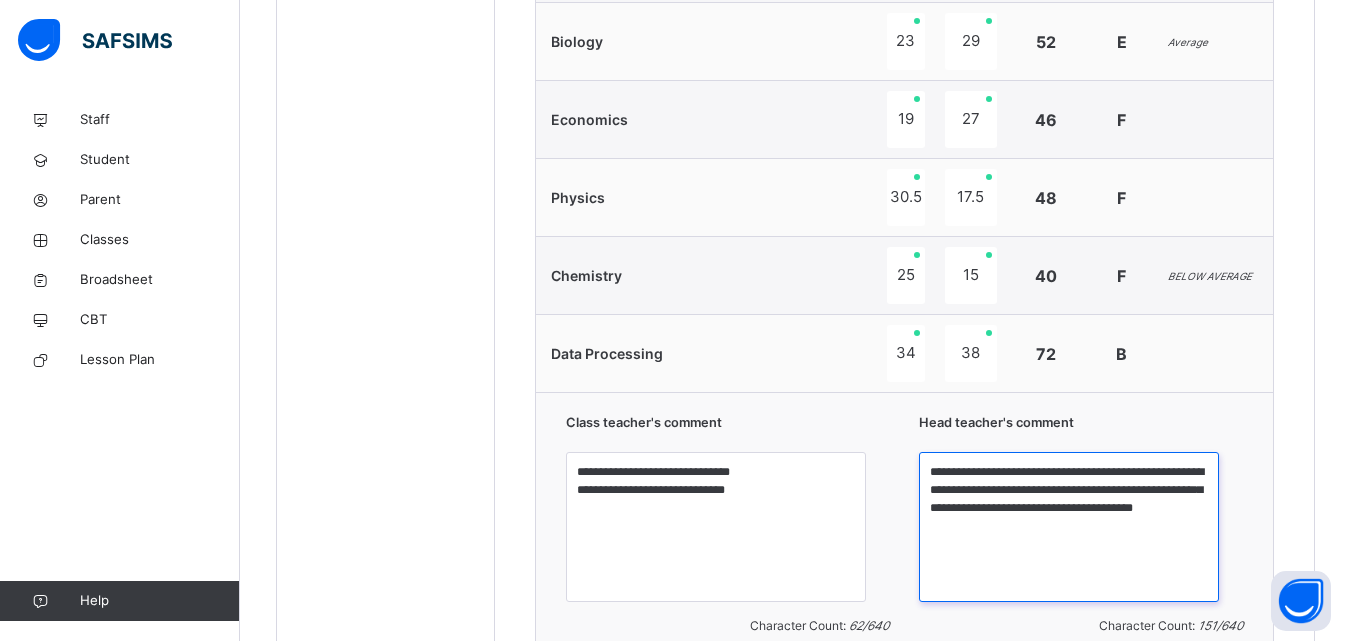 click on "**********" at bounding box center [1069, 527] 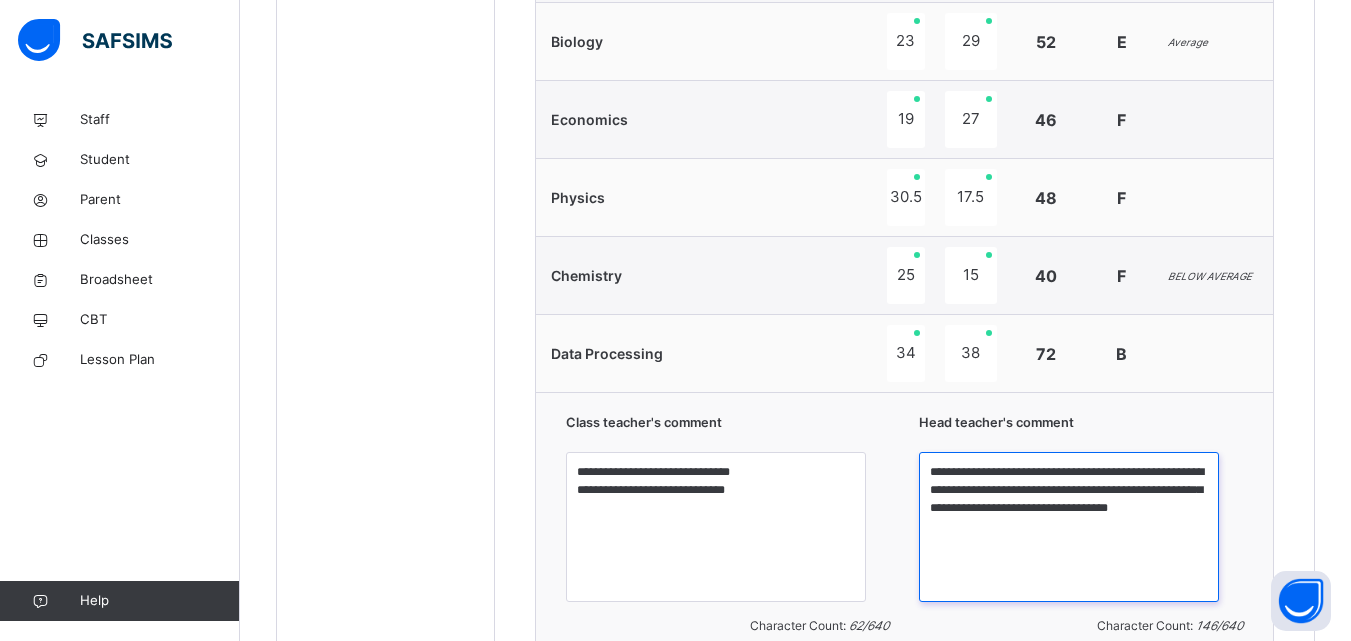 click on "**********" at bounding box center (1069, 527) 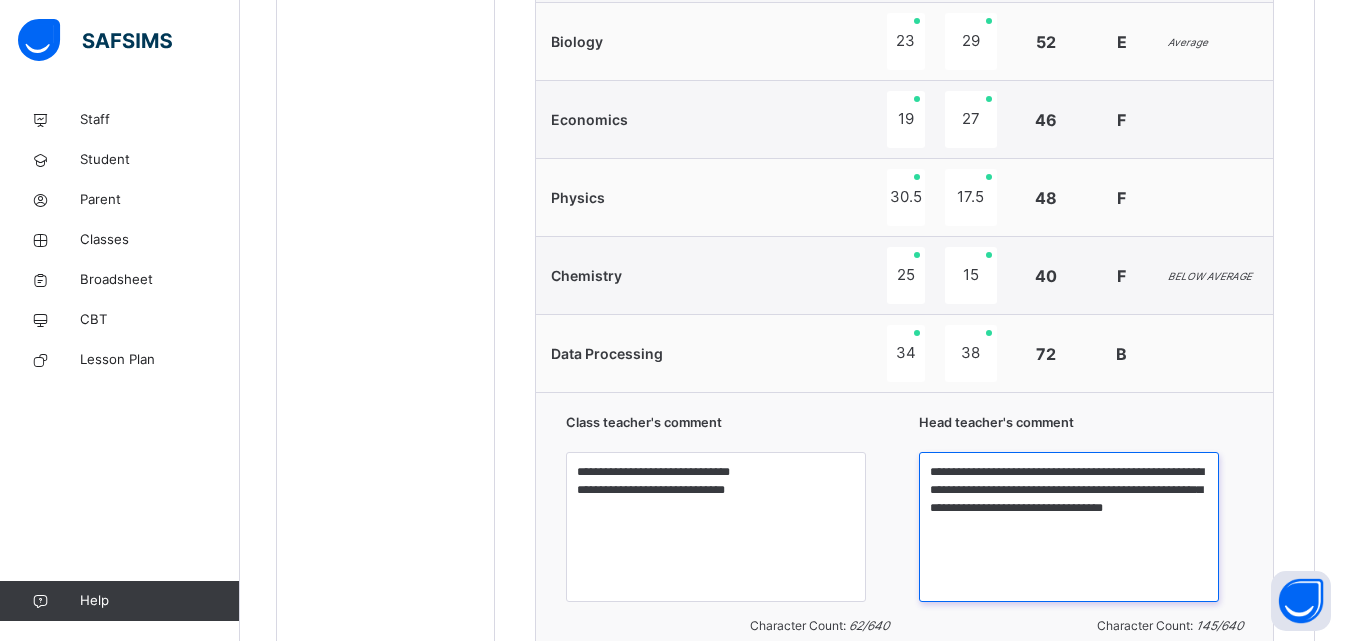 click on "**********" at bounding box center (1069, 527) 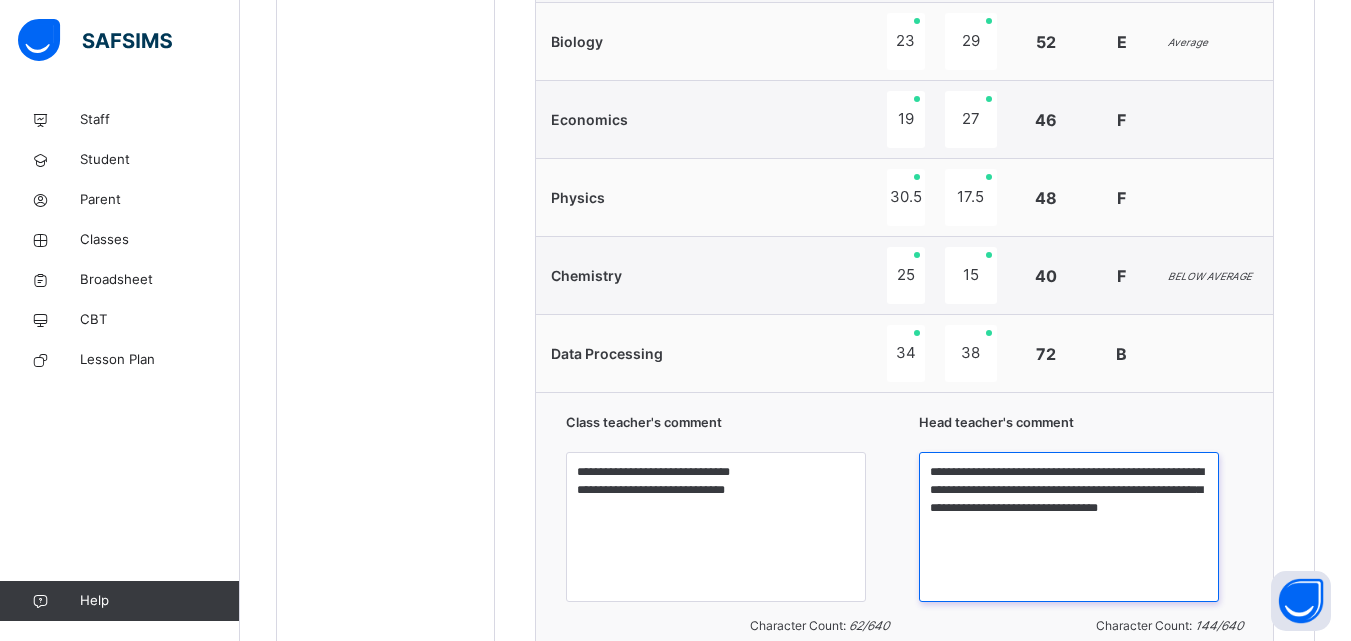 drag, startPoint x: 1183, startPoint y: 475, endPoint x: 1248, endPoint y: 523, distance: 80.80223 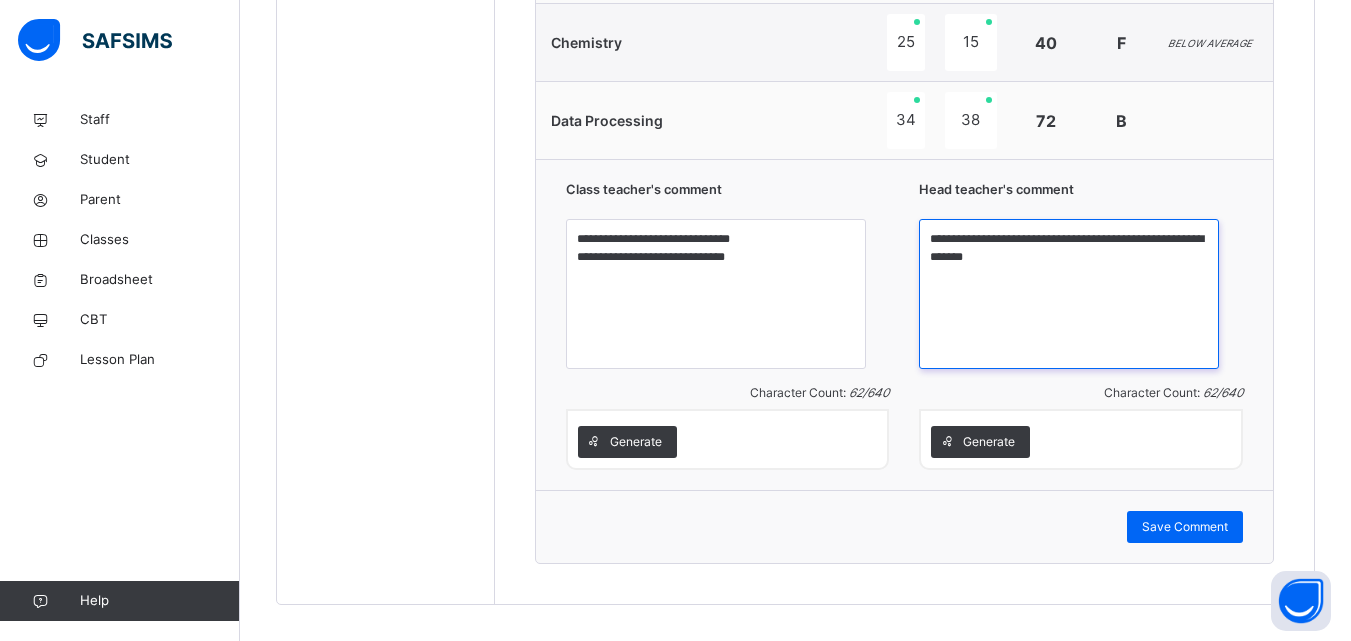 scroll, scrollTop: 1393, scrollLeft: 0, axis: vertical 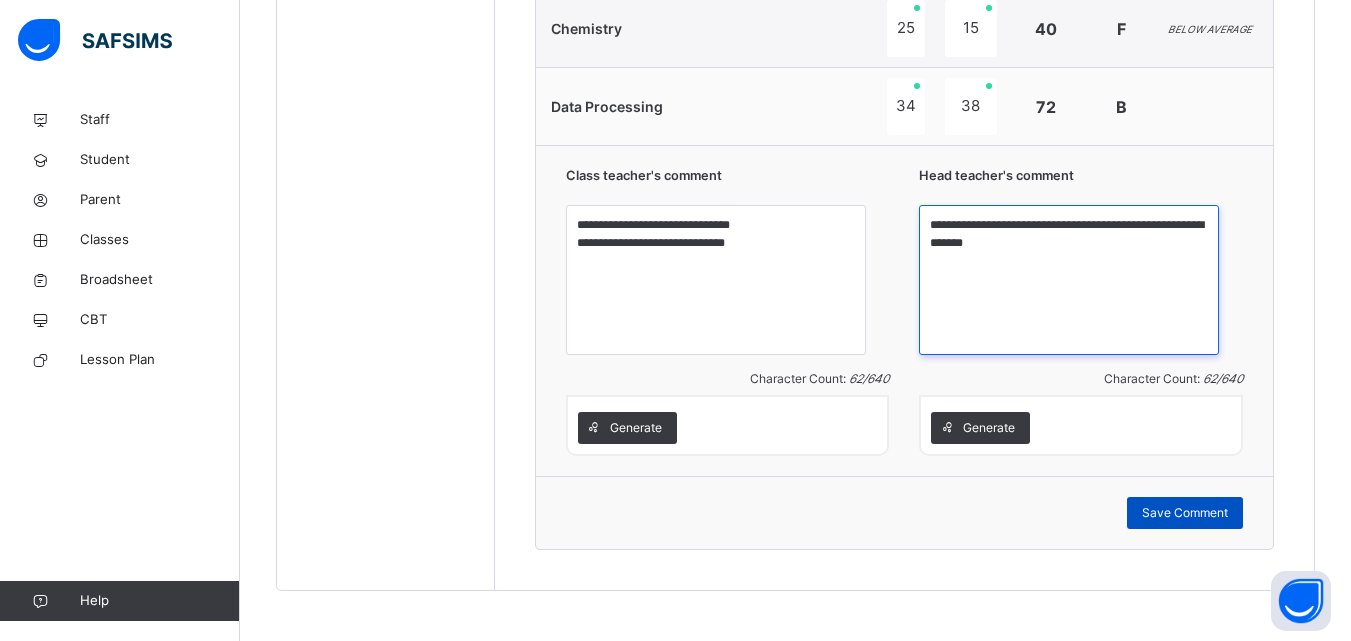 type on "**********" 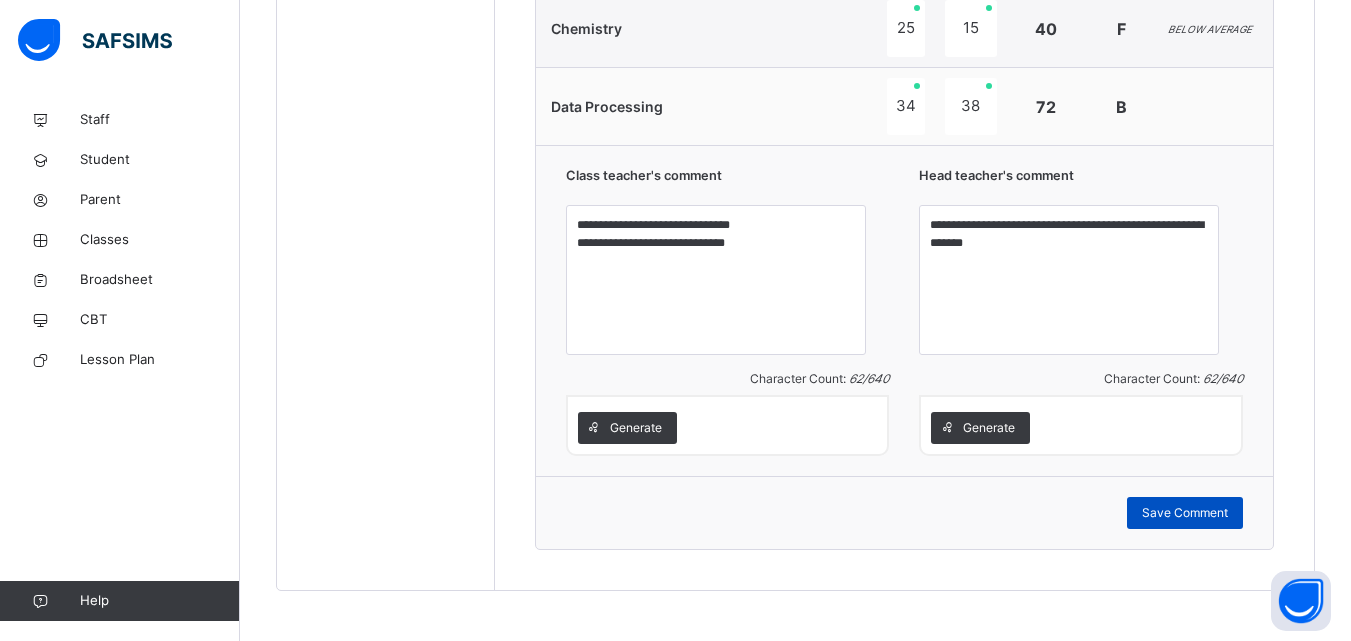 click on "Save Comment" at bounding box center (1185, 513) 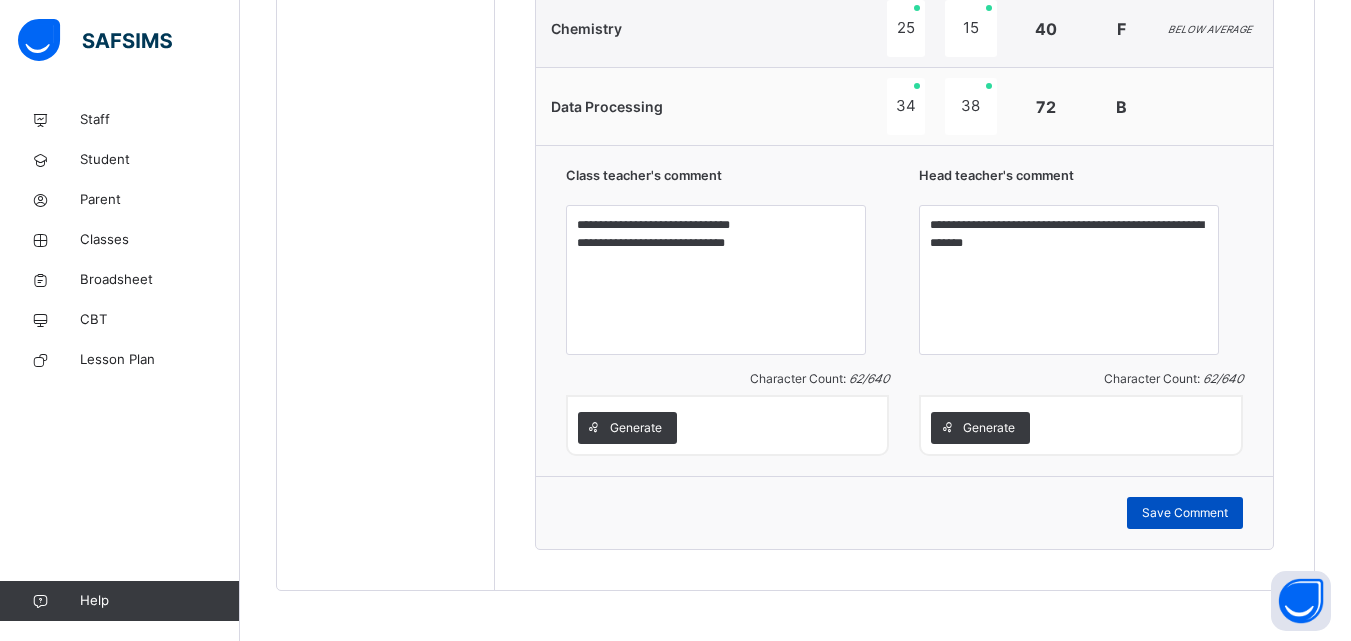 click on "Save Comment" at bounding box center [1185, 513] 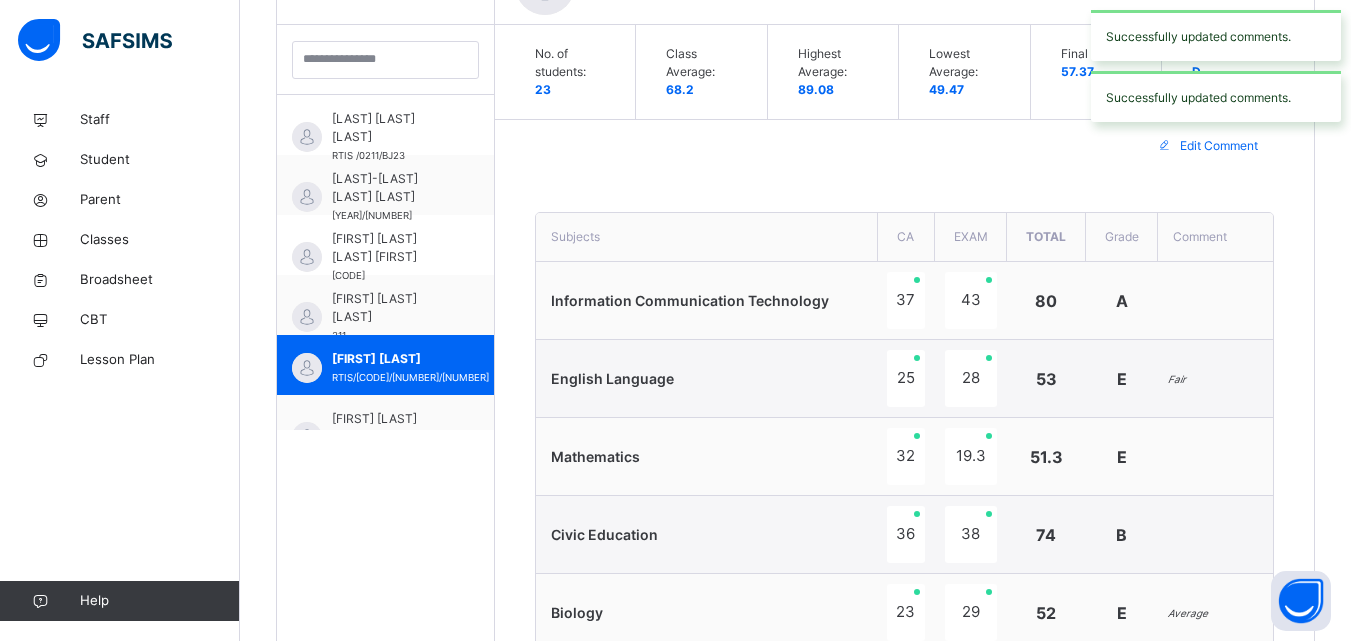 scroll, scrollTop: 494, scrollLeft: 0, axis: vertical 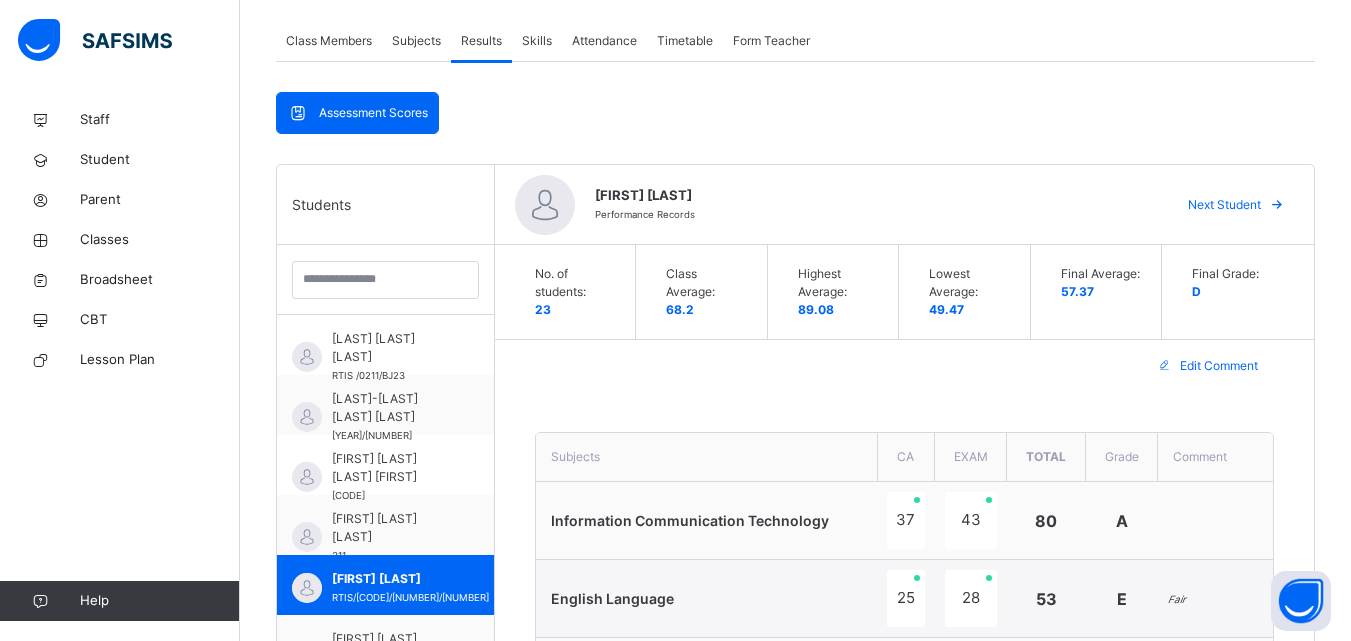 click on "Next Student" at bounding box center [1224, 205] 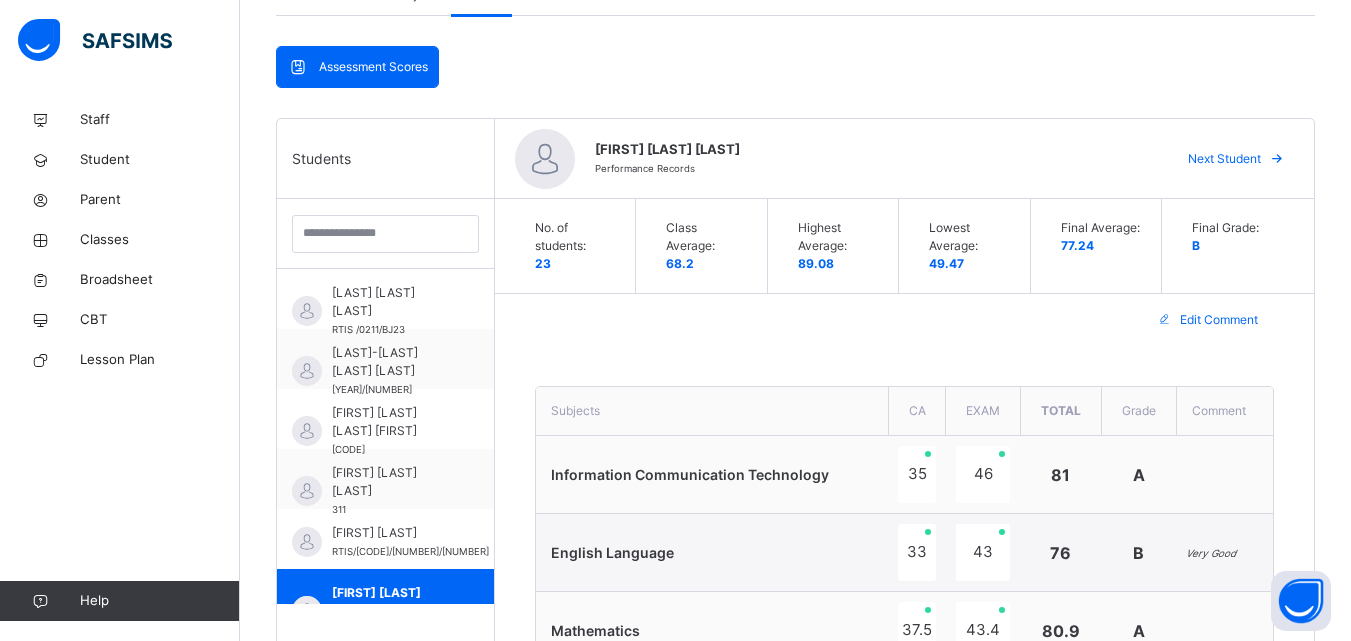 scroll, scrollTop: 408, scrollLeft: 0, axis: vertical 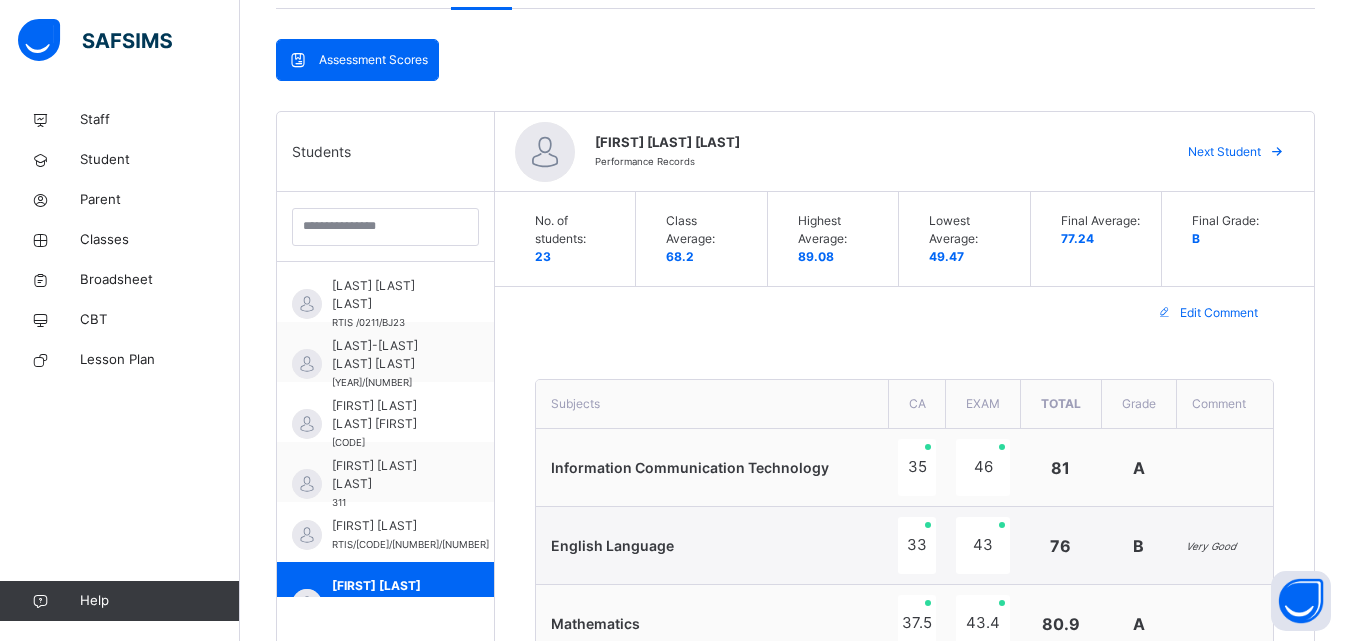 click on "Next Student" at bounding box center (1224, 152) 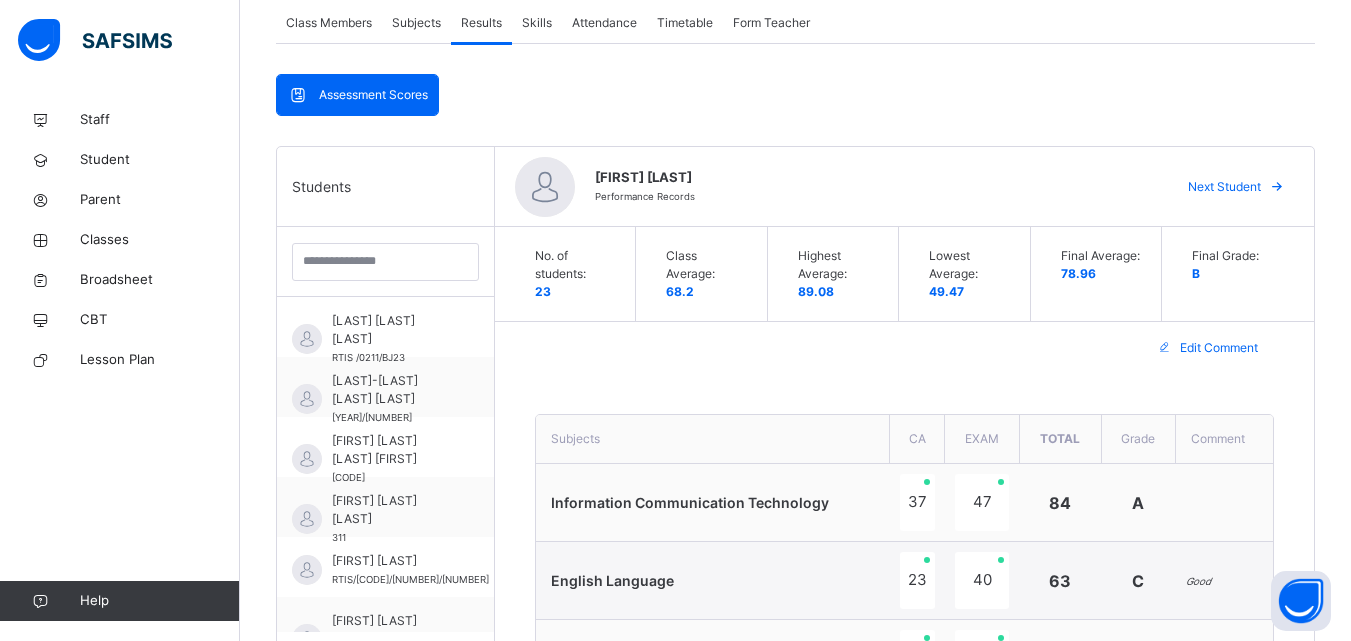 scroll, scrollTop: 390, scrollLeft: 0, axis: vertical 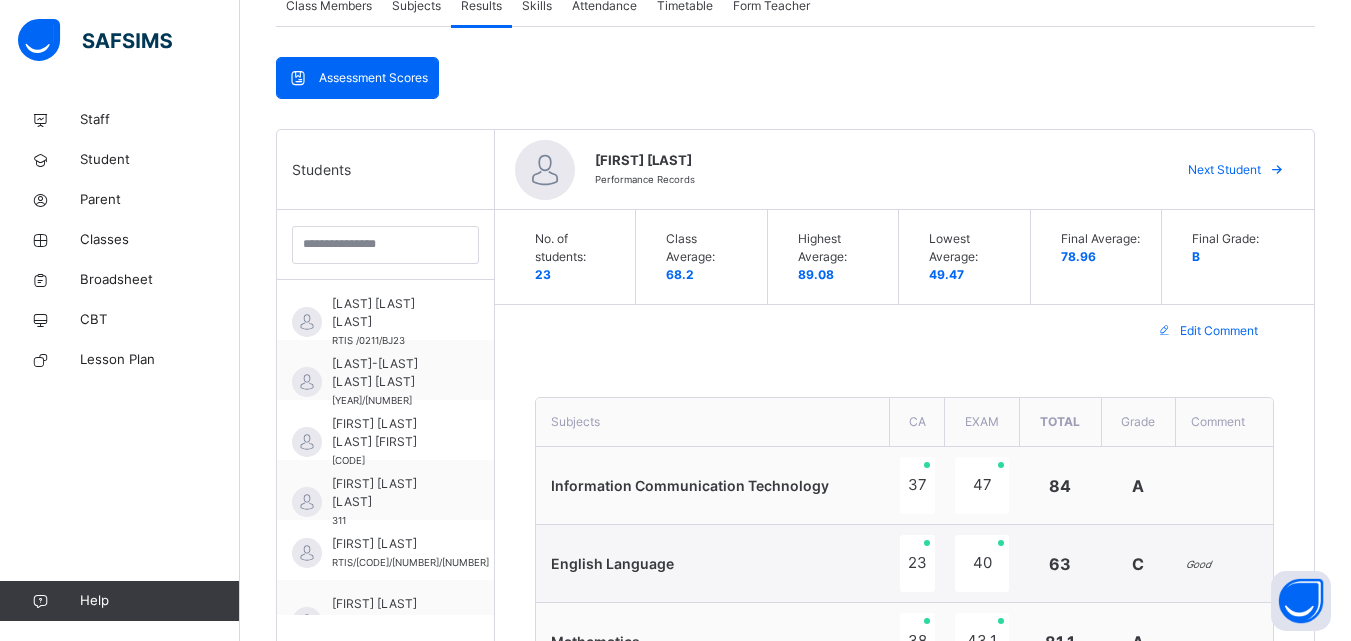 click on "Next Student" at bounding box center (1224, 170) 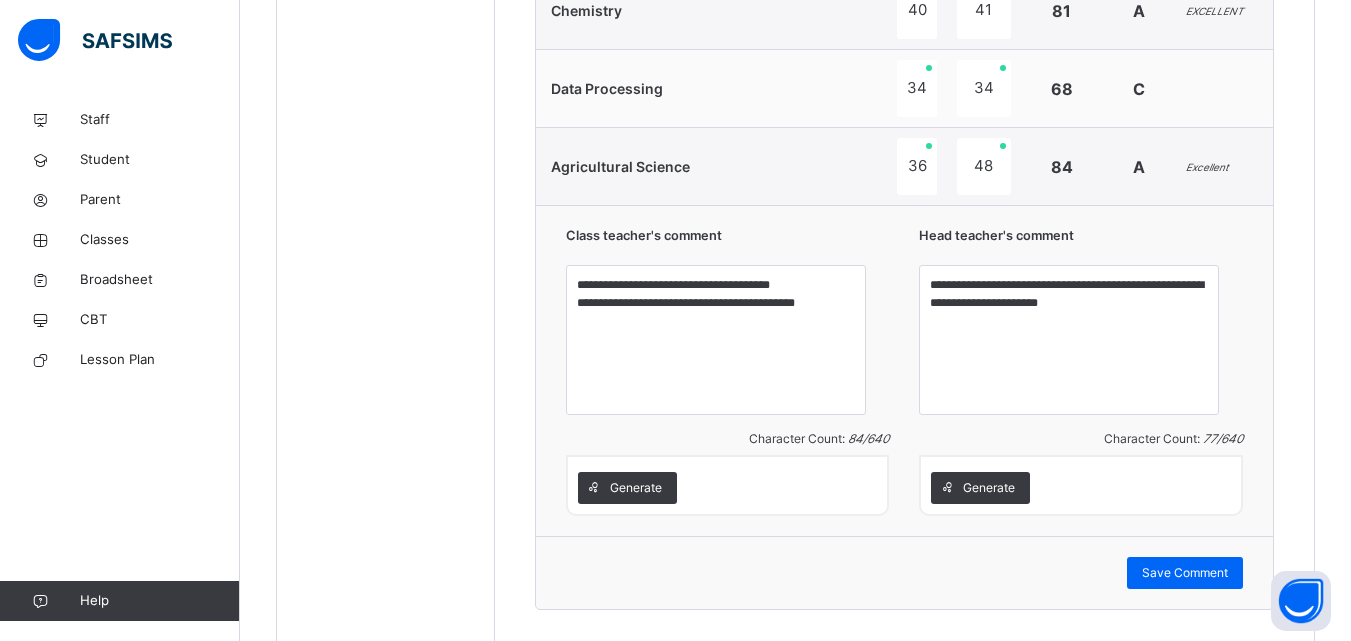 scroll, scrollTop: 1408, scrollLeft: 0, axis: vertical 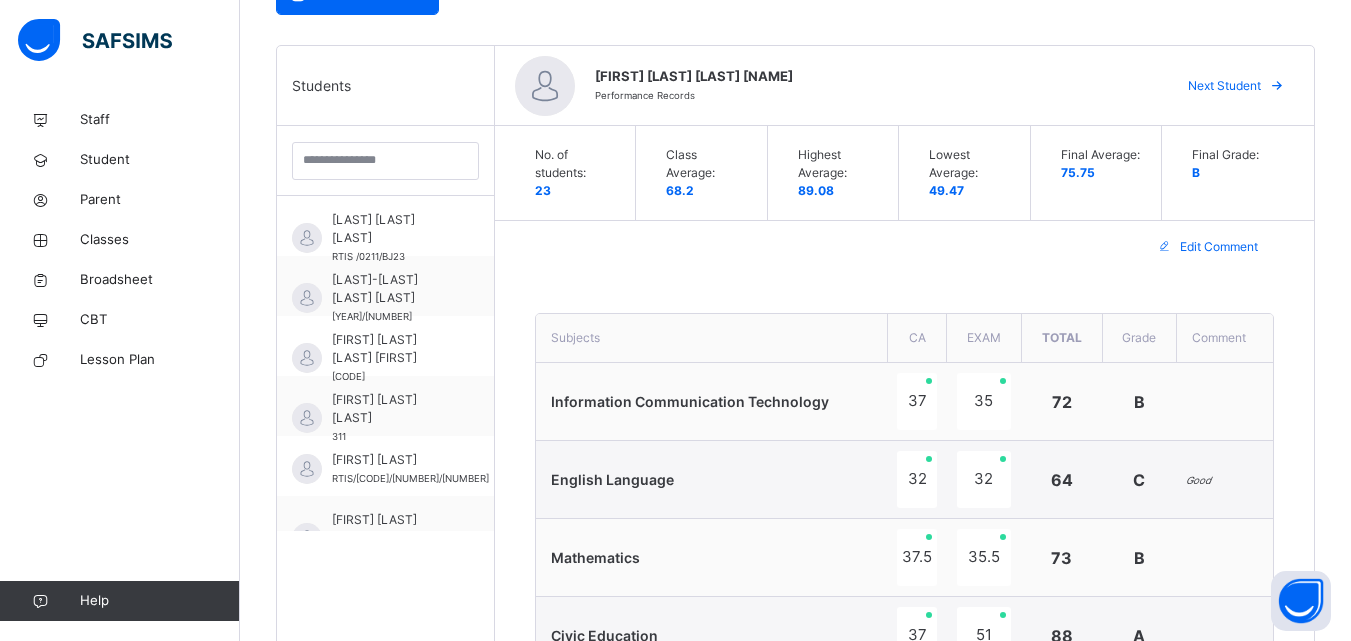click on "Next Student" at bounding box center (1224, 86) 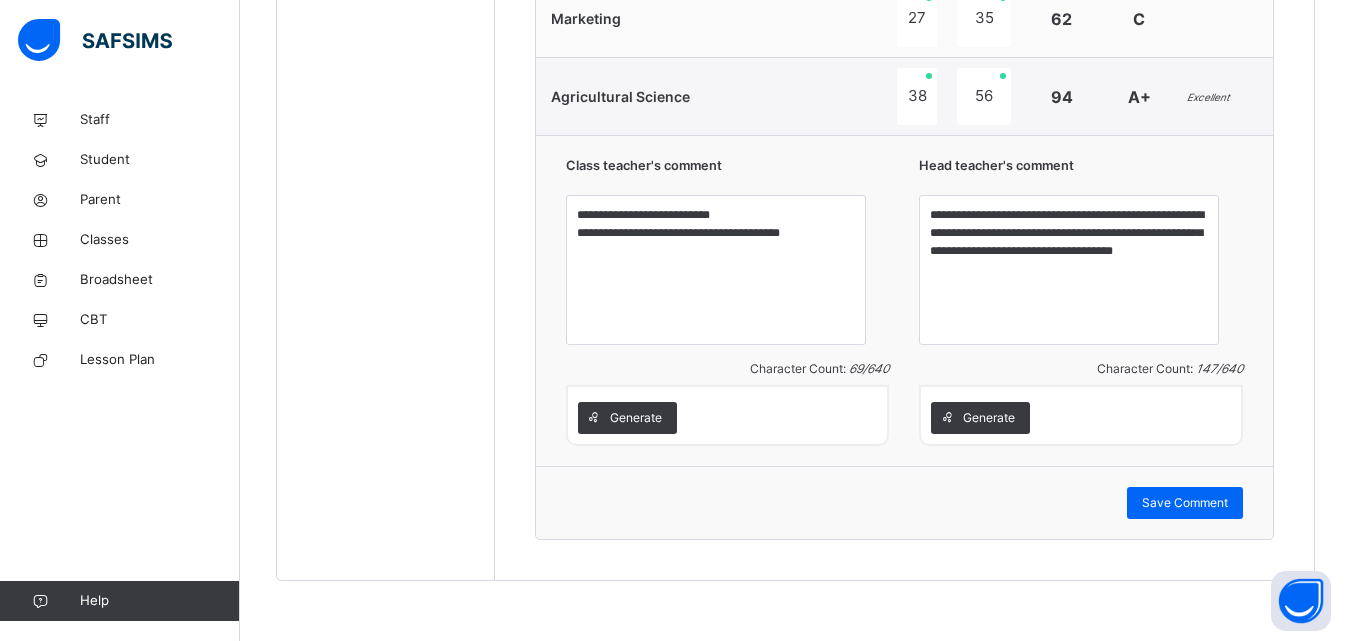 scroll, scrollTop: 1474, scrollLeft: 0, axis: vertical 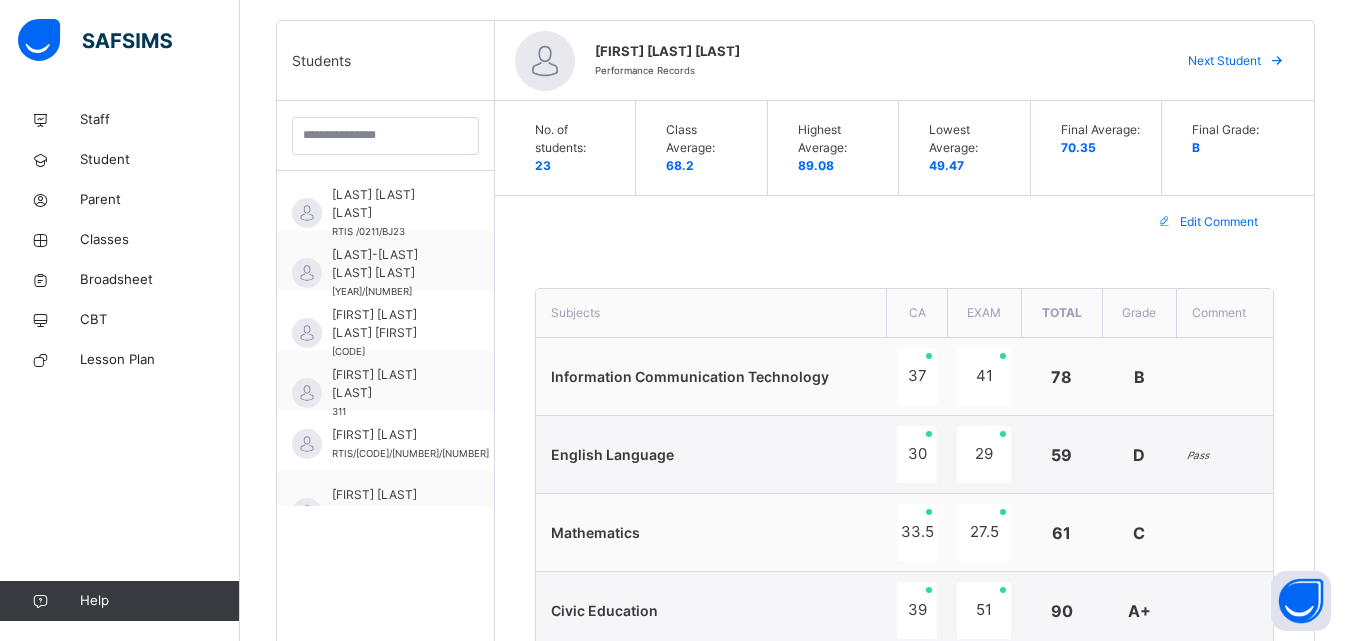 click on "Next Student" at bounding box center [1224, 61] 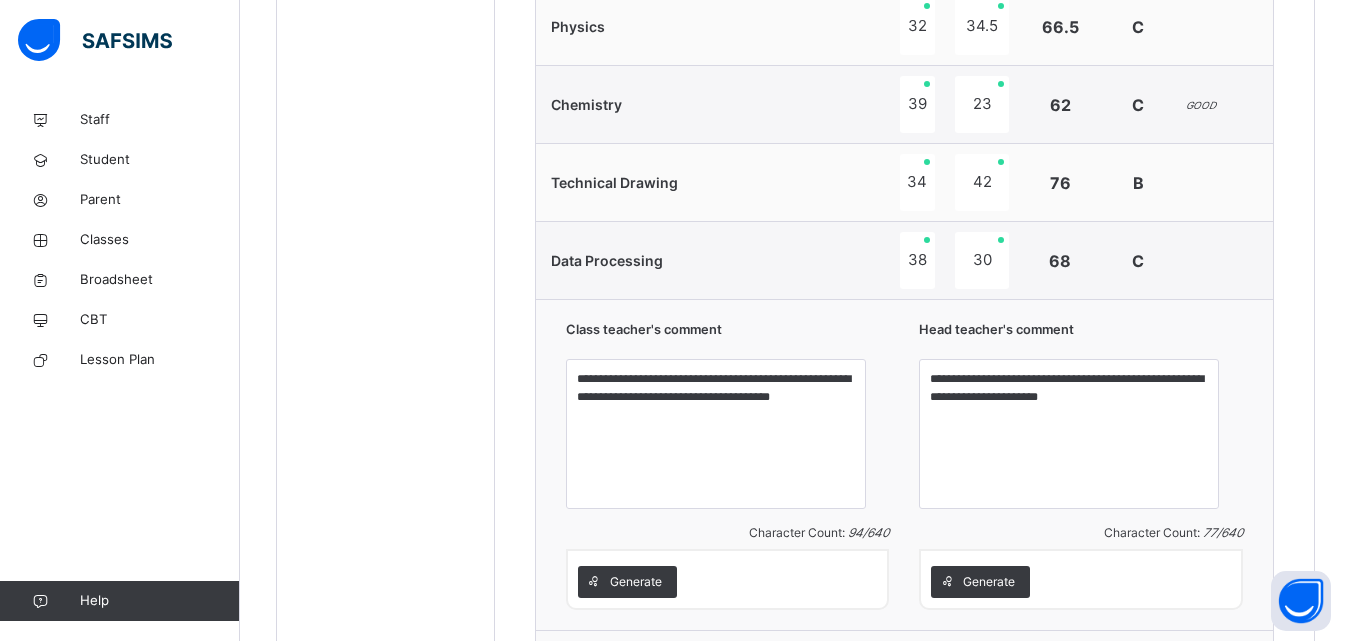 scroll, scrollTop: 1313, scrollLeft: 0, axis: vertical 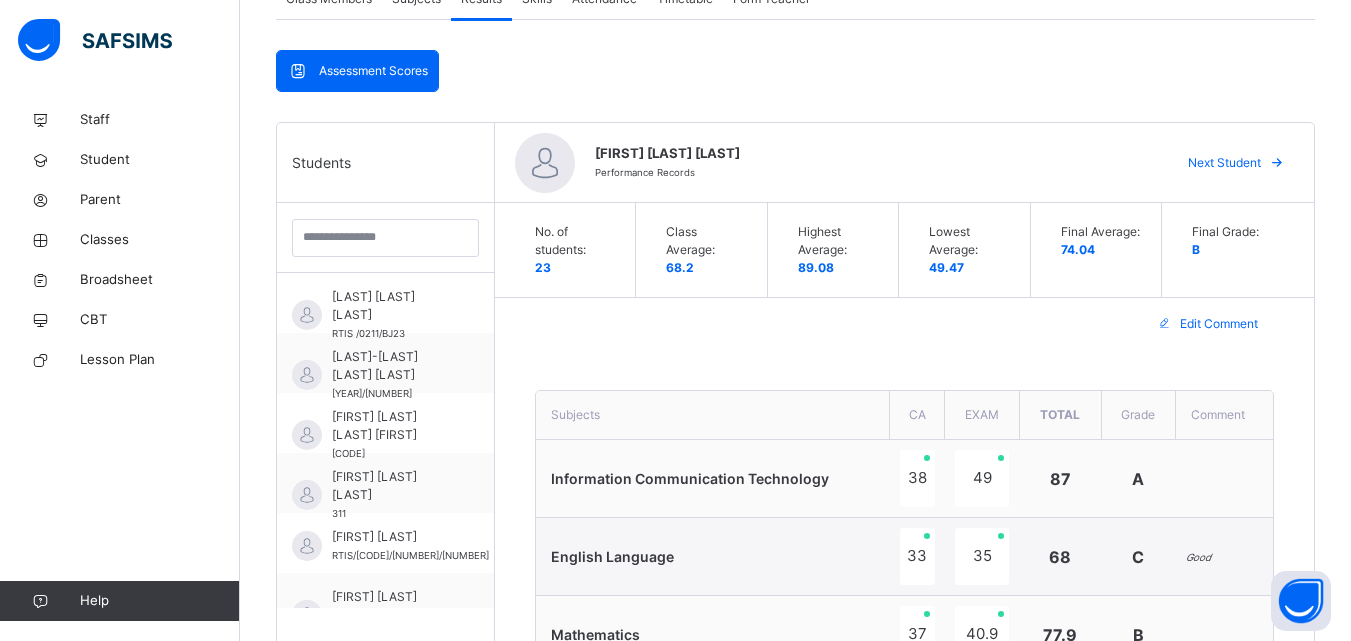 click on "Next Student" at bounding box center [1224, 163] 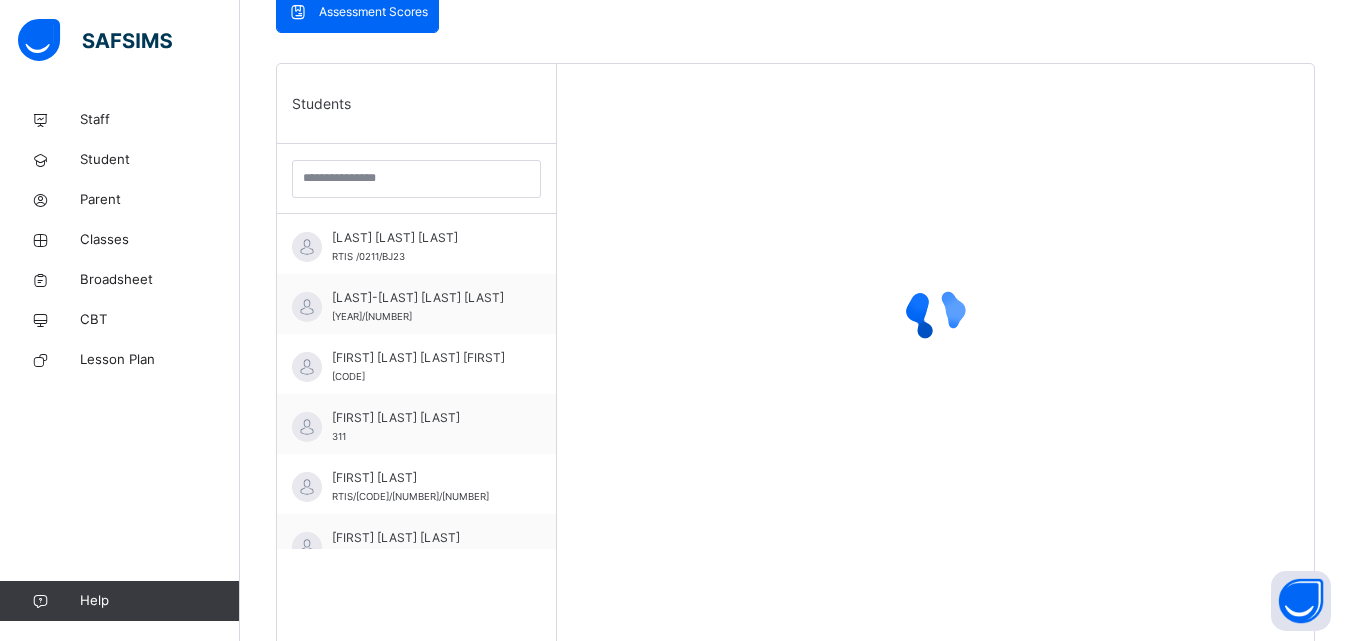 scroll, scrollTop: 460, scrollLeft: 0, axis: vertical 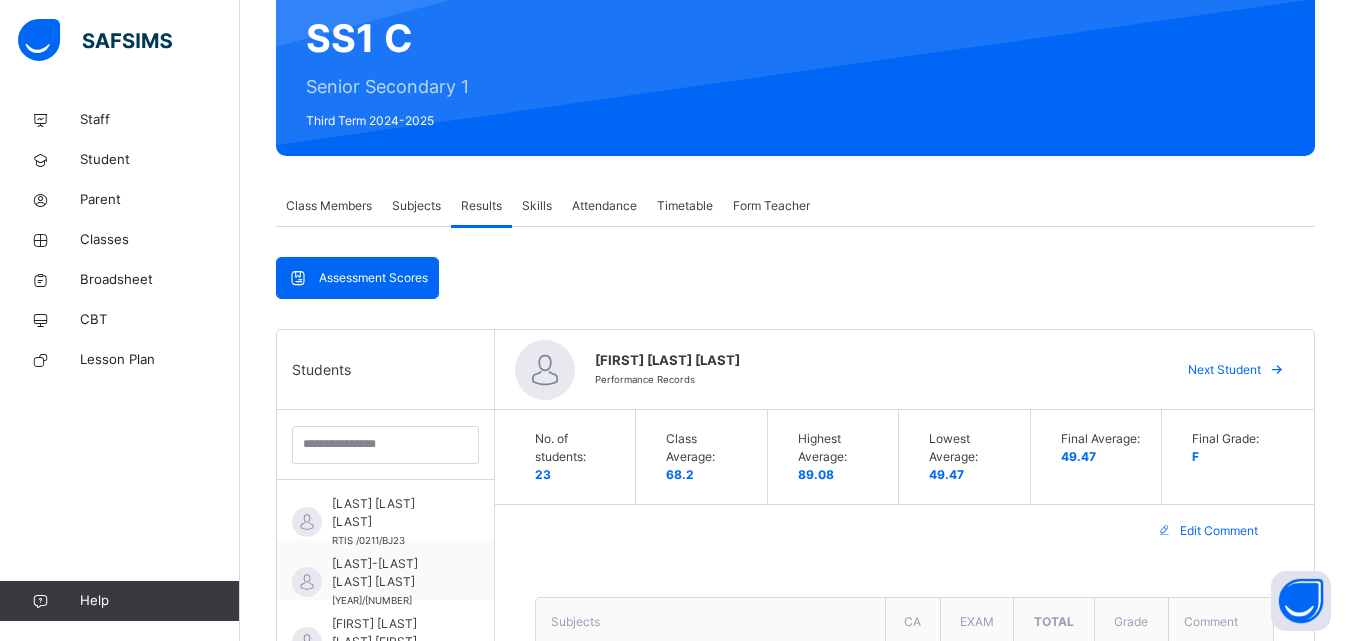 click on "Next Student" at bounding box center [1224, 370] 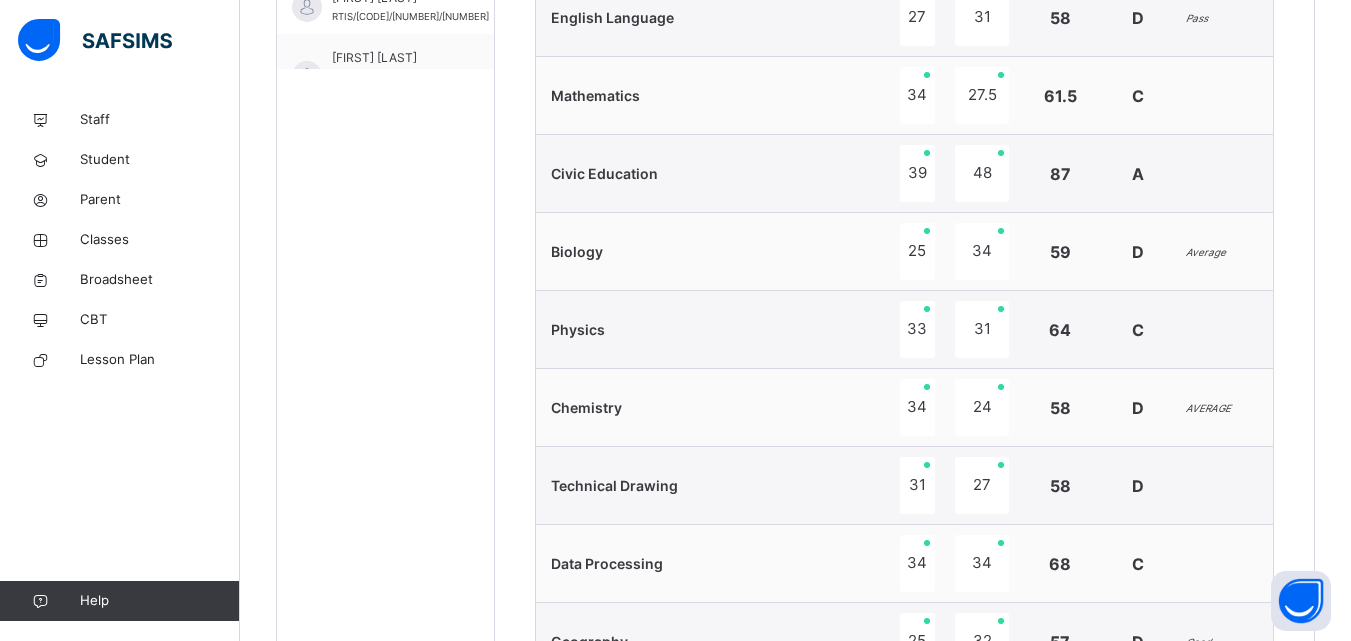scroll, scrollTop: 957, scrollLeft: 0, axis: vertical 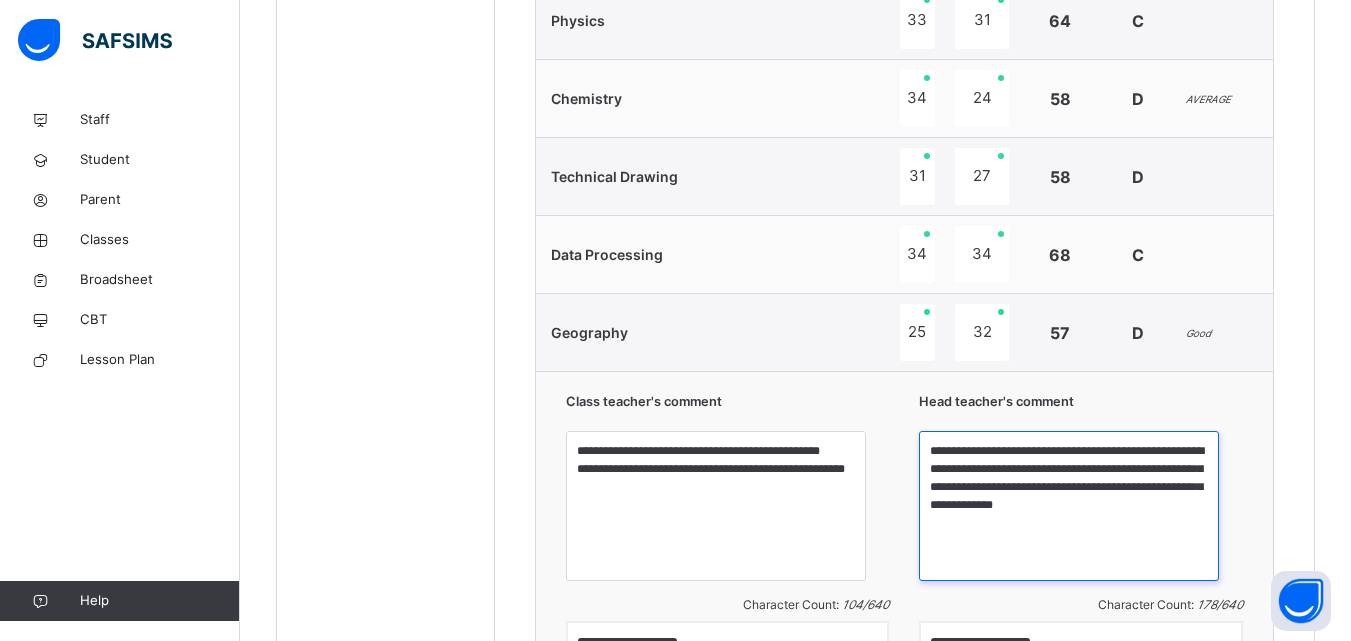 click on "**********" at bounding box center [1069, 506] 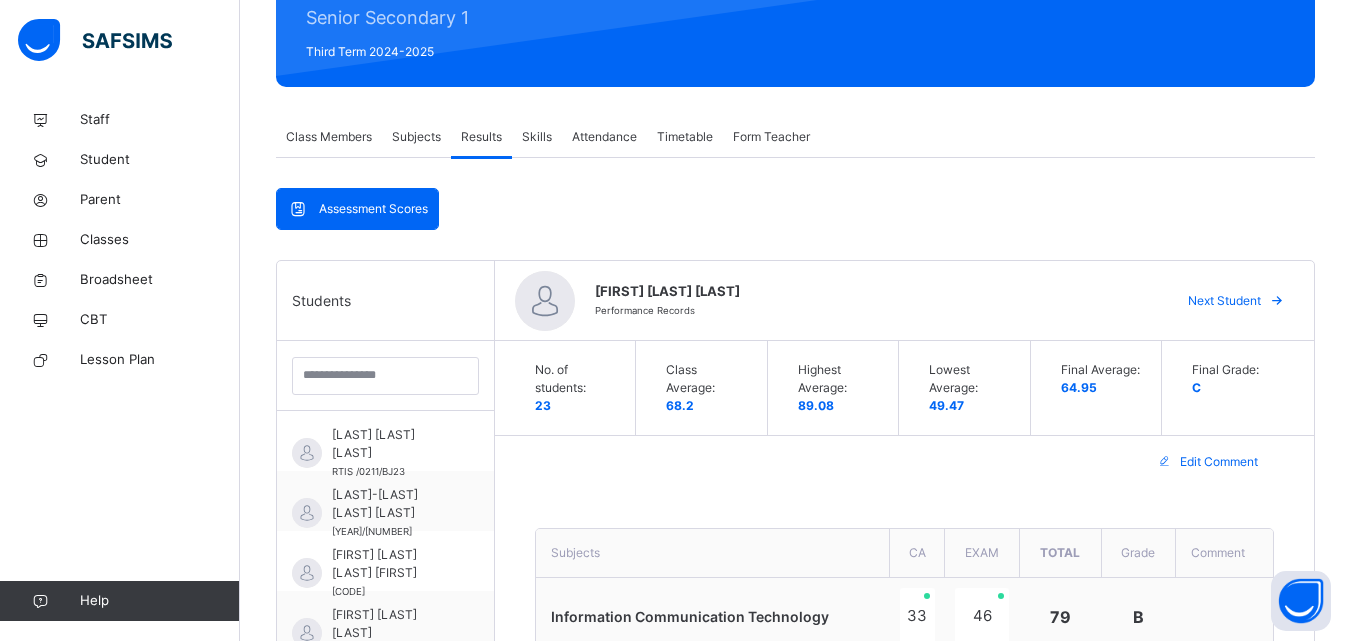 scroll, scrollTop: 266, scrollLeft: 0, axis: vertical 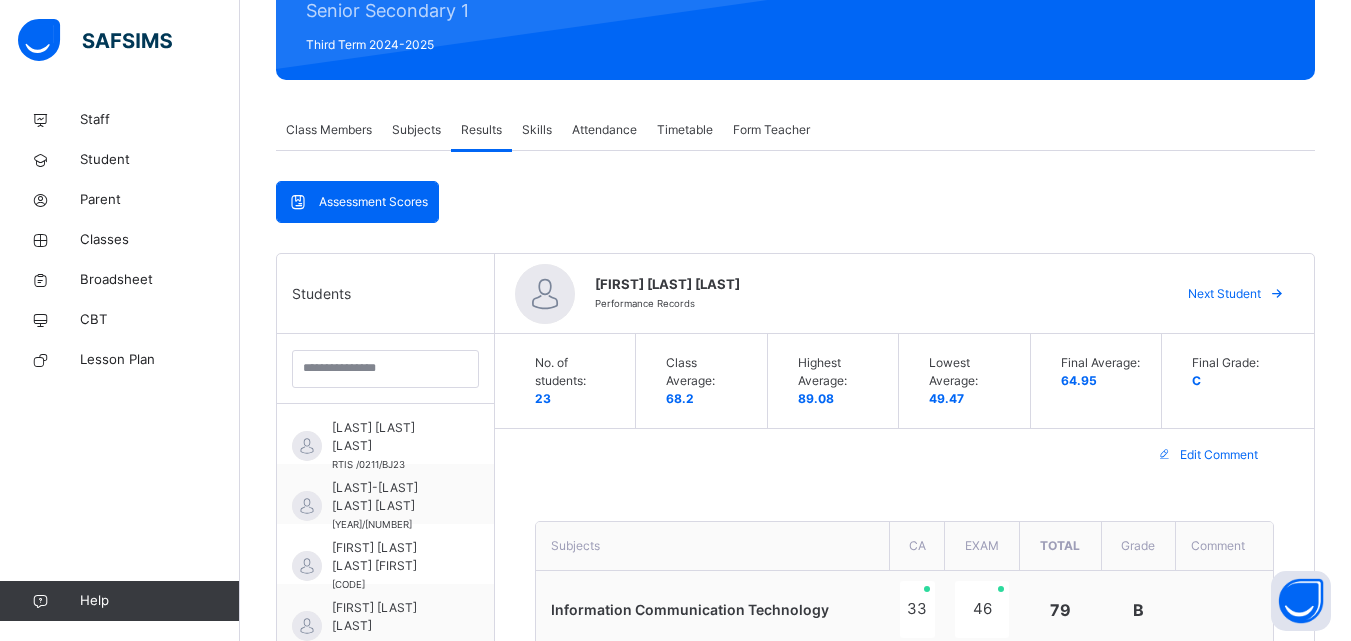 type on "**********" 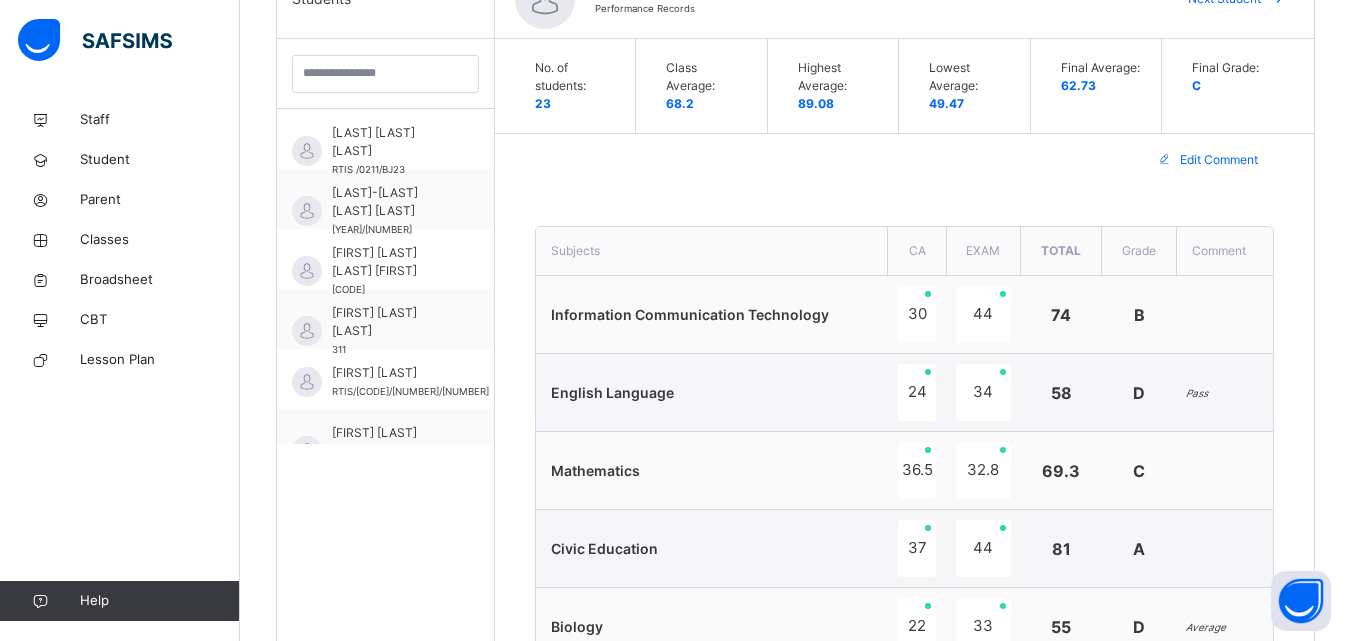 scroll, scrollTop: 575, scrollLeft: 0, axis: vertical 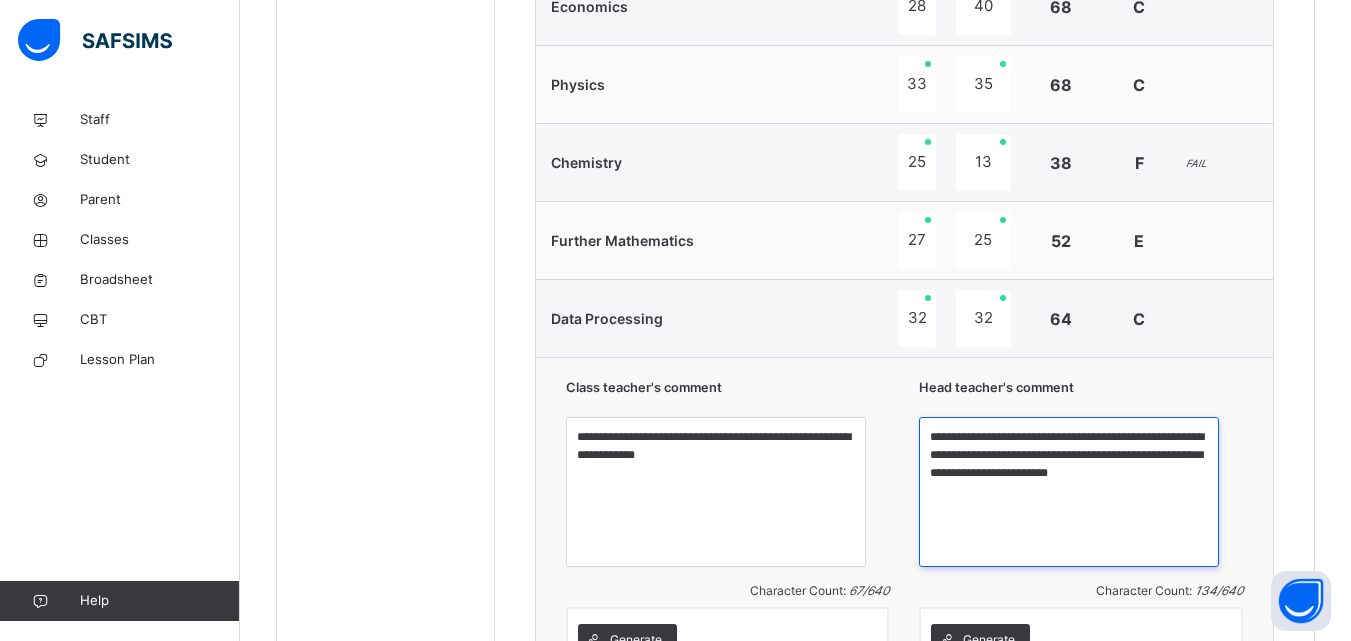 click on "**********" at bounding box center [1069, 492] 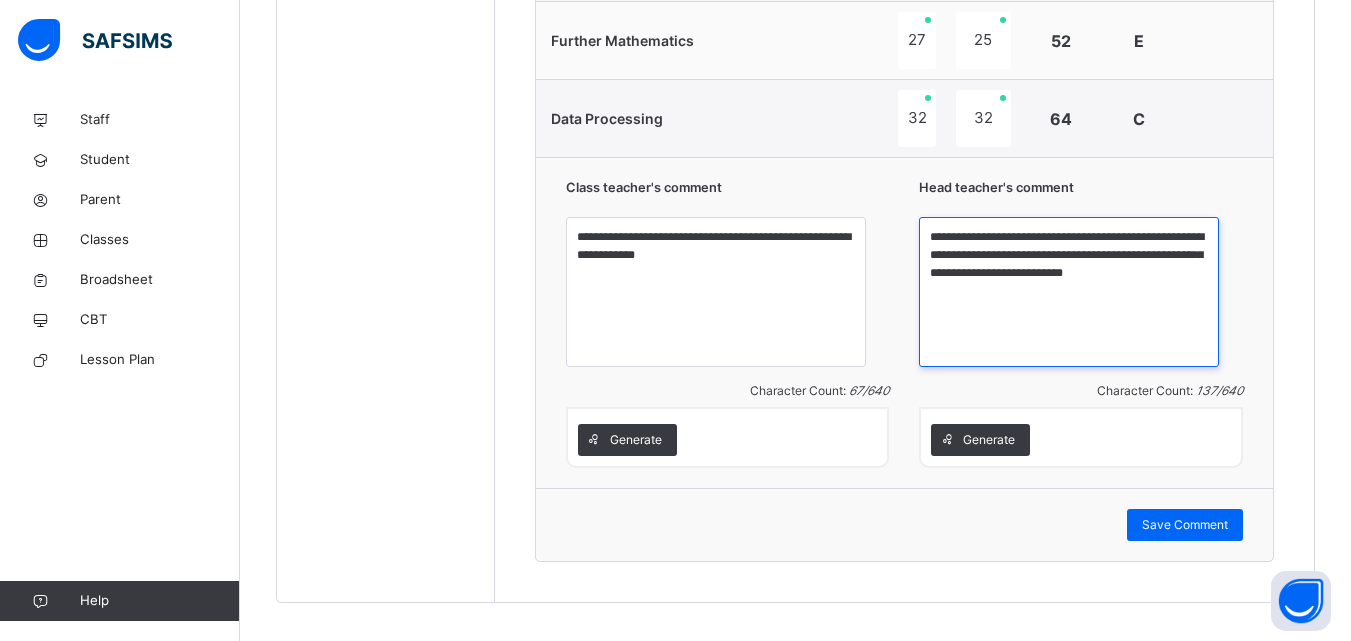 scroll, scrollTop: 1481, scrollLeft: 0, axis: vertical 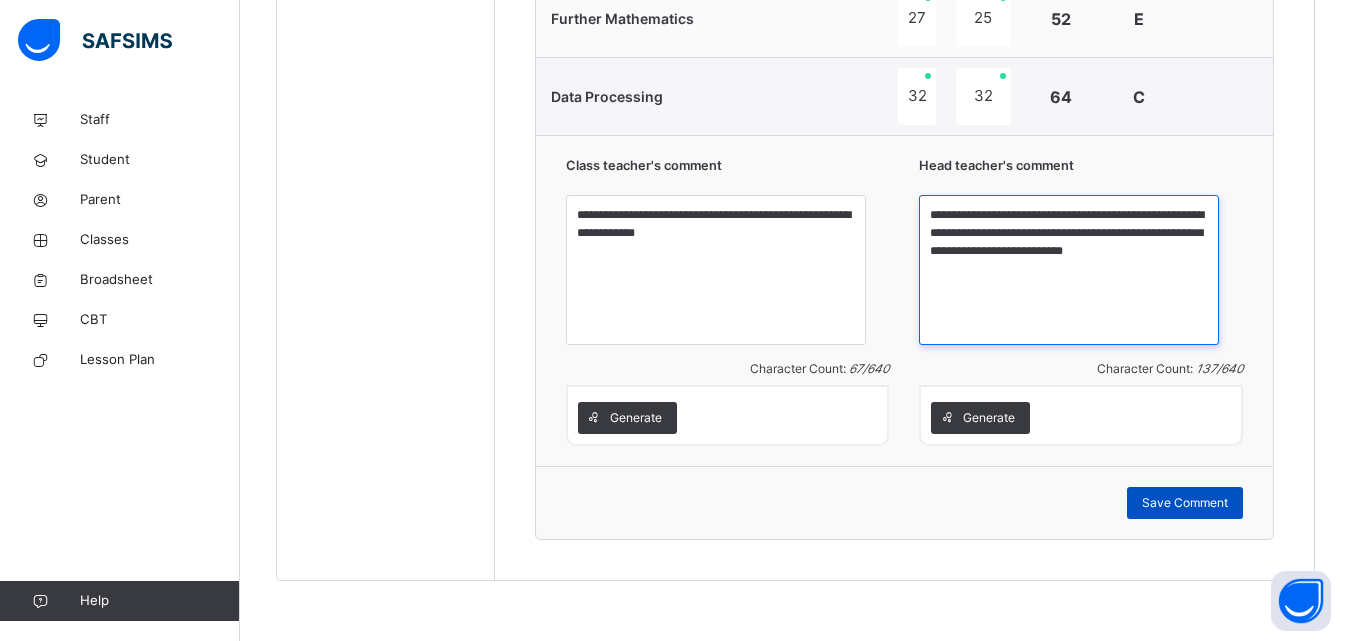 type on "**********" 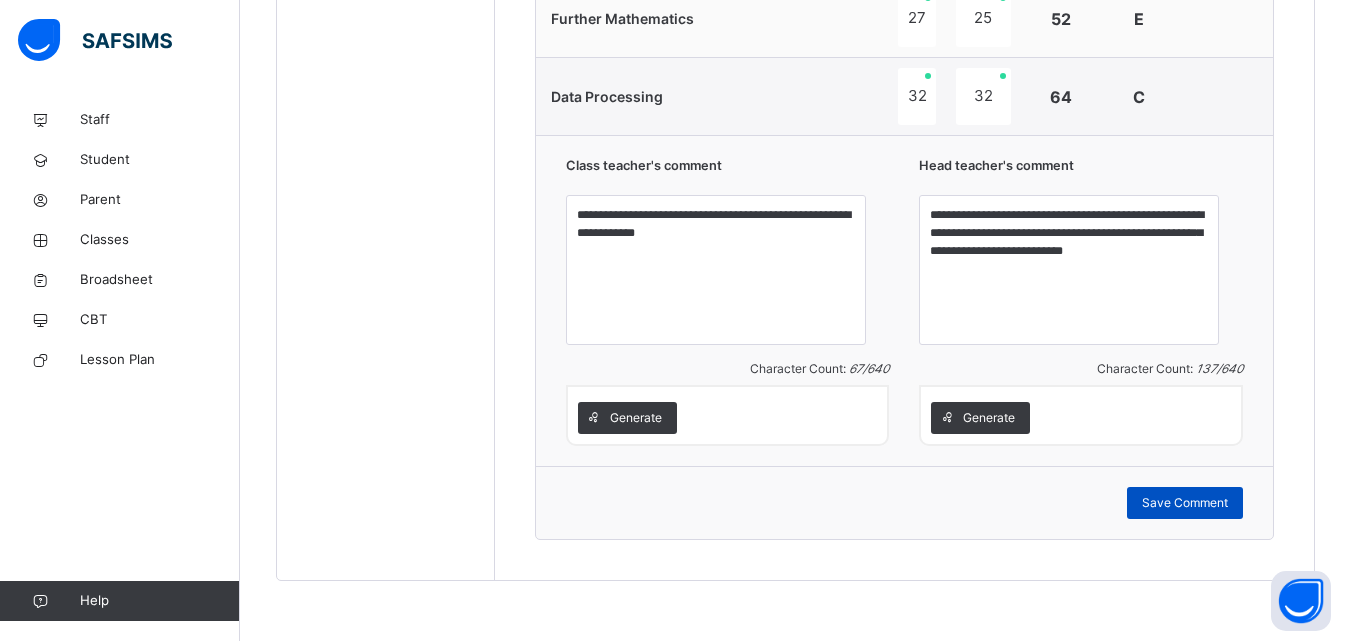 click on "Save Comment" at bounding box center (1185, 503) 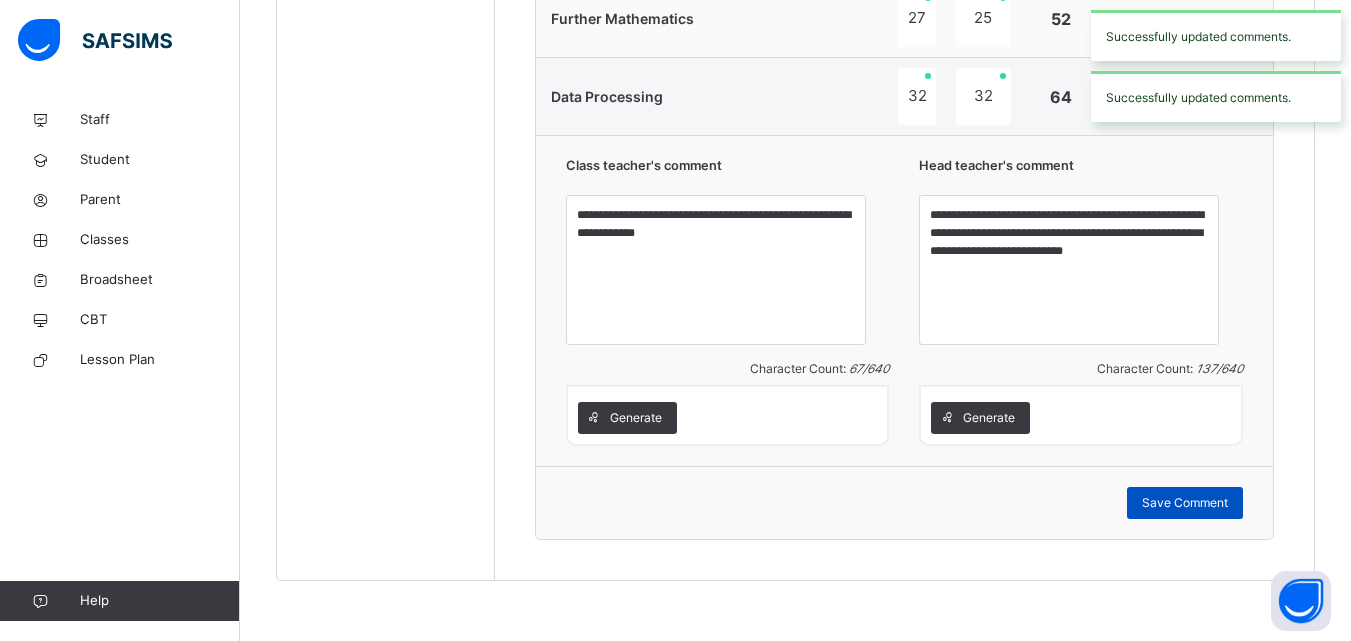 click on "Save Comment" at bounding box center (1185, 503) 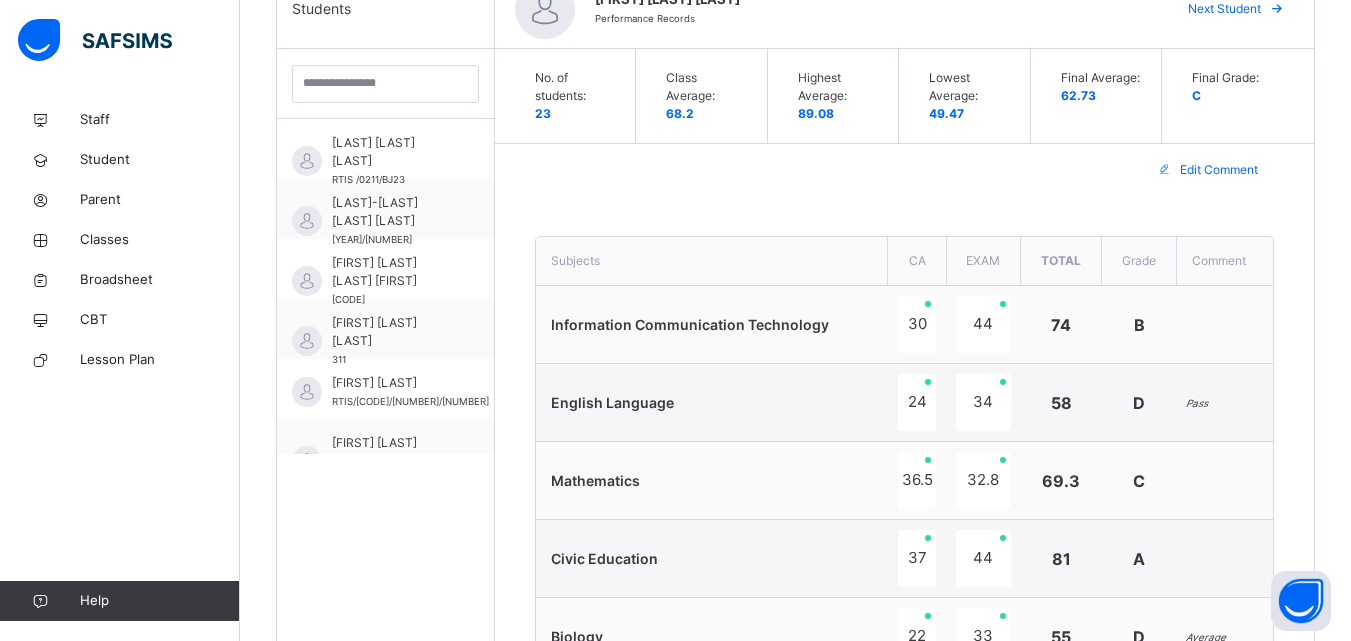 scroll, scrollTop: 526, scrollLeft: 0, axis: vertical 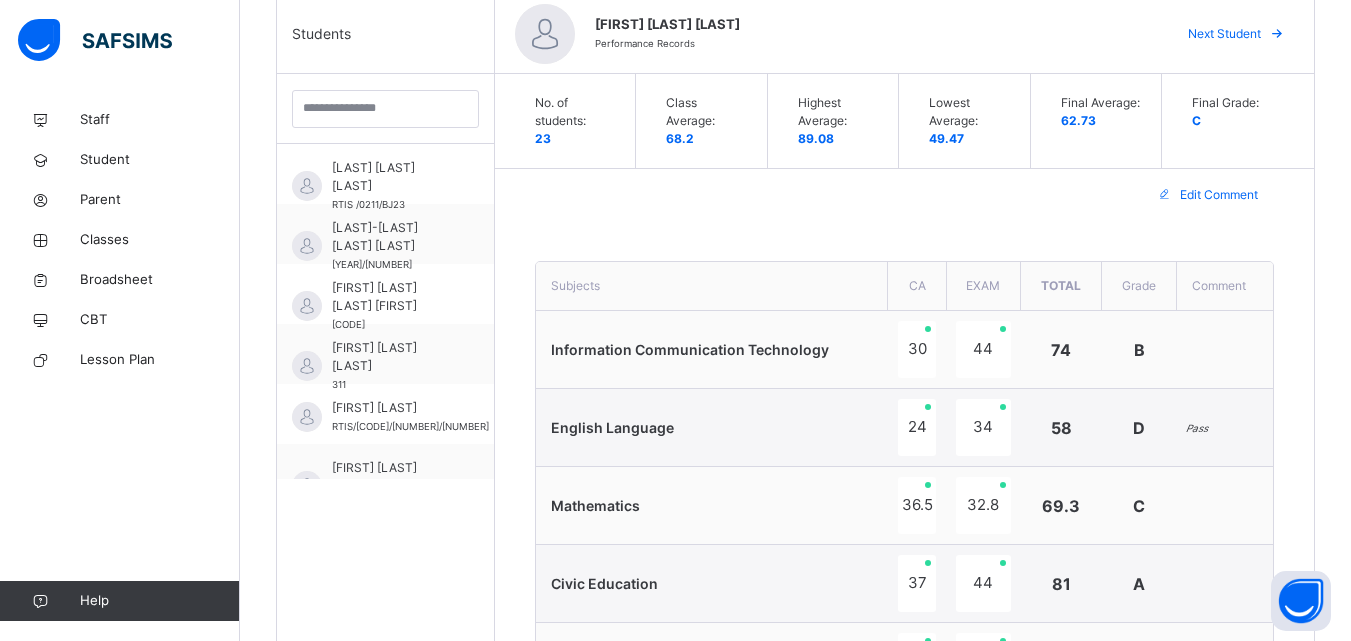 click on "Next Student" at bounding box center (1224, 34) 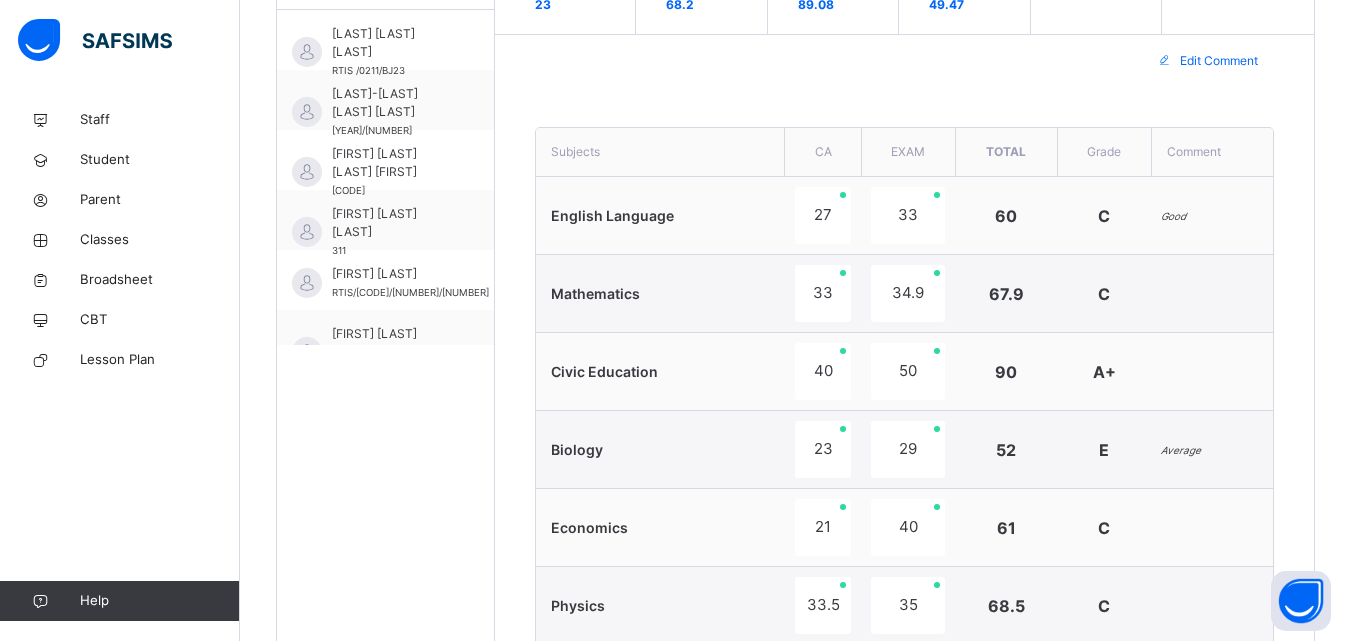 scroll, scrollTop: 667, scrollLeft: 0, axis: vertical 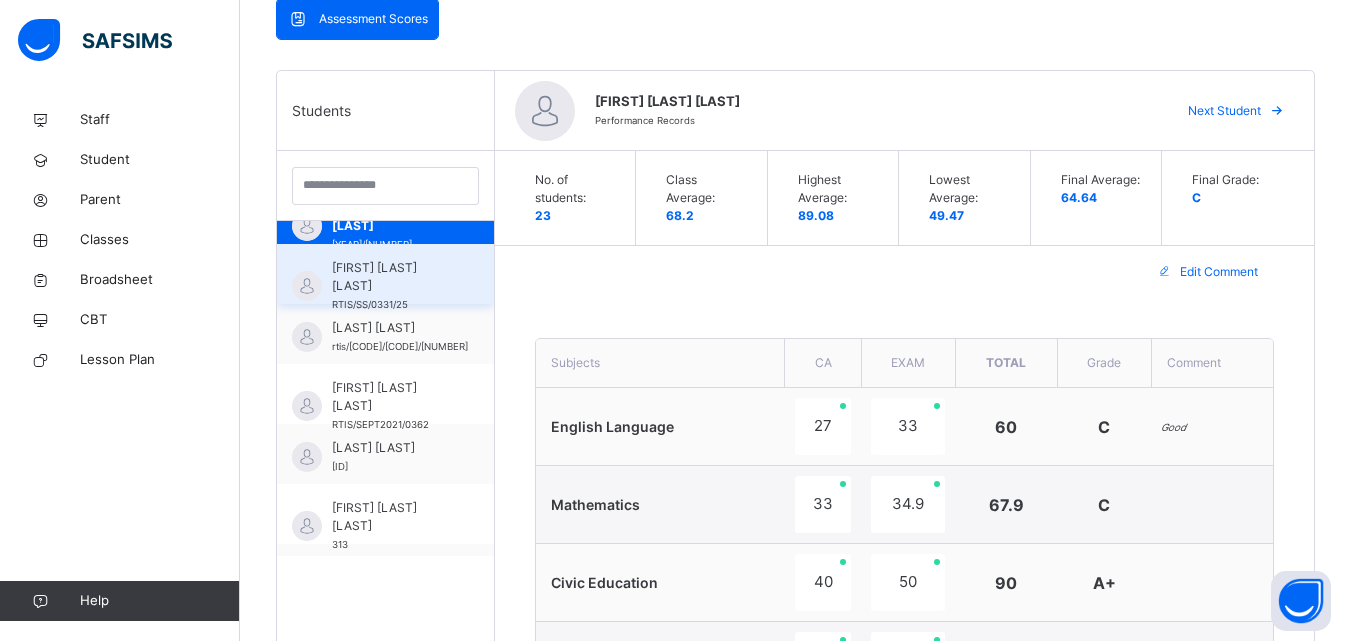 click on "[FIRST] [LAST] [LAST]" at bounding box center (390, 277) 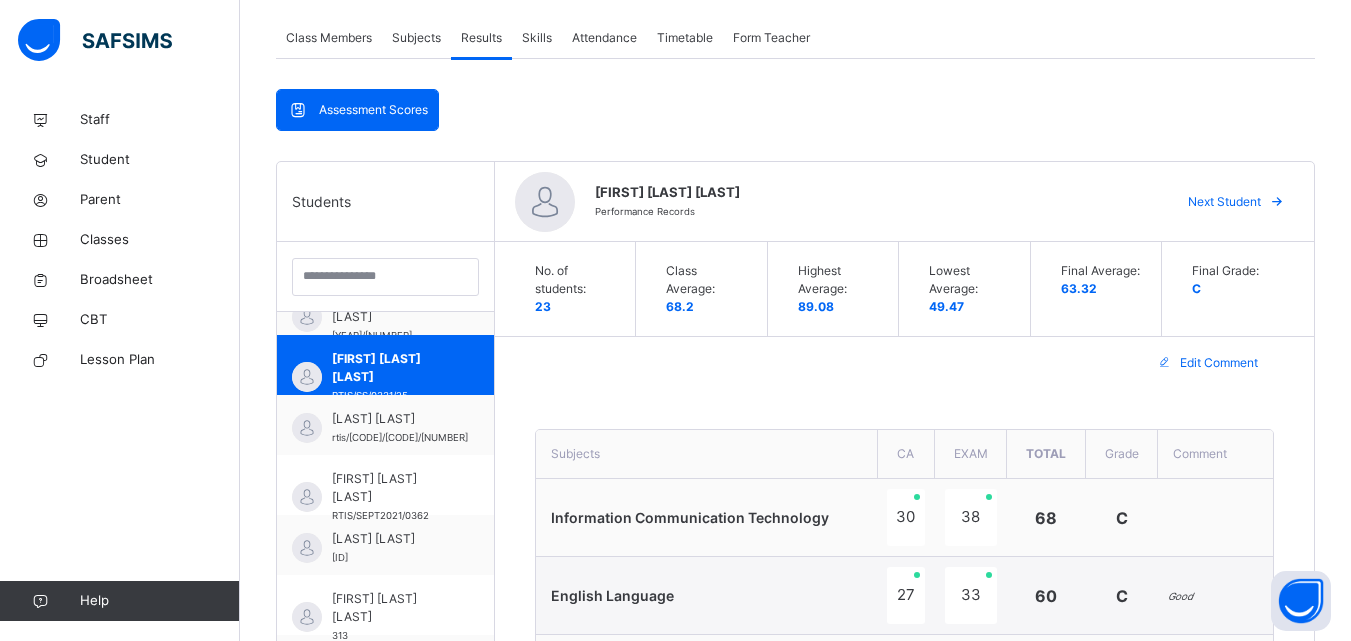 scroll, scrollTop: 351, scrollLeft: 0, axis: vertical 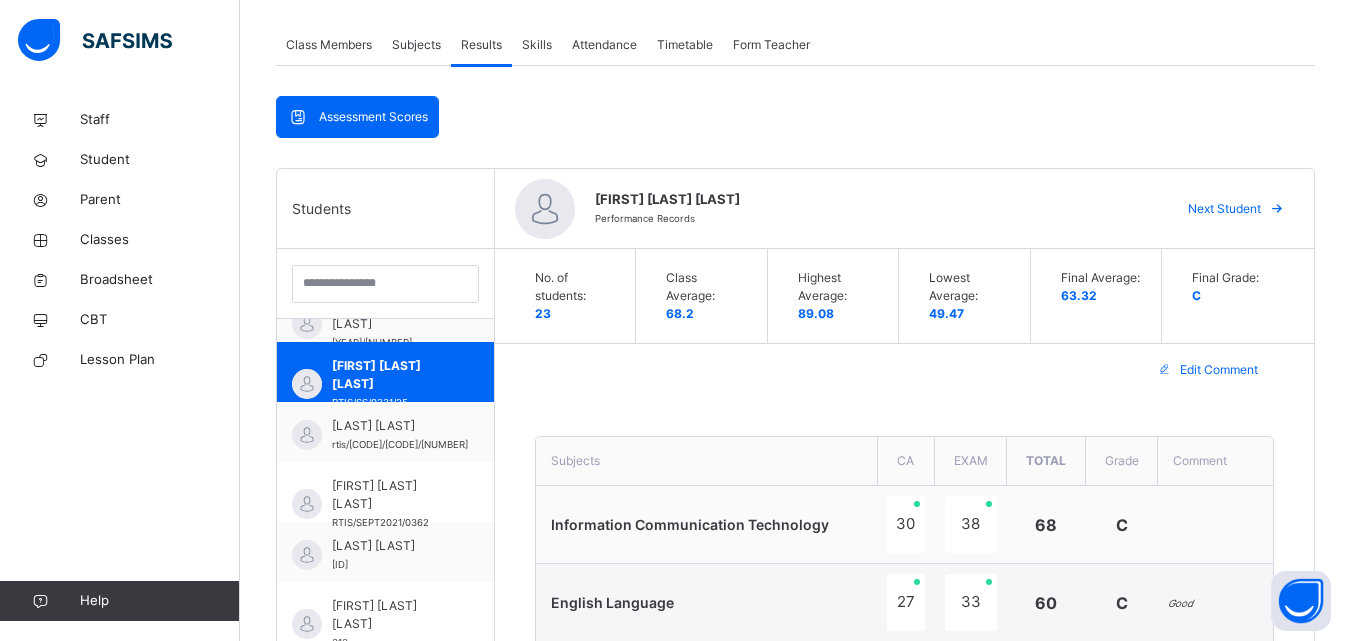 click on "Next Student" at bounding box center (1224, 209) 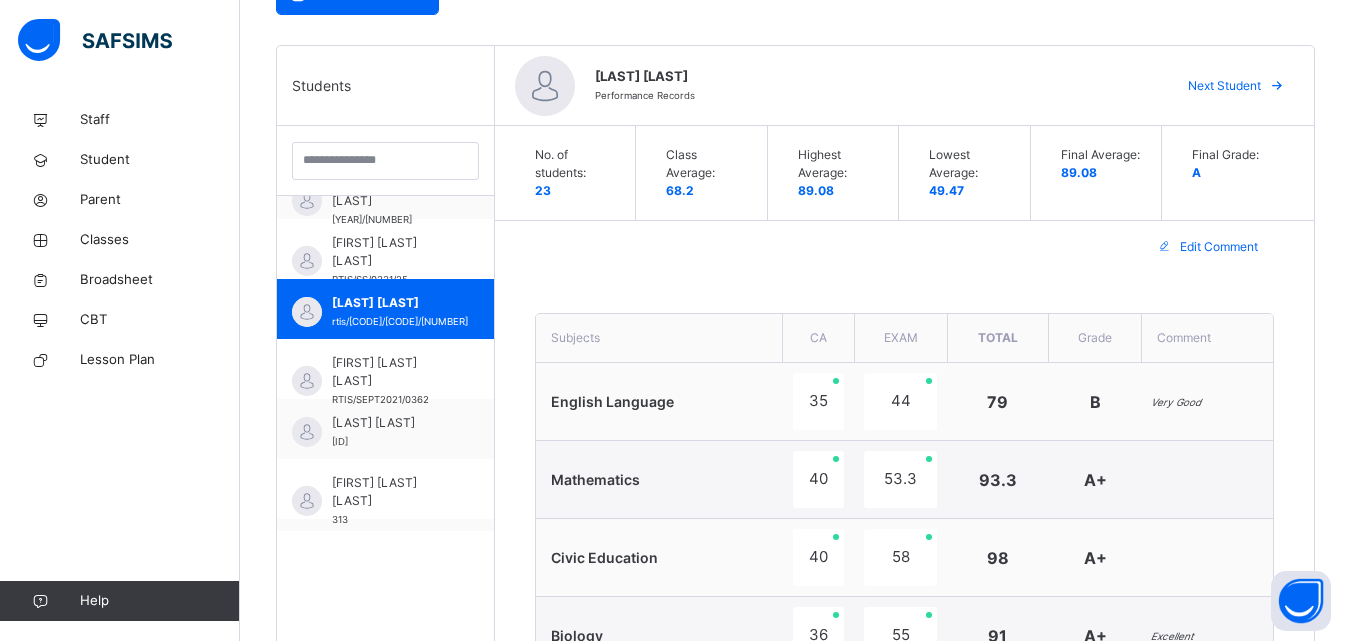 scroll, scrollTop: 477, scrollLeft: 0, axis: vertical 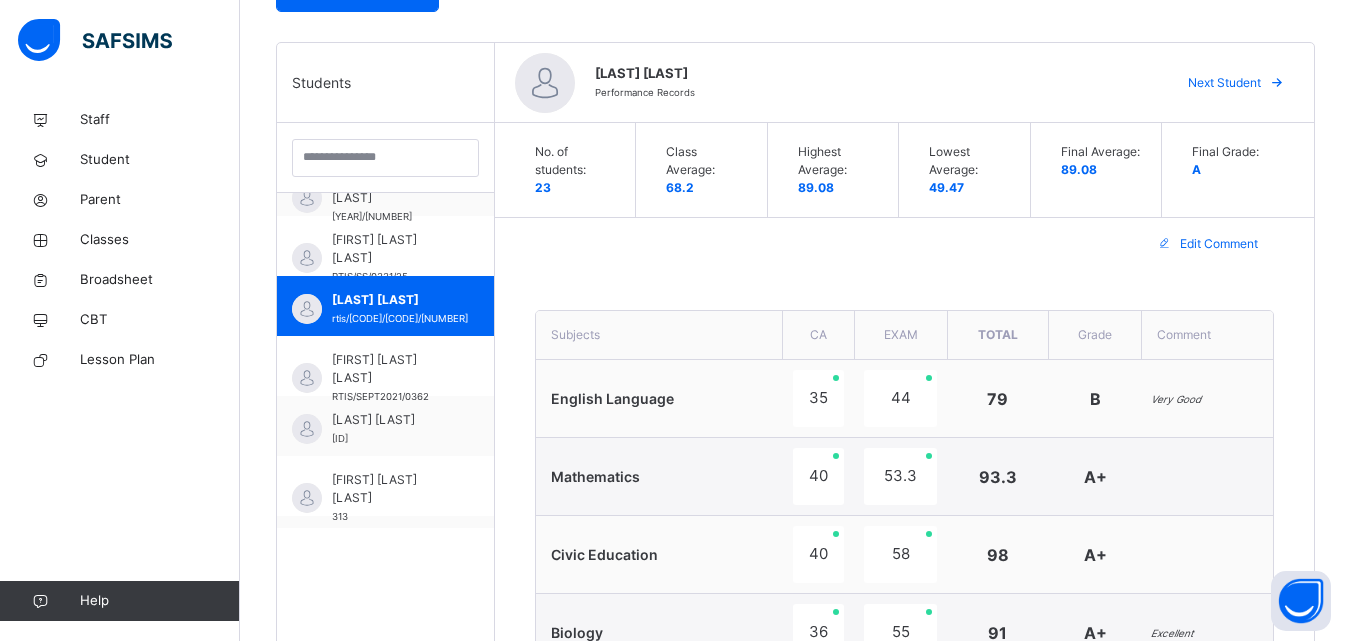 click on "Next Student" at bounding box center [1224, 83] 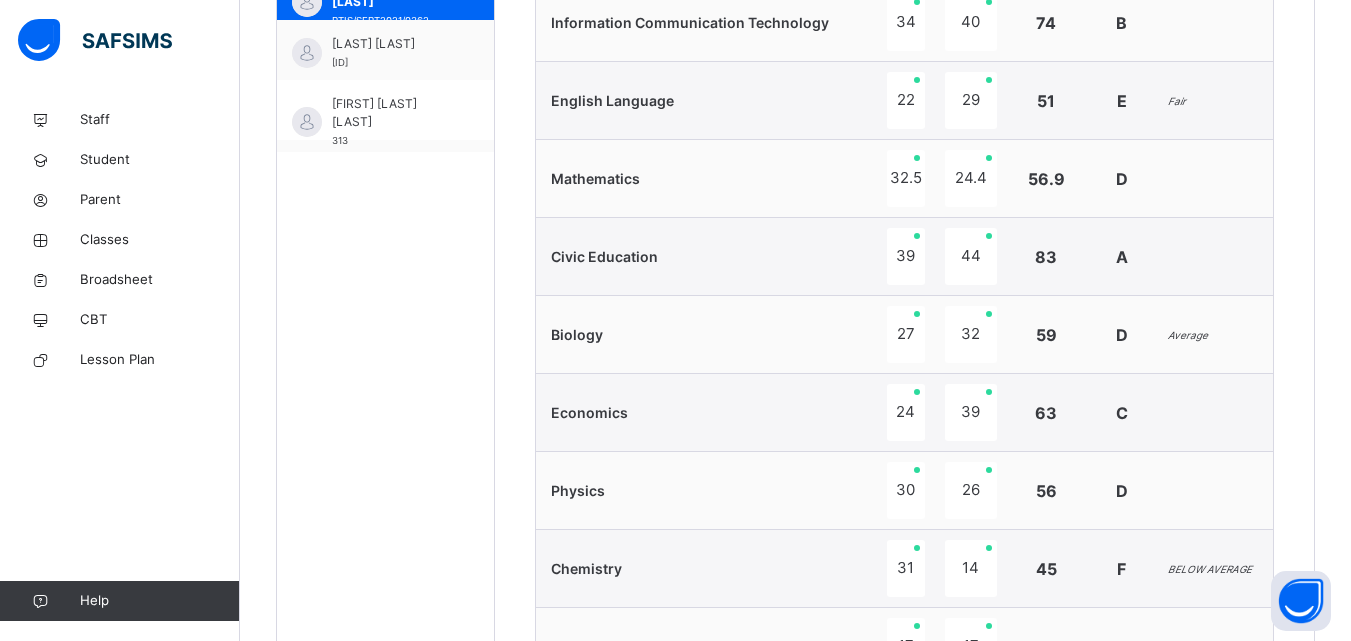 scroll, scrollTop: 818, scrollLeft: 0, axis: vertical 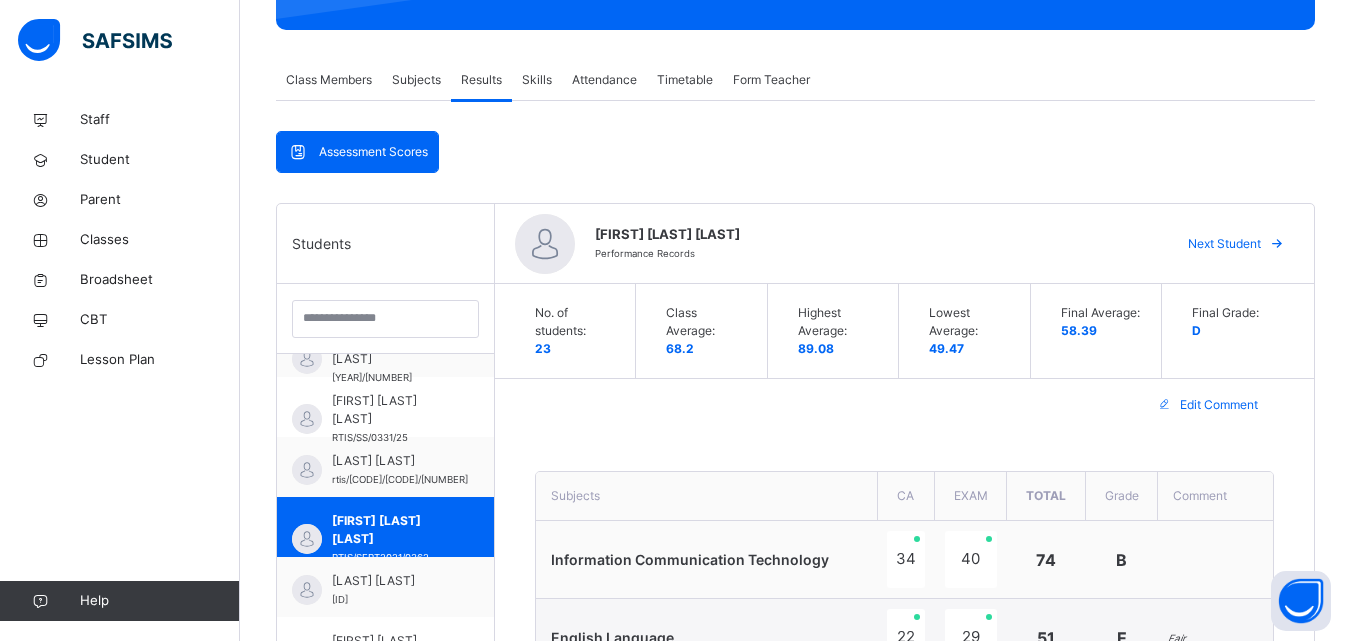 click on "Next Student" at bounding box center (1224, 244) 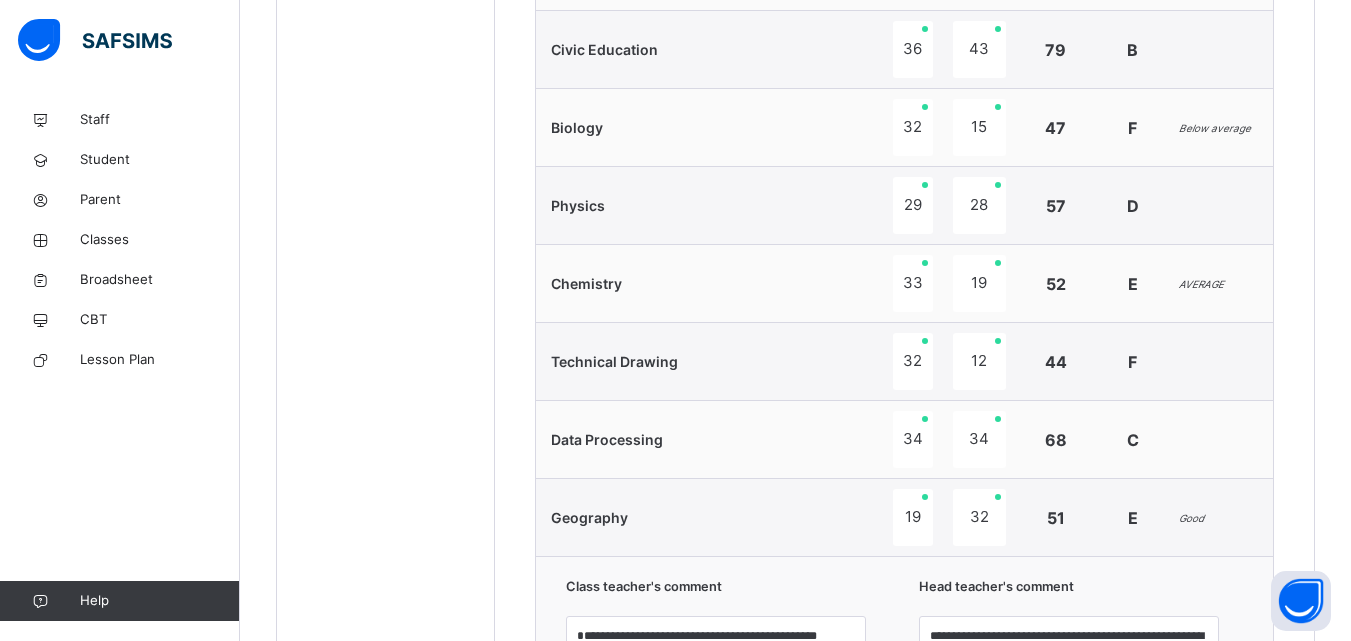 scroll, scrollTop: 1067, scrollLeft: 0, axis: vertical 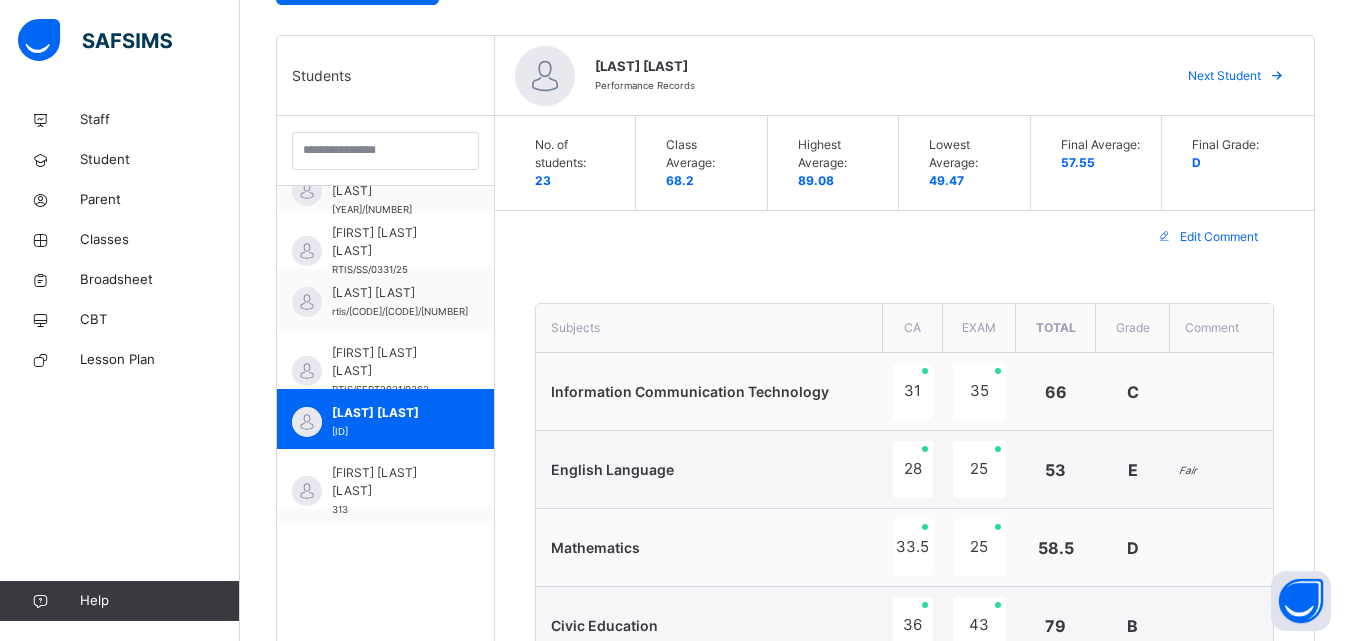 click on "Next Student" at bounding box center [1224, 76] 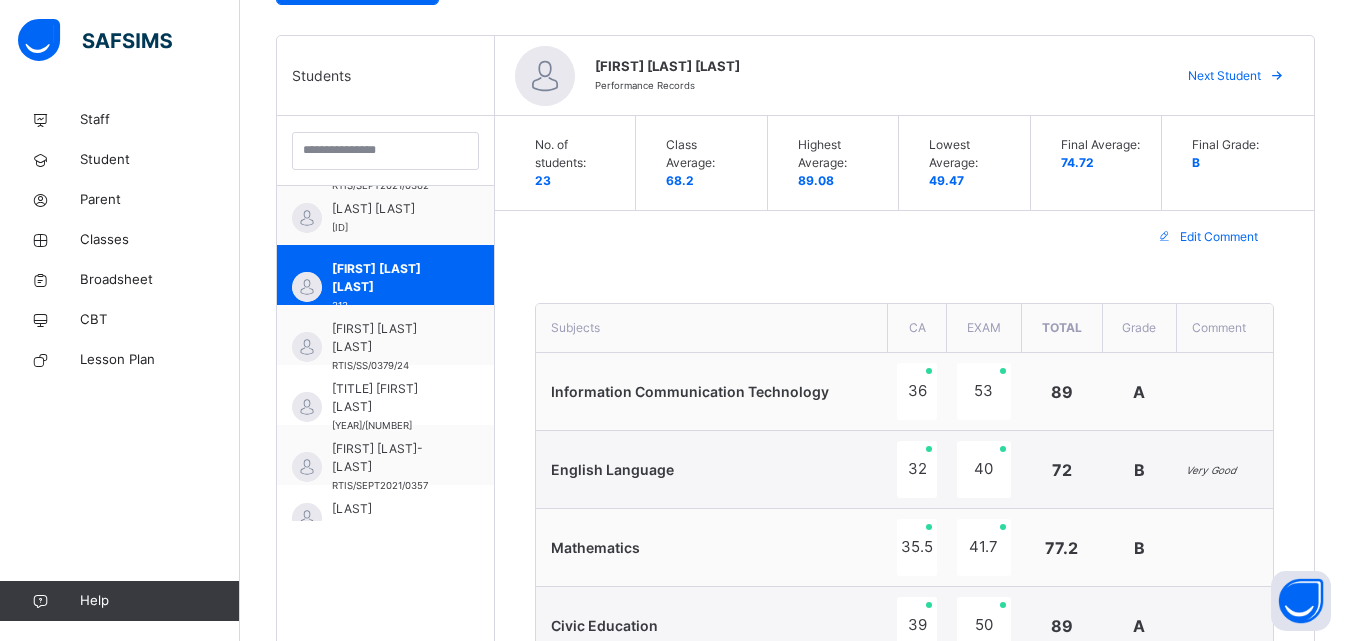scroll, scrollTop: 1054, scrollLeft: 0, axis: vertical 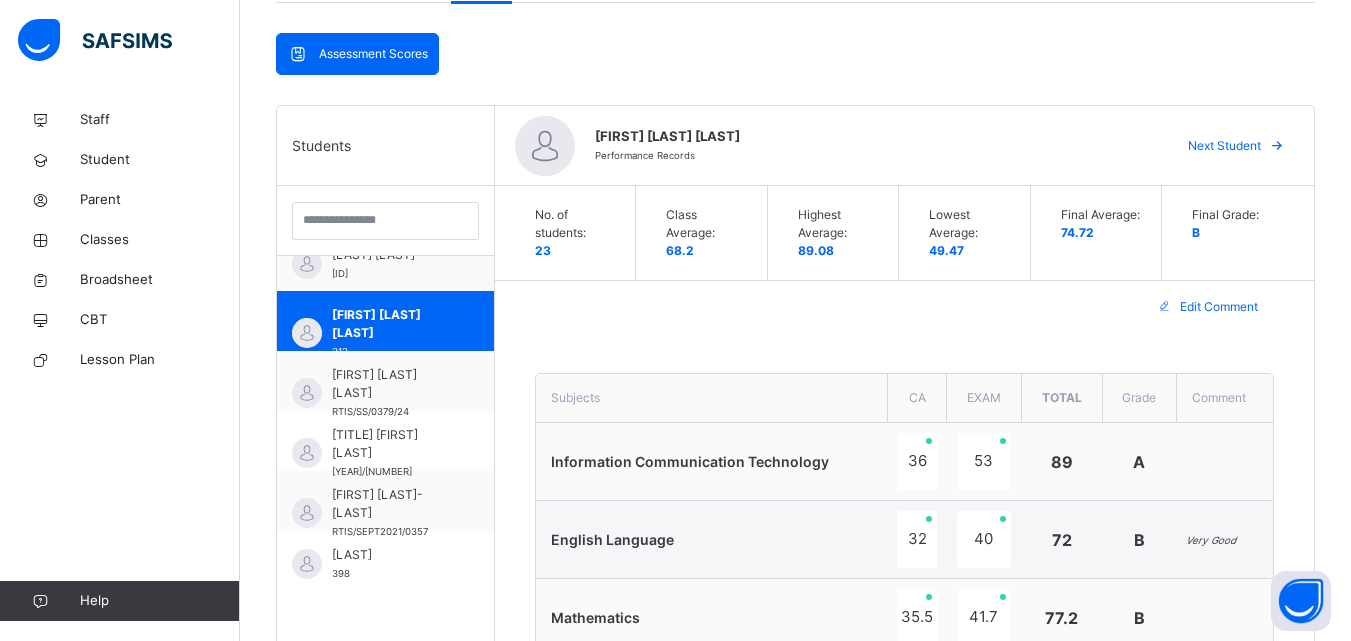 click on "Next Student" at bounding box center (1224, 146) 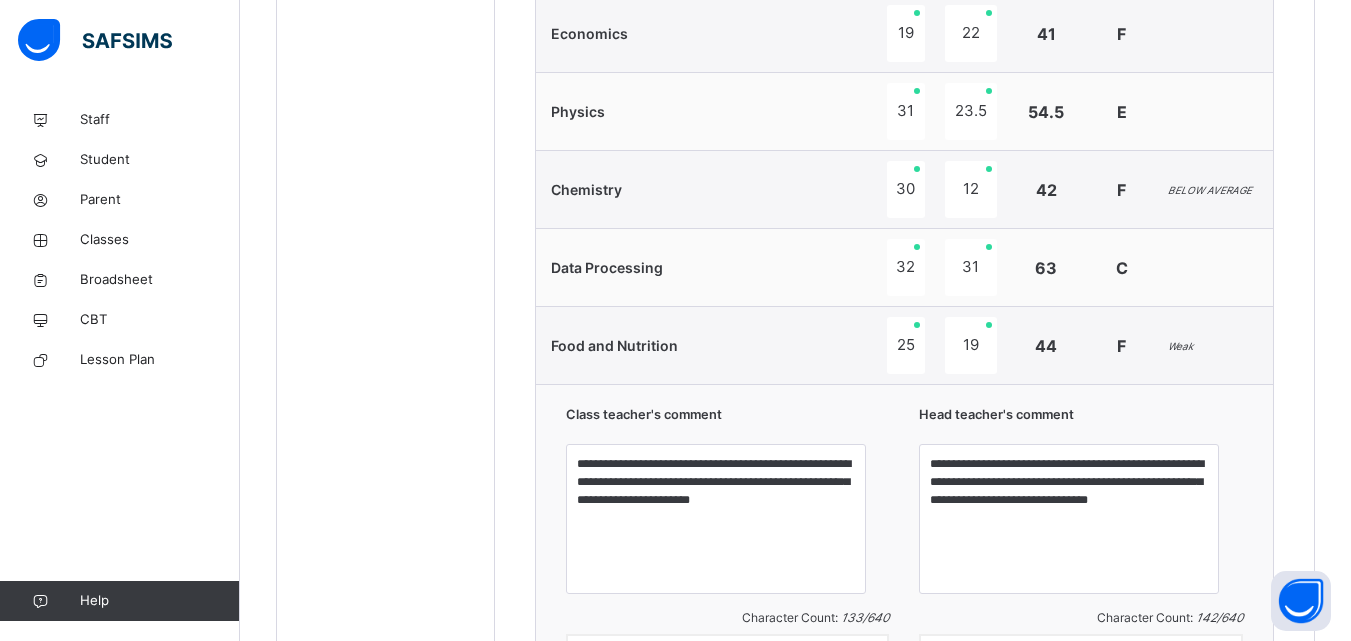 scroll, scrollTop: 1239, scrollLeft: 0, axis: vertical 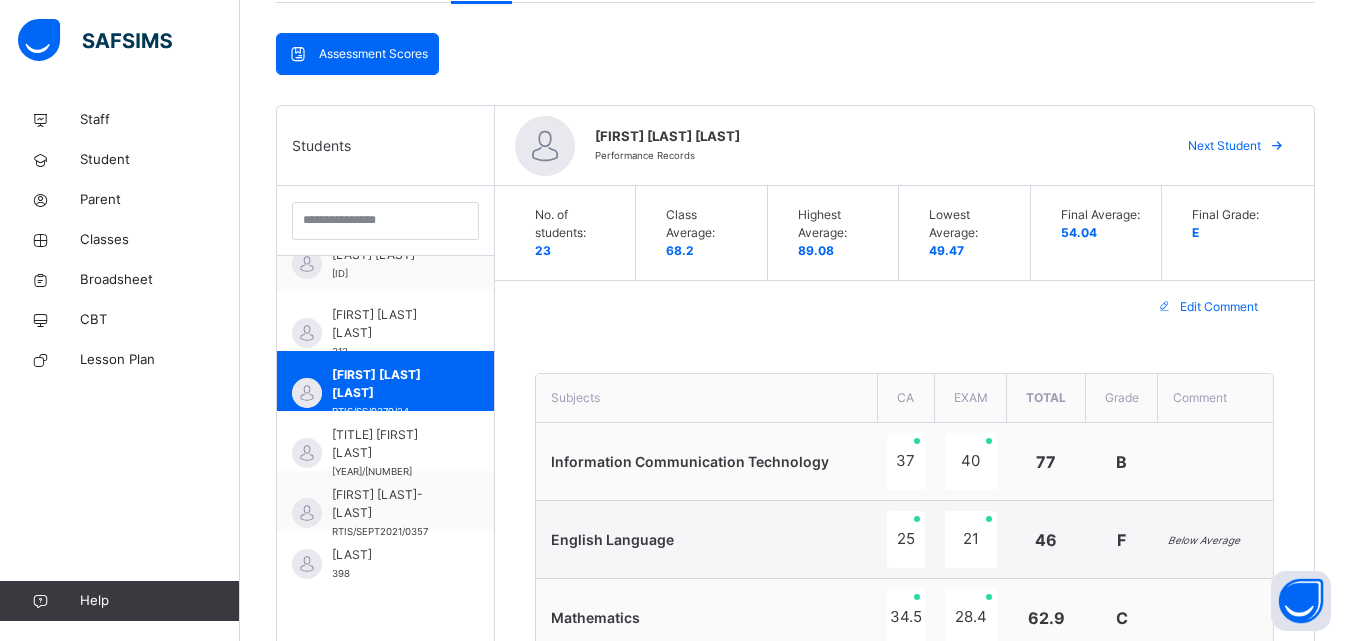 click on "Next Student" at bounding box center (1224, 146) 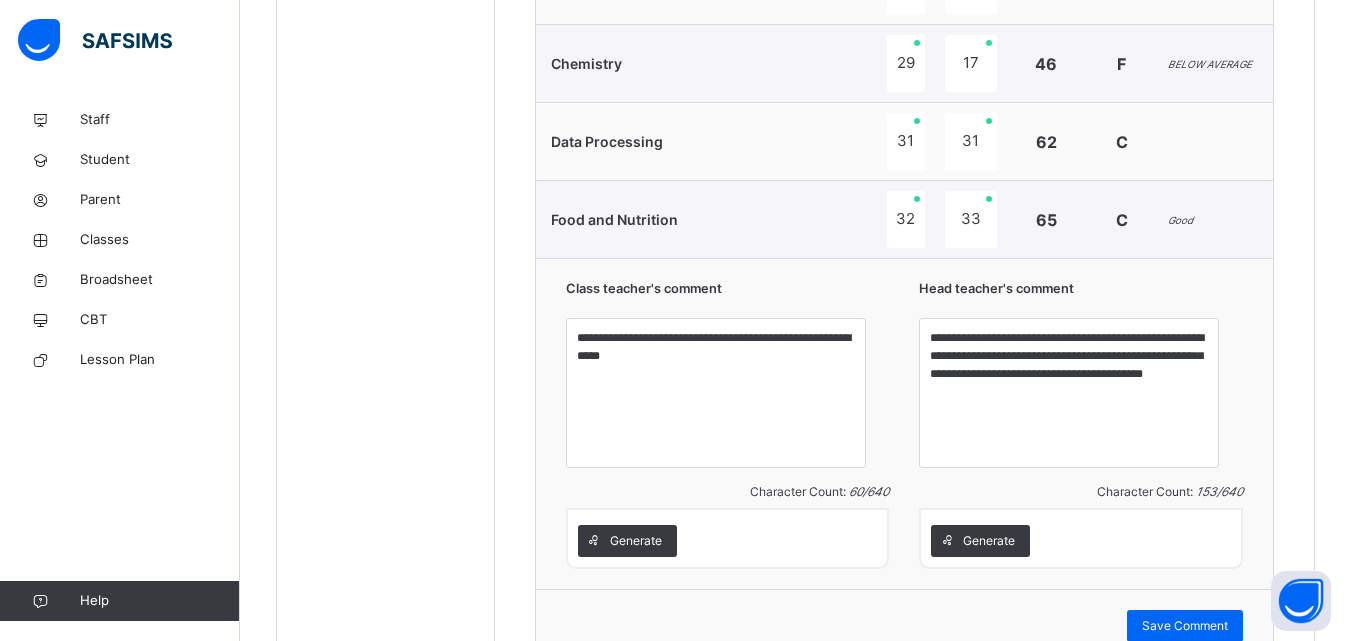 scroll, scrollTop: 1355, scrollLeft: 0, axis: vertical 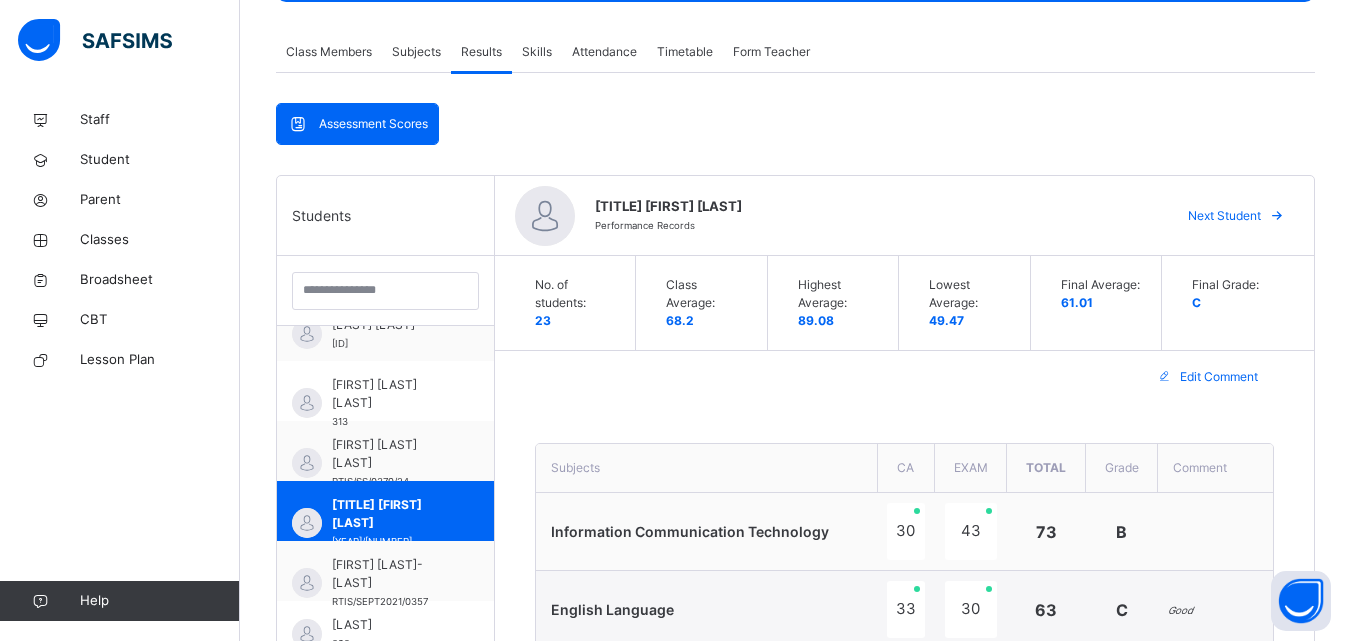 click on "Next Student" at bounding box center [1224, 216] 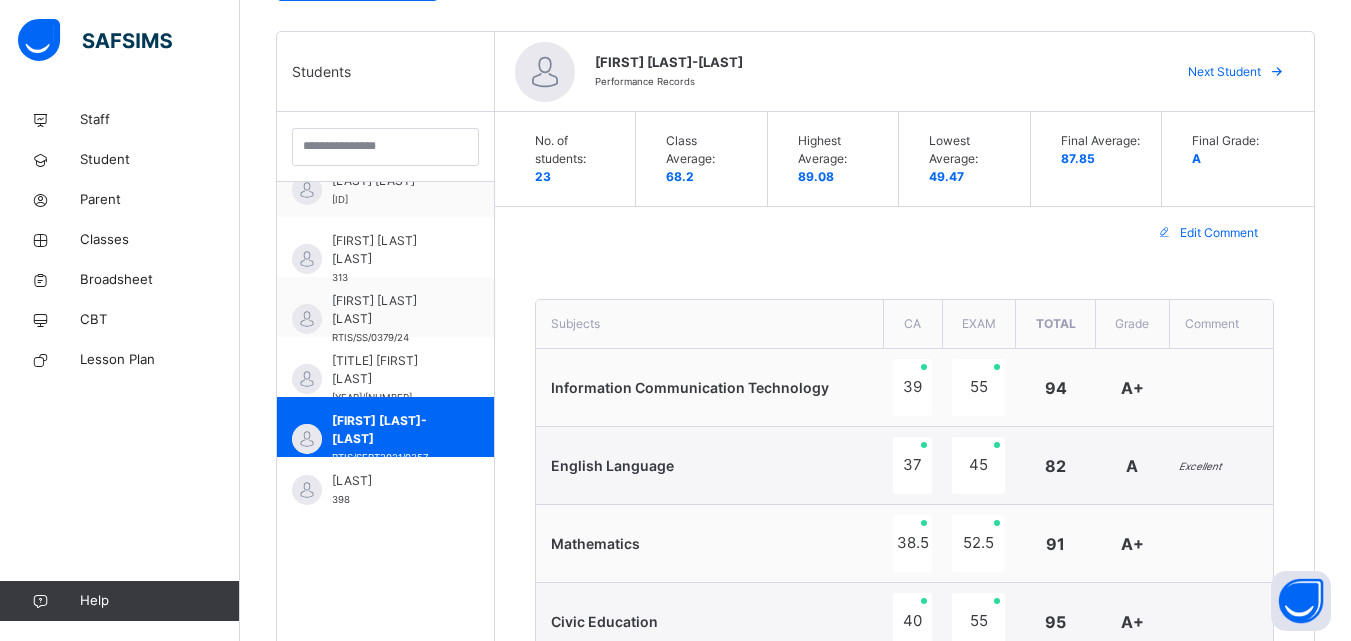 scroll, scrollTop: 533, scrollLeft: 0, axis: vertical 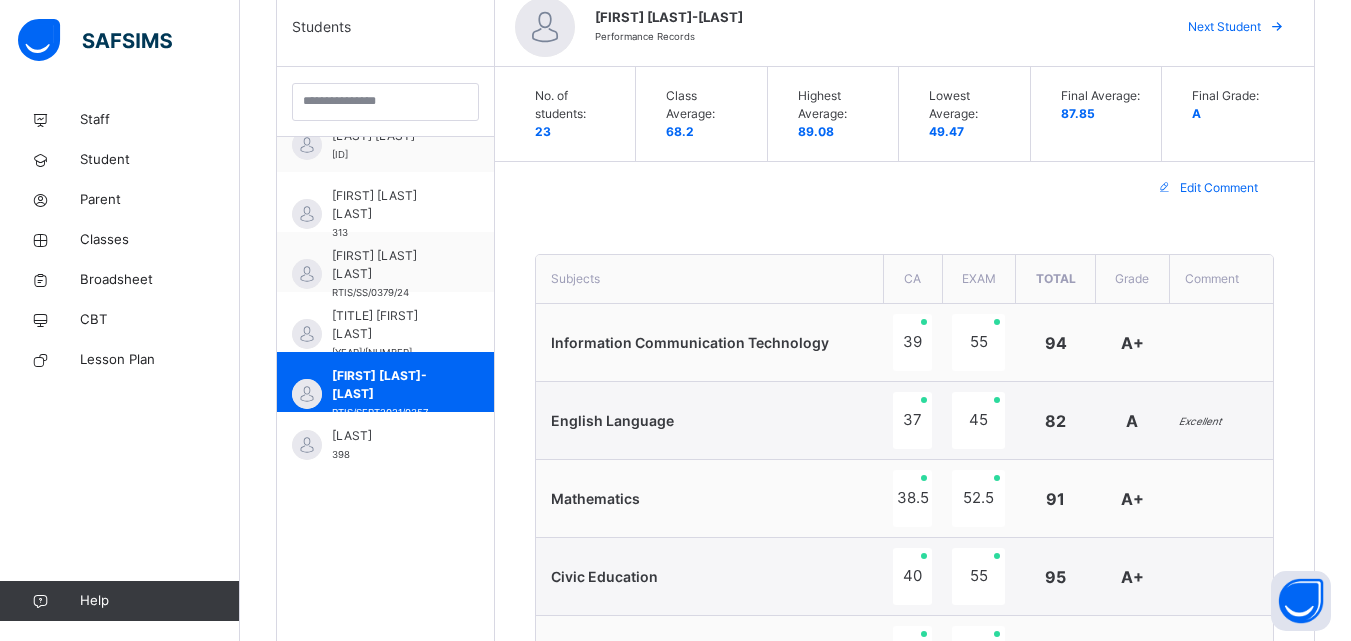 click on "Next Student" at bounding box center [1224, 27] 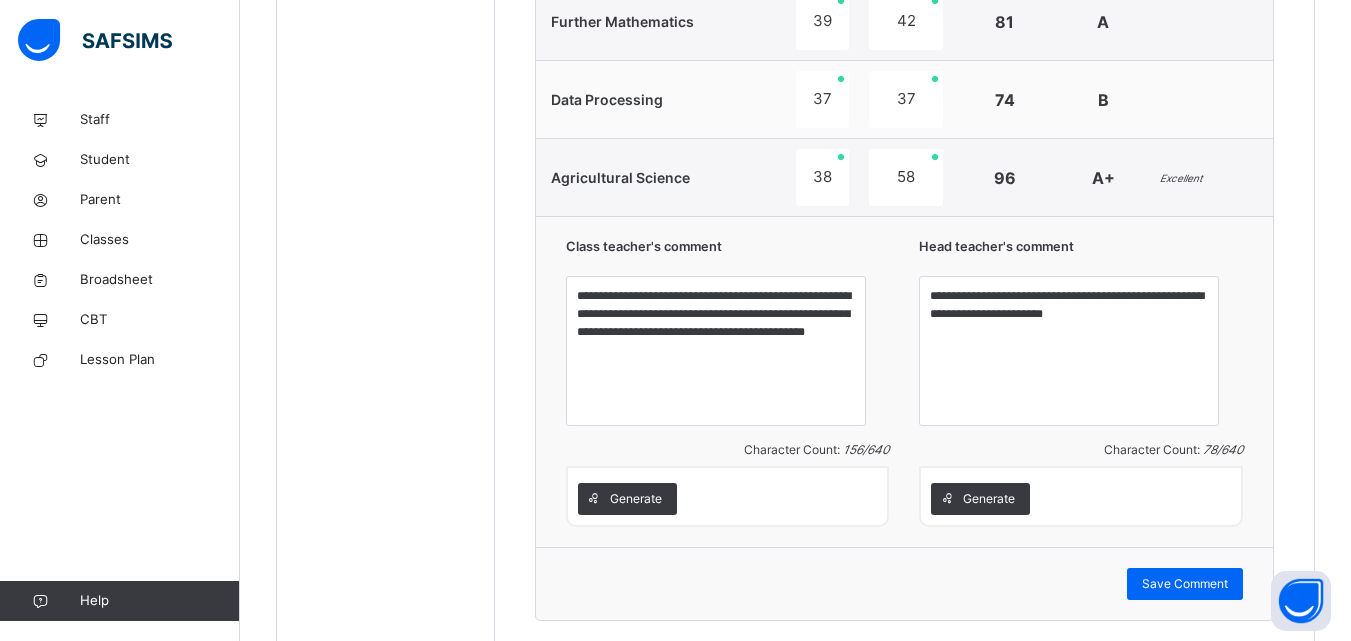 scroll, scrollTop: 1404, scrollLeft: 0, axis: vertical 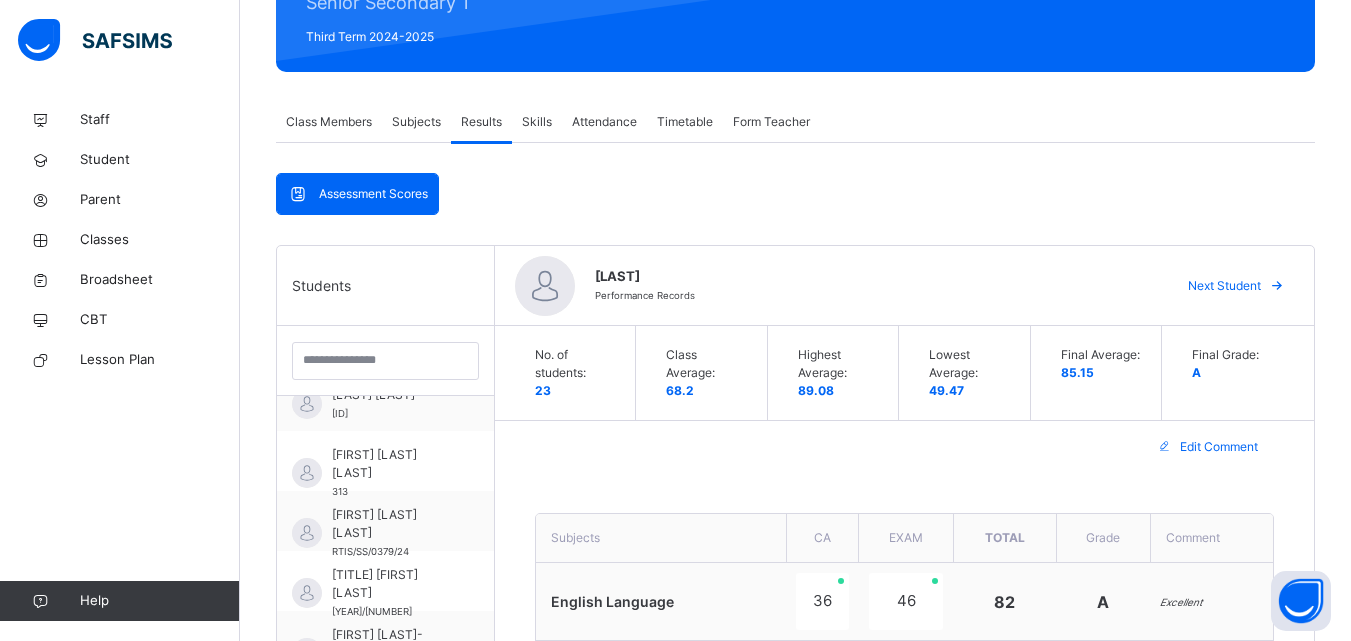 click on "Next Student" at bounding box center (1224, 286) 